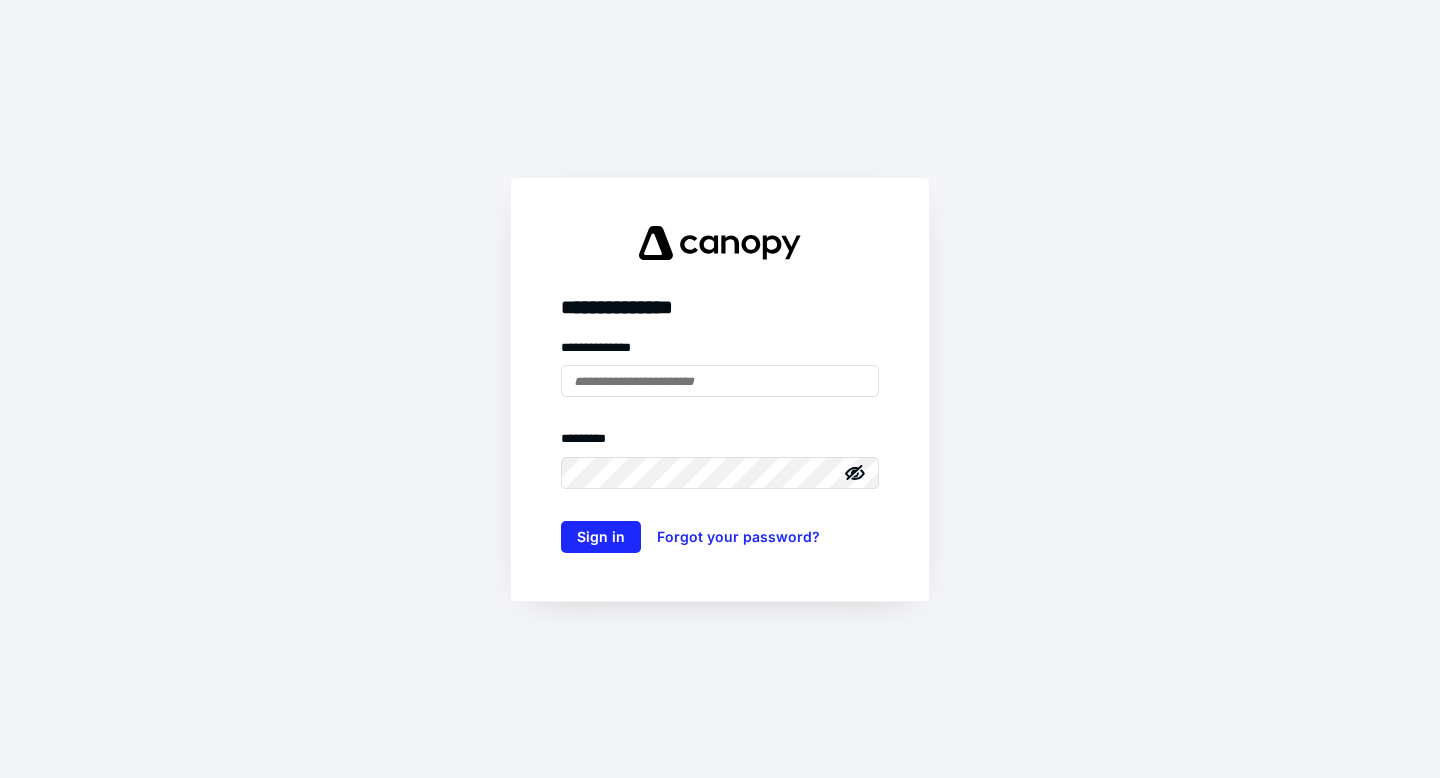scroll, scrollTop: 0, scrollLeft: 0, axis: both 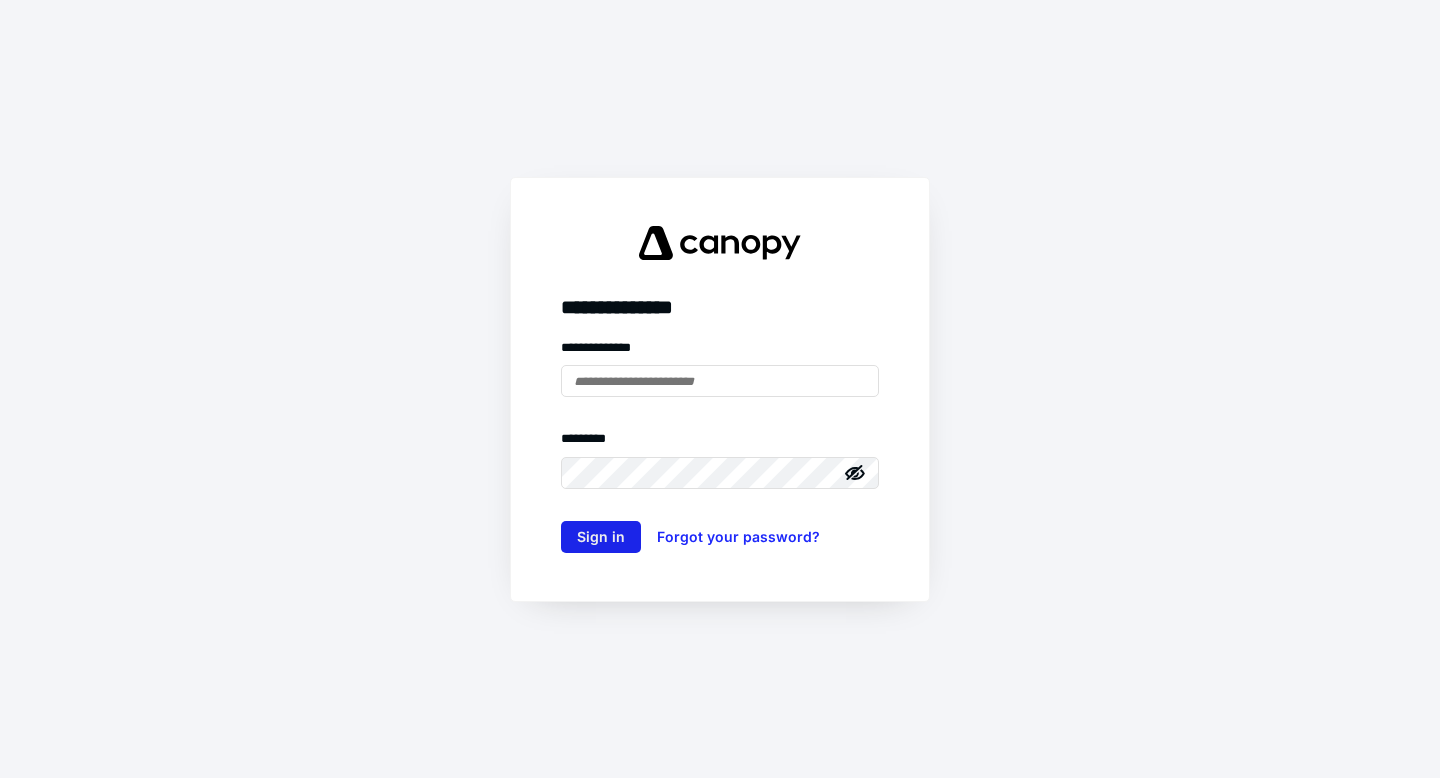 type on "**********" 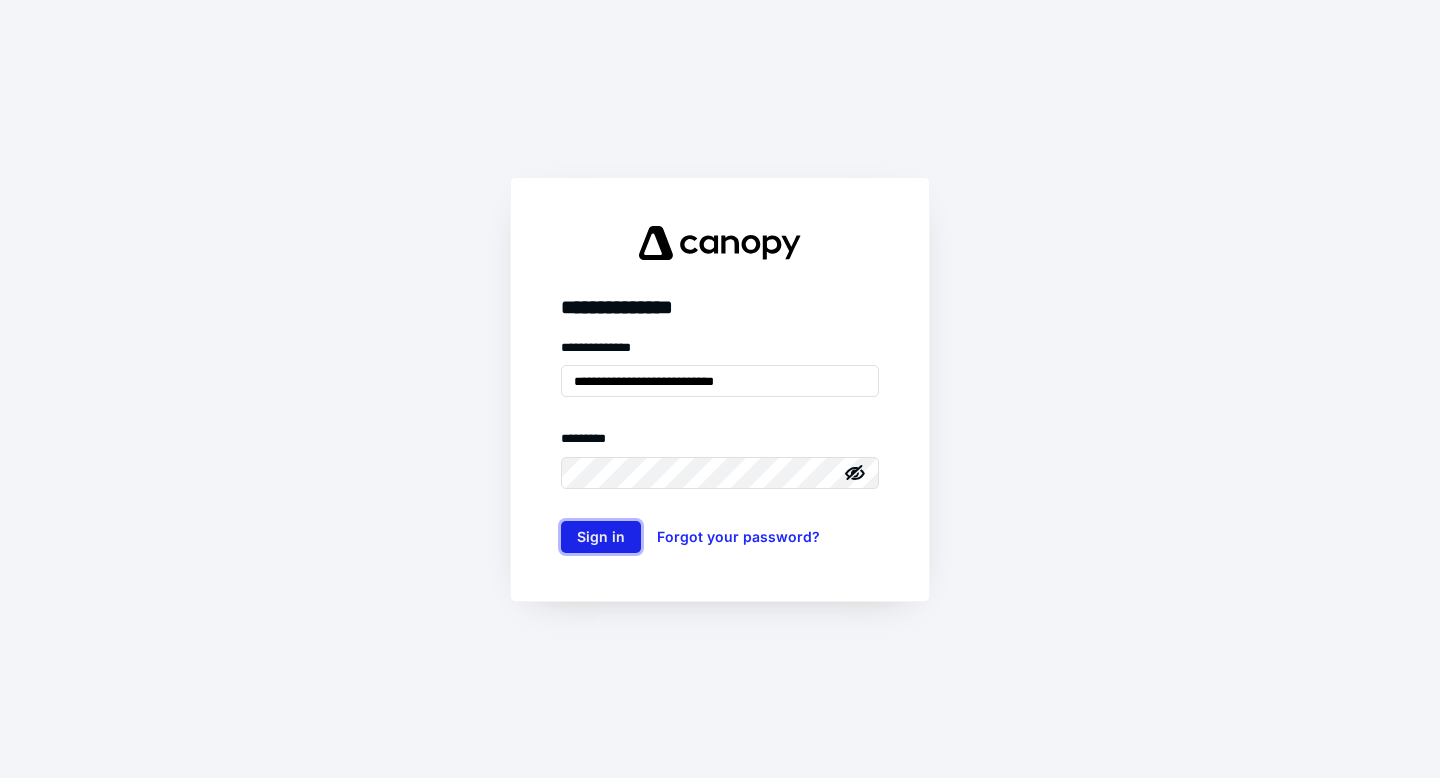 click on "Sign in" at bounding box center (601, 537) 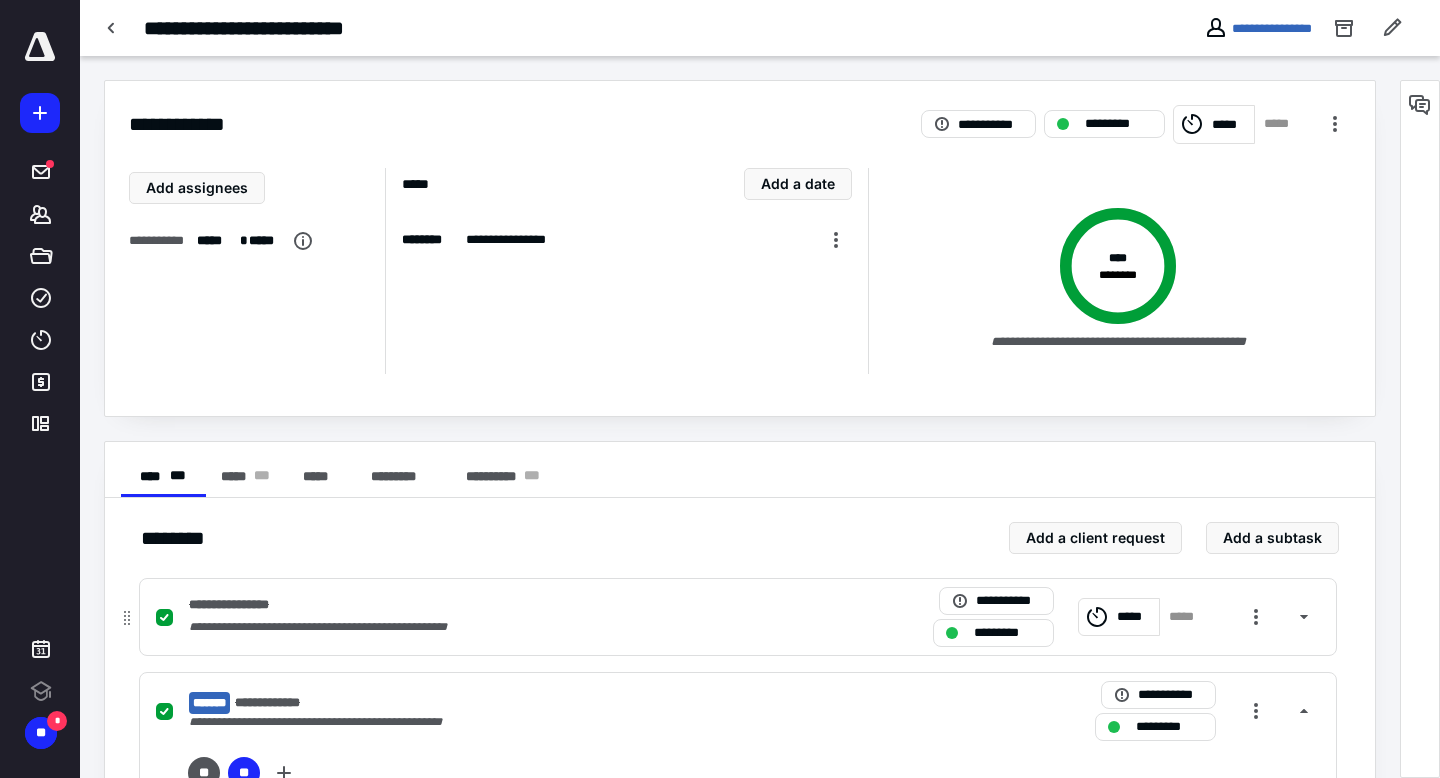scroll, scrollTop: 0, scrollLeft: 0, axis: both 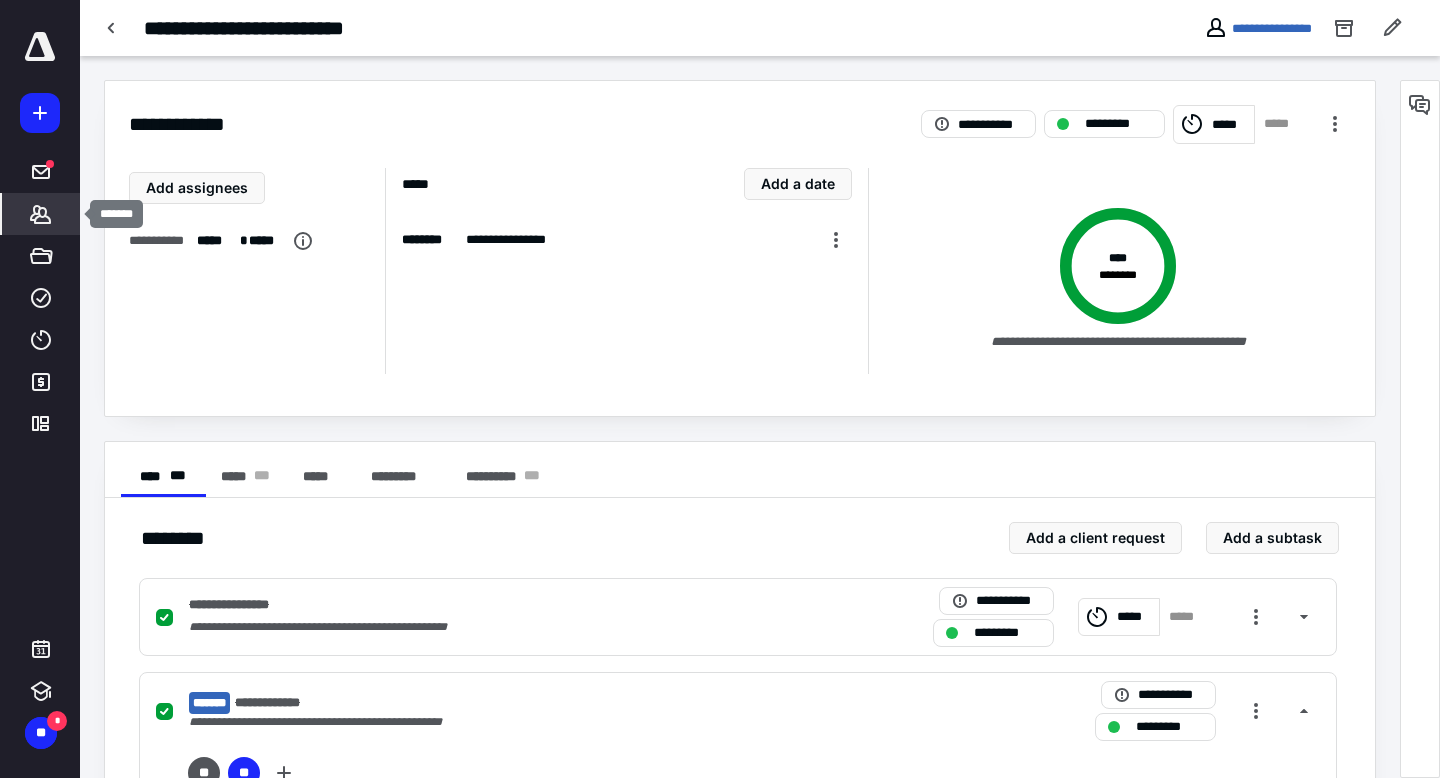 click 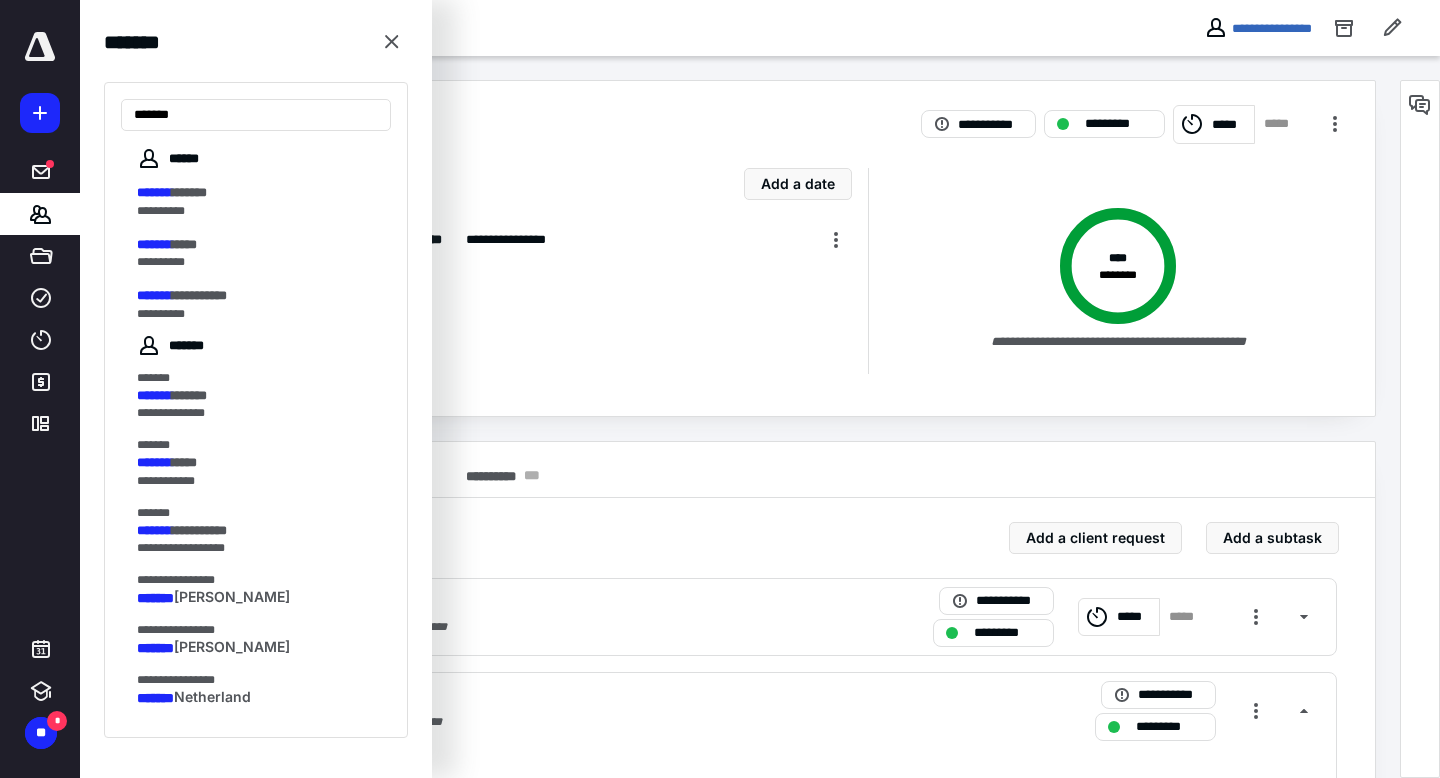 type on "*******" 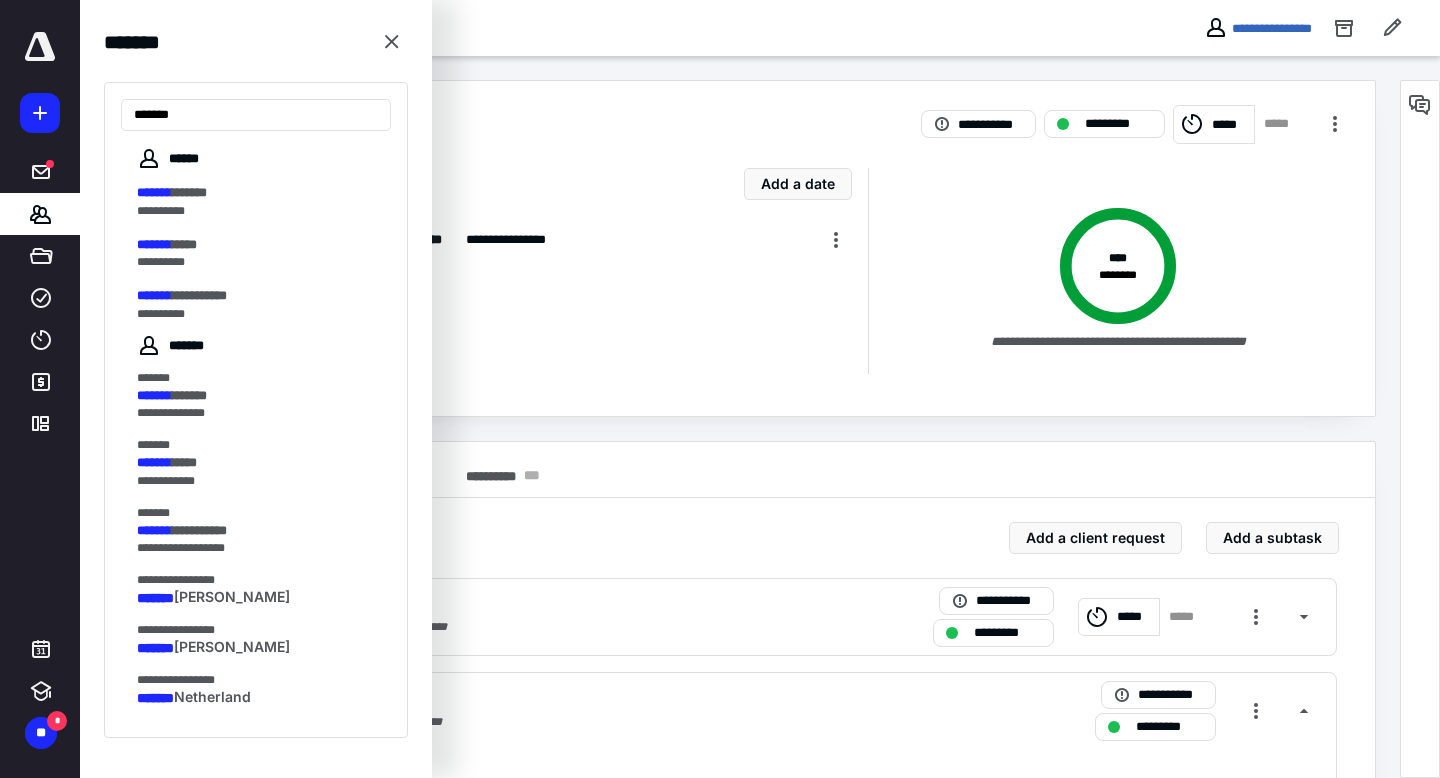 click on "**********" at bounding box center [256, 430] 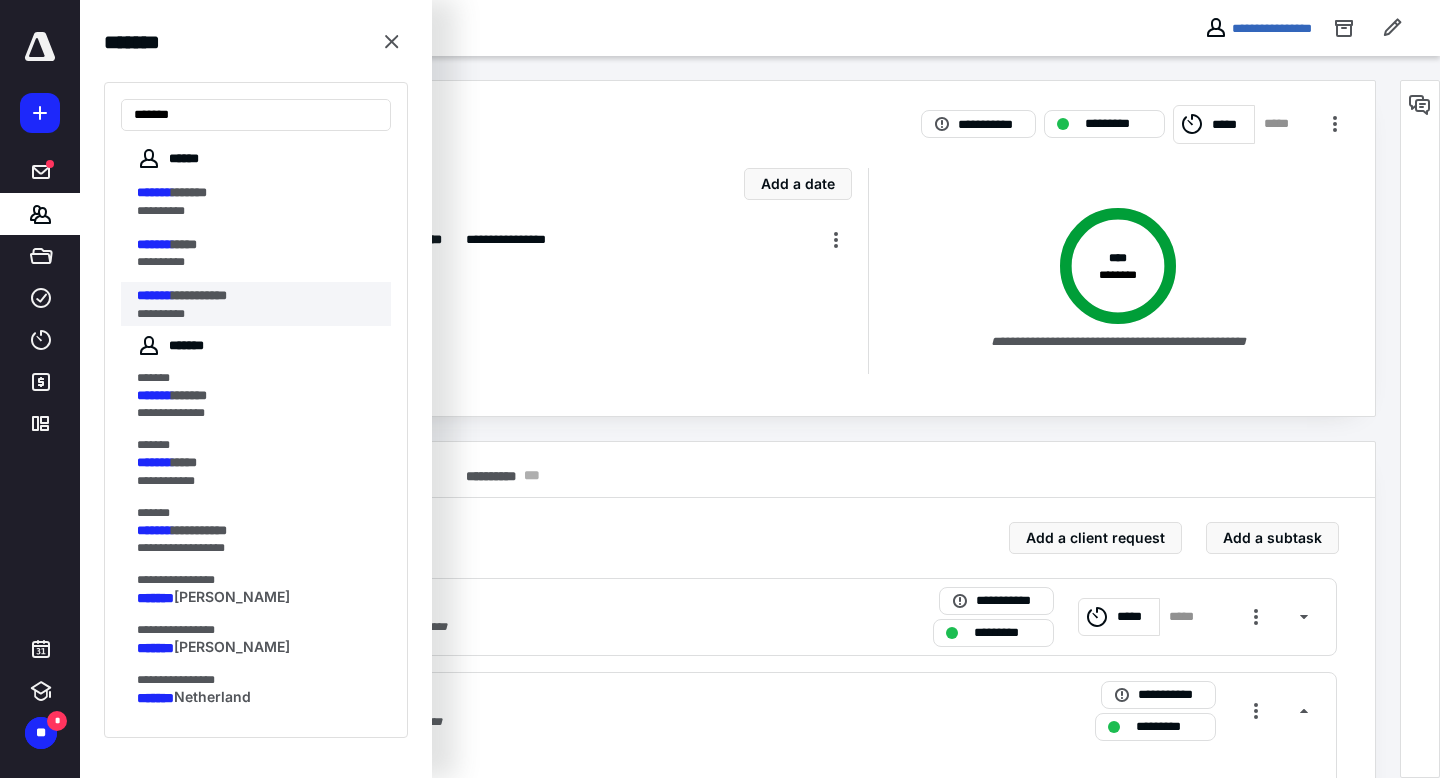 click on "**********" at bounding box center (258, 296) 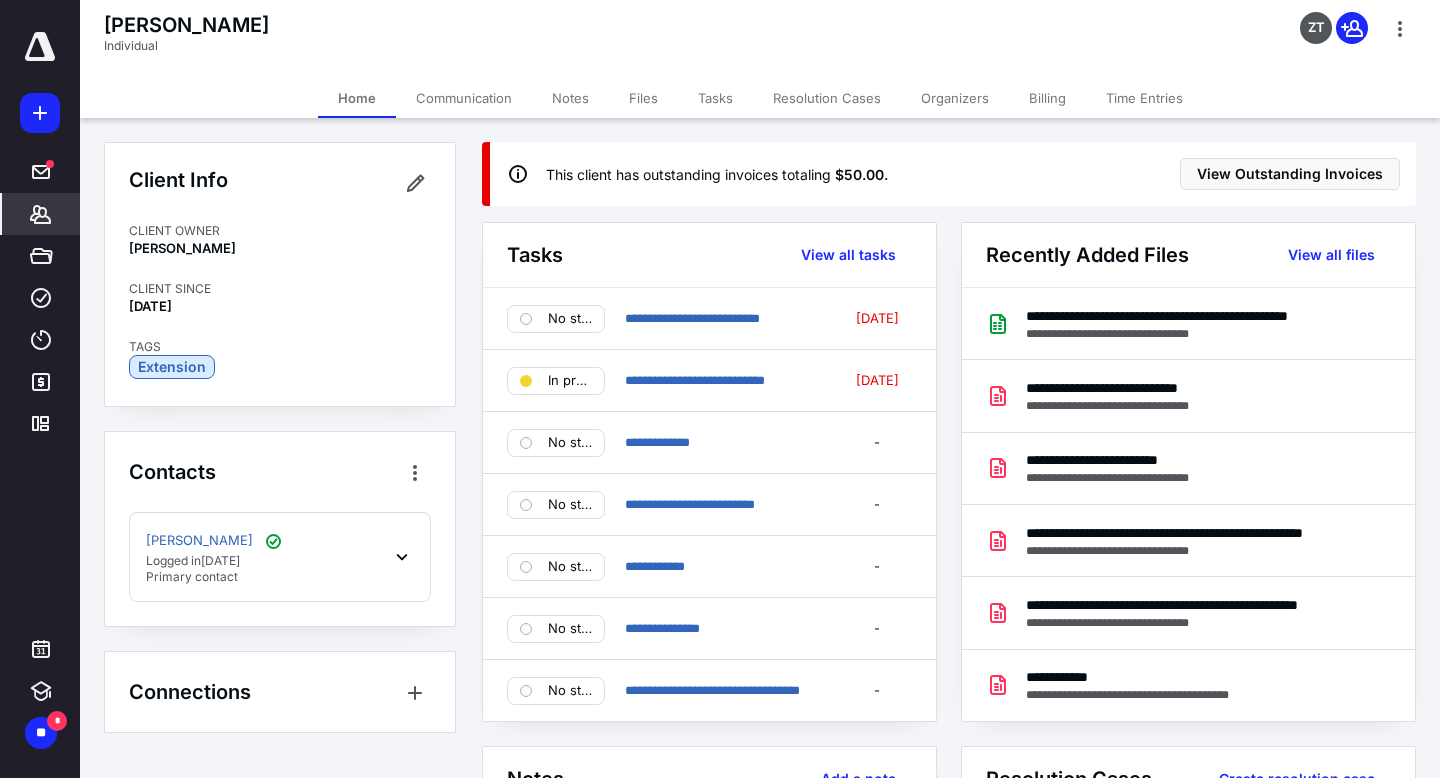 click on "Files" at bounding box center [643, 98] 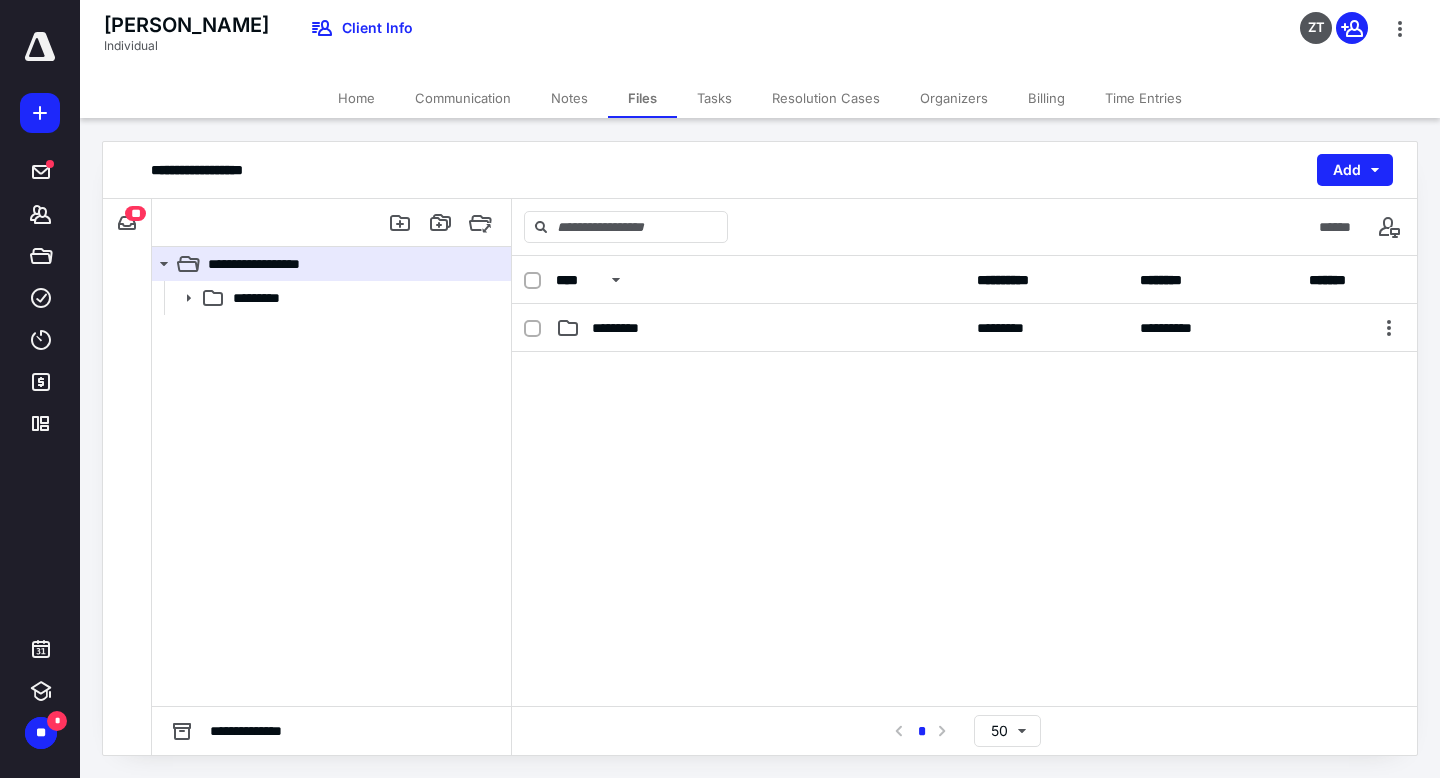 click on "Tasks" at bounding box center [714, 98] 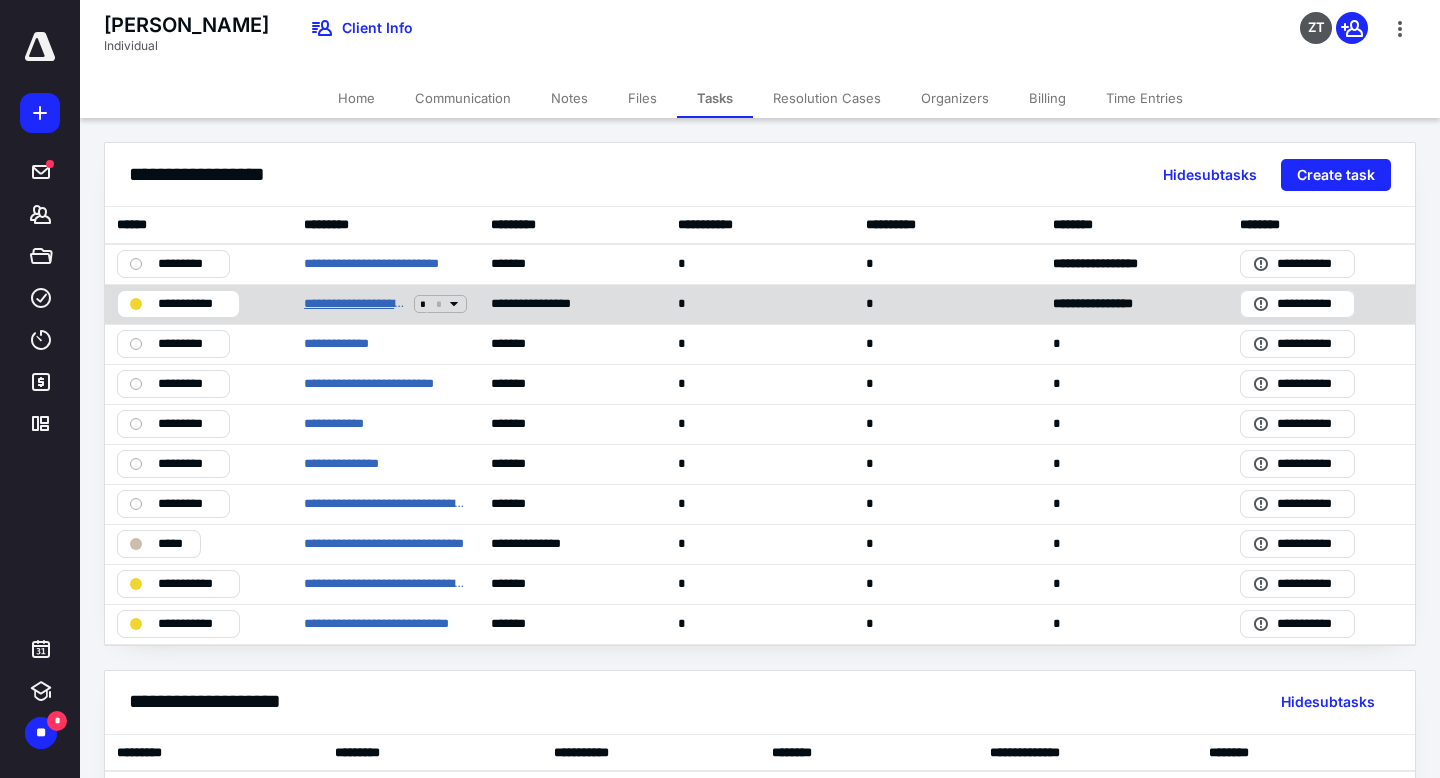 click on "**********" at bounding box center [355, 304] 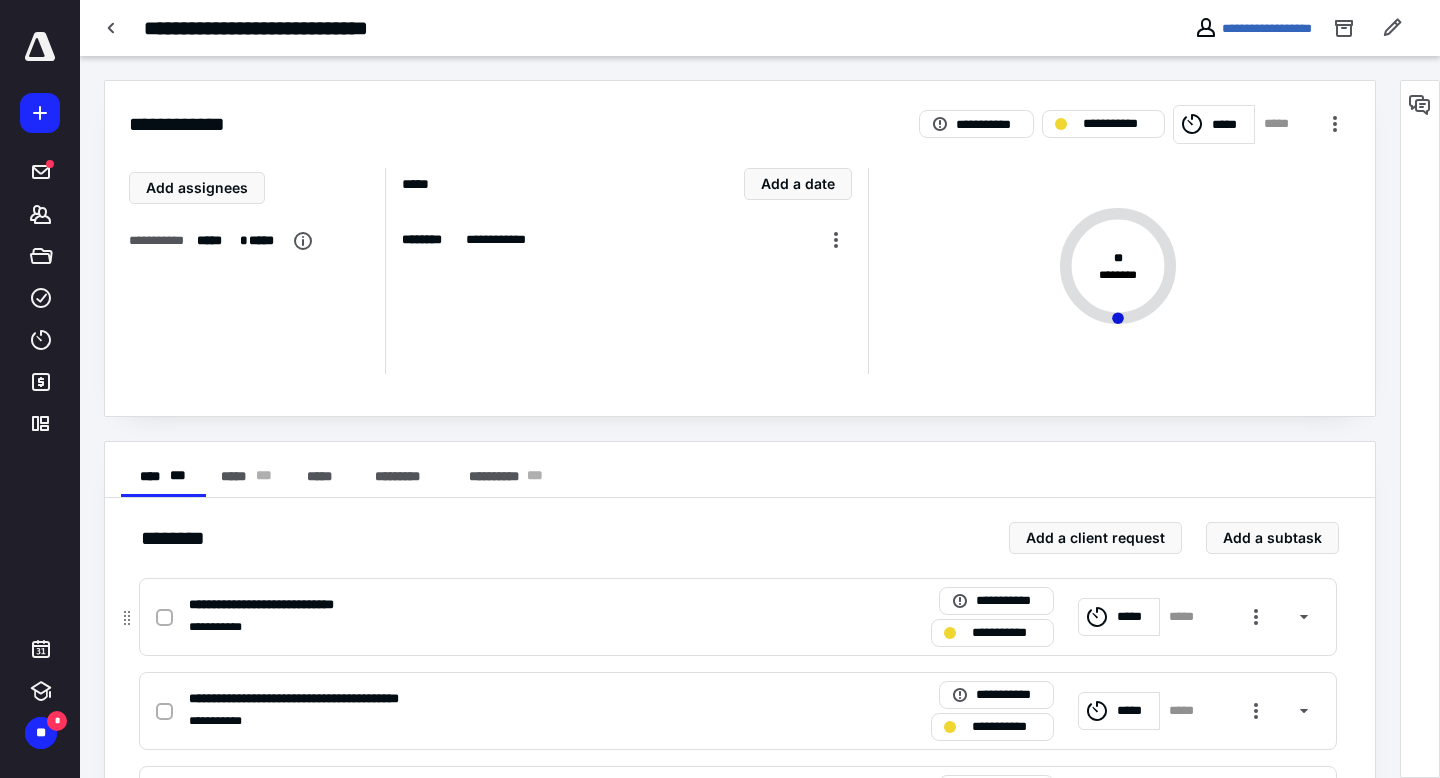 click at bounding box center (164, 618) 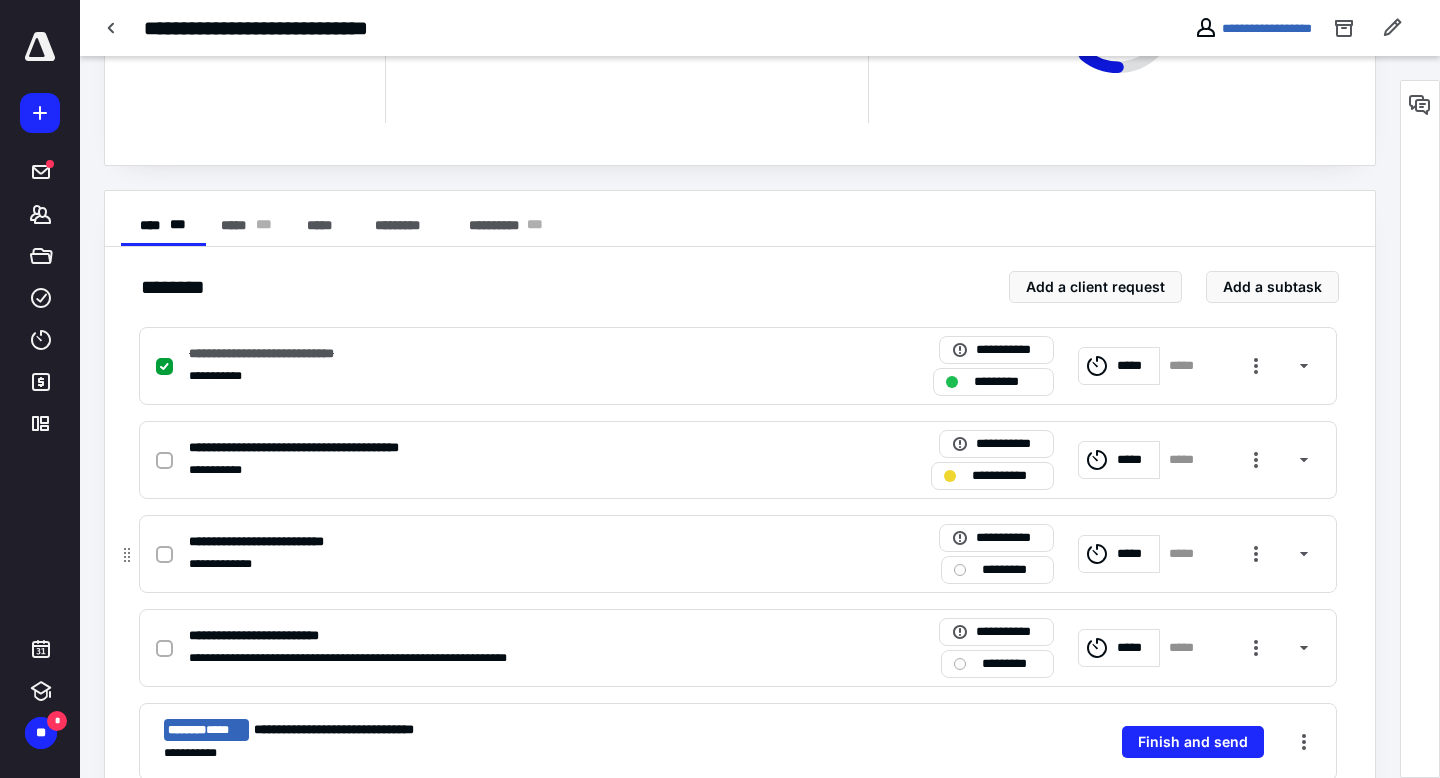 scroll, scrollTop: 257, scrollLeft: 0, axis: vertical 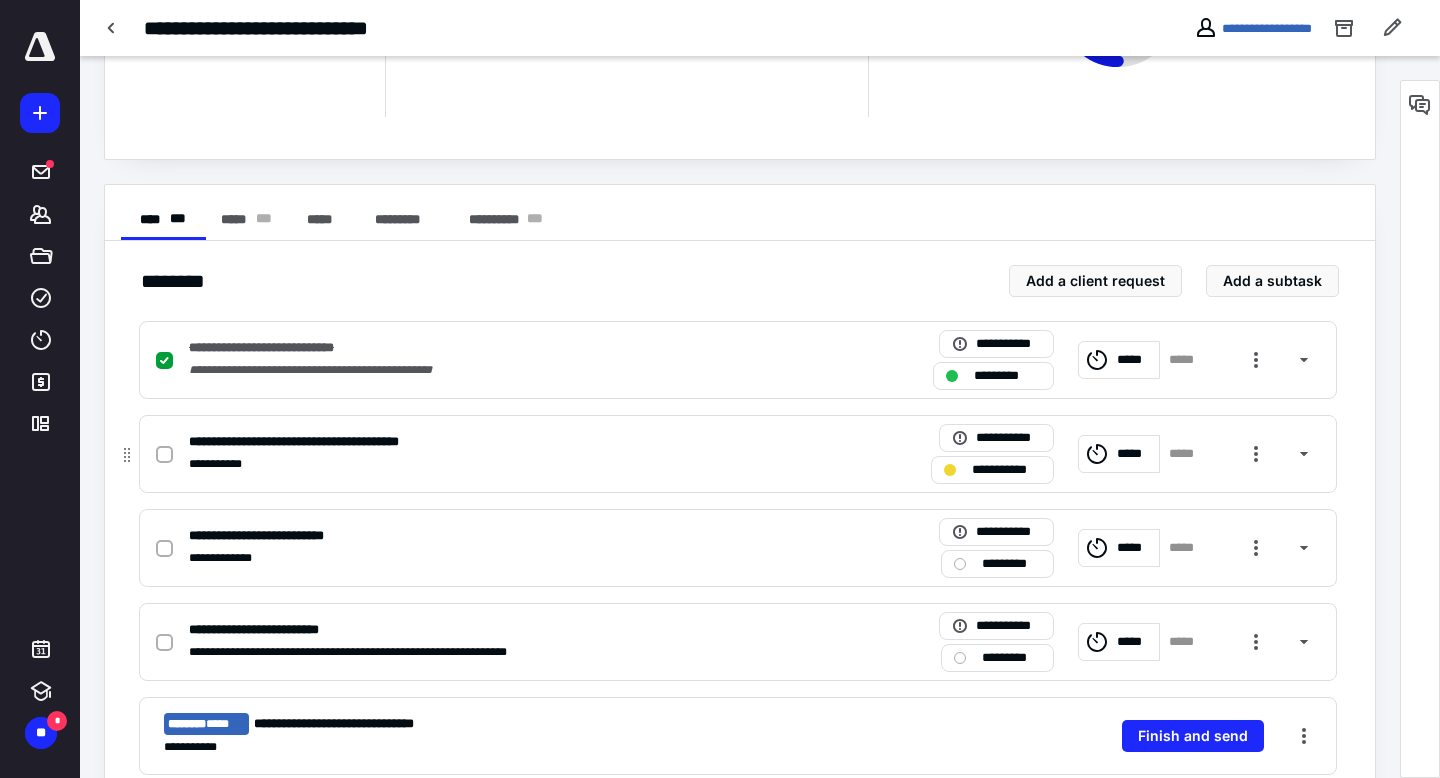 click at bounding box center (164, 455) 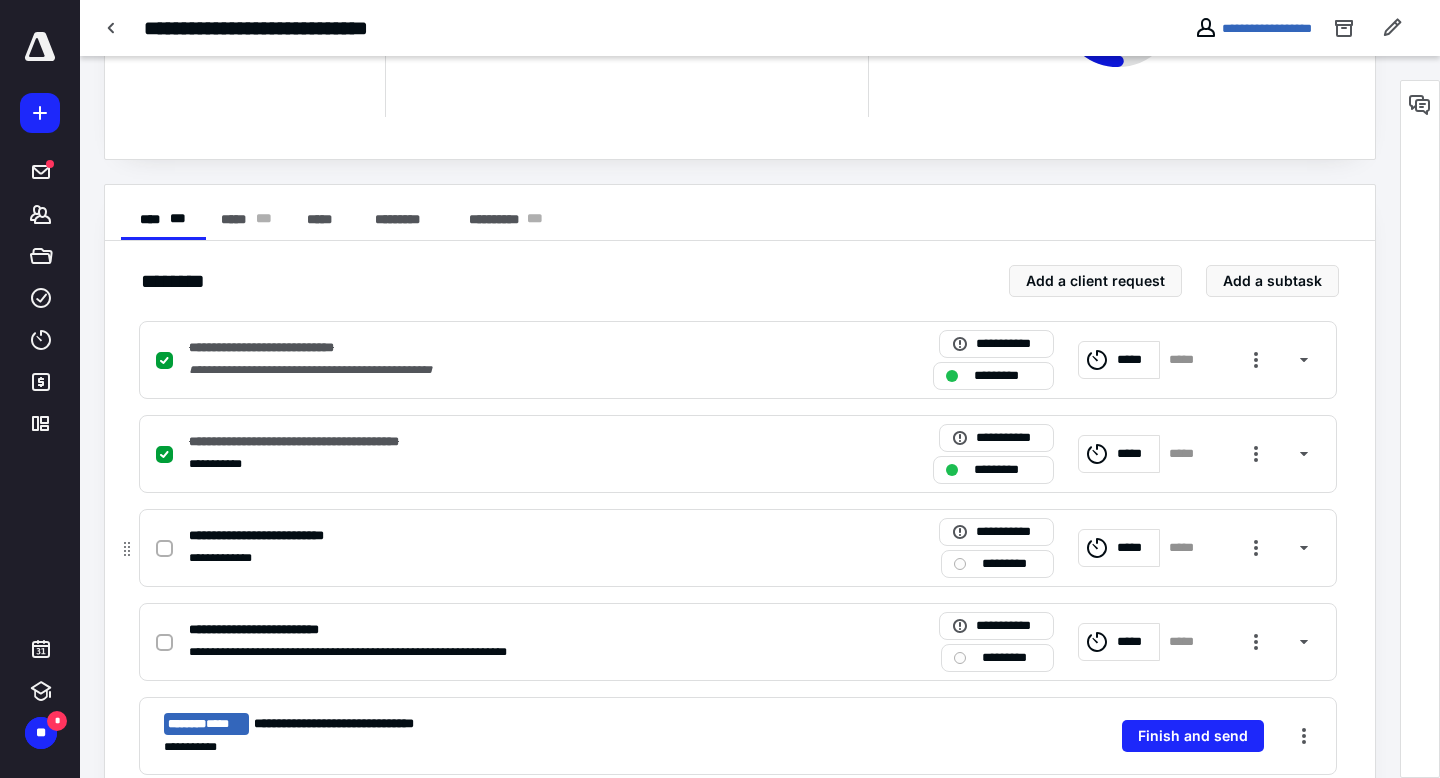 click 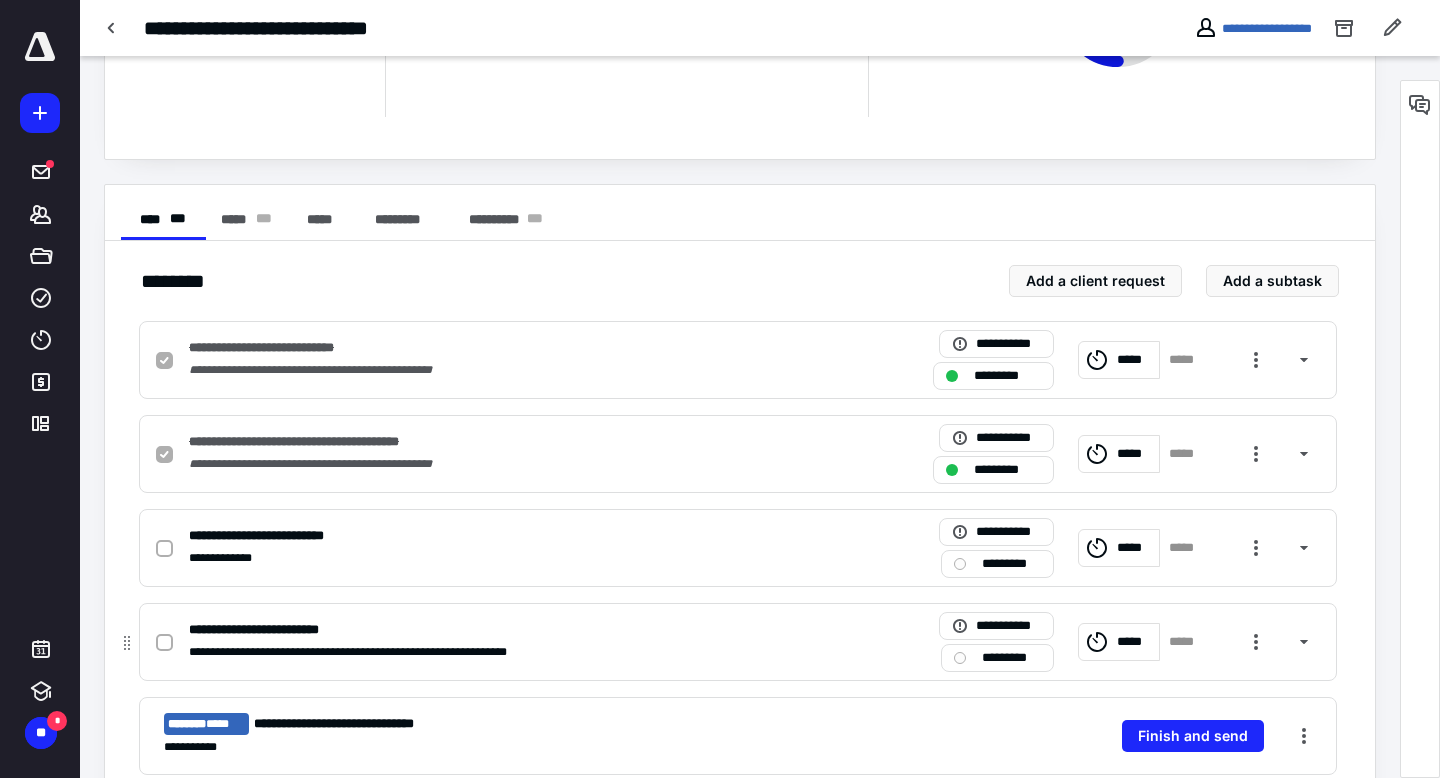 checkbox on "true" 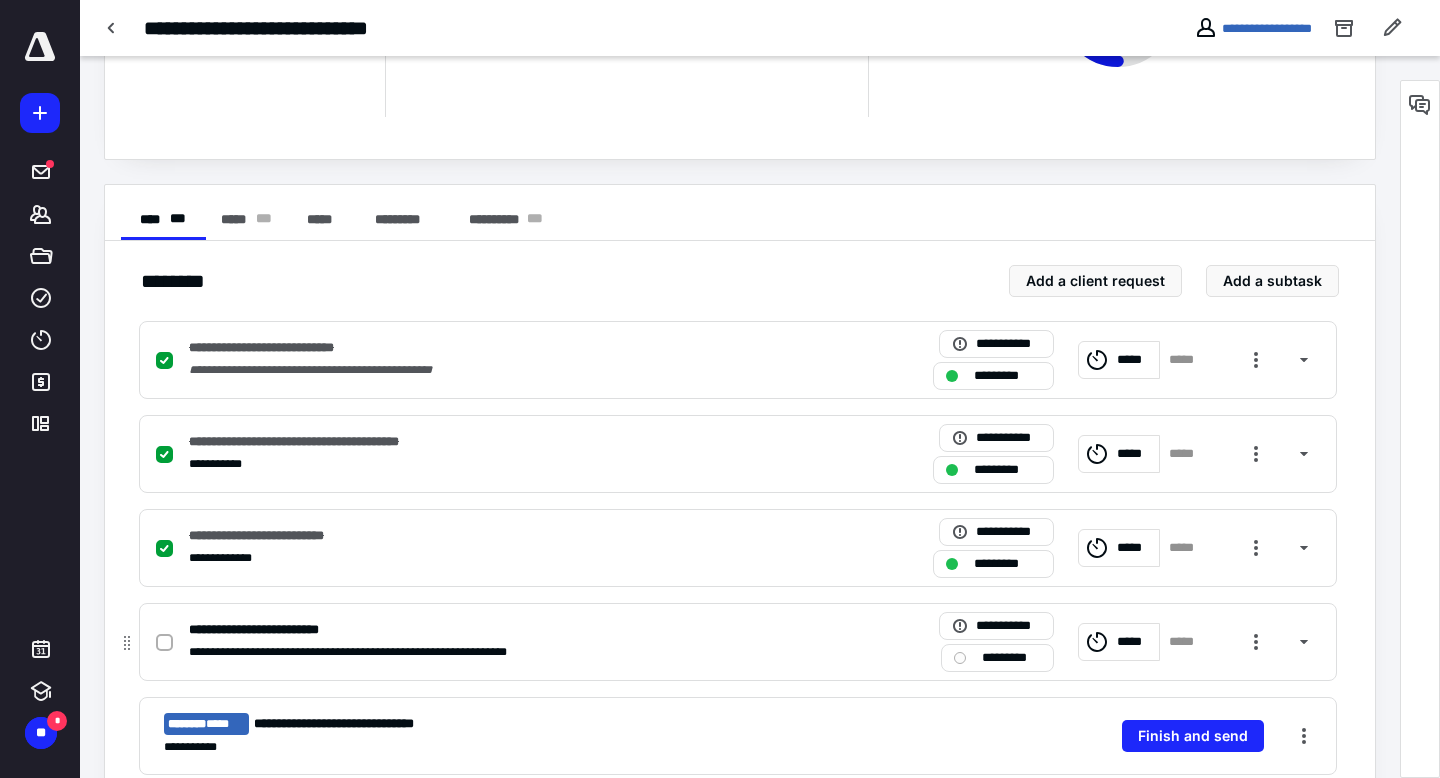 click 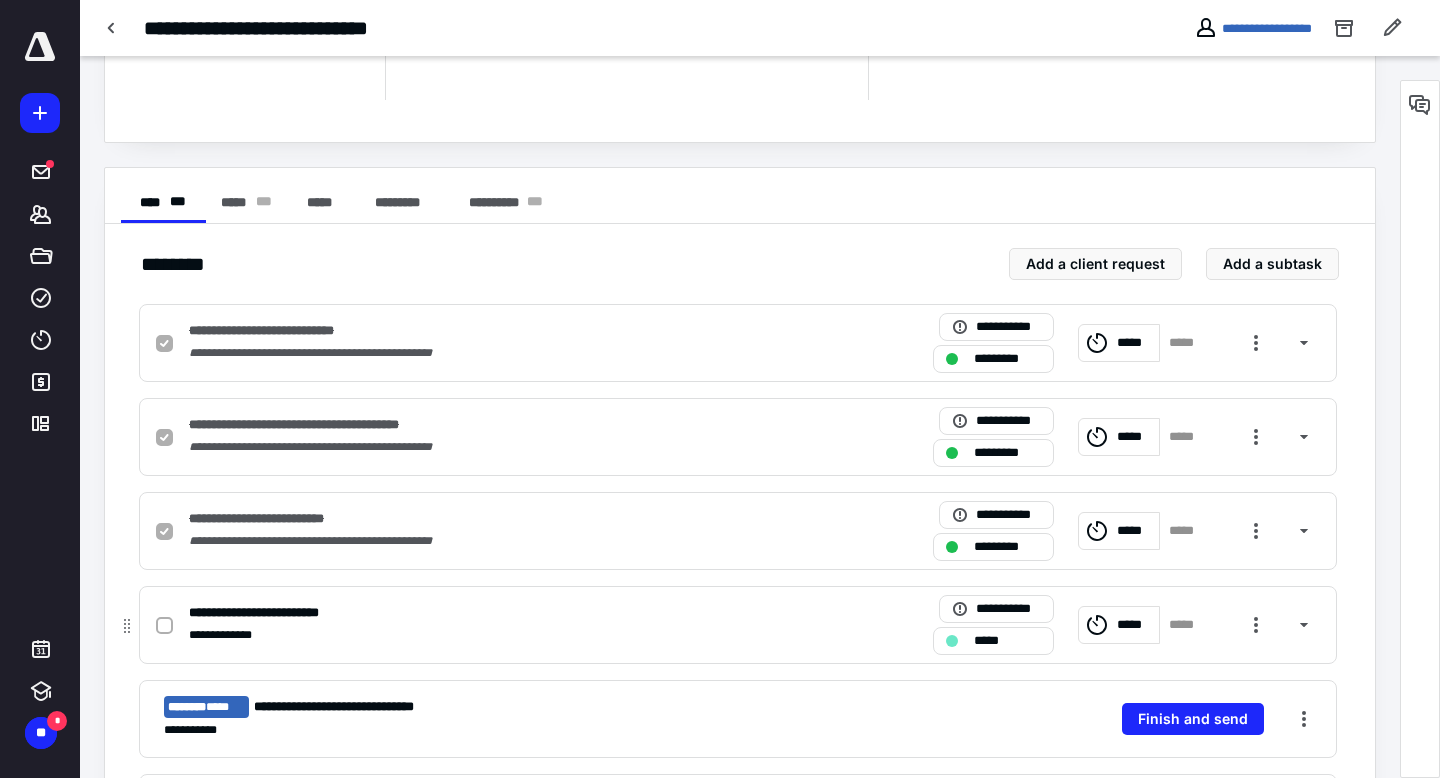 checkbox on "true" 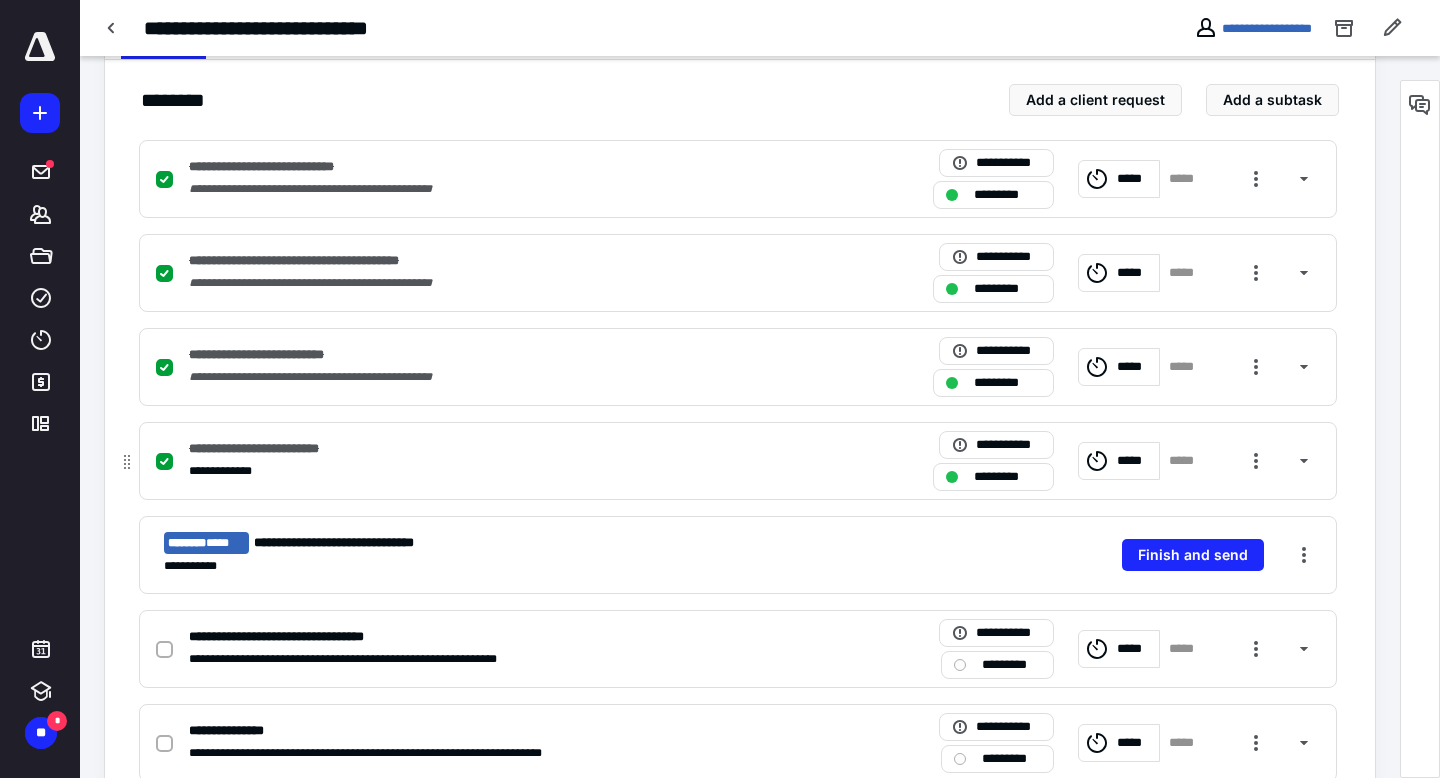 scroll, scrollTop: 452, scrollLeft: 0, axis: vertical 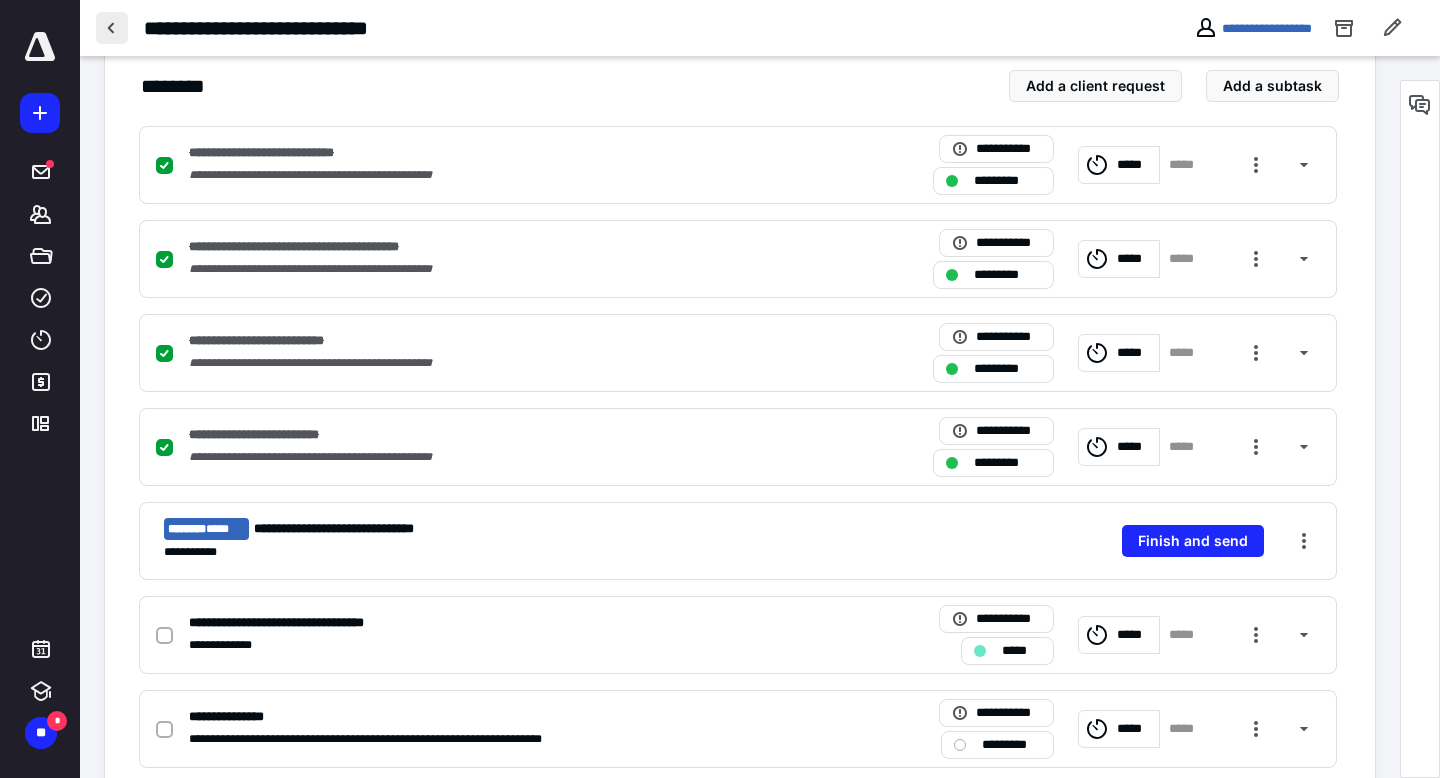 click at bounding box center (112, 28) 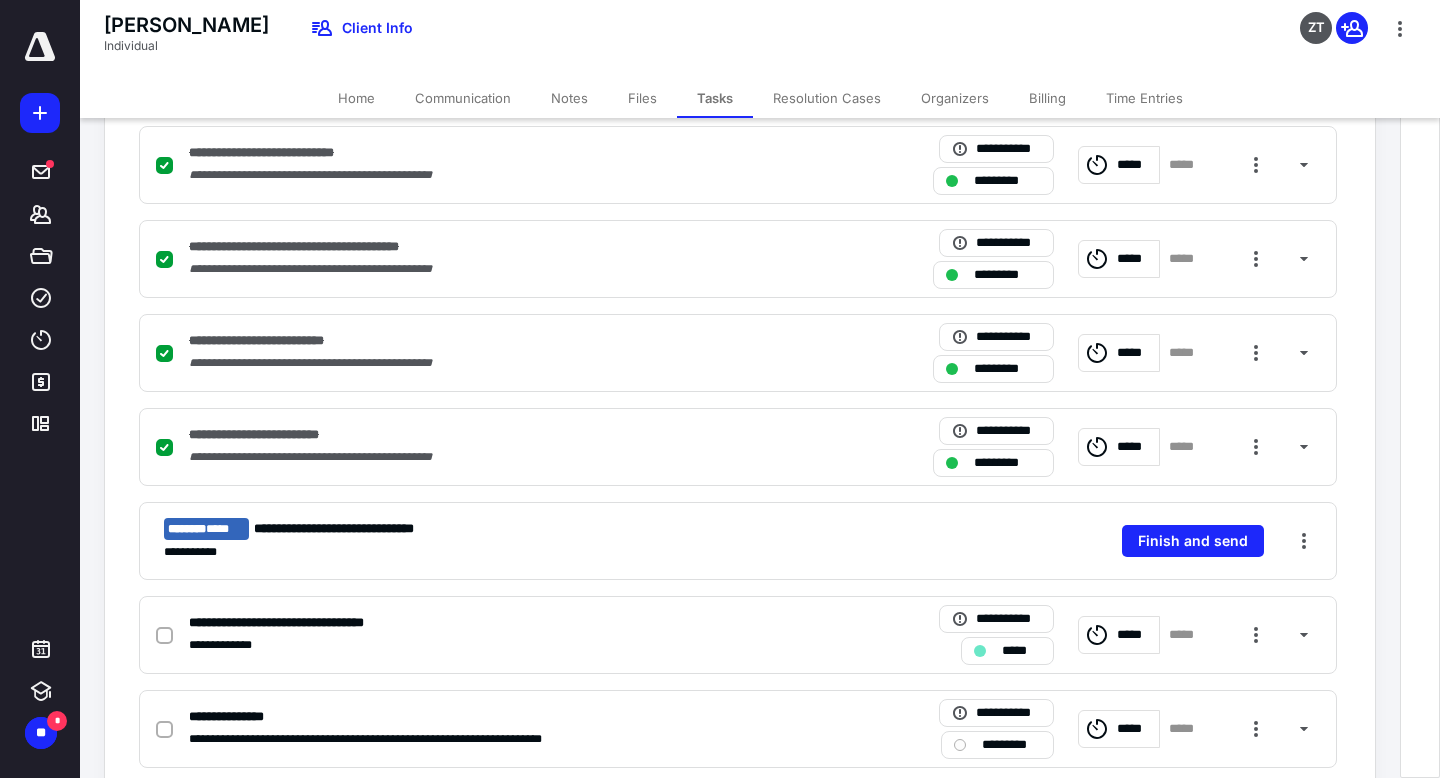 scroll, scrollTop: 0, scrollLeft: 0, axis: both 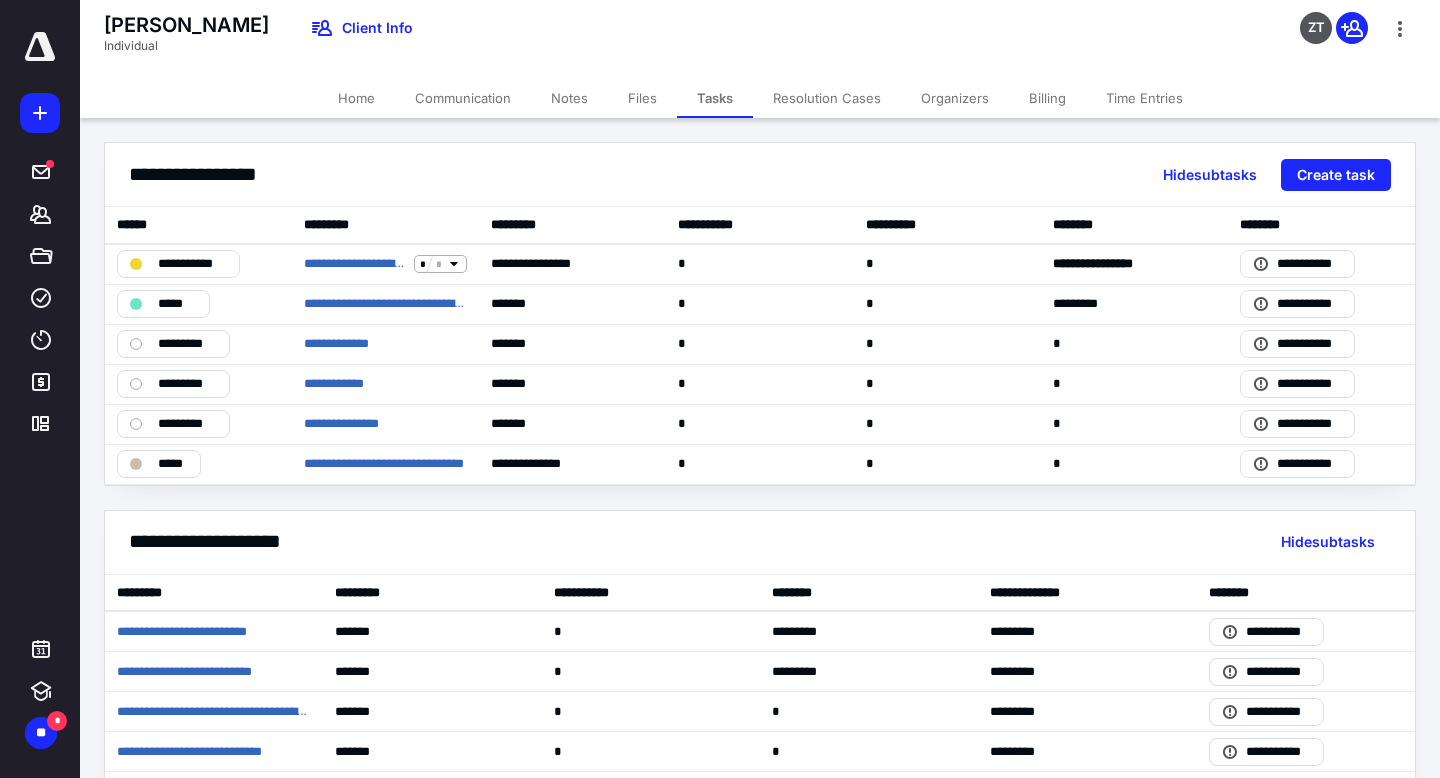 click on "Files" at bounding box center [642, 98] 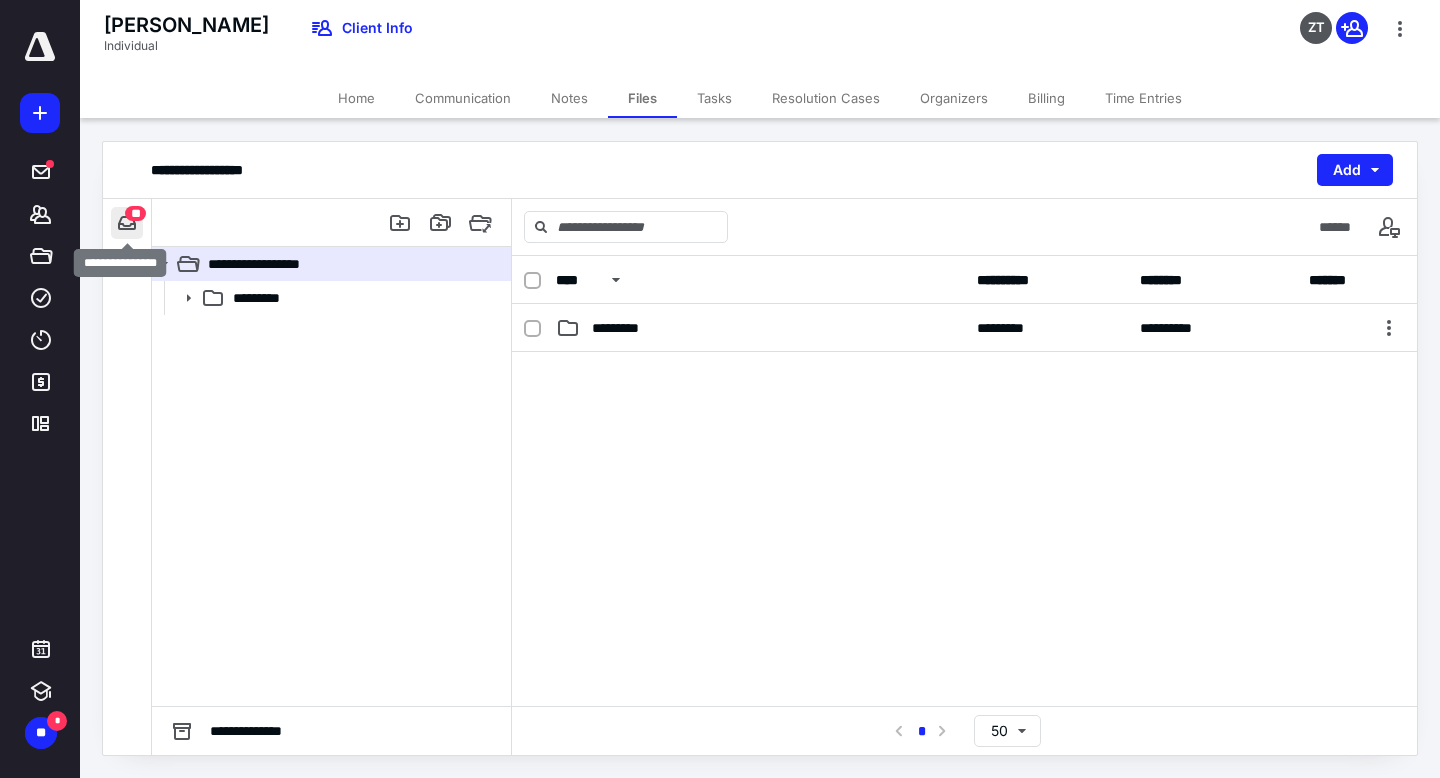 click at bounding box center (127, 223) 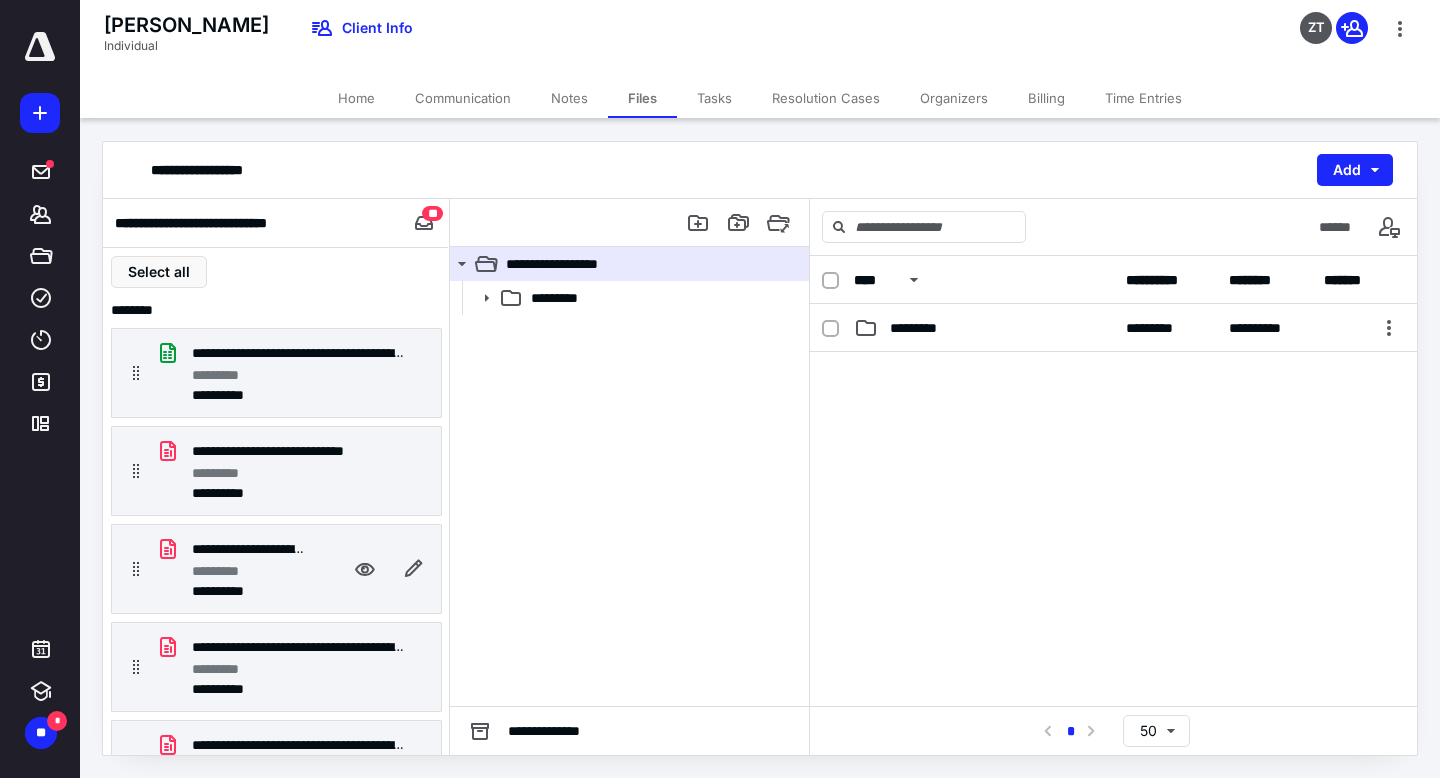 scroll, scrollTop: 1035, scrollLeft: 0, axis: vertical 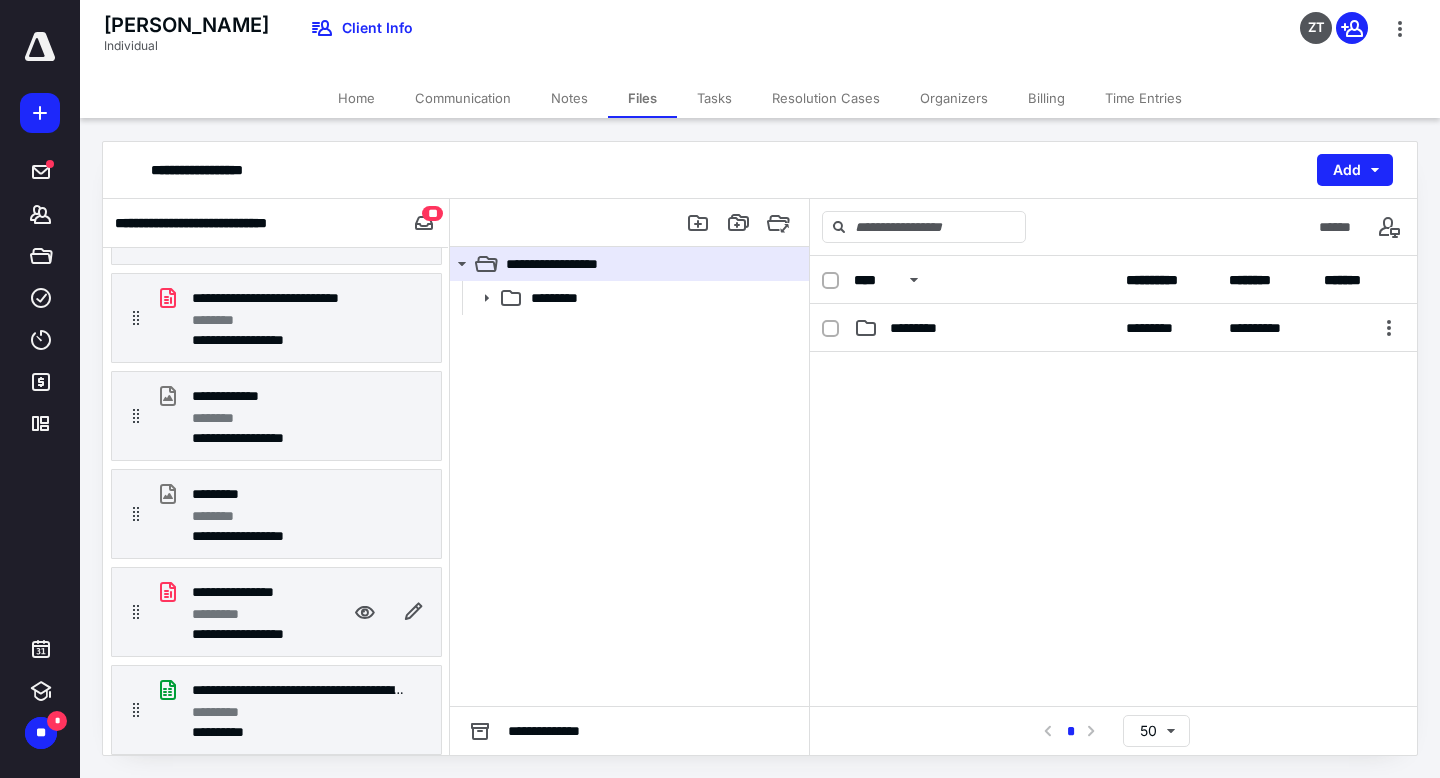click on "*********" at bounding box center [225, 614] 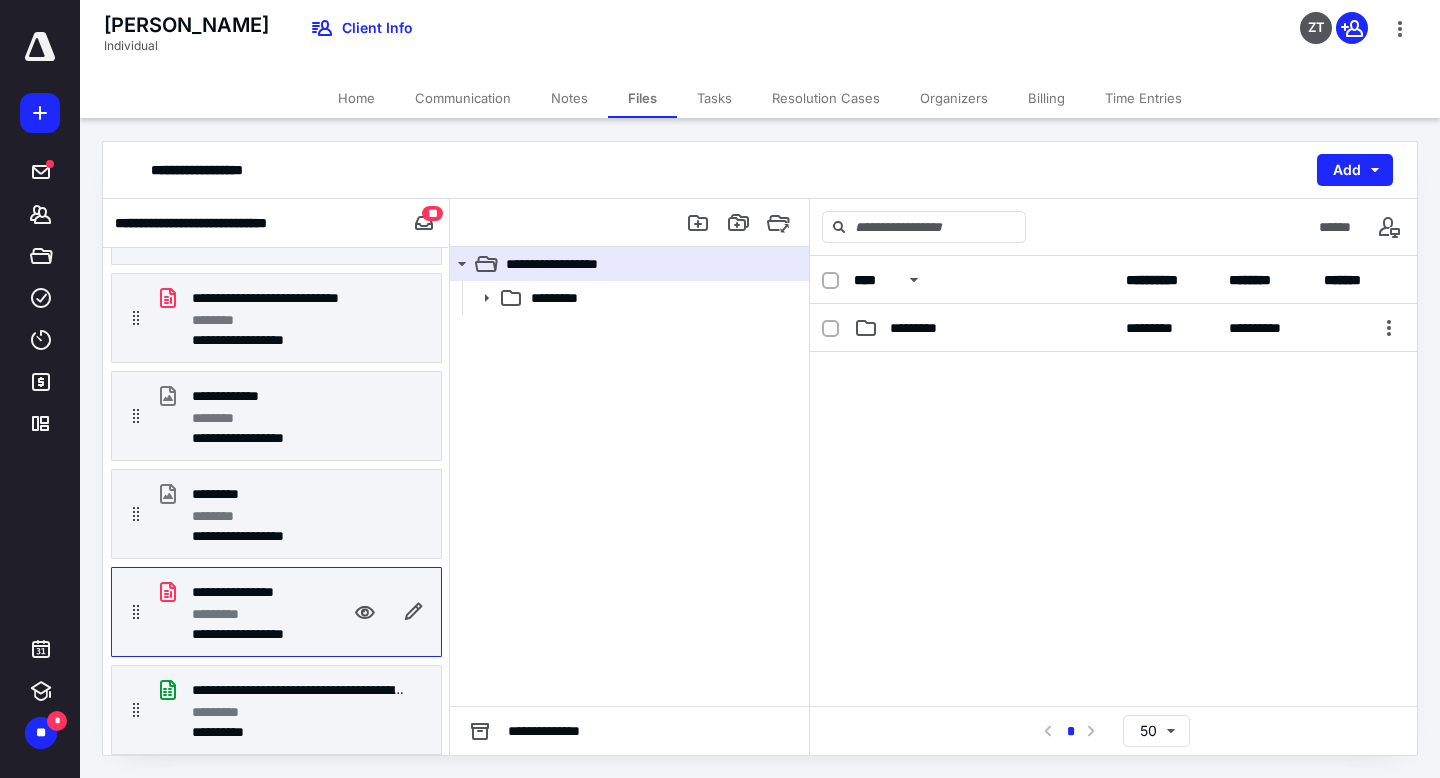 click on "*********" at bounding box center [225, 614] 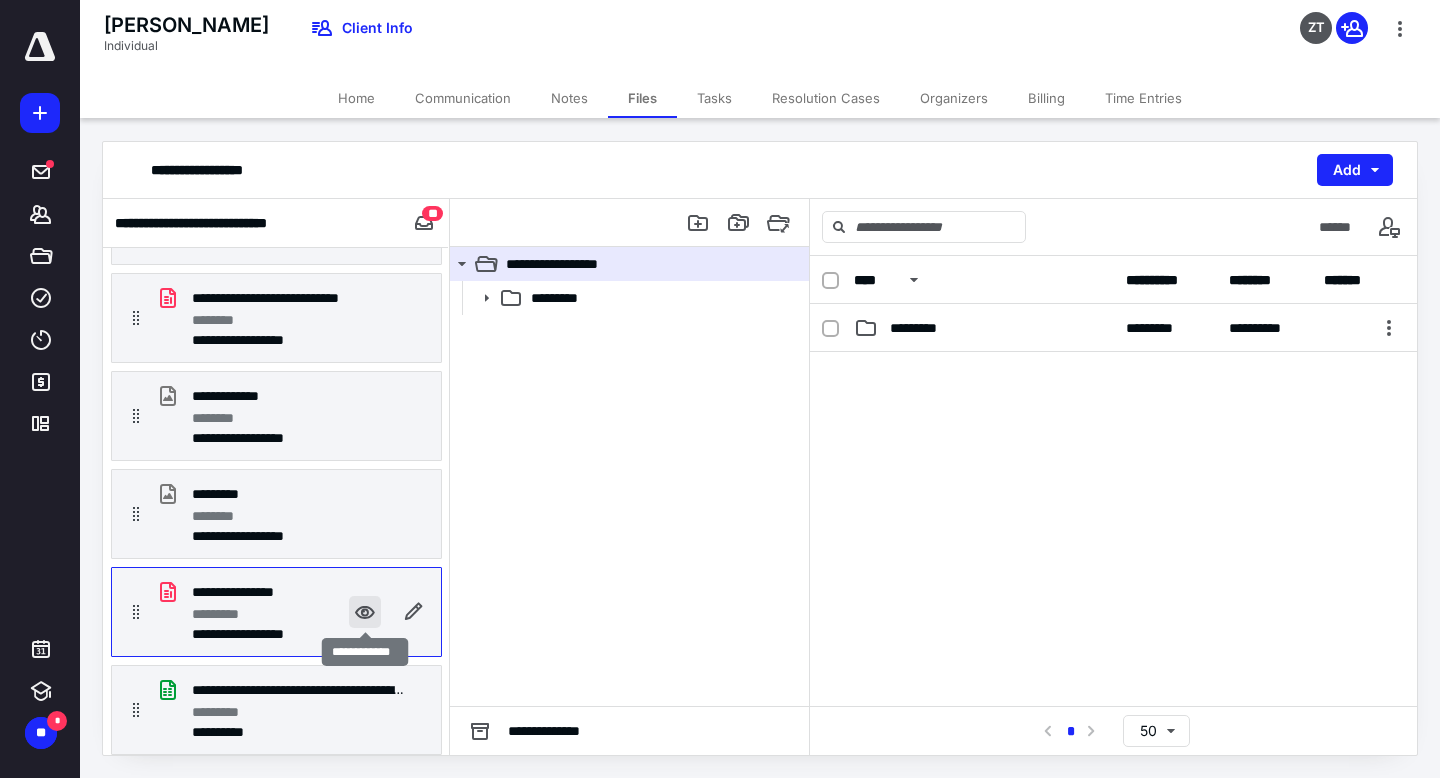 click at bounding box center (365, 612) 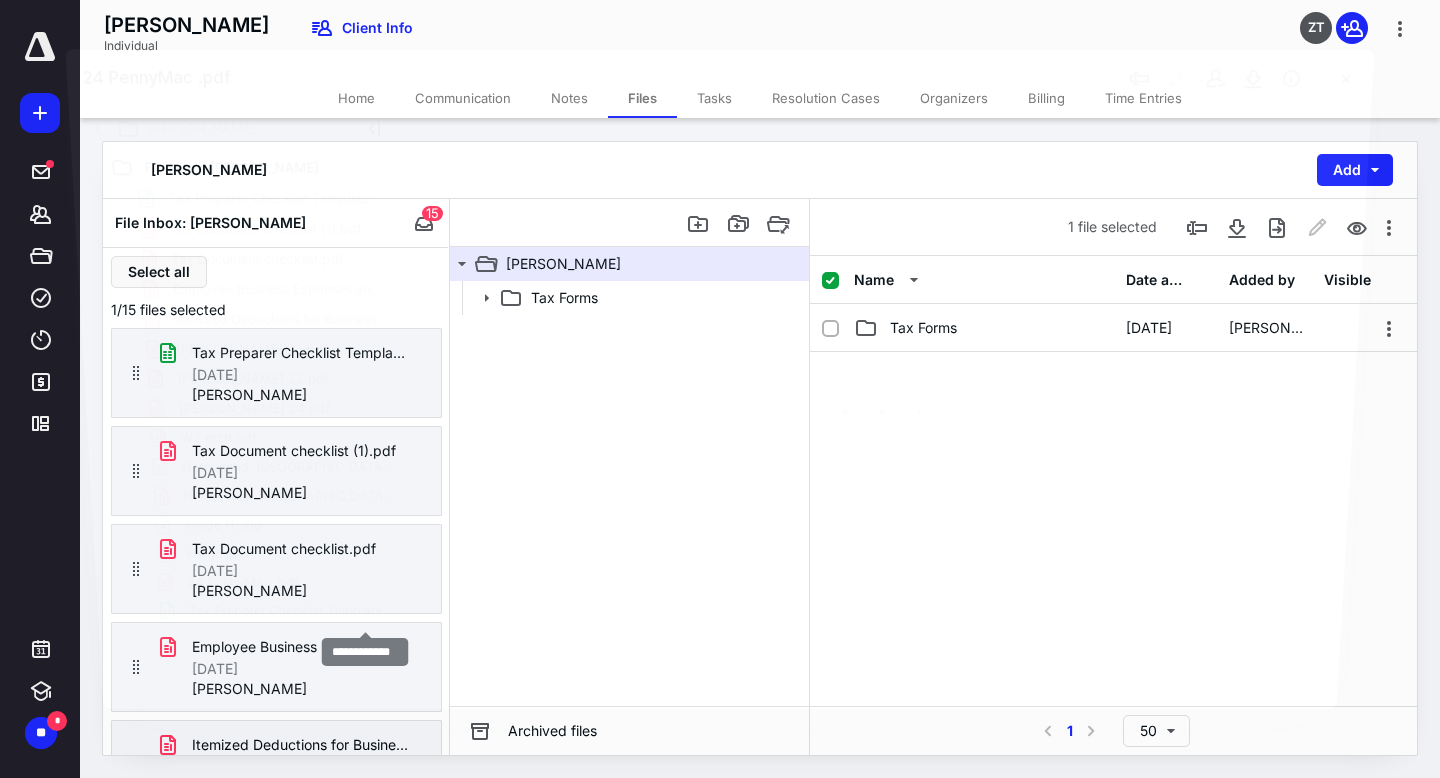 scroll, scrollTop: 1035, scrollLeft: 0, axis: vertical 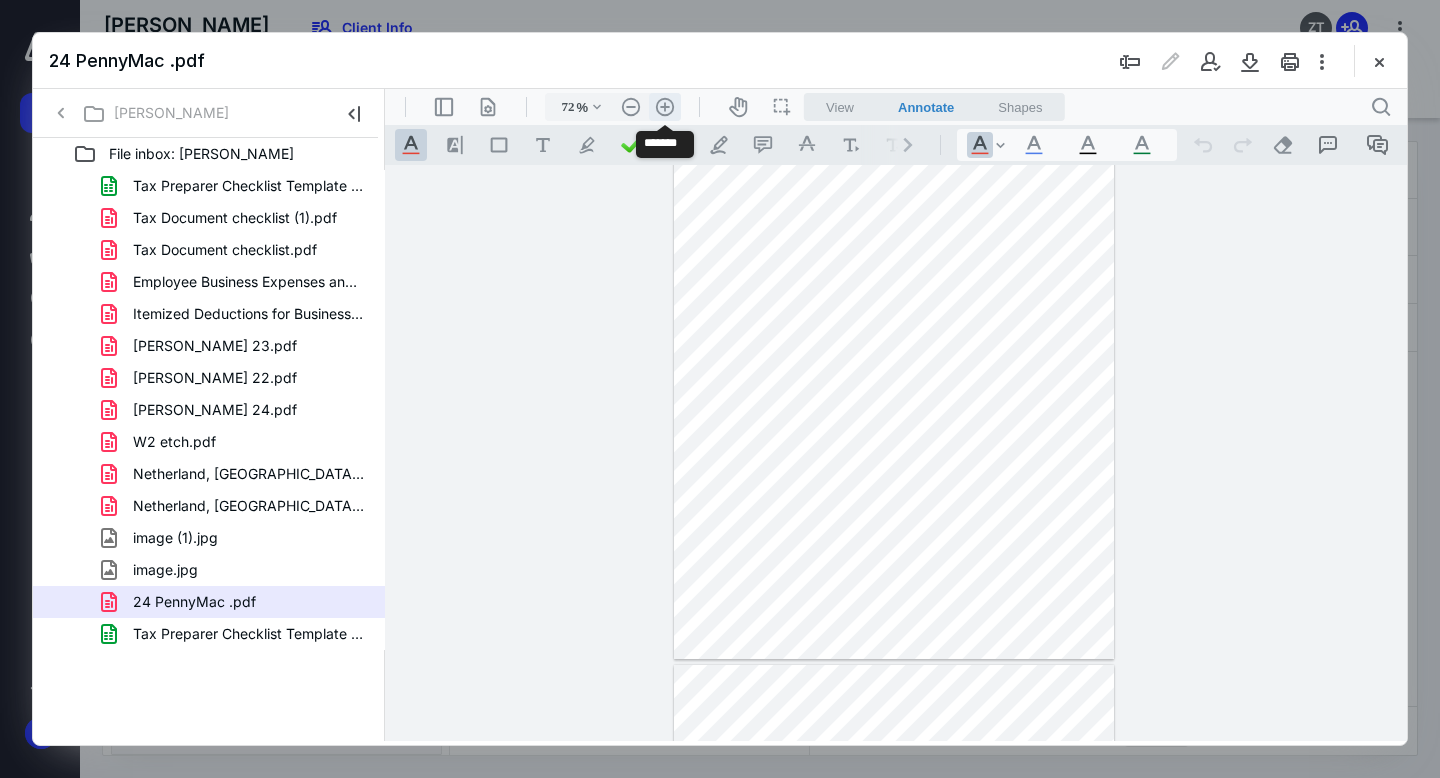 click on ".cls-1{fill:#abb0c4;} icon - header - zoom - in - line" at bounding box center [665, 107] 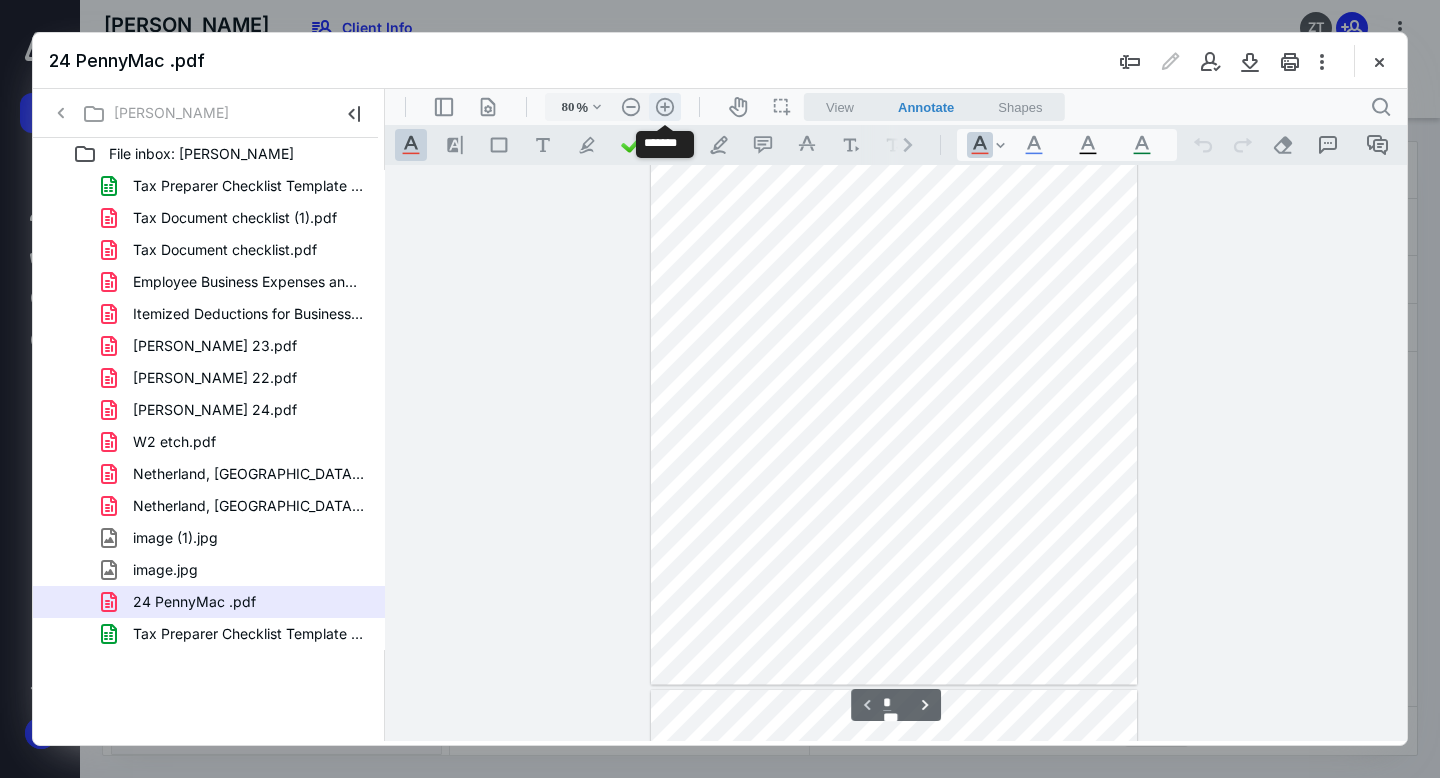click on ".cls-1{fill:#abb0c4;} icon - header - zoom - in - line" at bounding box center (665, 107) 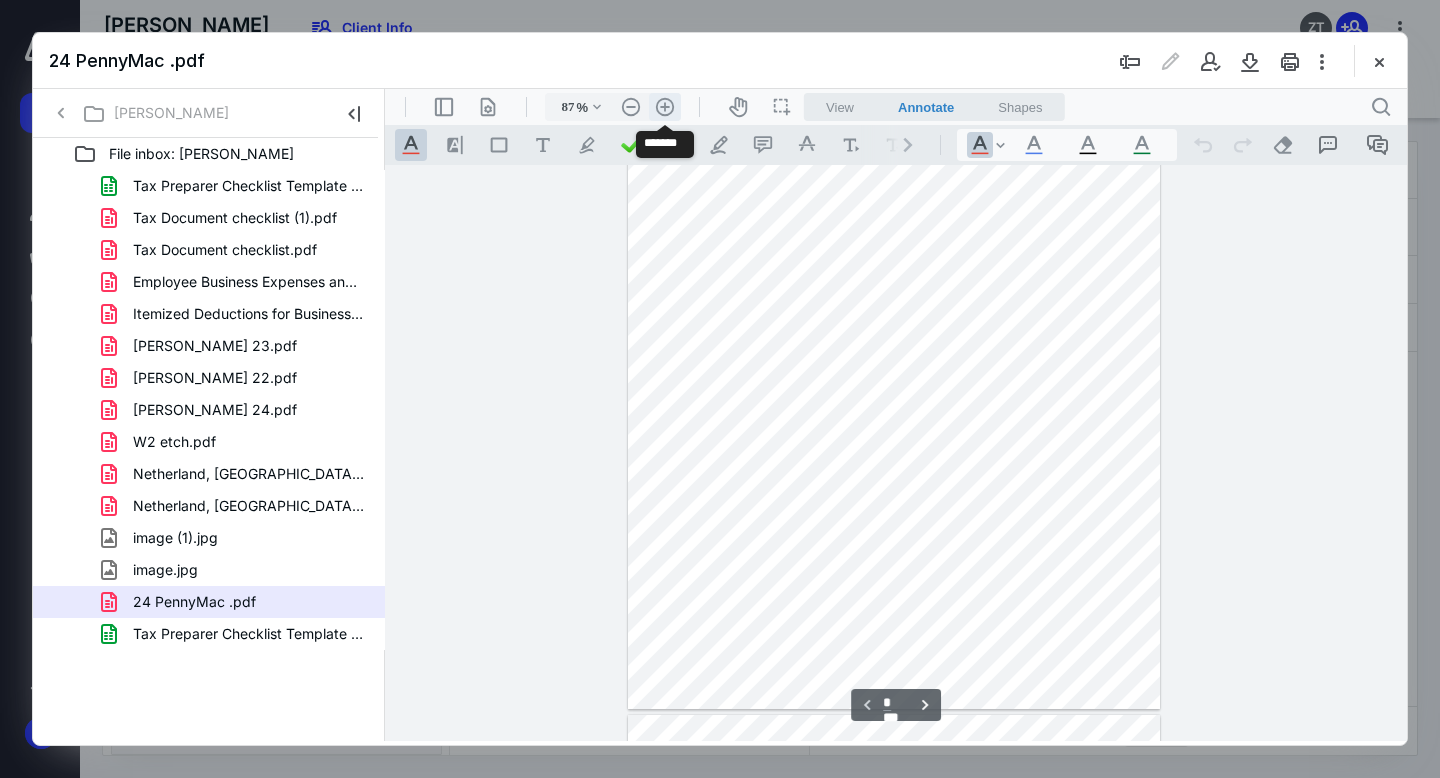 click on ".cls-1{fill:#abb0c4;} icon - header - zoom - in - line" at bounding box center [665, 107] 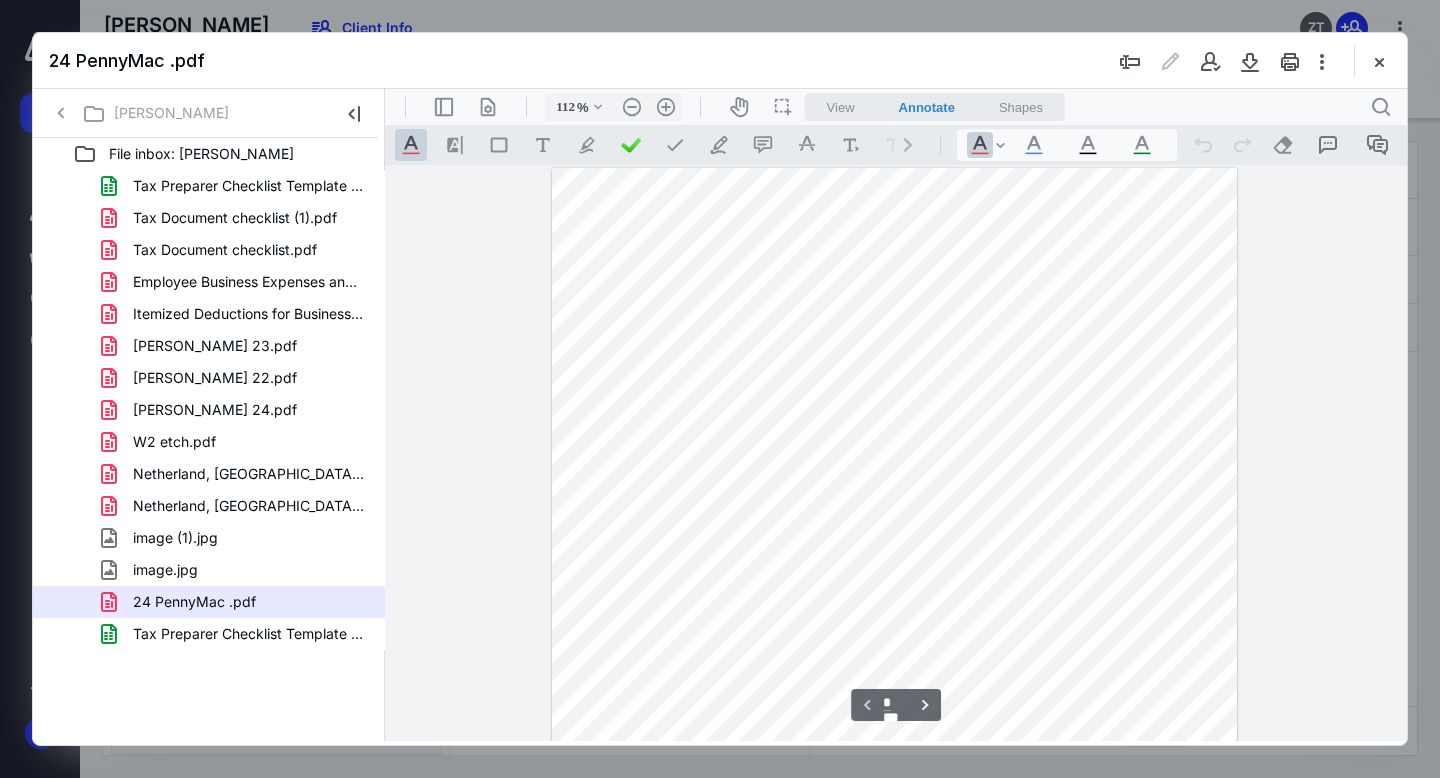 scroll, scrollTop: 0, scrollLeft: 0, axis: both 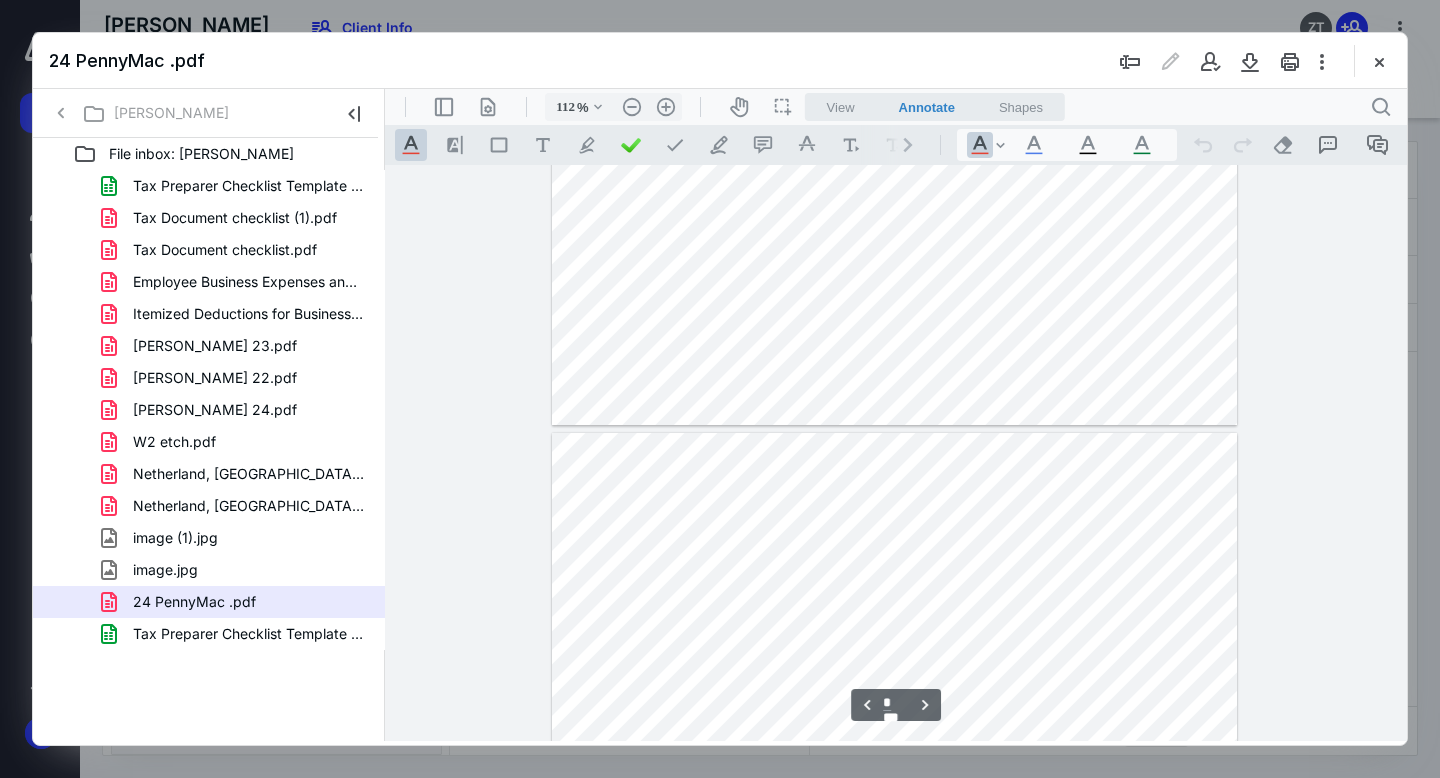 type on "*" 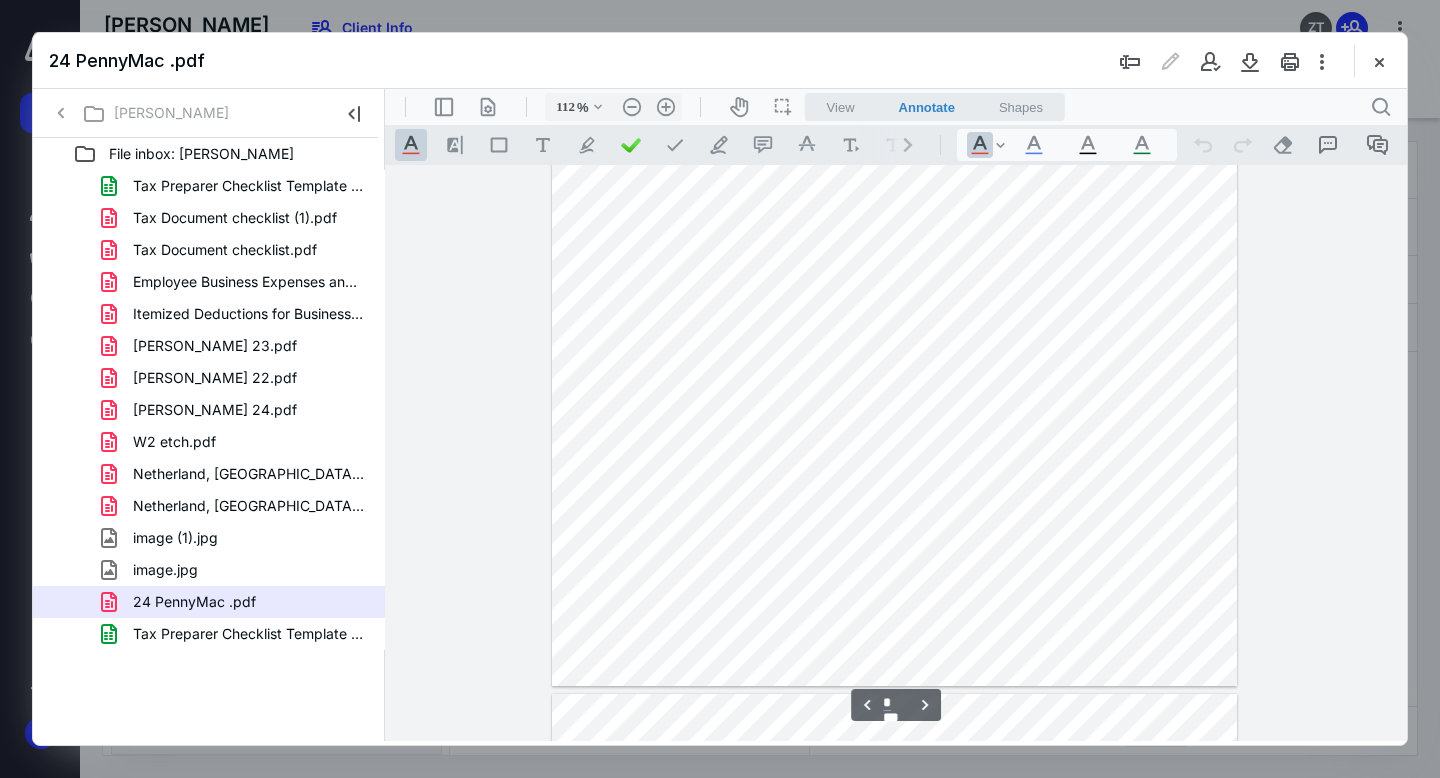 scroll, scrollTop: 3989, scrollLeft: 0, axis: vertical 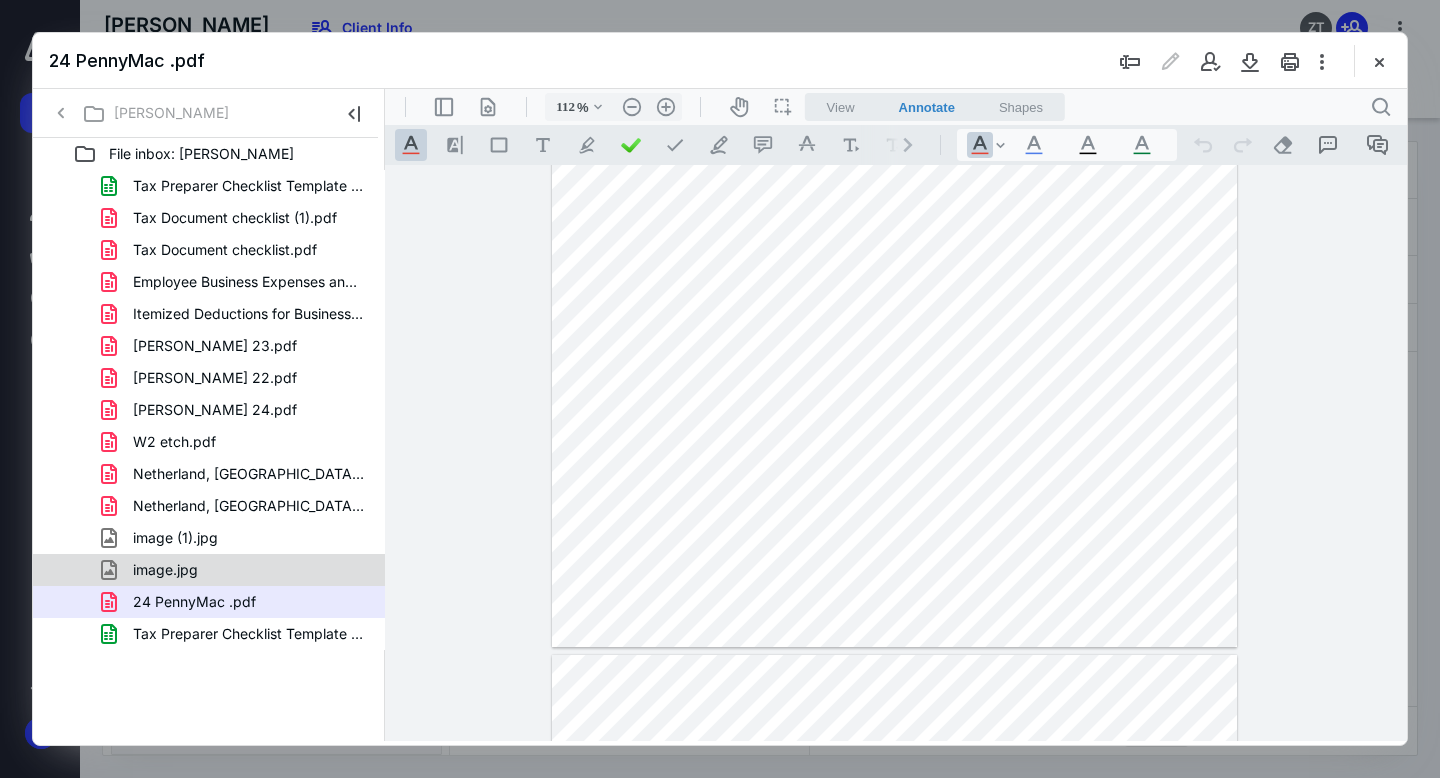 click on "image.jpg" at bounding box center (237, 570) 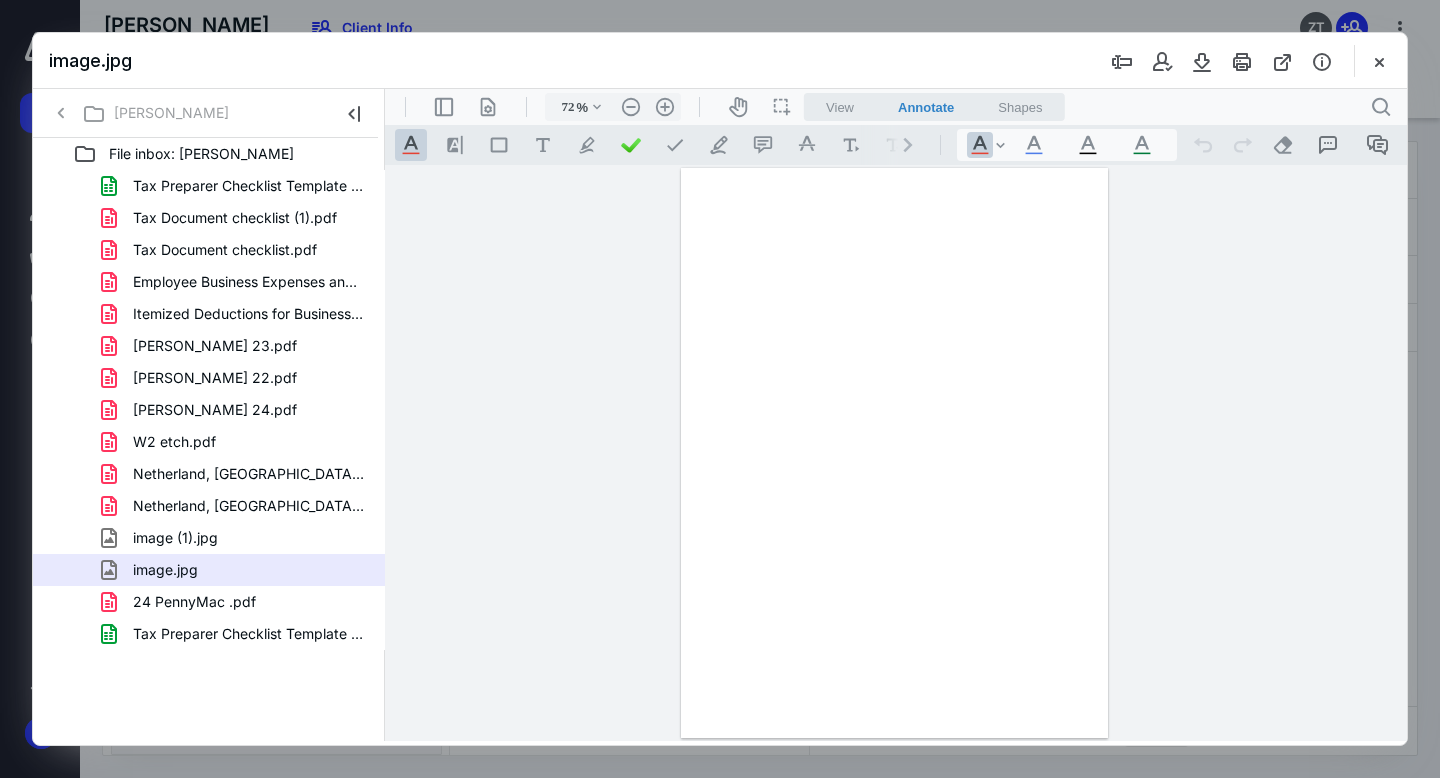 scroll, scrollTop: 0, scrollLeft: 0, axis: both 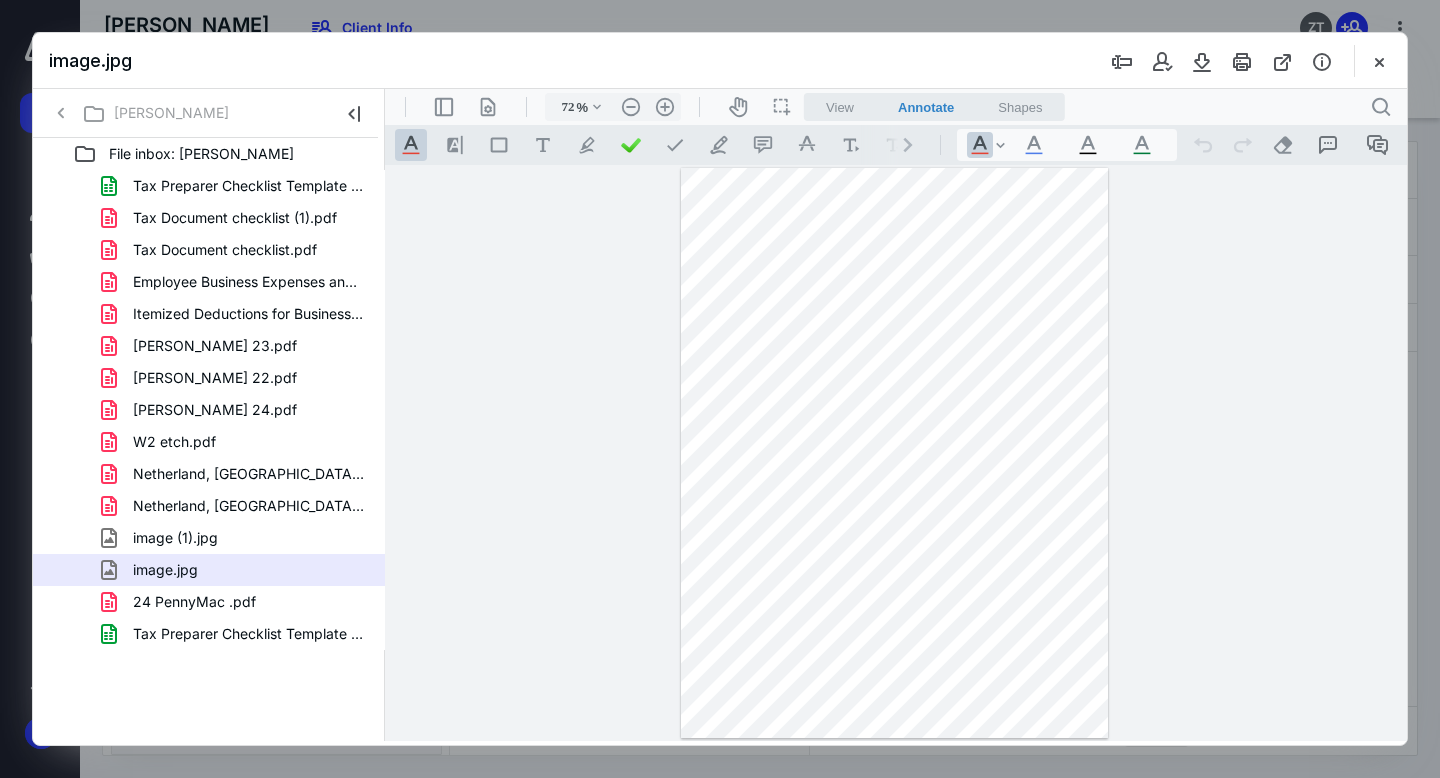 click on "image (1).jpg" at bounding box center [175, 538] 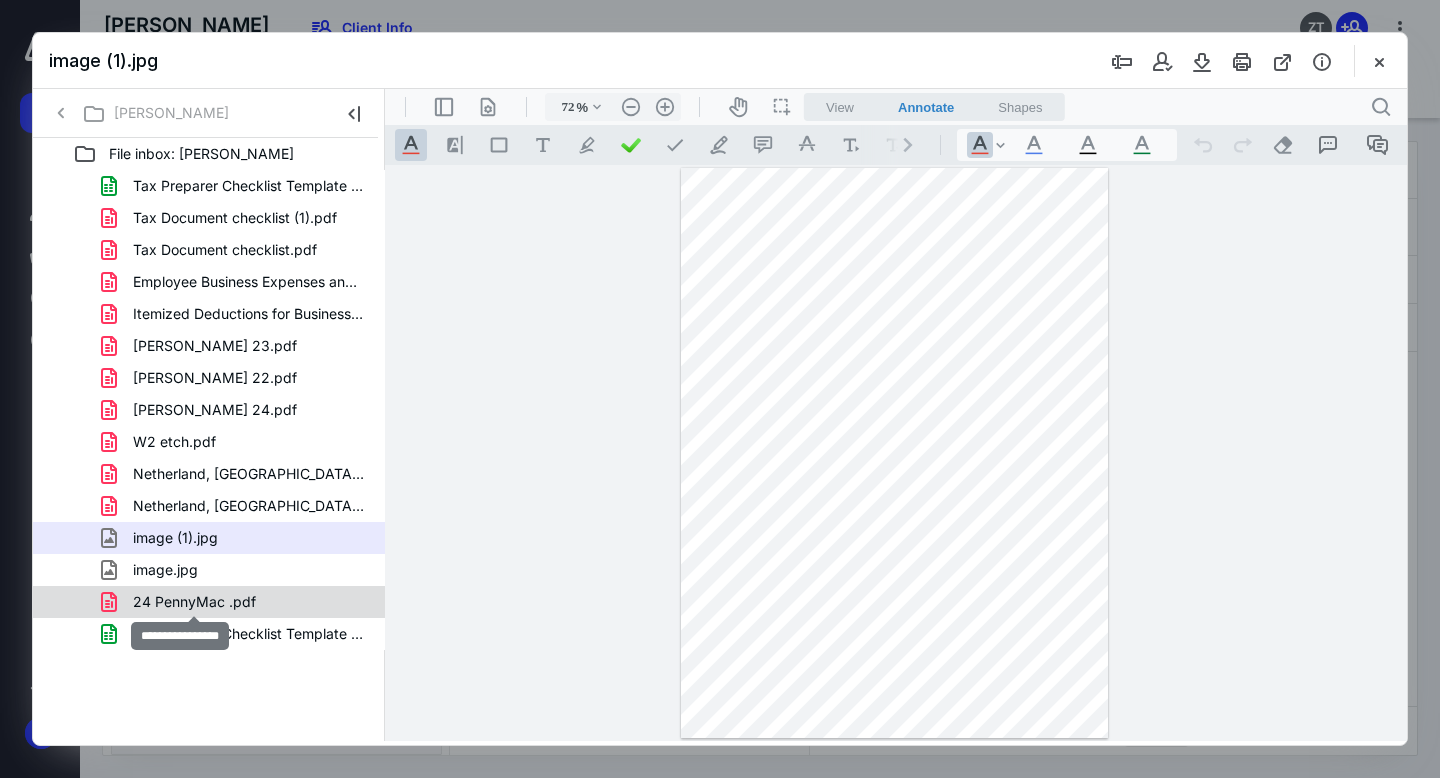 click on "24 PennyMac .pdf" at bounding box center (194, 602) 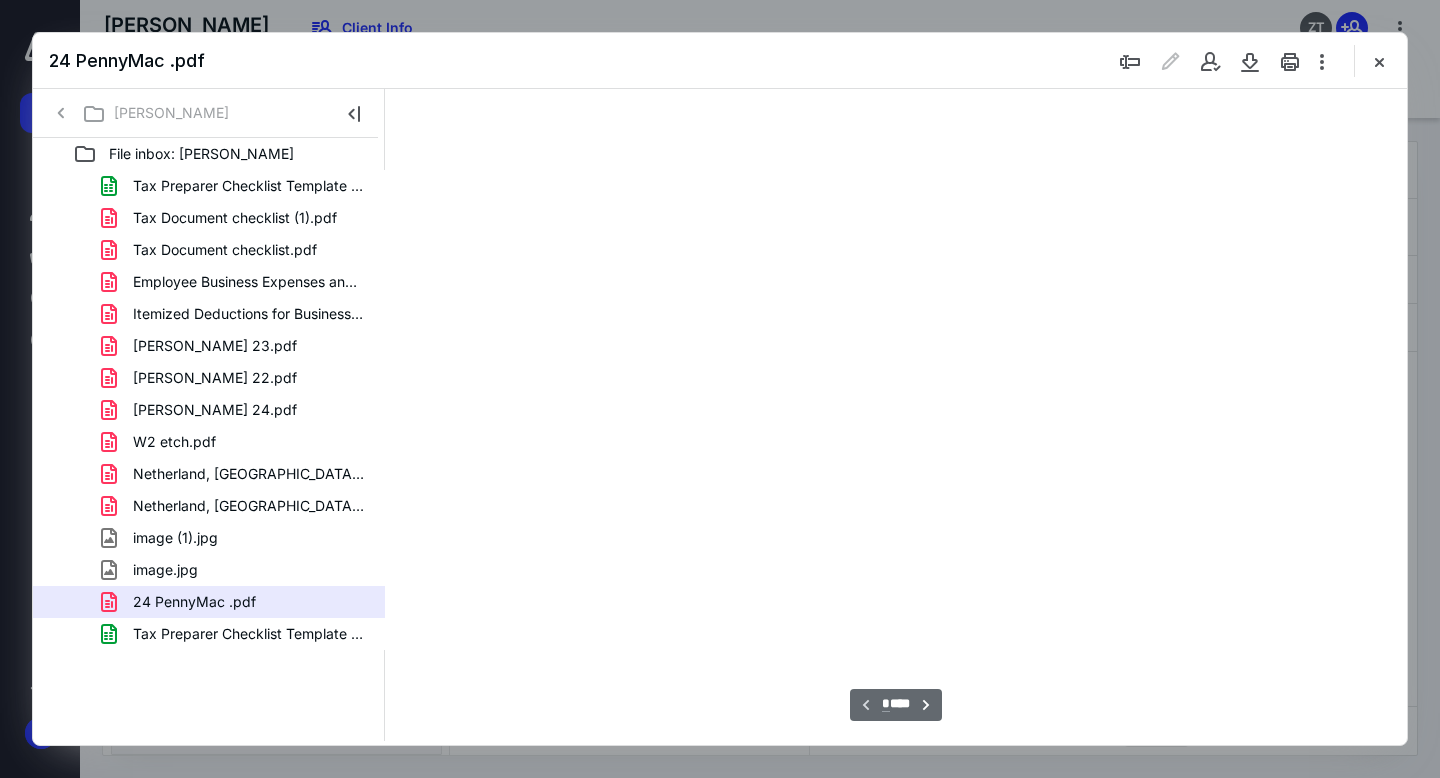 type on "72" 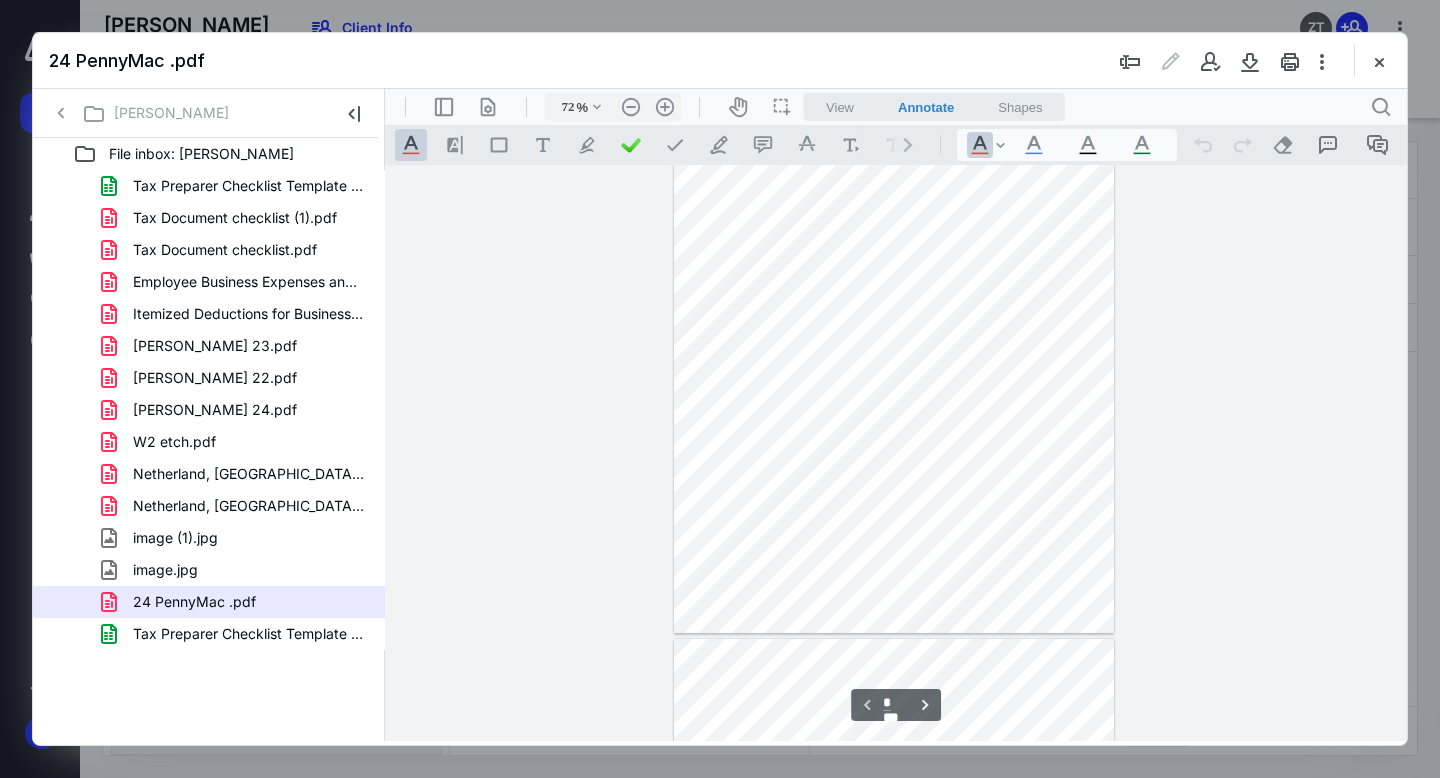 scroll, scrollTop: 0, scrollLeft: 0, axis: both 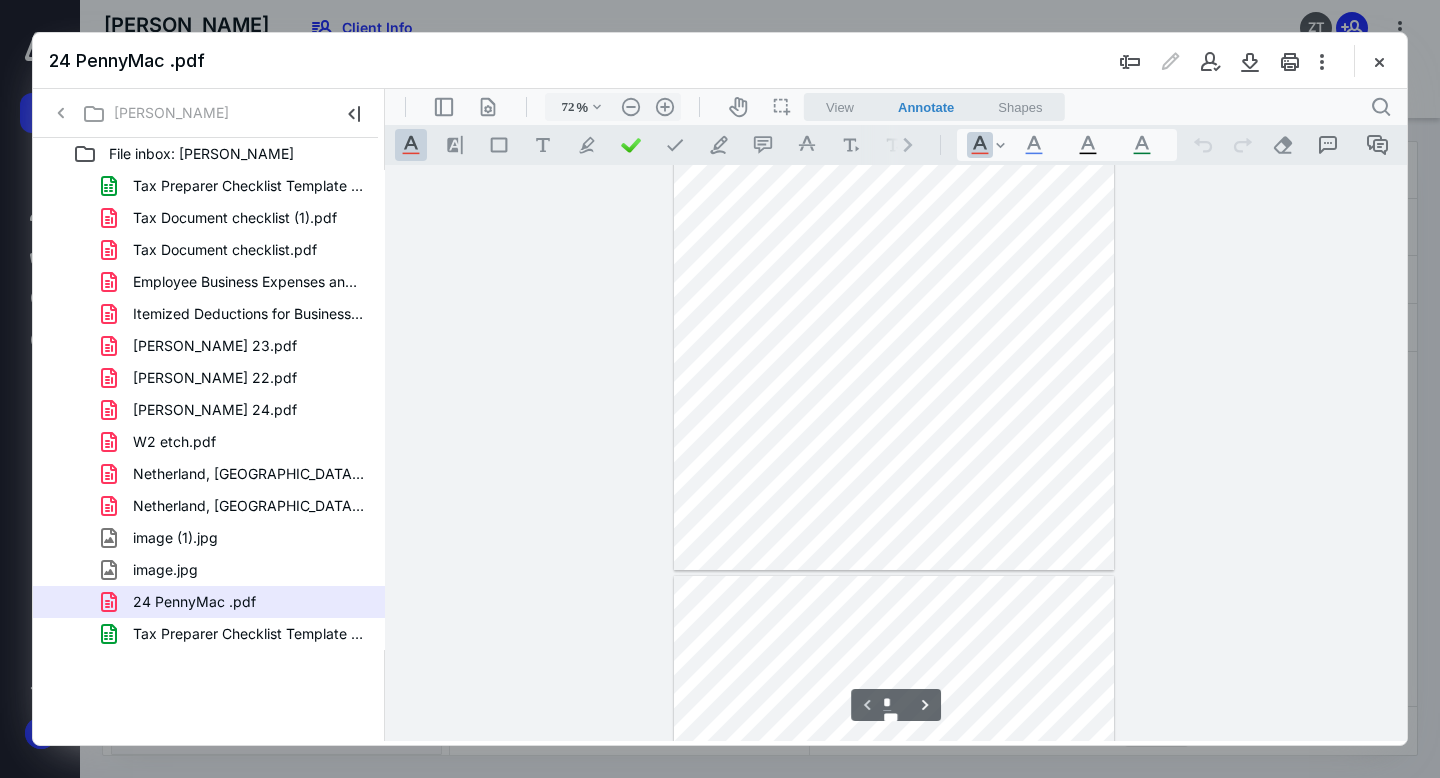 type on "*" 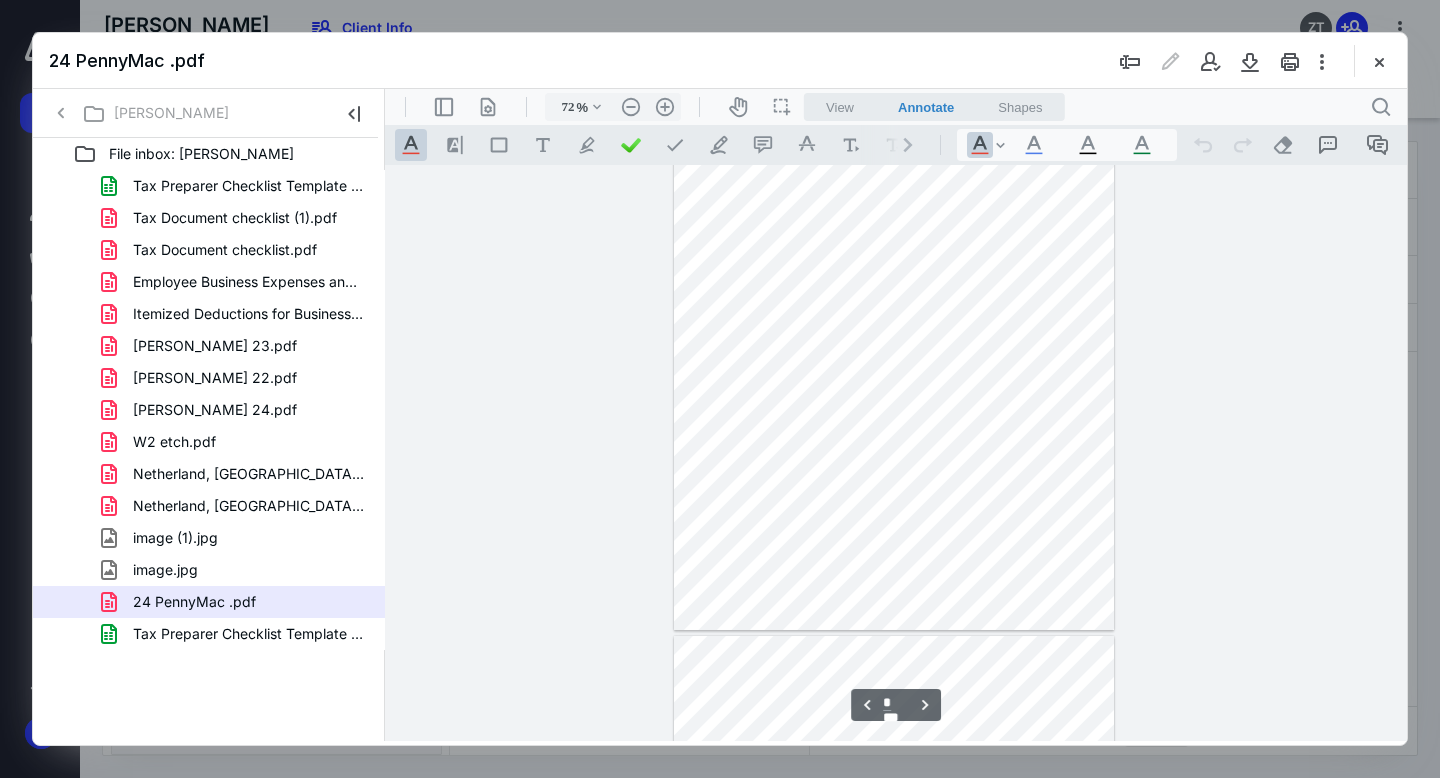 scroll, scrollTop: 689, scrollLeft: 0, axis: vertical 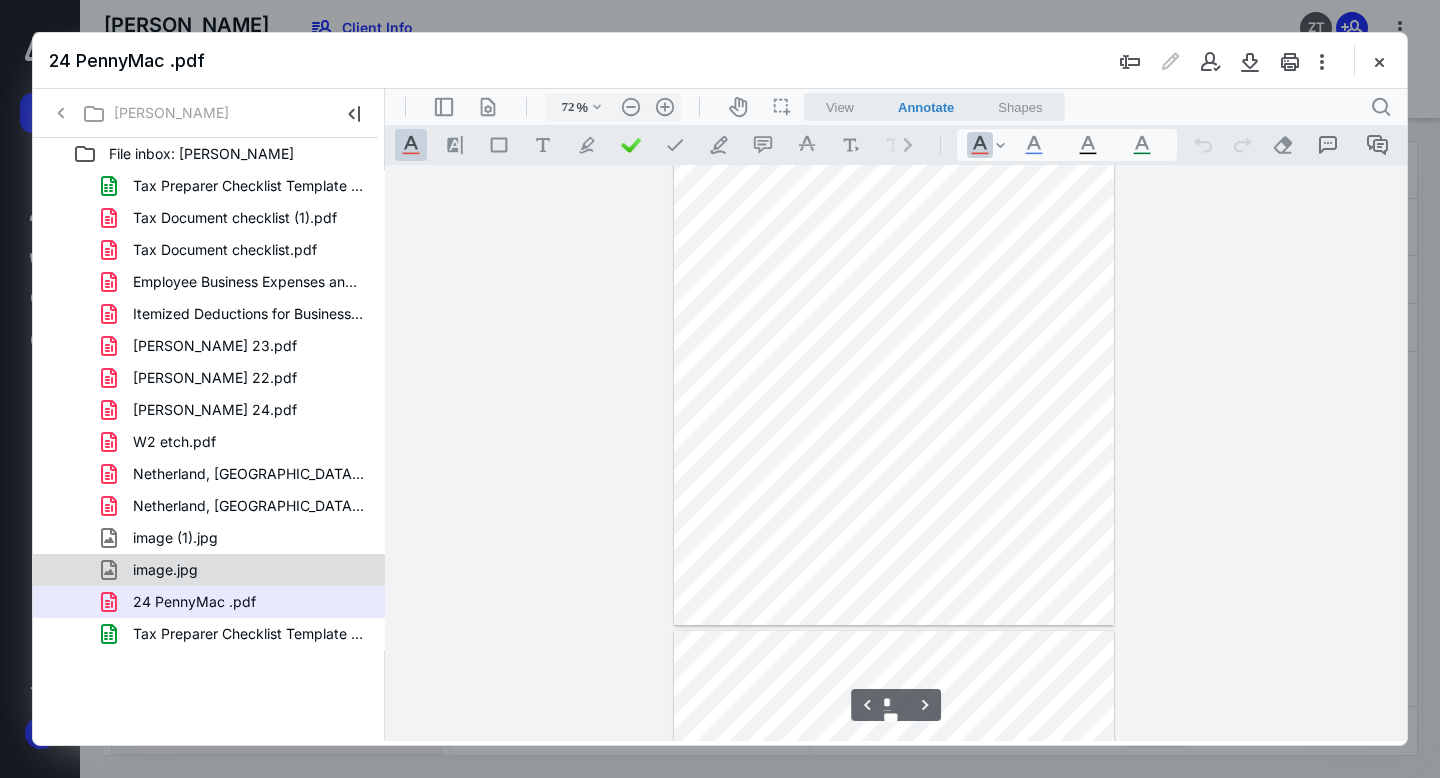 click on "image.jpg" at bounding box center (237, 570) 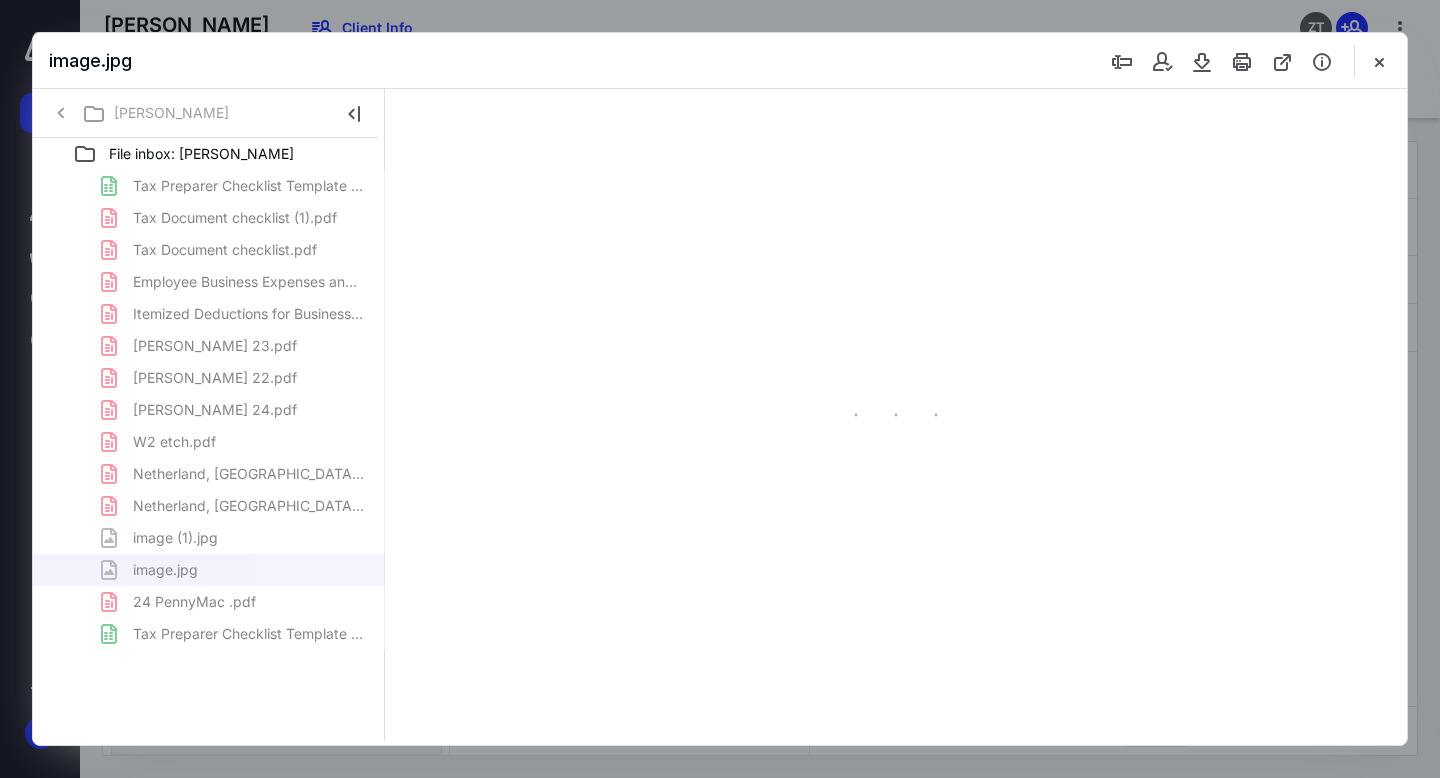 scroll, scrollTop: 0, scrollLeft: 0, axis: both 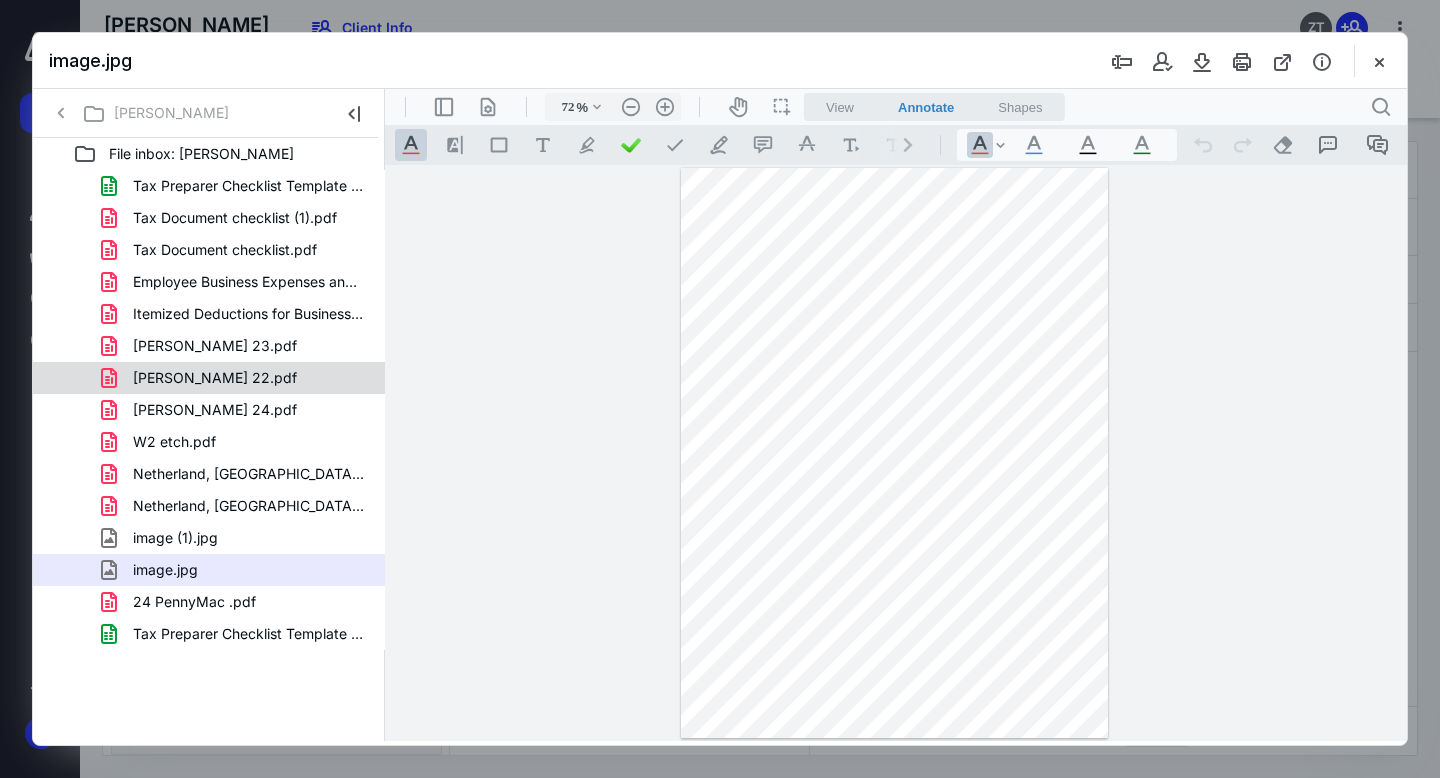 click on "[PERSON_NAME] 22.pdf" at bounding box center [237, 378] 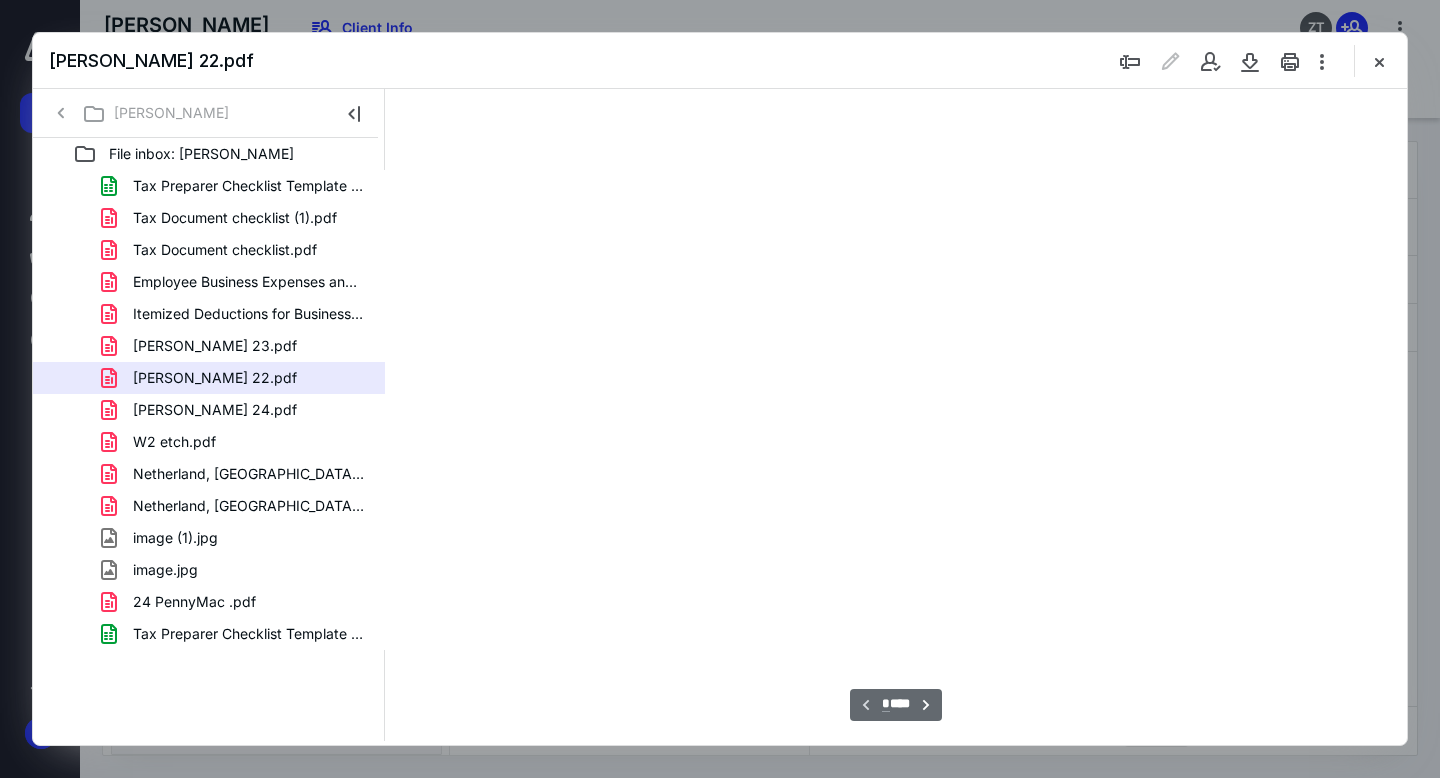 type on "72" 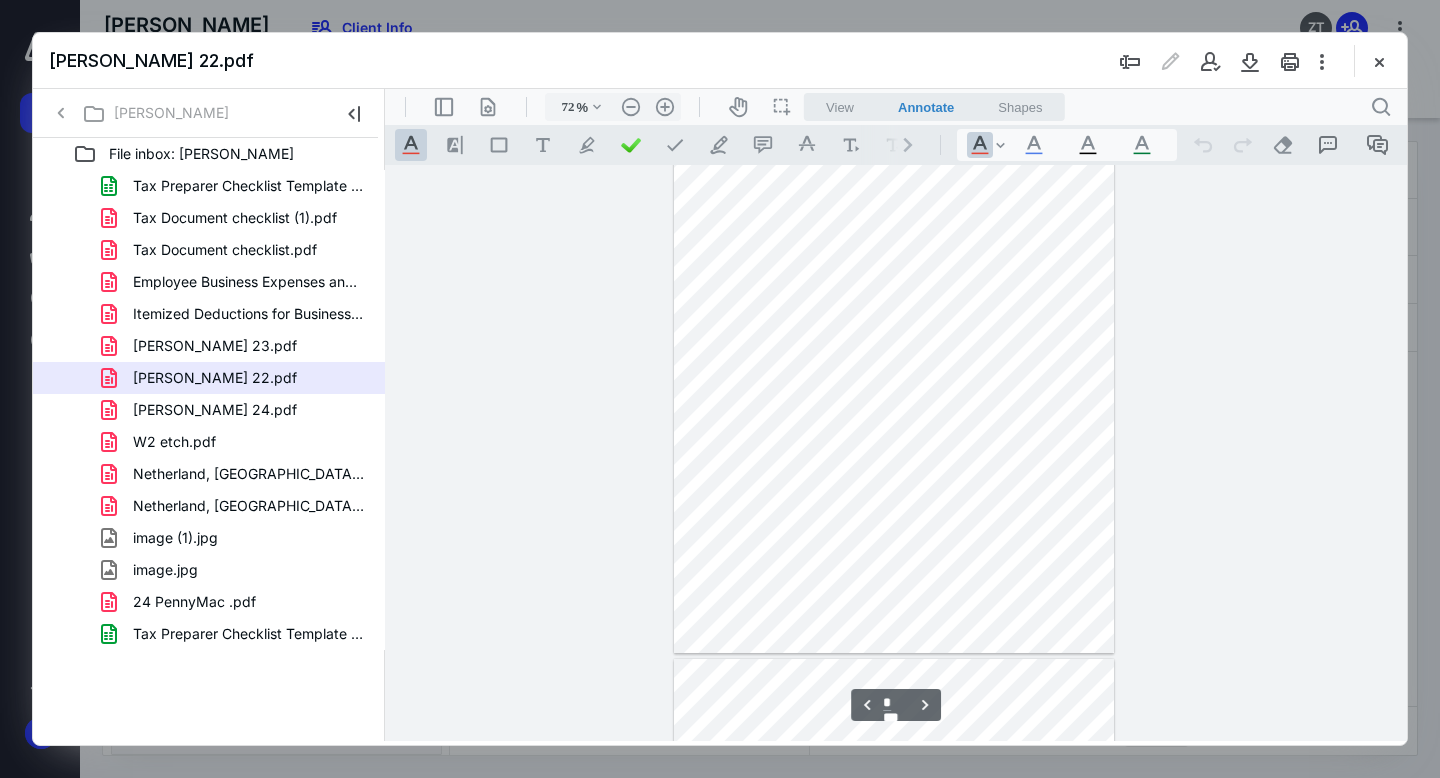 scroll, scrollTop: 2414, scrollLeft: 0, axis: vertical 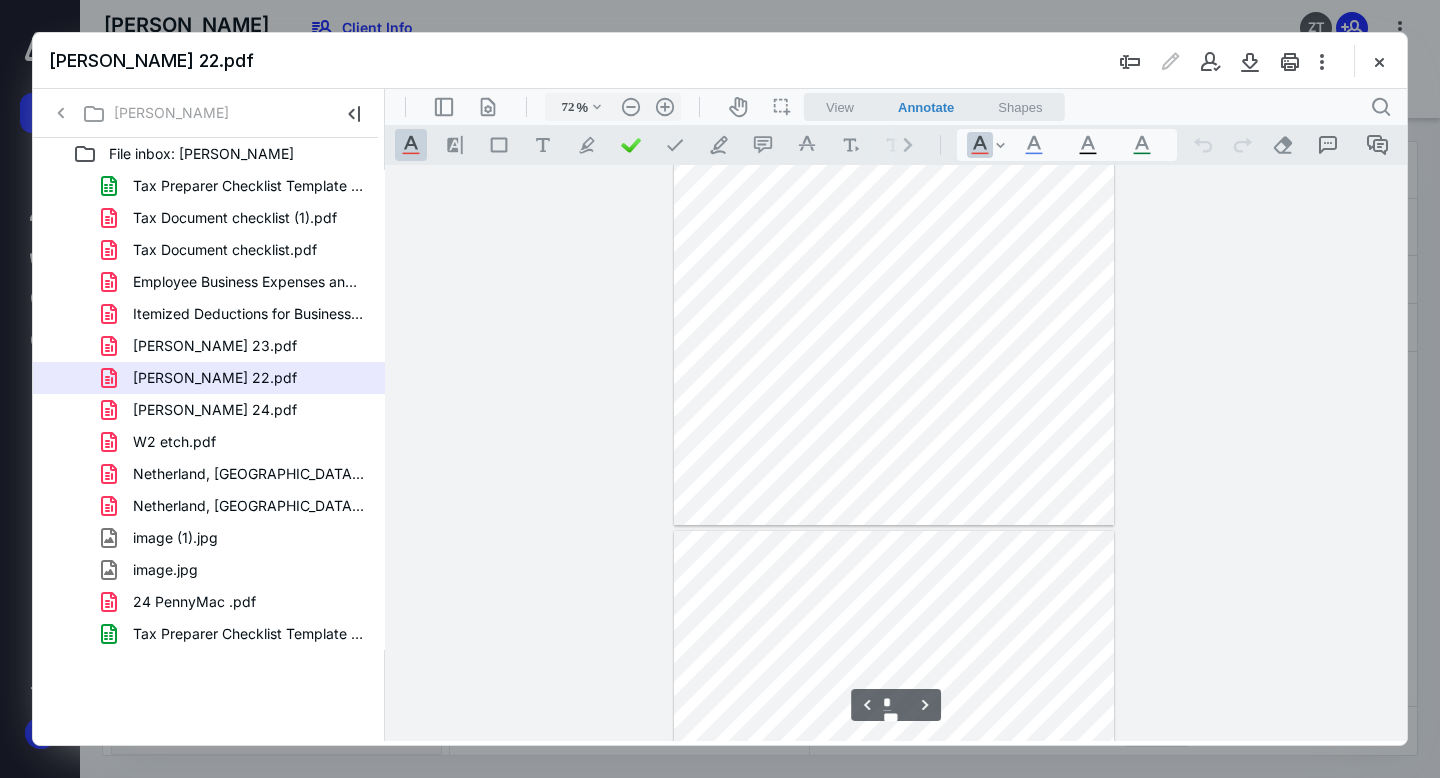type on "*" 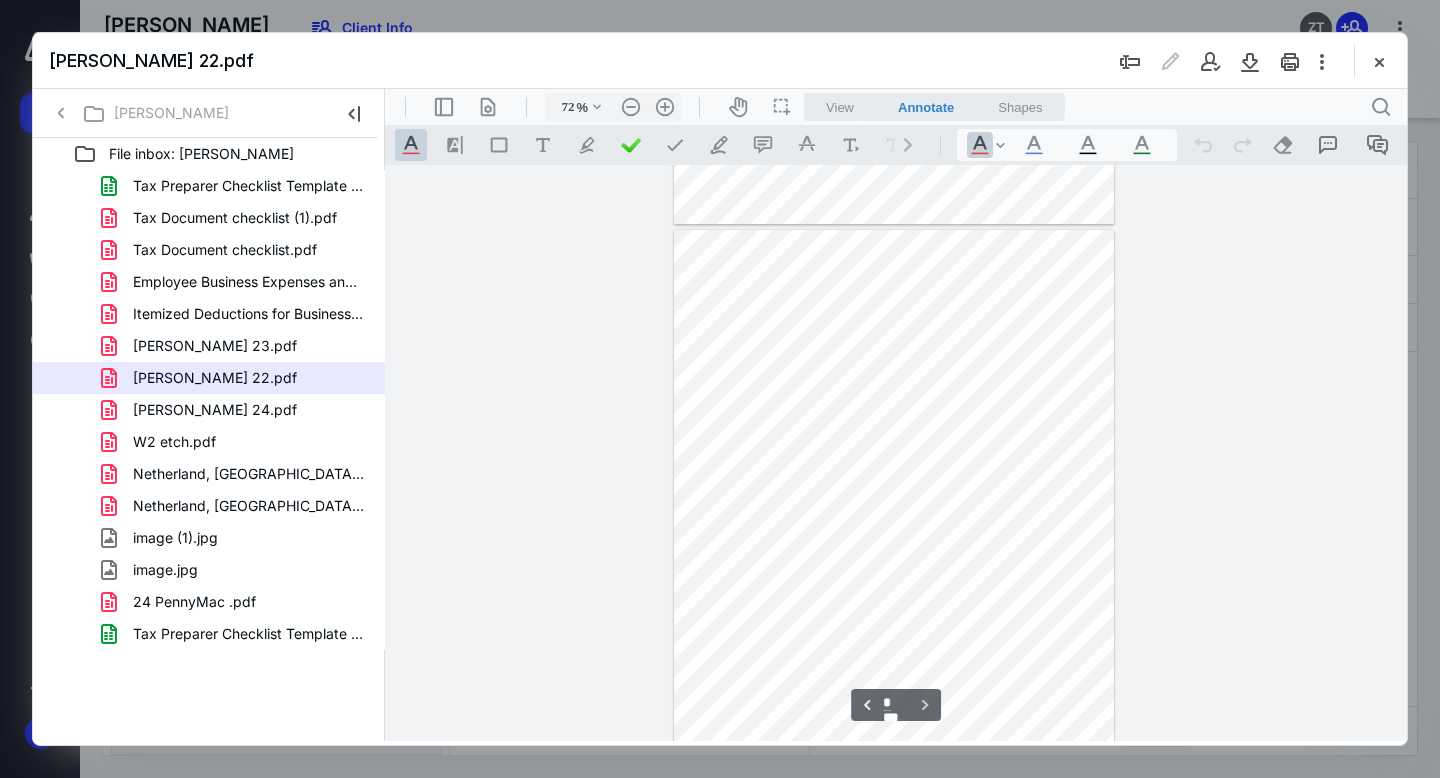scroll, scrollTop: 2880, scrollLeft: 0, axis: vertical 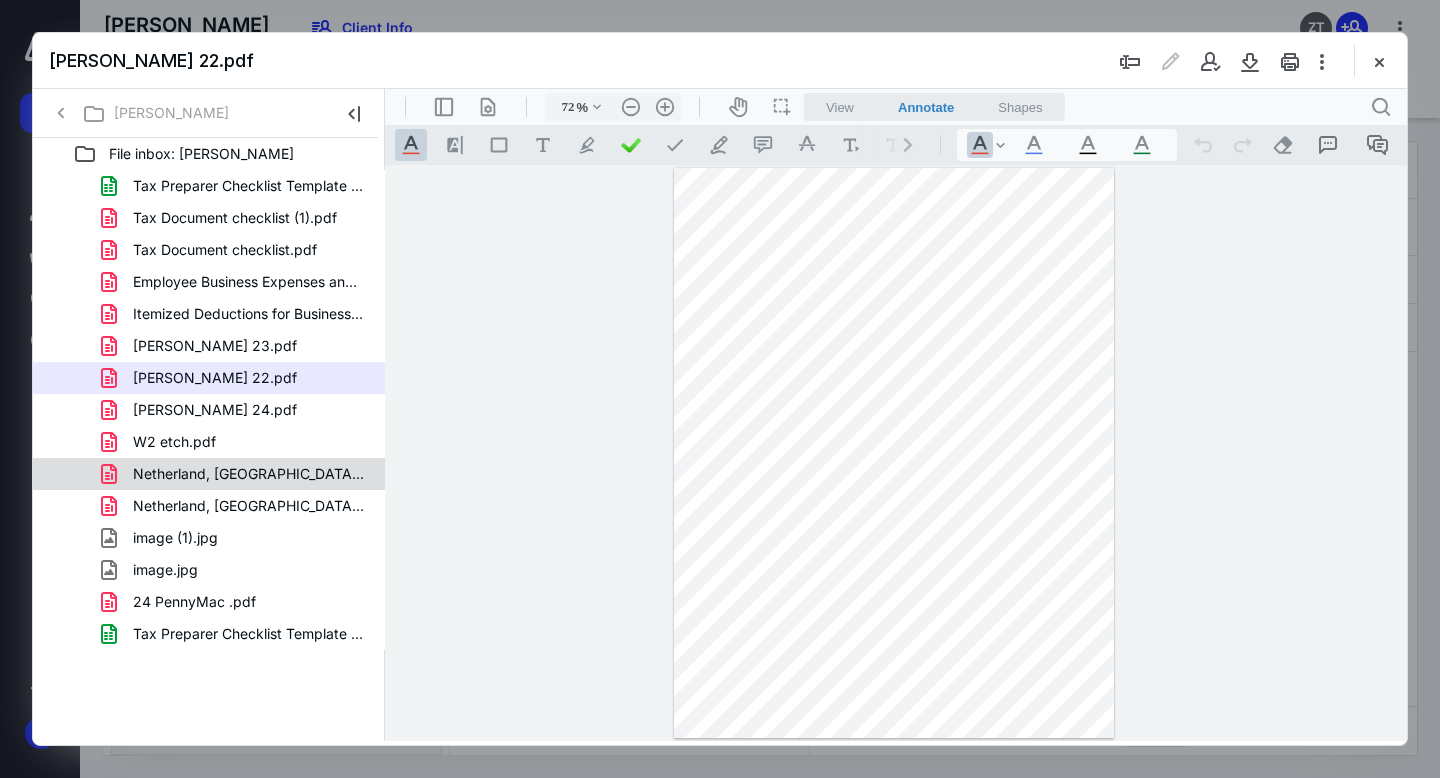 click on "Netherland, [GEOGRAPHIC_DATA] W2.pdf" at bounding box center [249, 474] 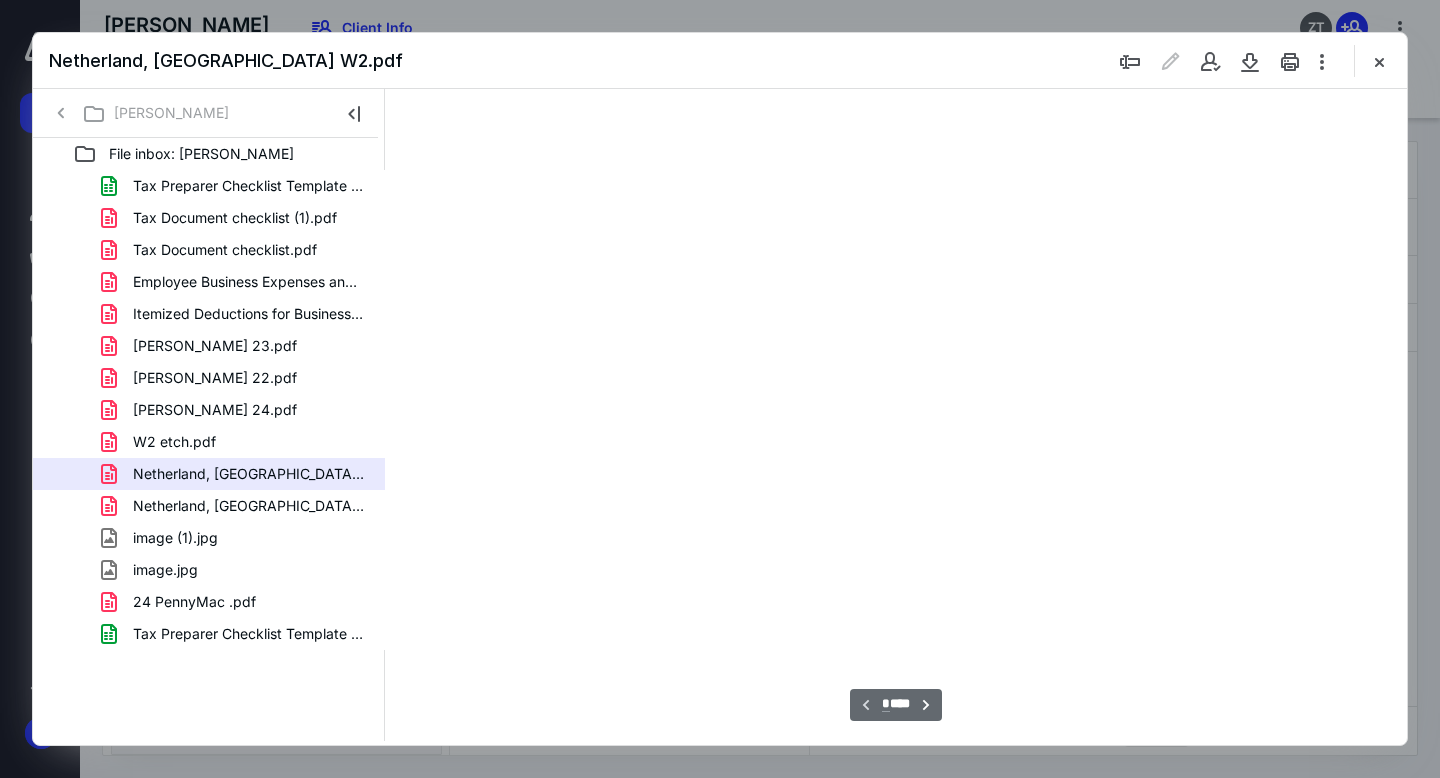 type on "72" 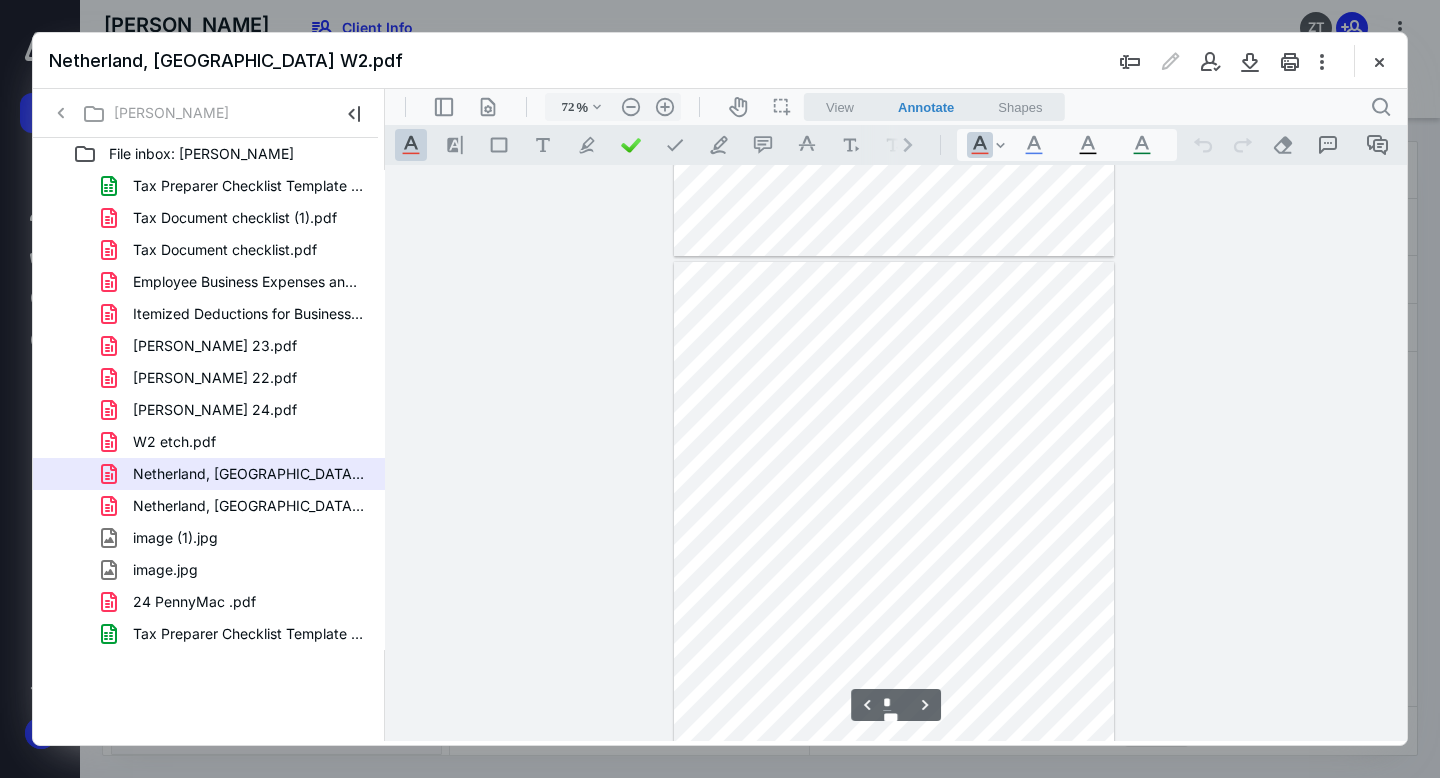 scroll, scrollTop: 1728, scrollLeft: 0, axis: vertical 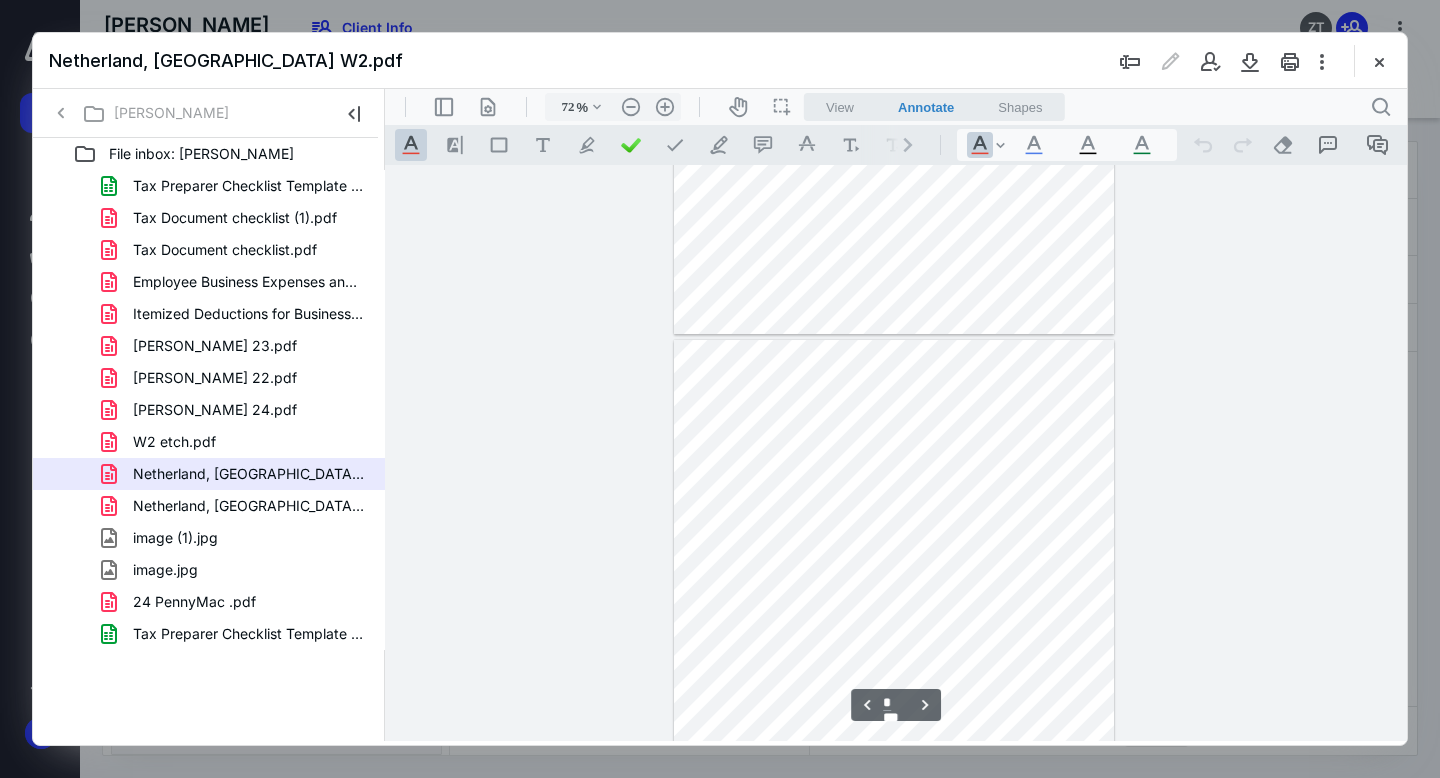 type on "*" 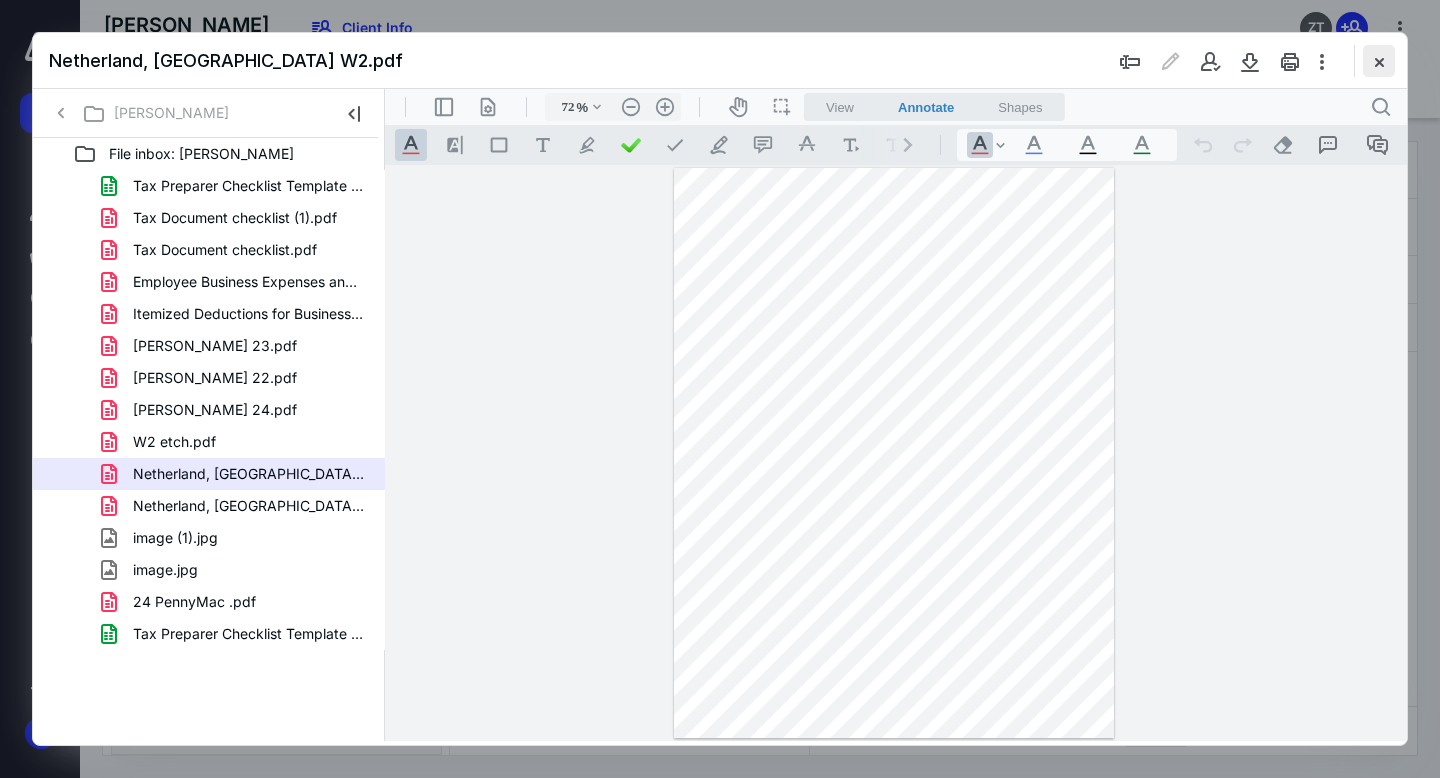 click at bounding box center (1379, 61) 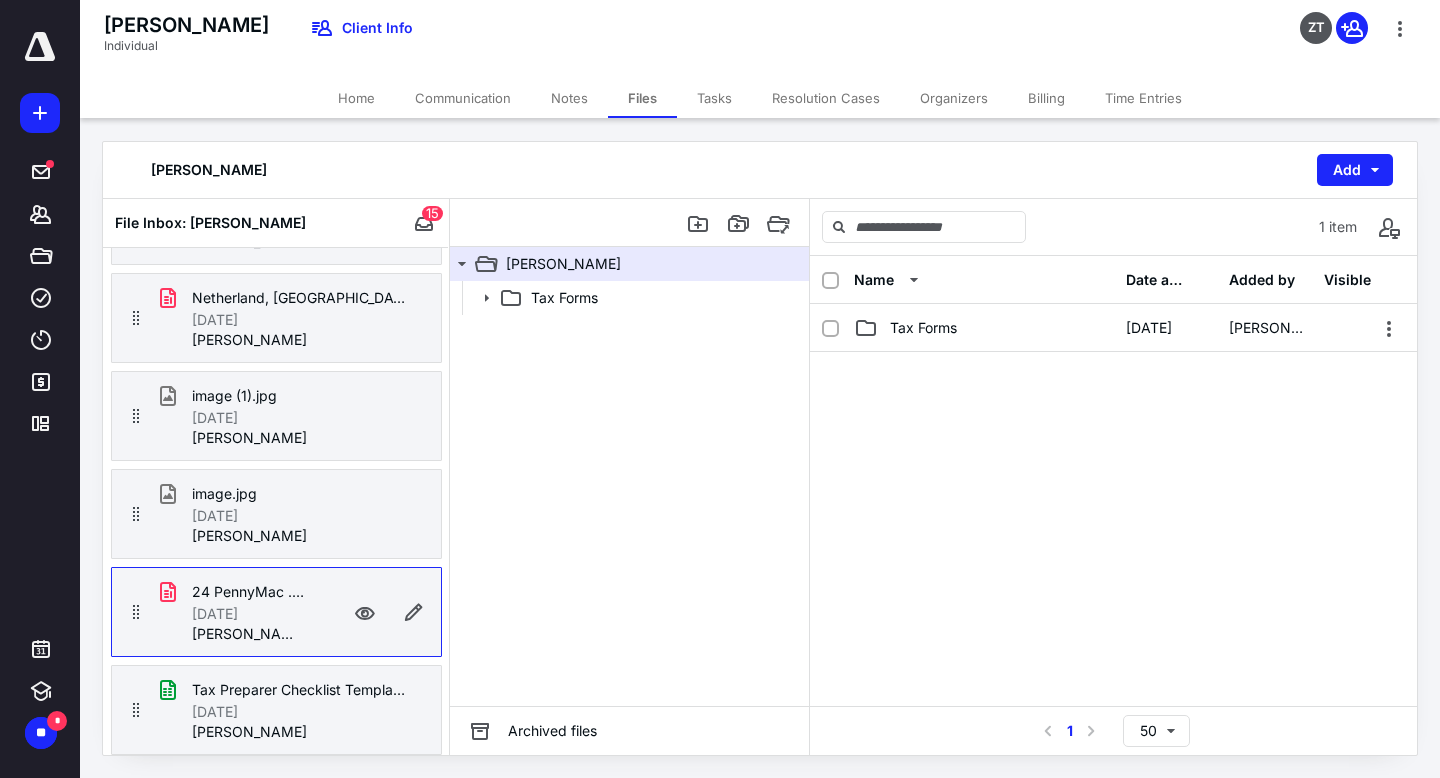 click on "Notes" at bounding box center (569, 98) 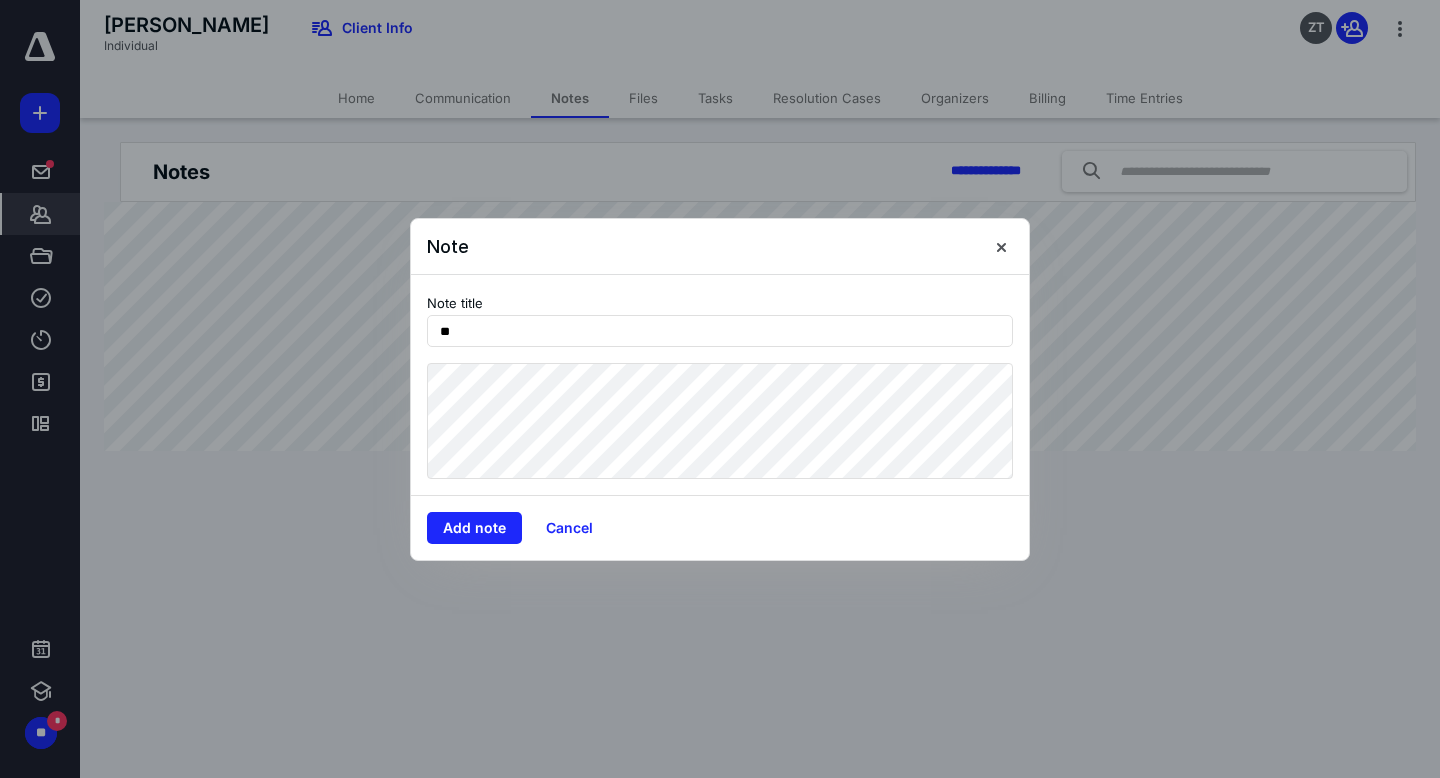 type on "*" 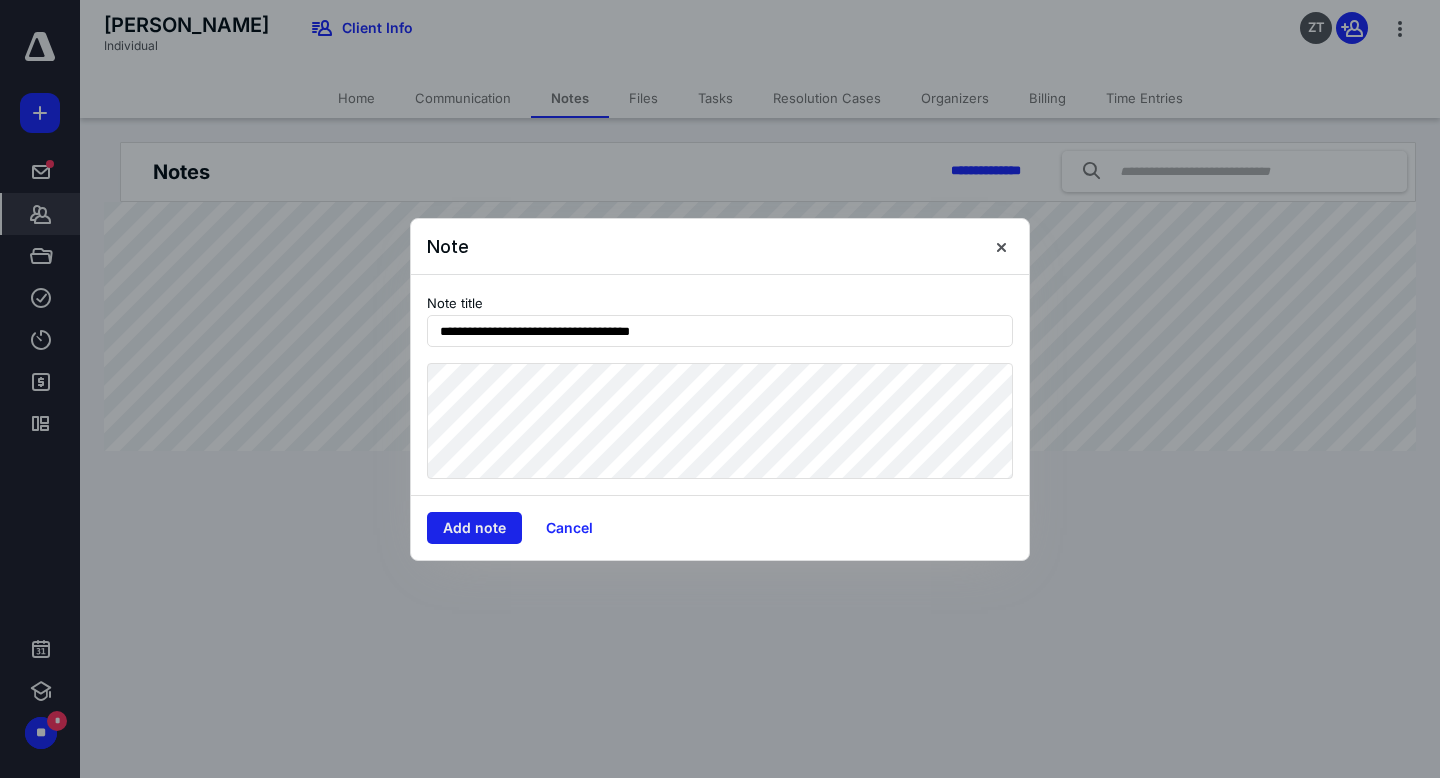 type on "**********" 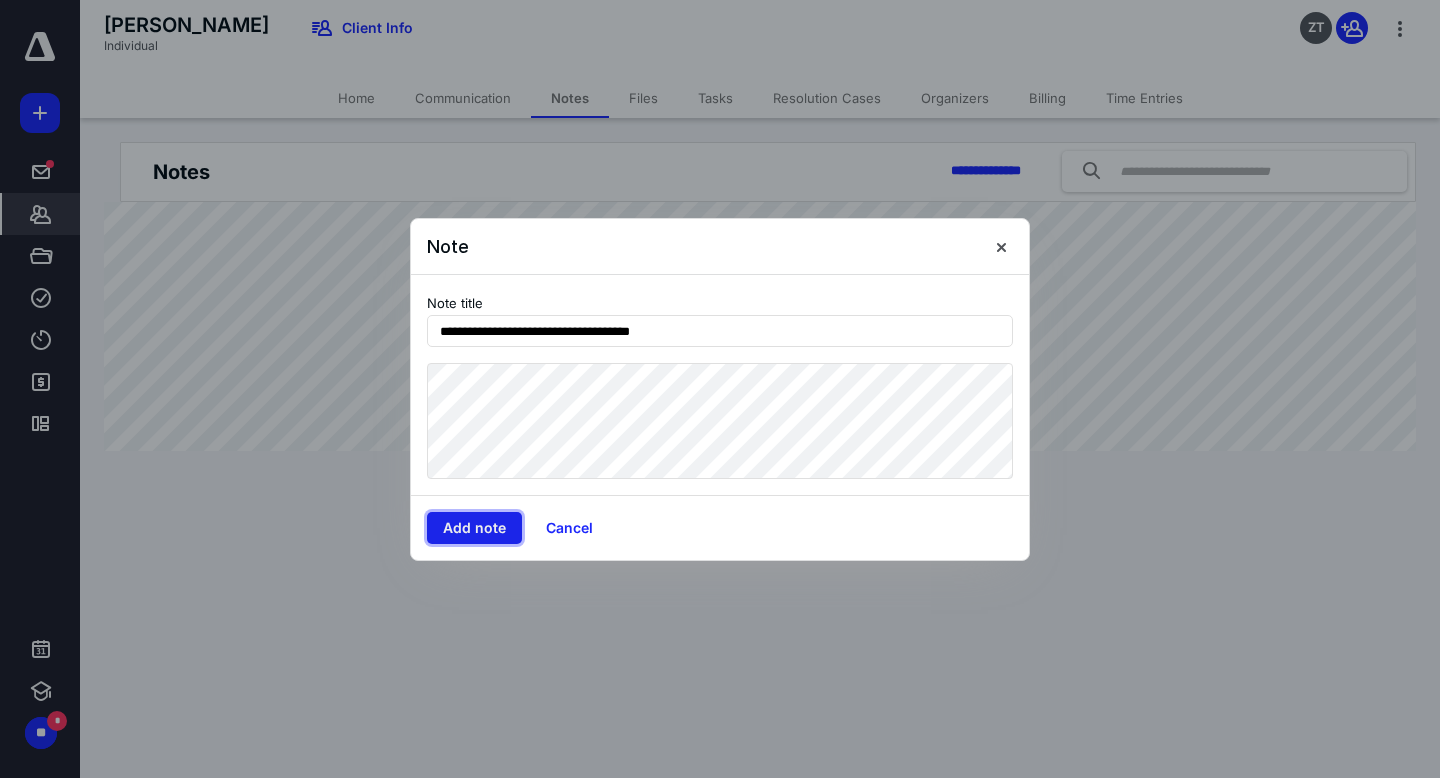 click on "Add note" at bounding box center [474, 528] 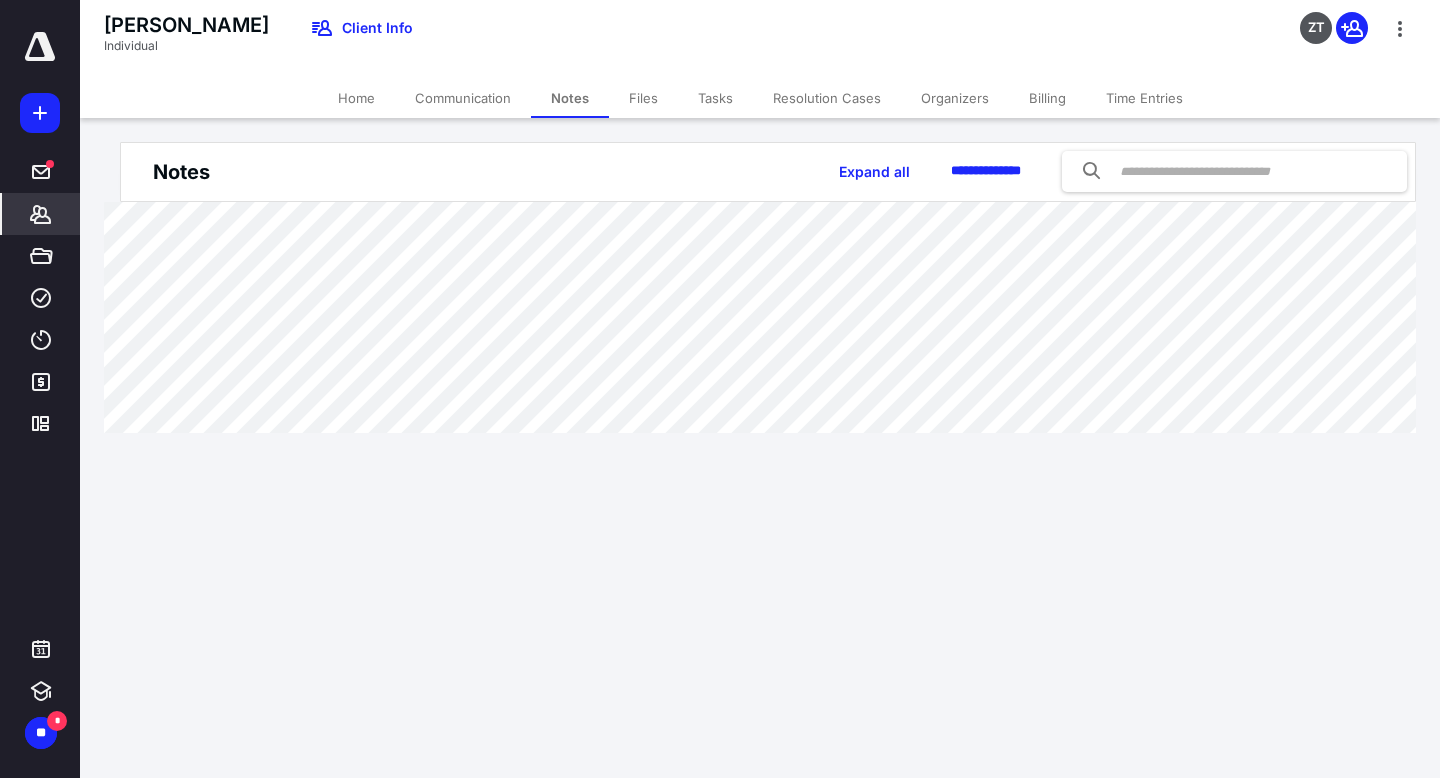 click on "Files" at bounding box center [643, 98] 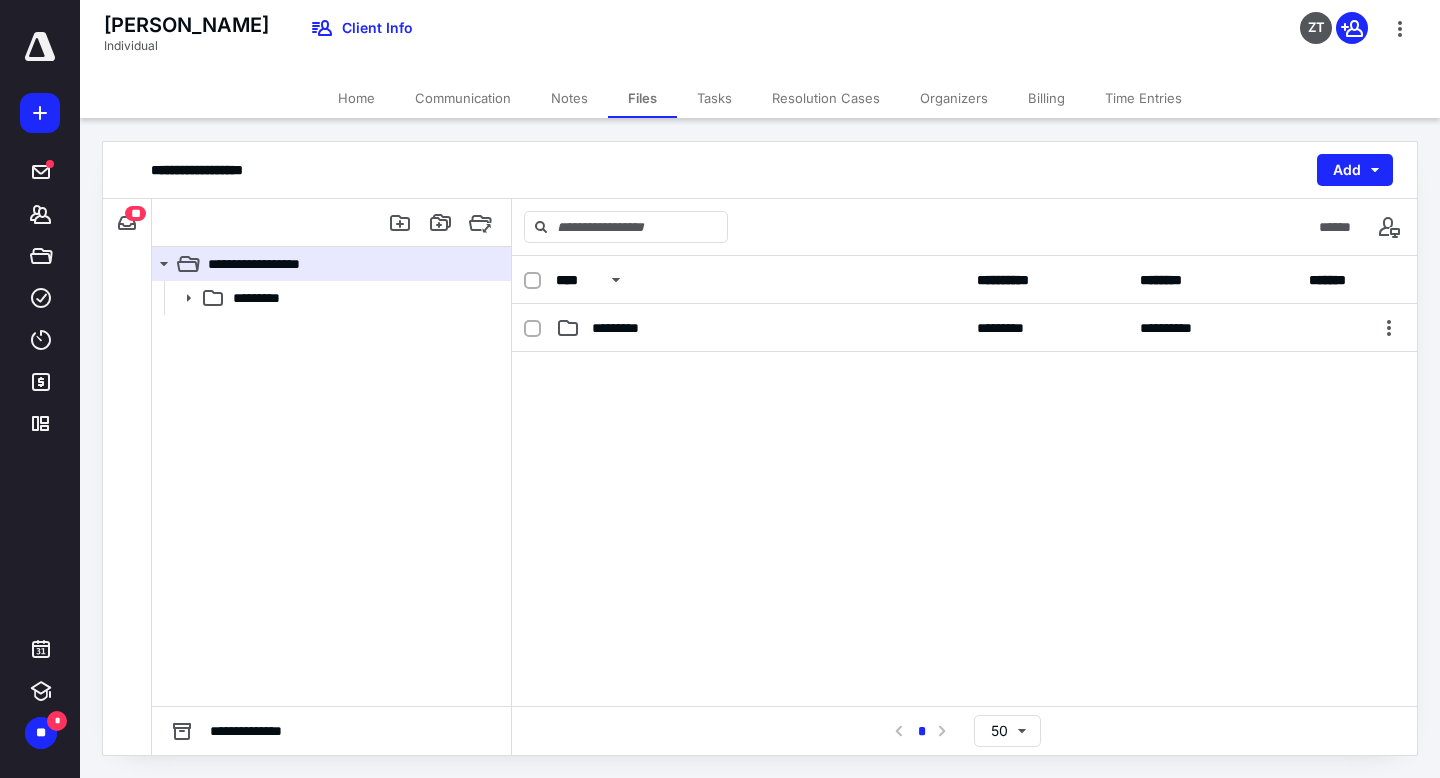 click on "**********" at bounding box center (127, 477) 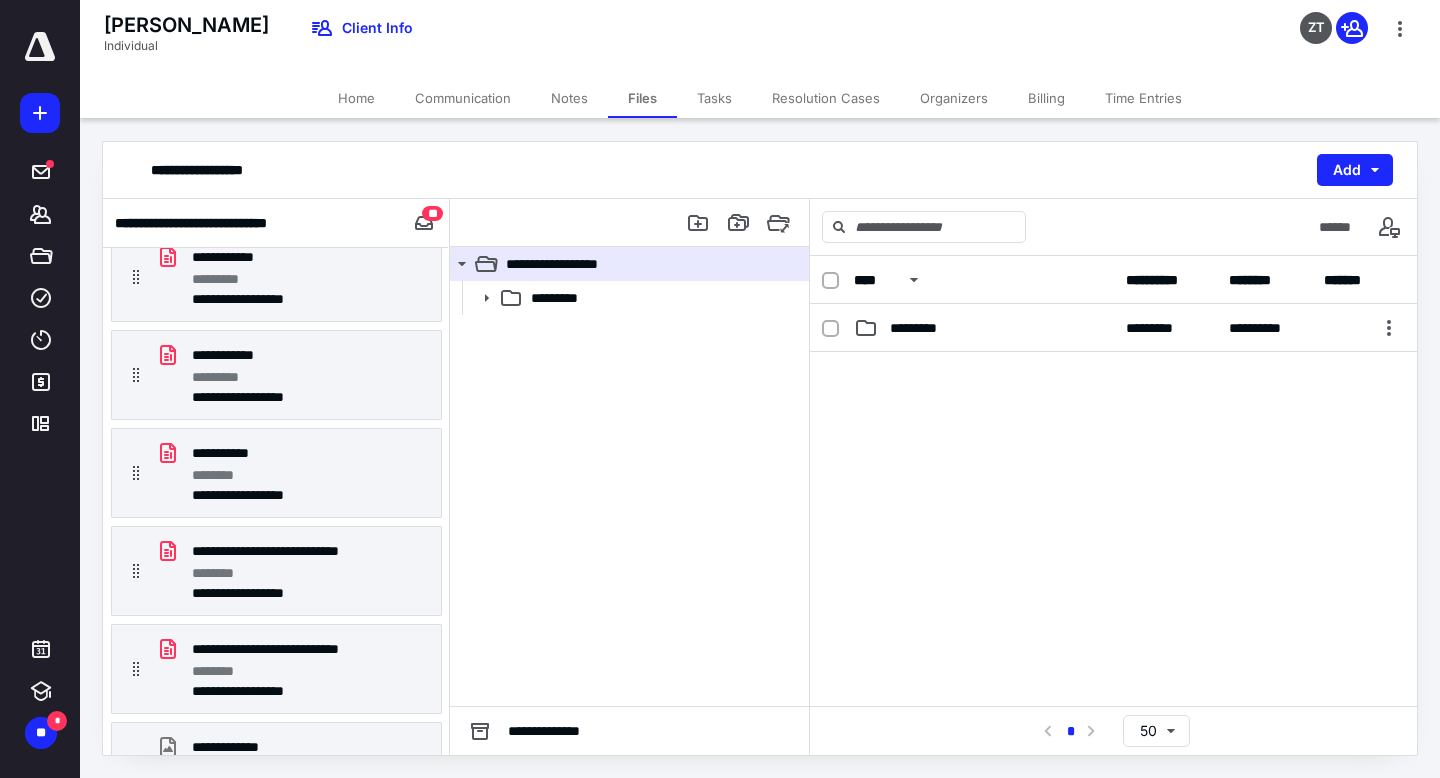 scroll, scrollTop: 1035, scrollLeft: 0, axis: vertical 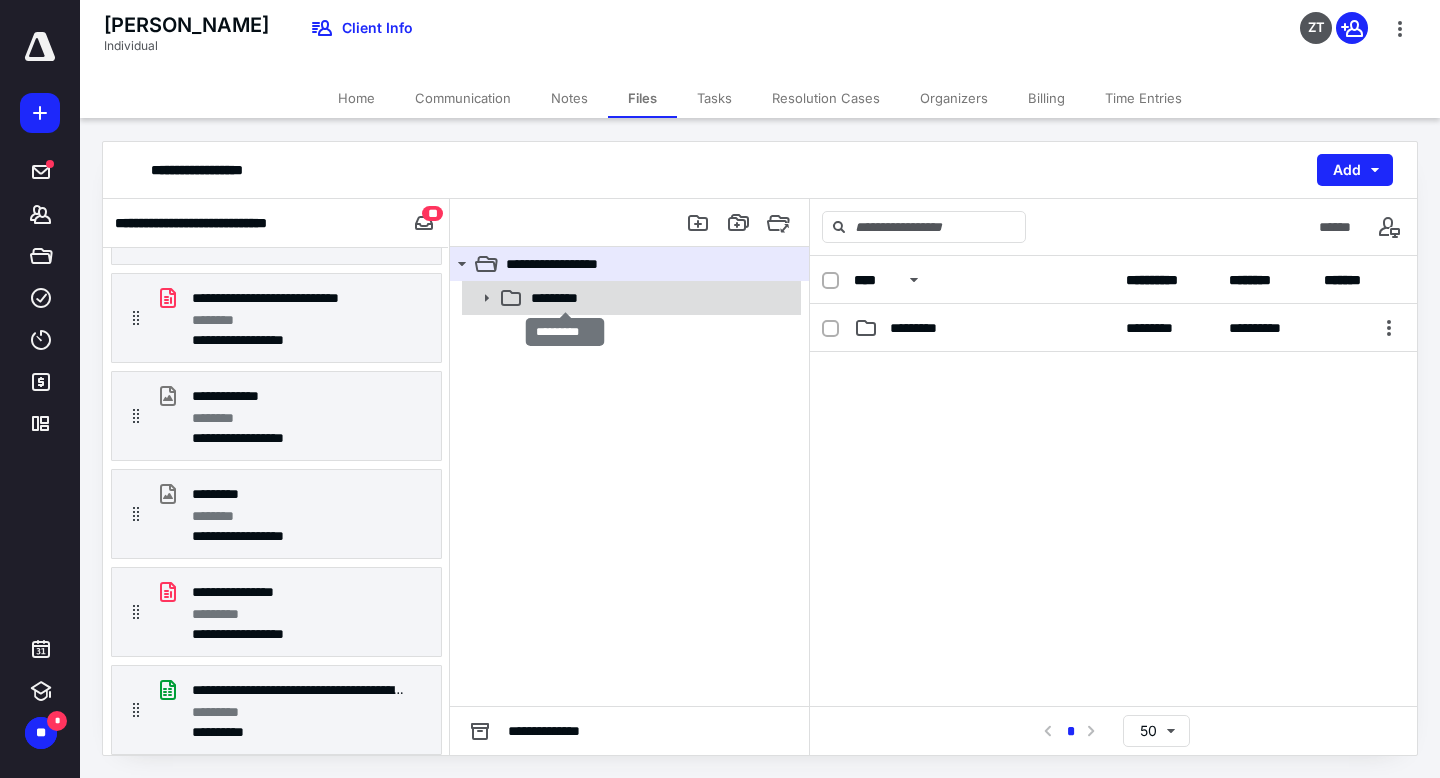 click on "*********" at bounding box center (565, 298) 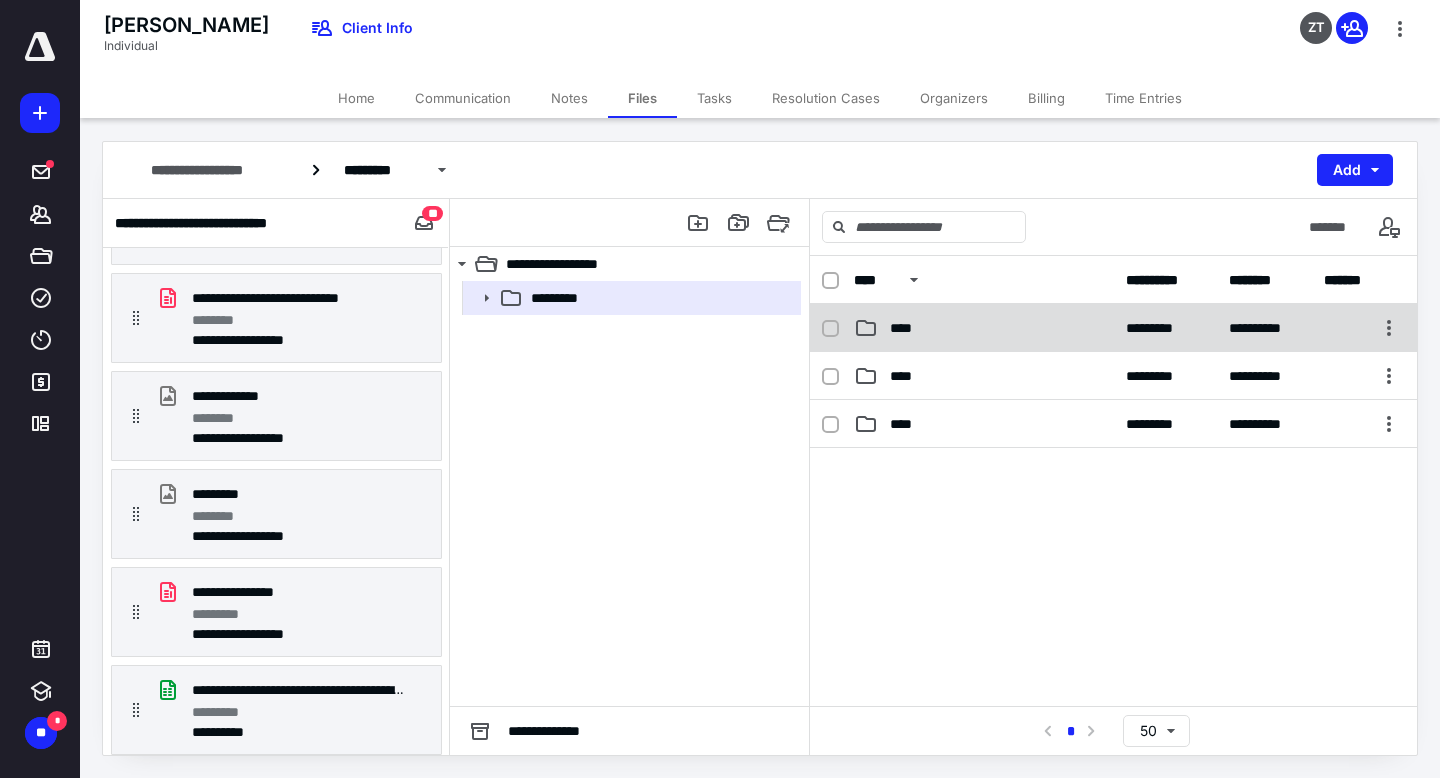 click on "****" at bounding box center (984, 328) 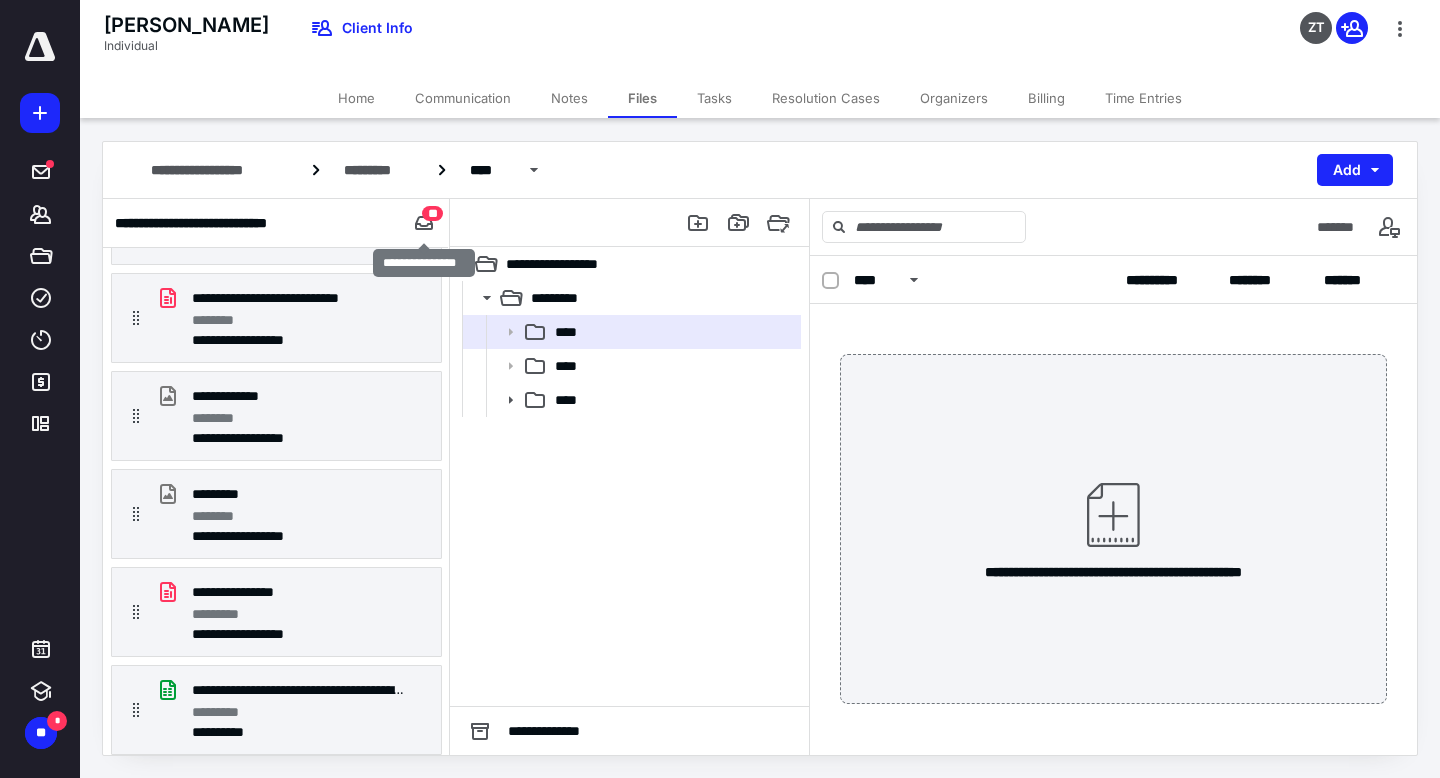 click on "**" at bounding box center (432, 213) 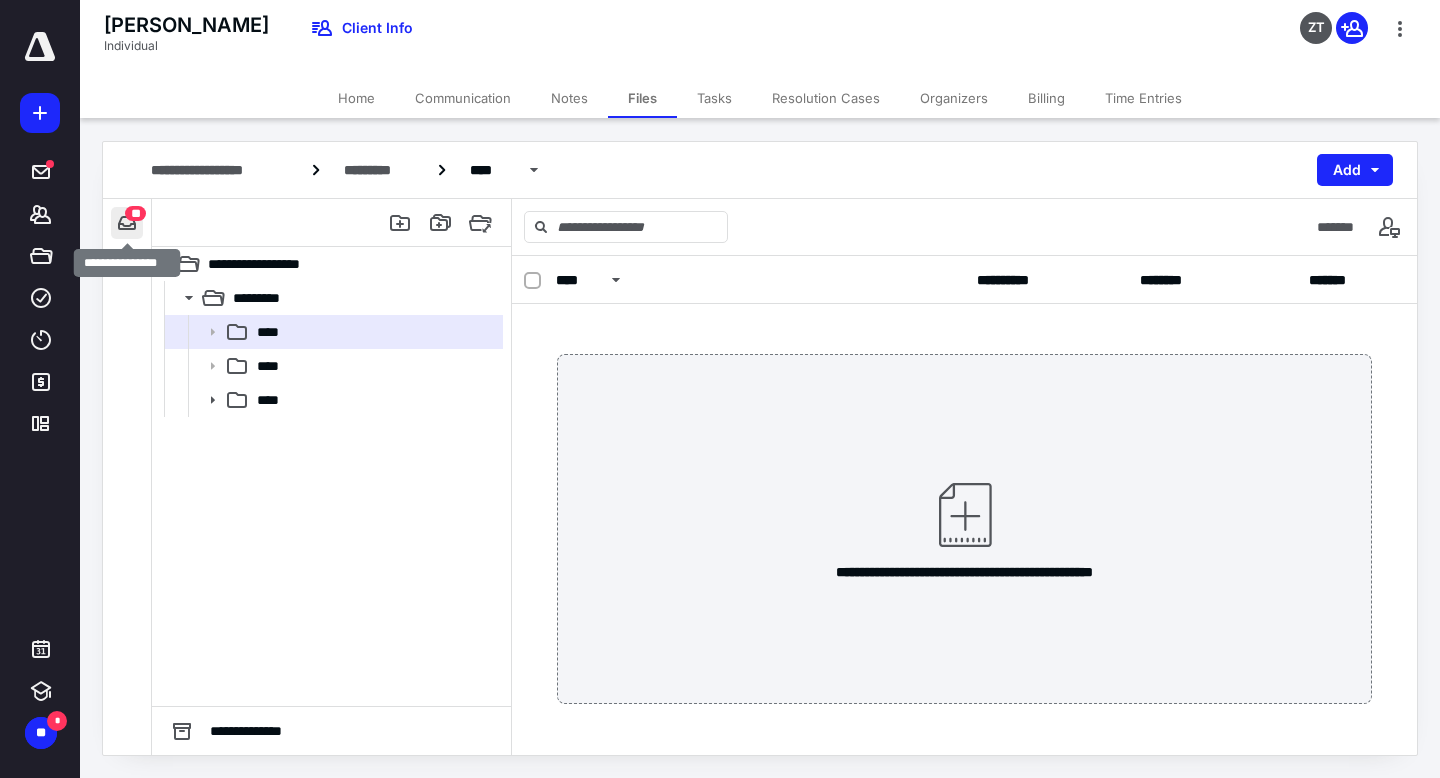 click at bounding box center [127, 223] 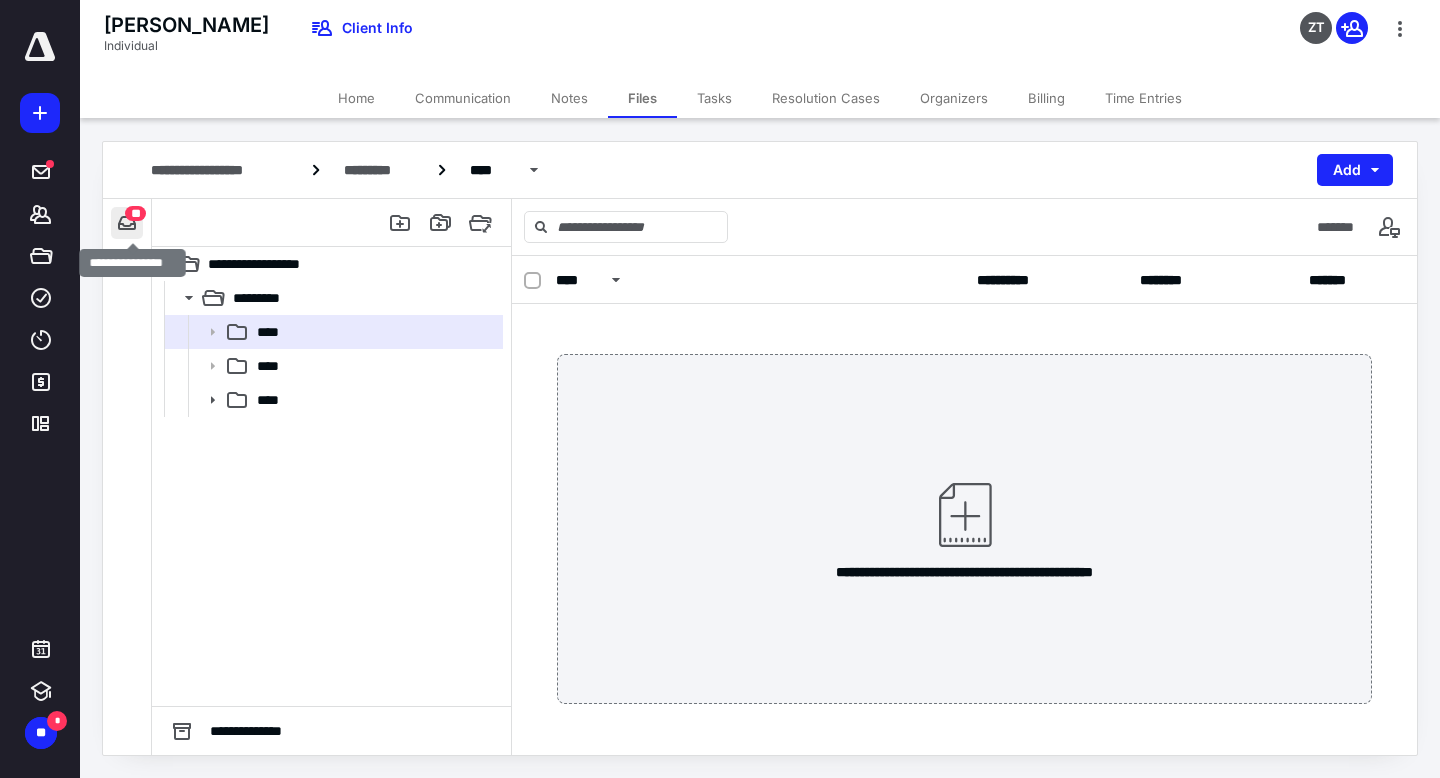 scroll, scrollTop: 1034, scrollLeft: 0, axis: vertical 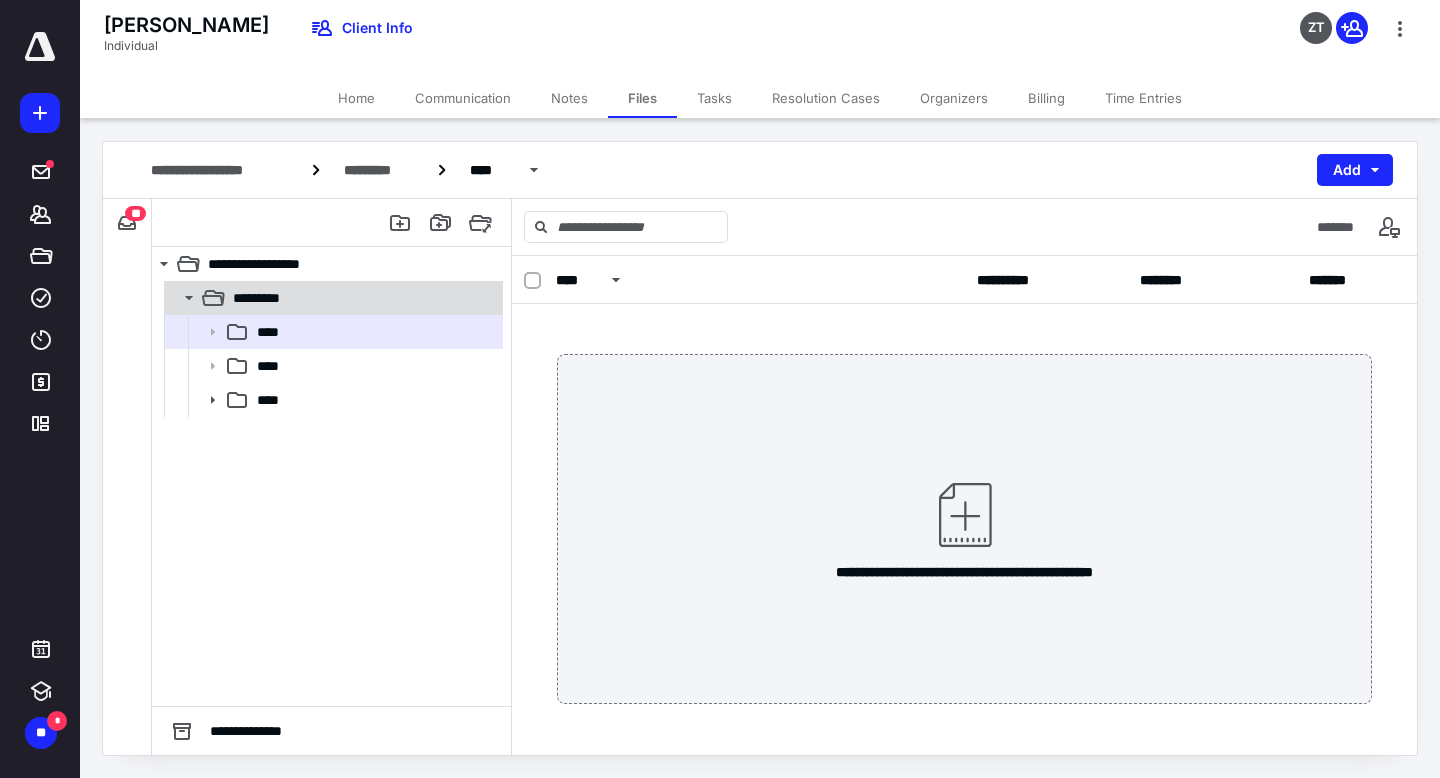 click 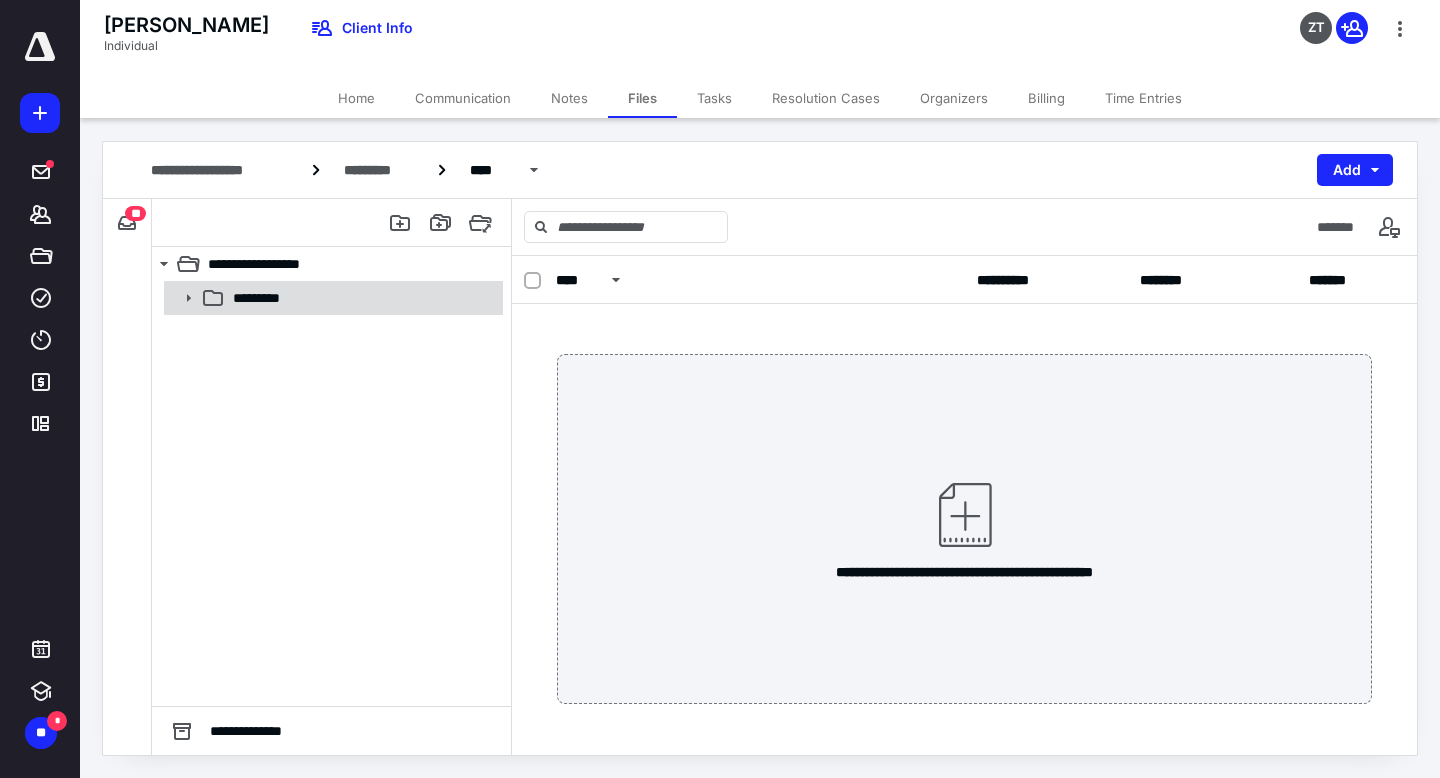 click 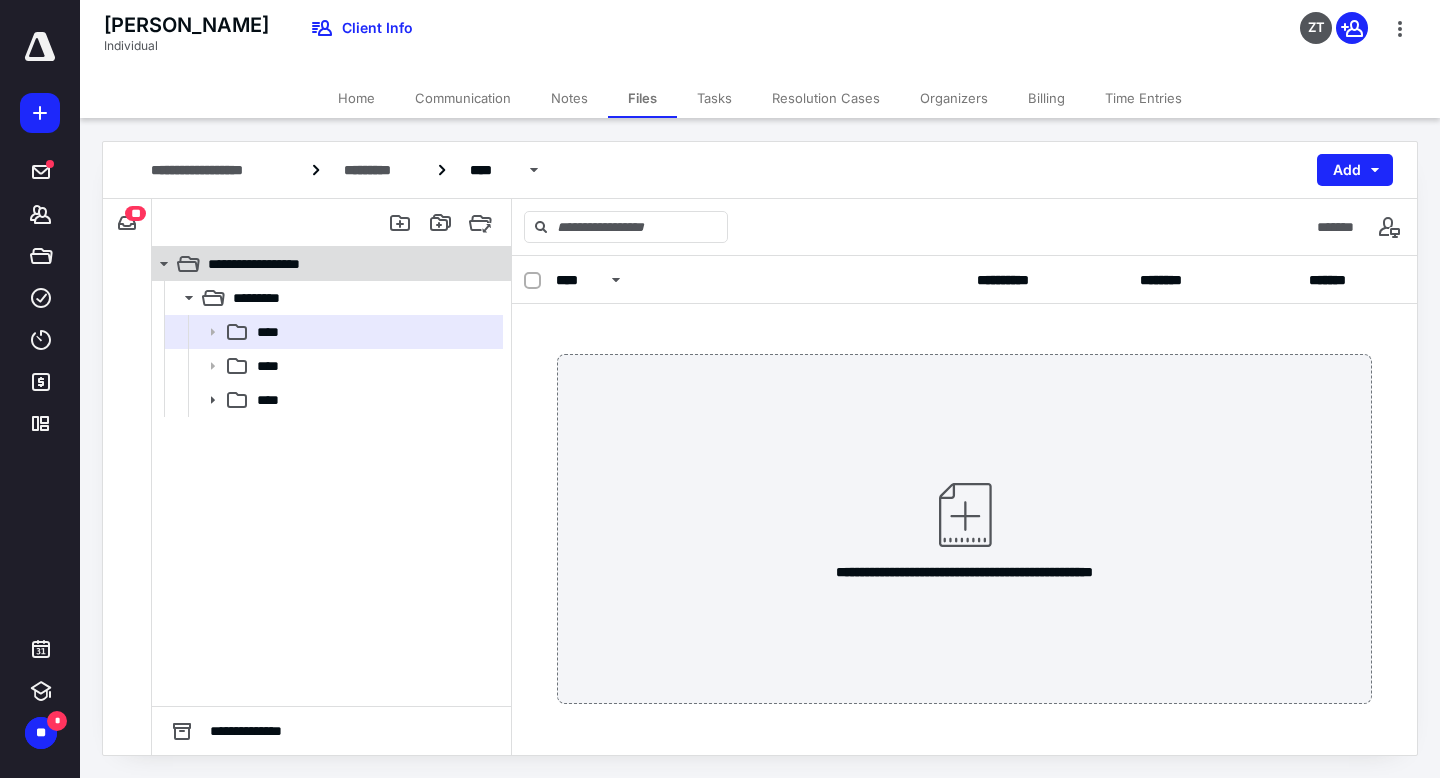 click 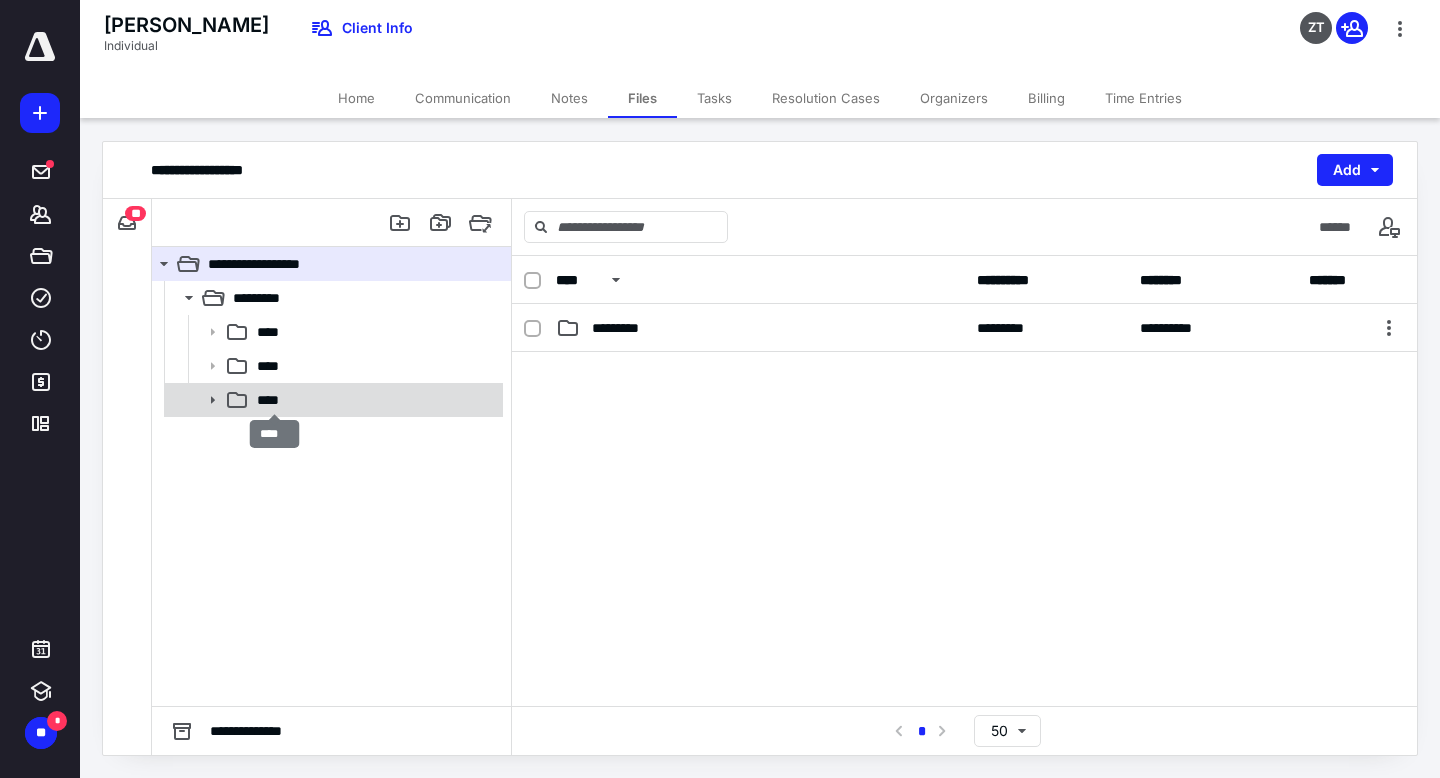 click on "****" at bounding box center [274, 400] 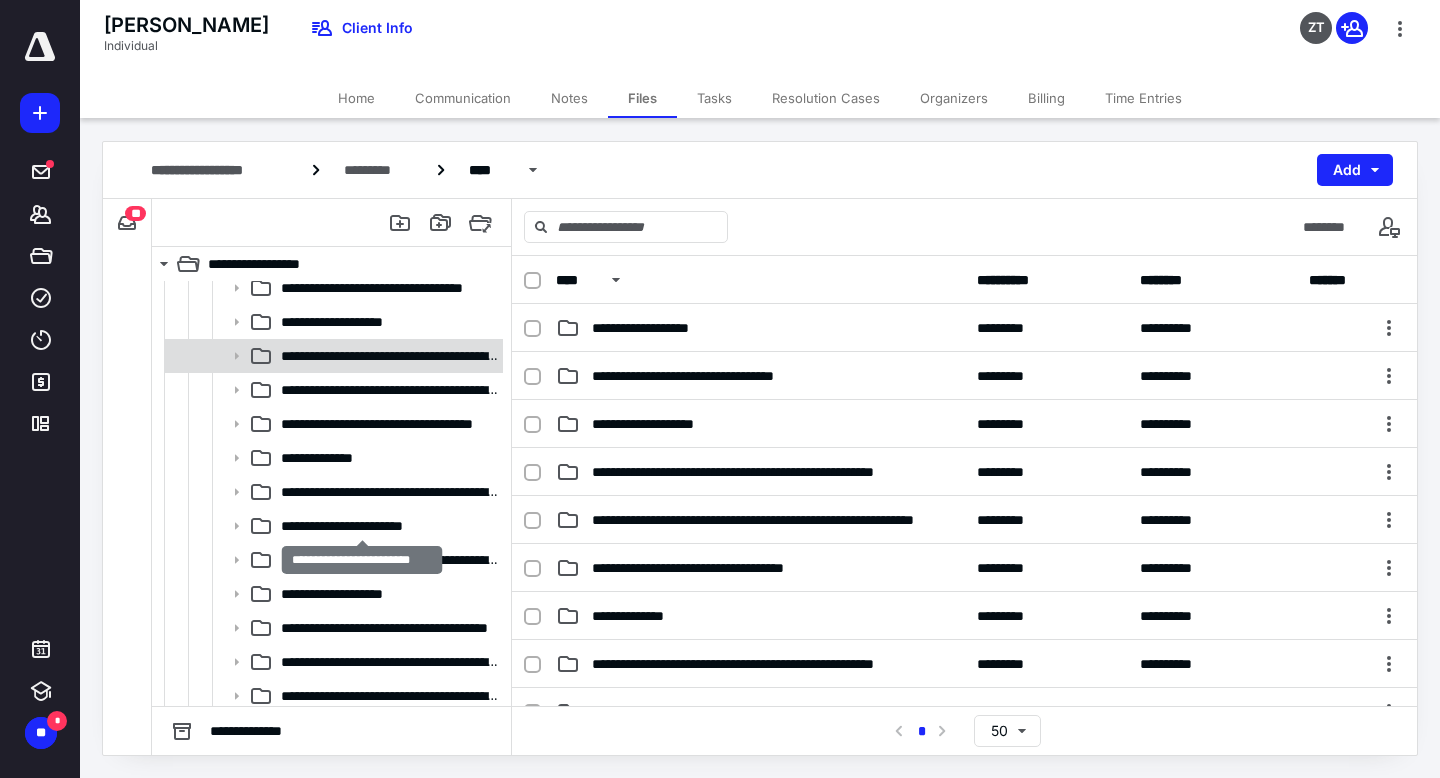 scroll, scrollTop: 187, scrollLeft: 0, axis: vertical 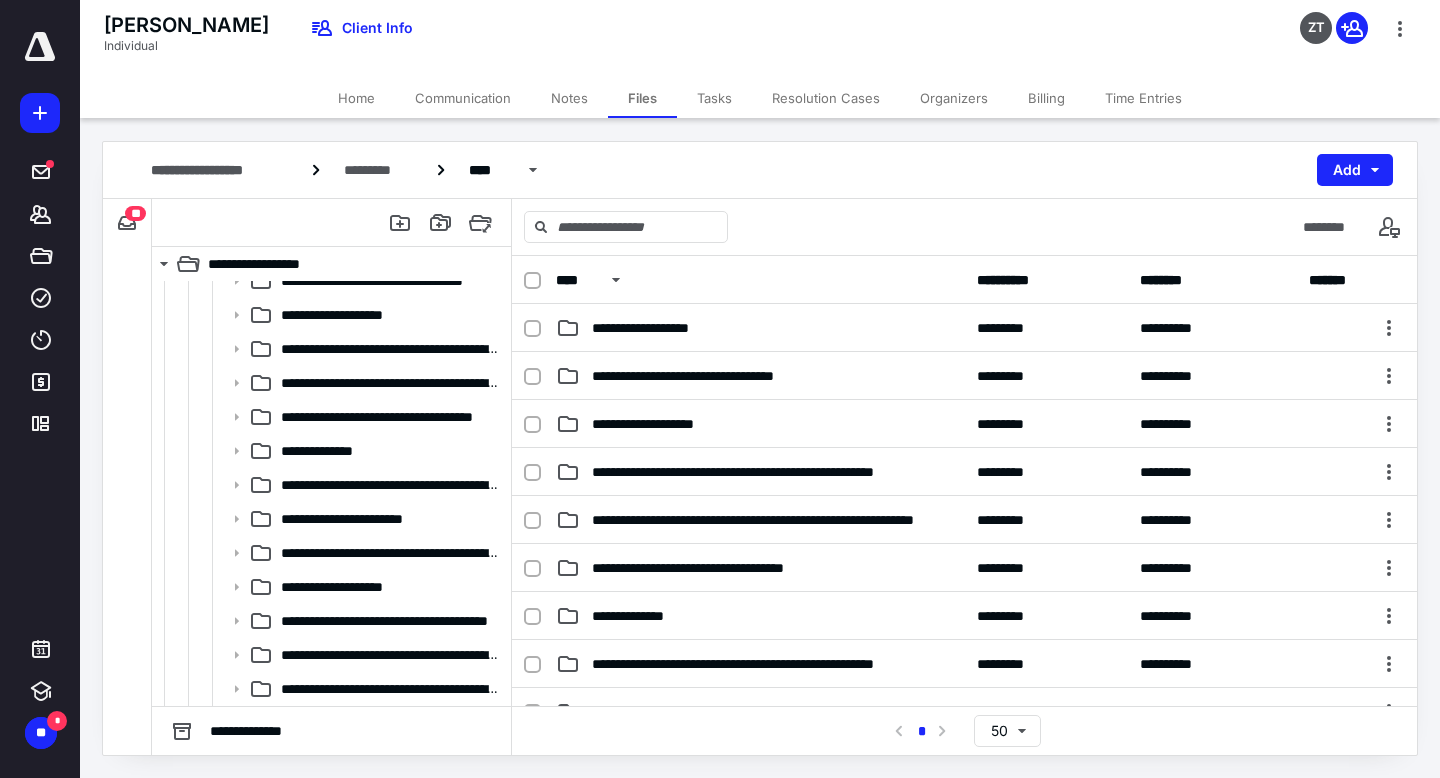 click on "**" at bounding box center (135, 213) 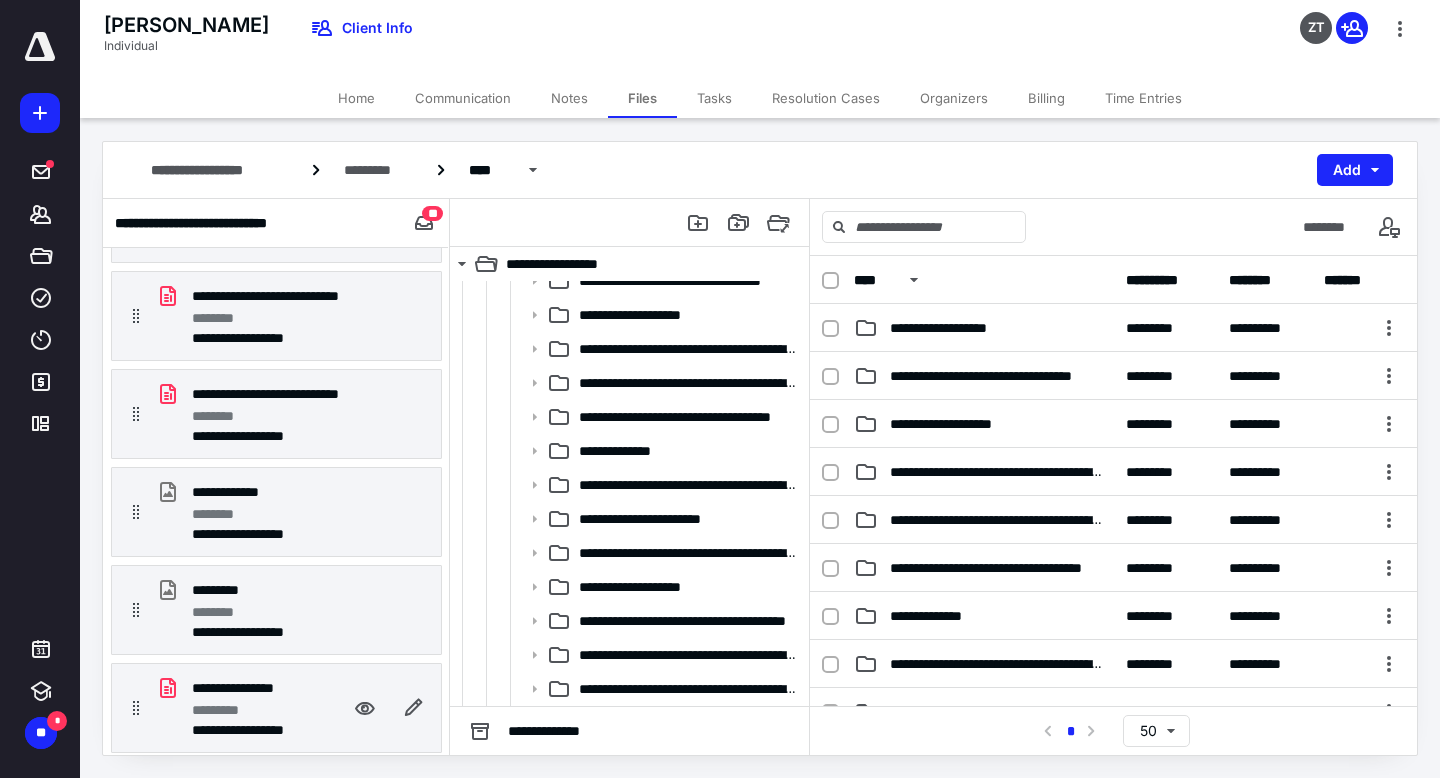 scroll, scrollTop: 943, scrollLeft: 0, axis: vertical 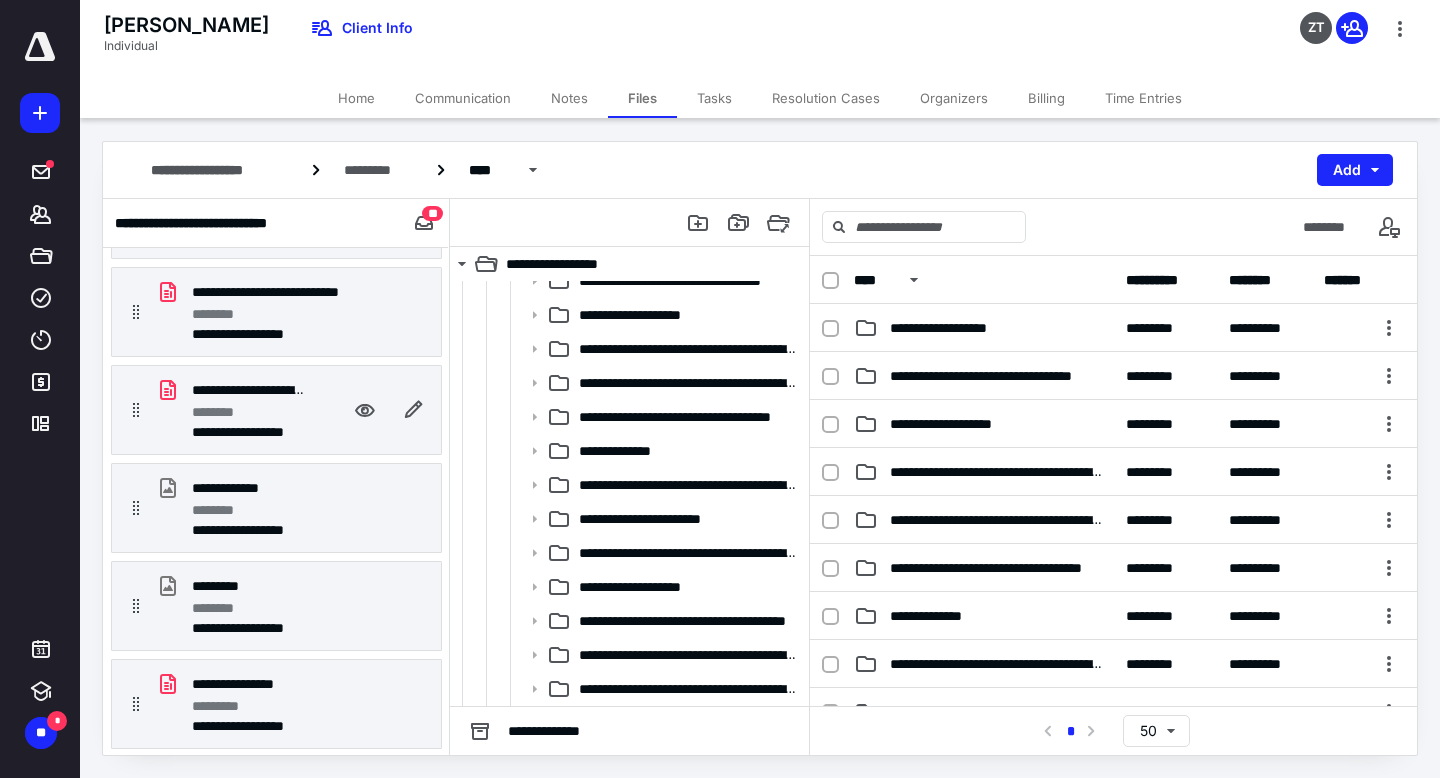 click on "**********" at bounding box center [236, 390] 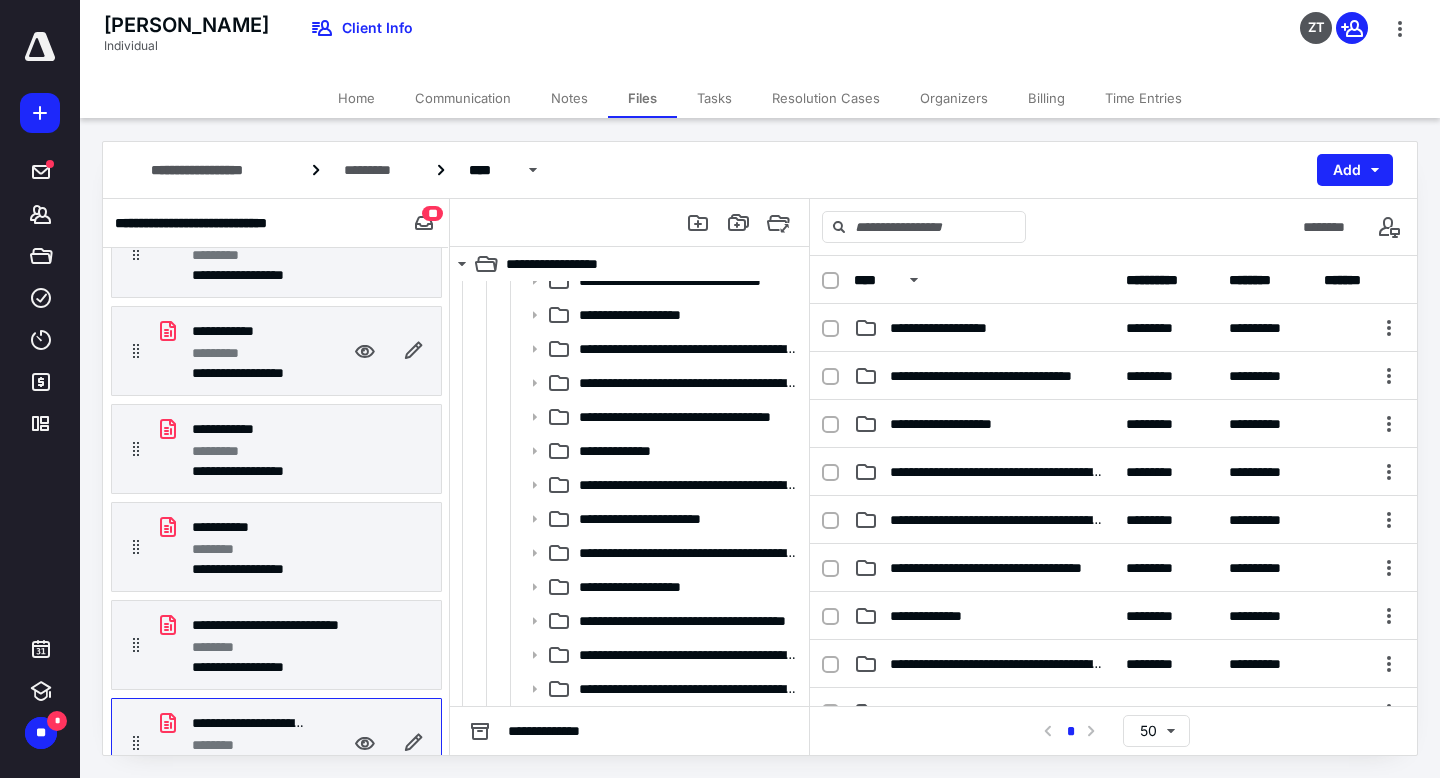 scroll, scrollTop: 608, scrollLeft: 0, axis: vertical 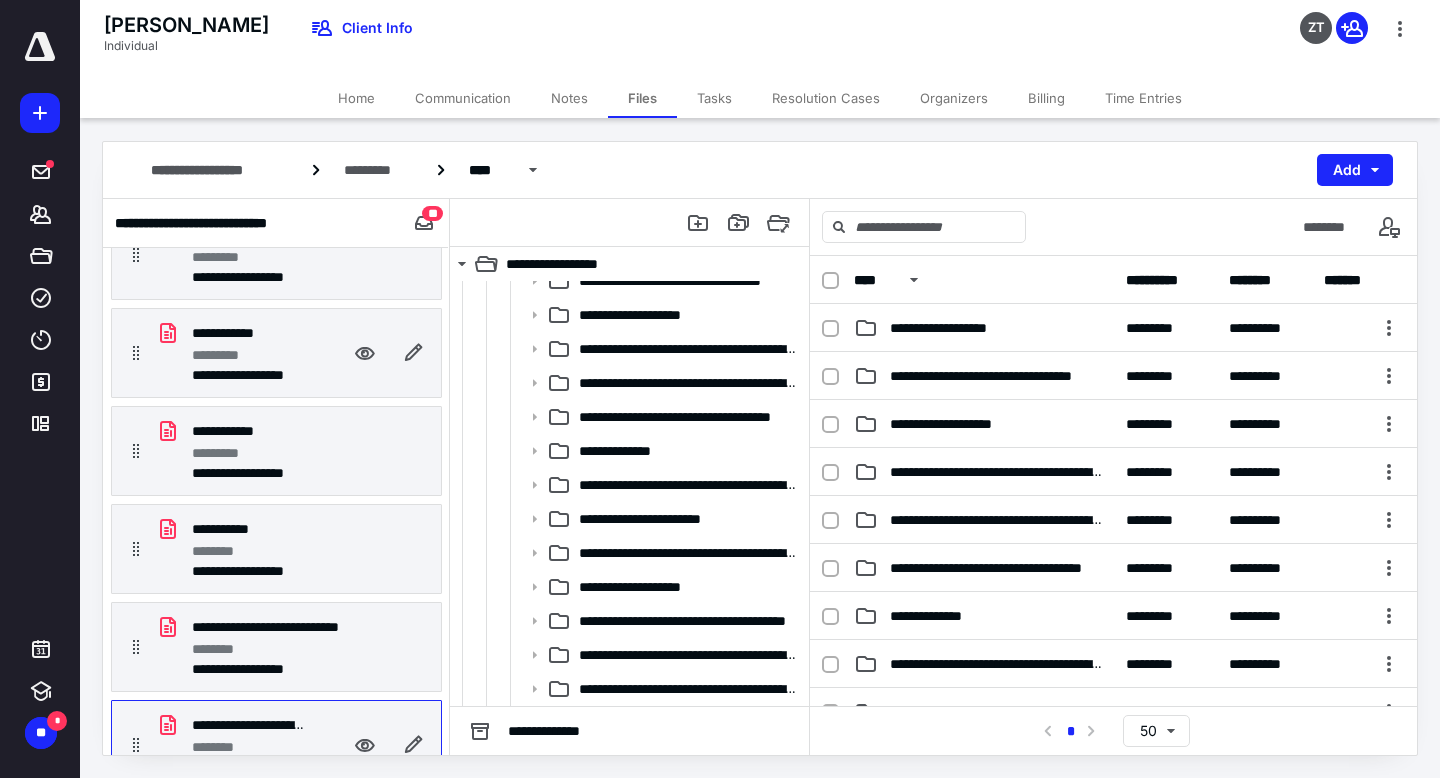 click on "*********" at bounding box center [248, 355] 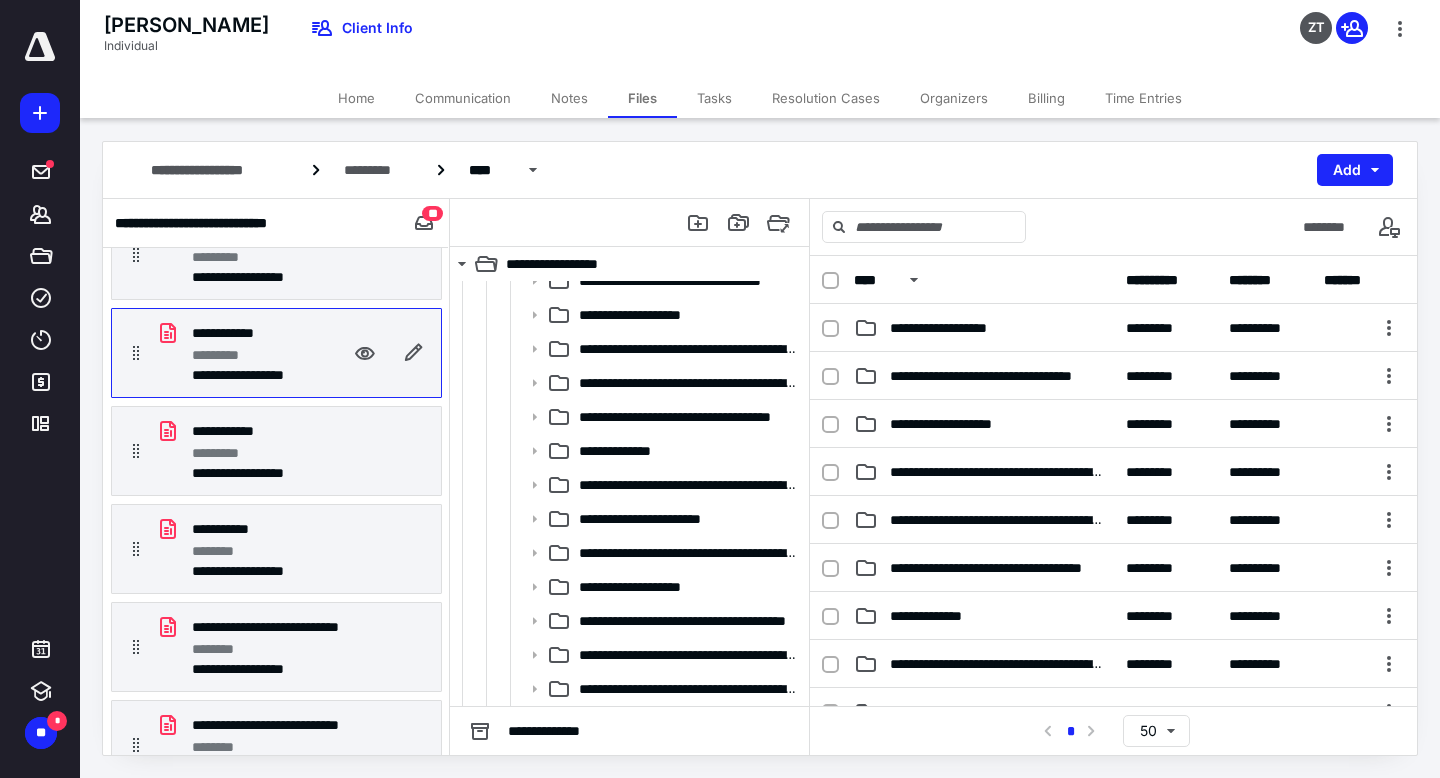 click on "*********" at bounding box center [248, 355] 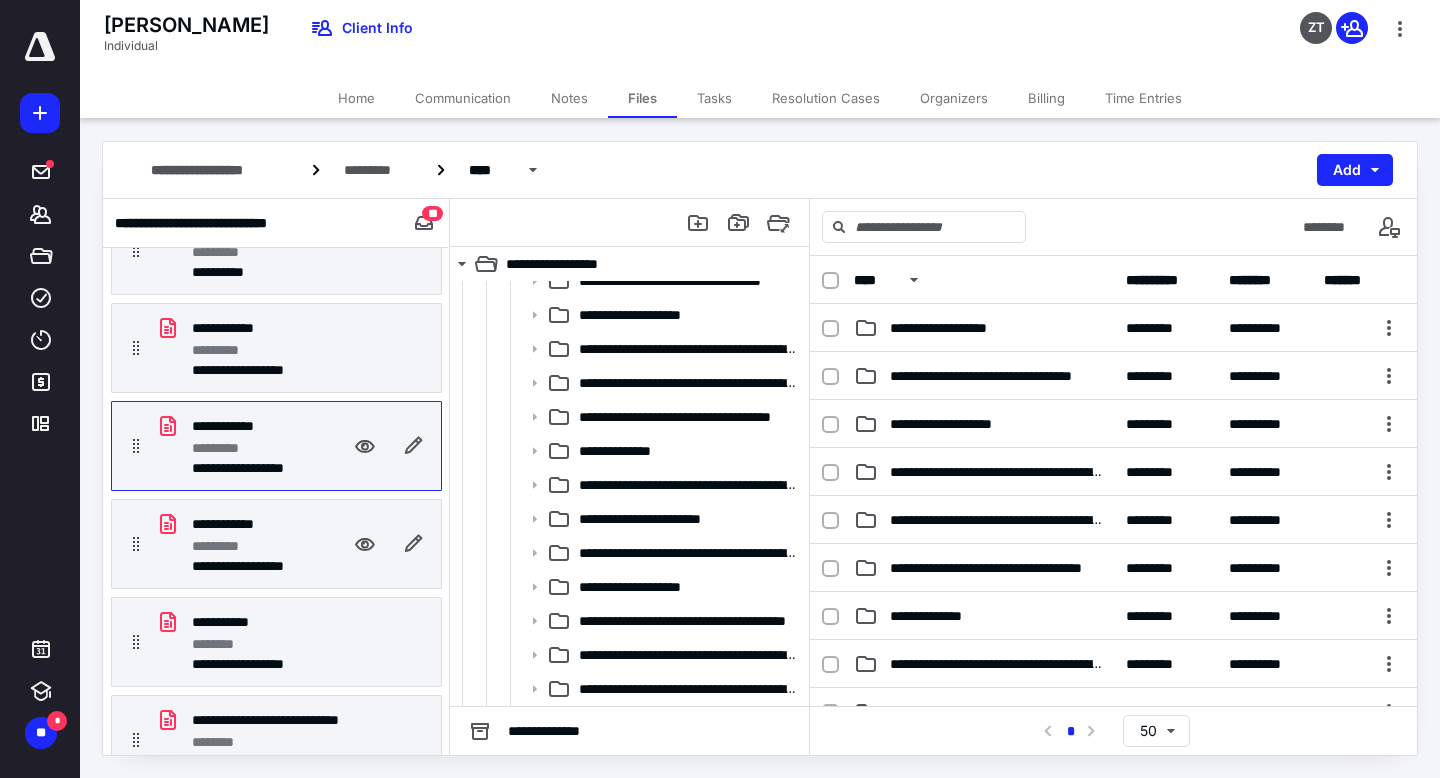 scroll, scrollTop: 514, scrollLeft: 0, axis: vertical 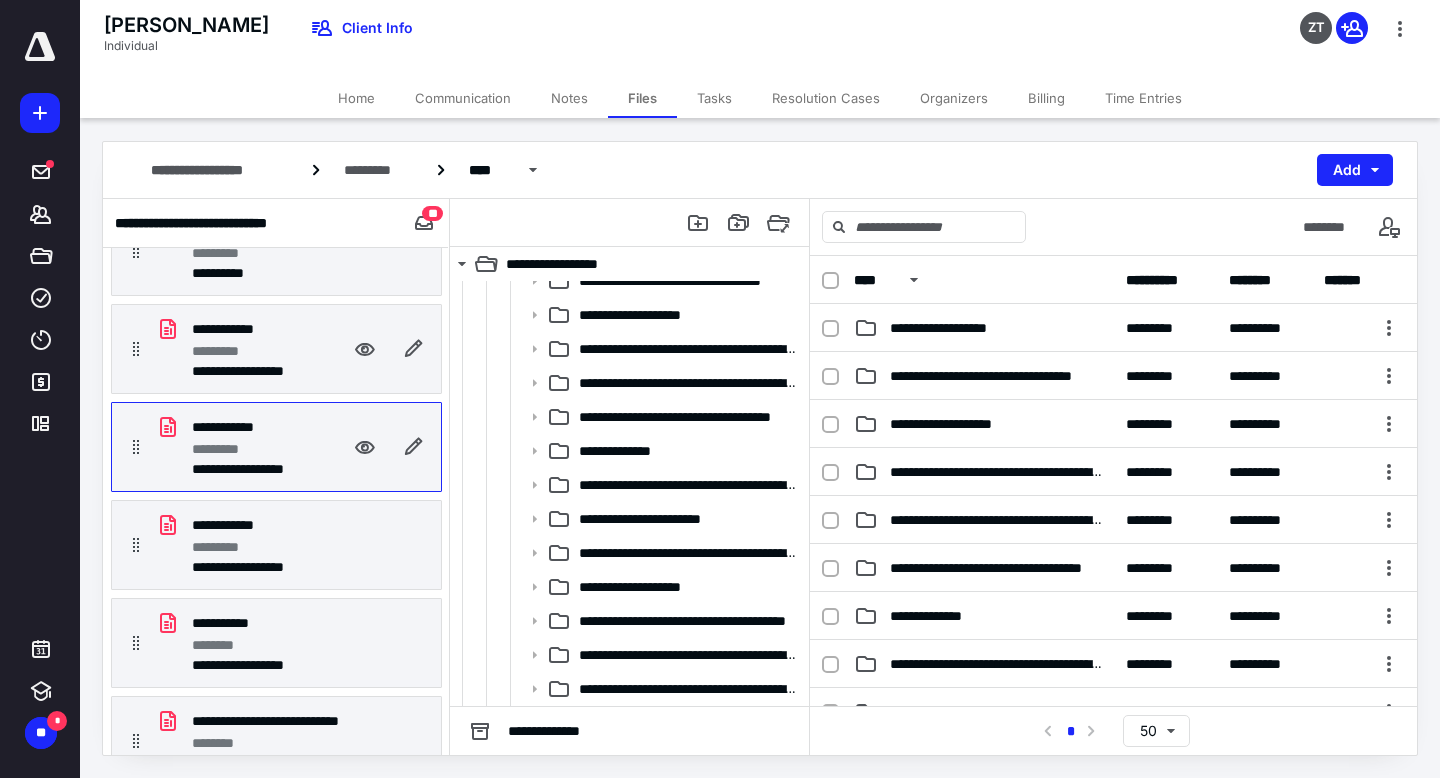 click on "*********" at bounding box center (248, 351) 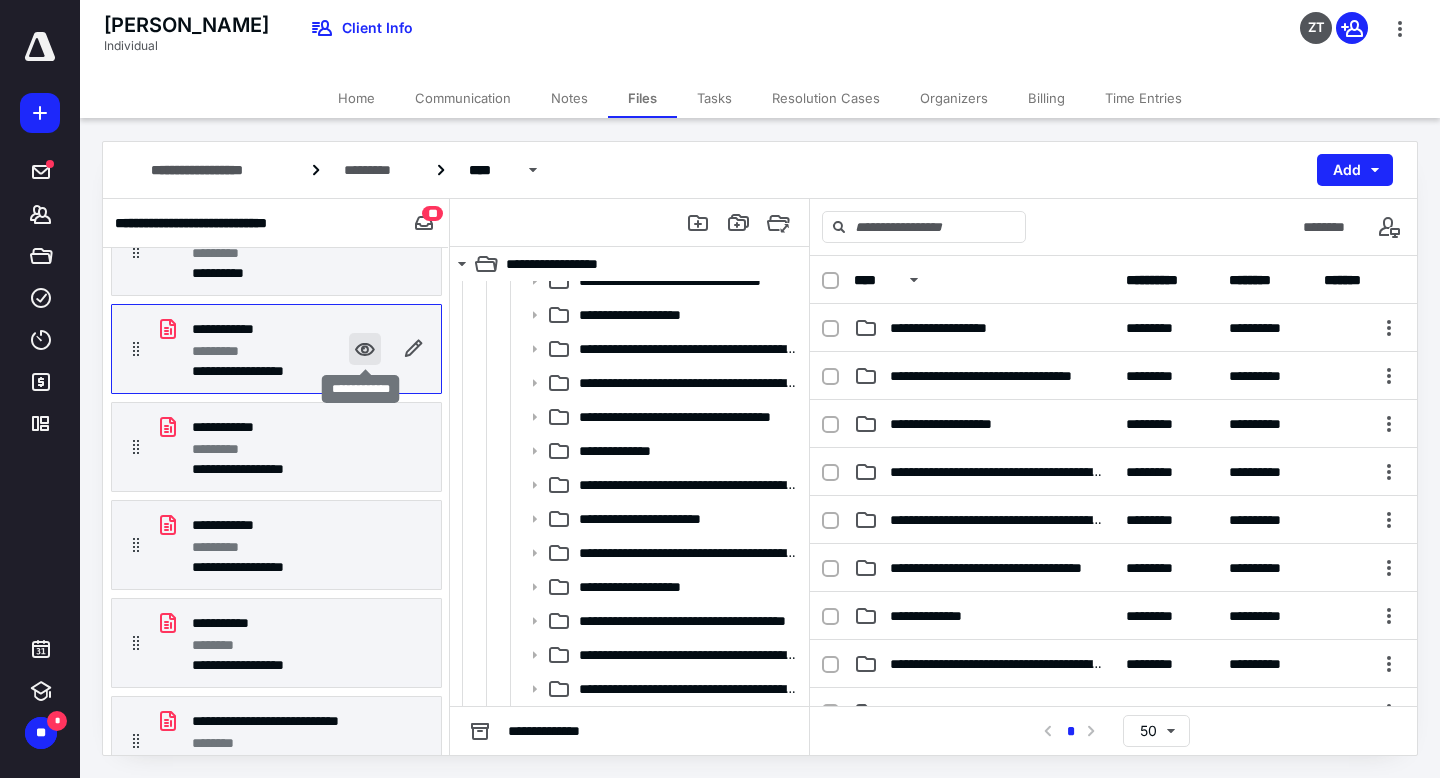 click at bounding box center [365, 349] 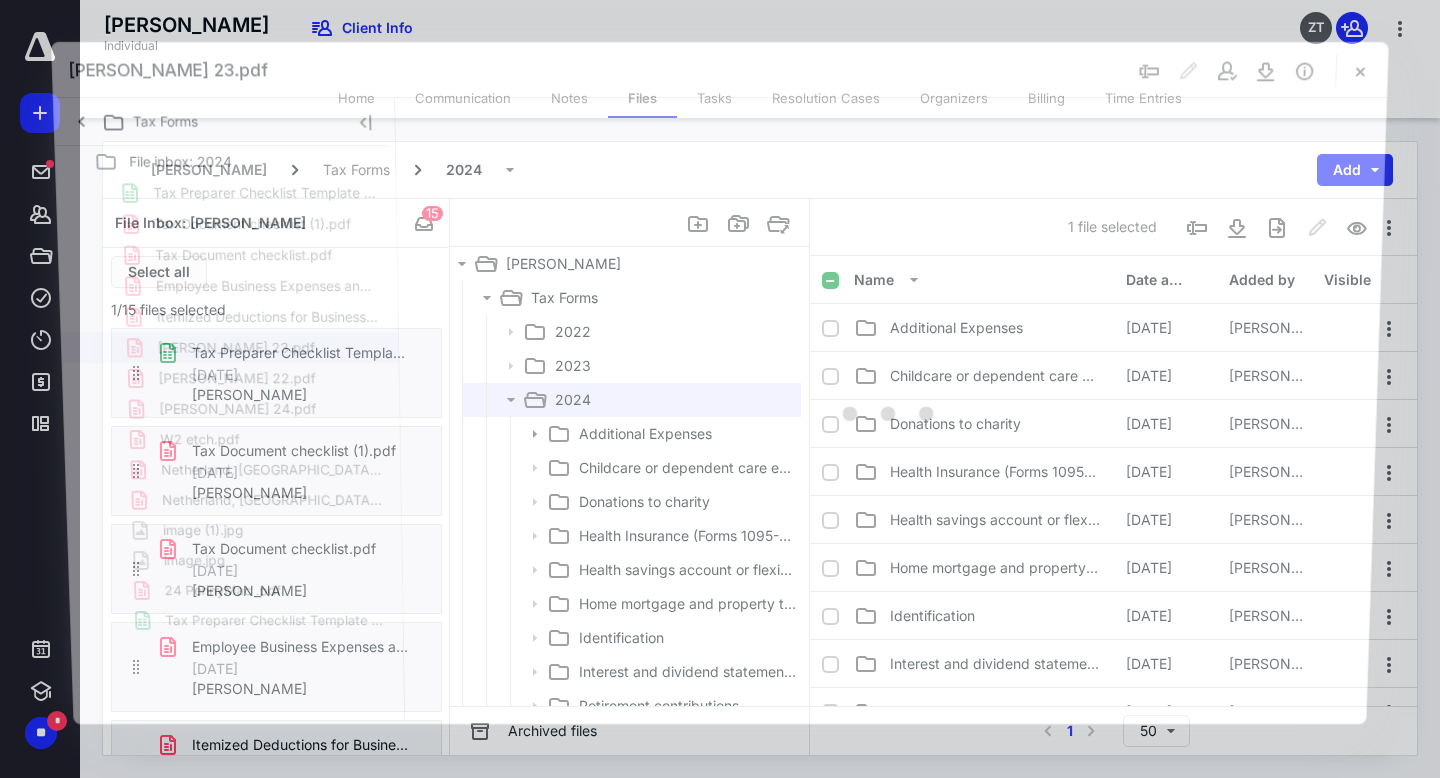 scroll, scrollTop: 514, scrollLeft: 0, axis: vertical 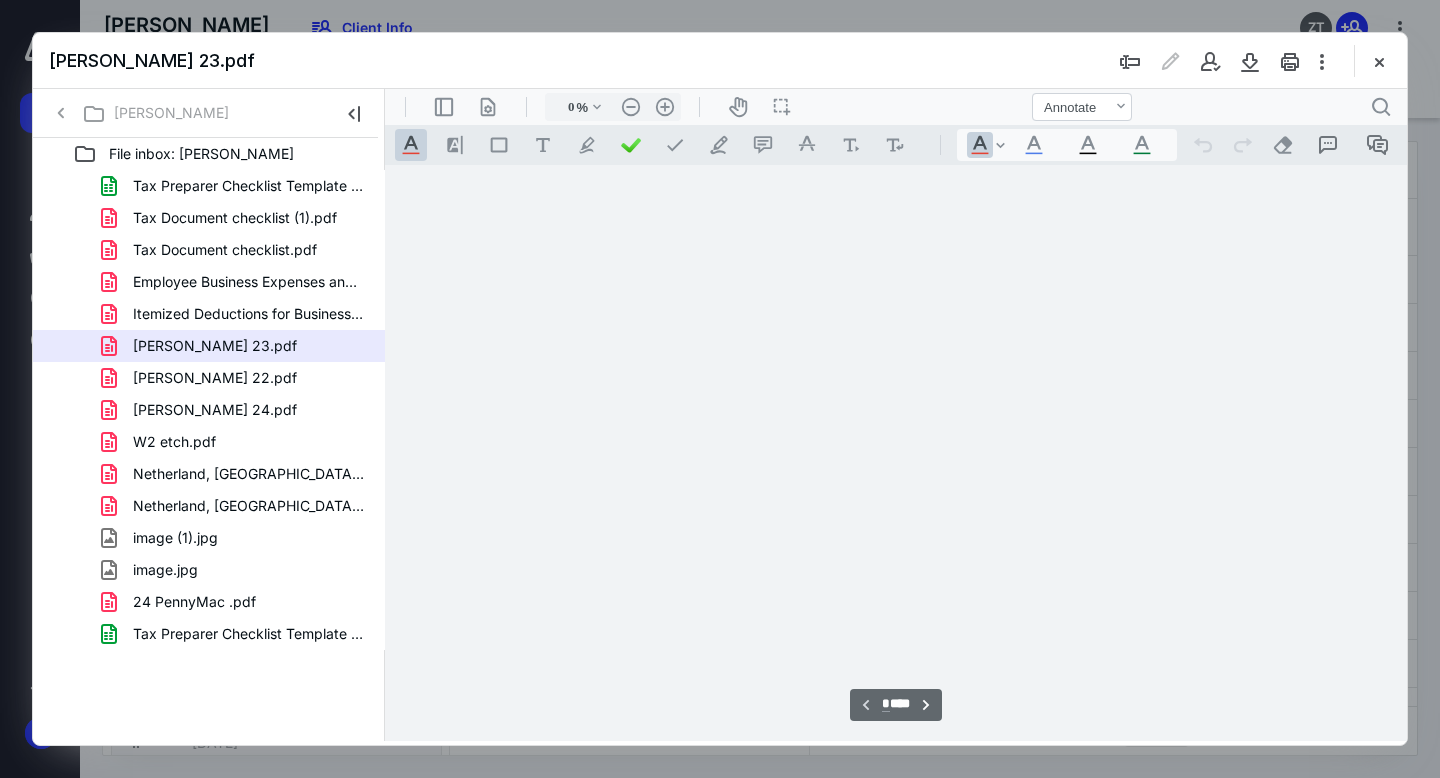 type on "72" 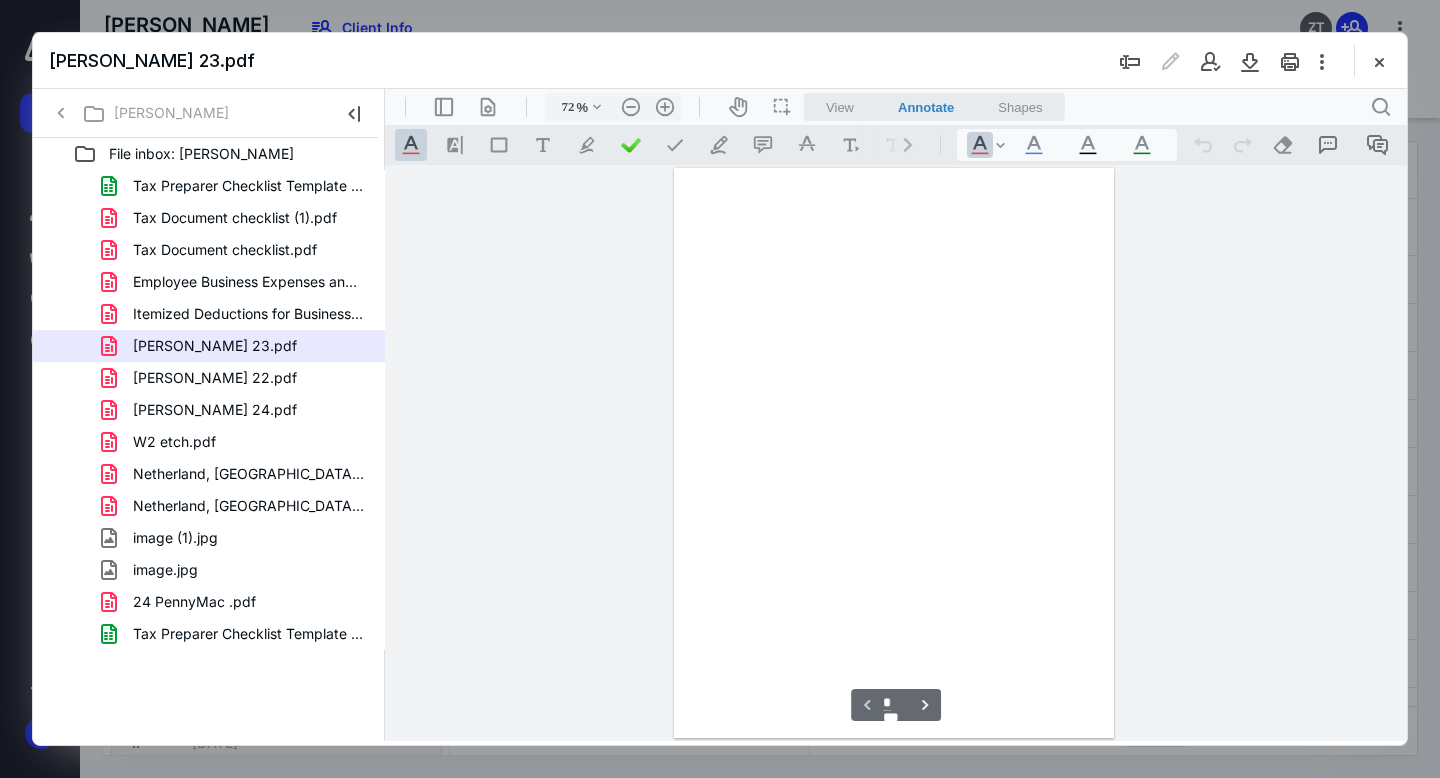 scroll, scrollTop: 79, scrollLeft: 0, axis: vertical 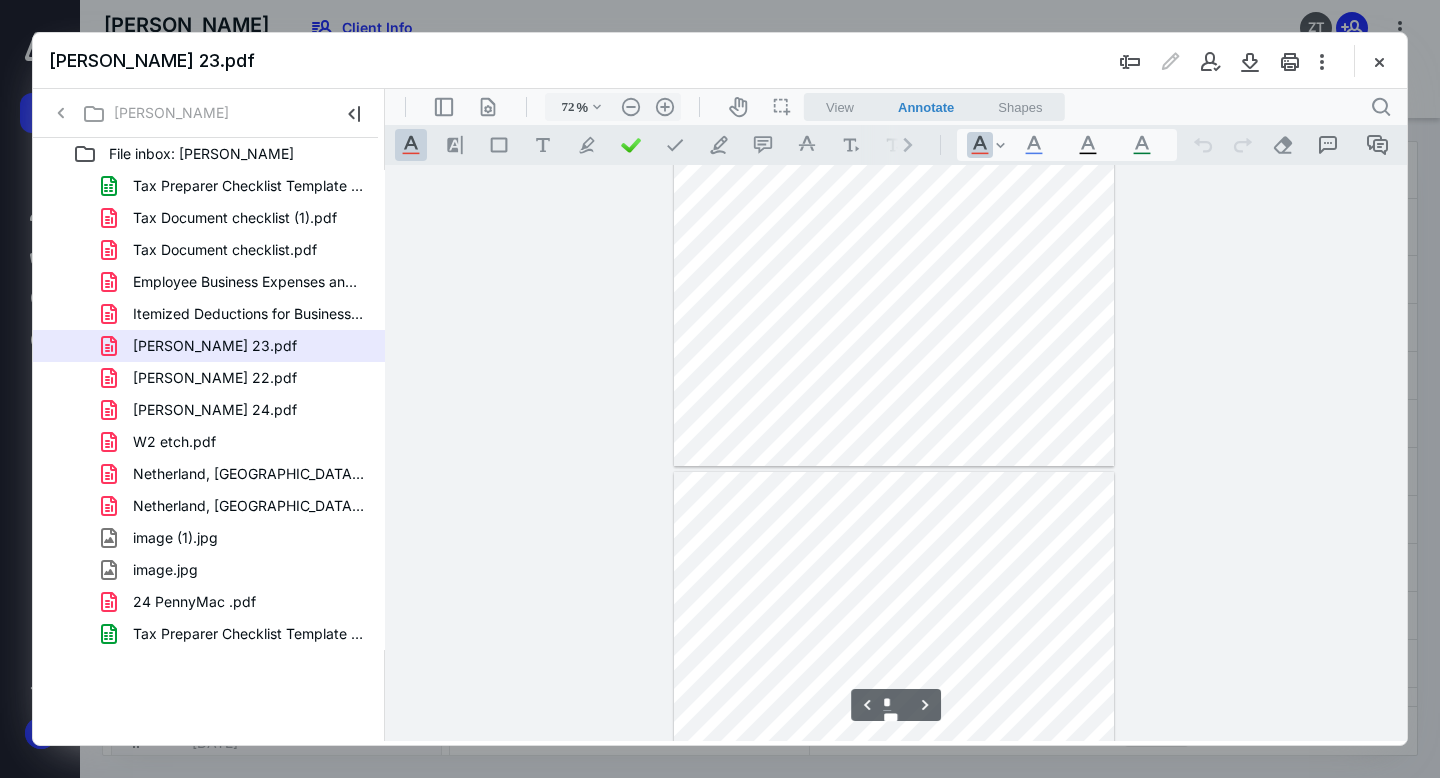 type on "*" 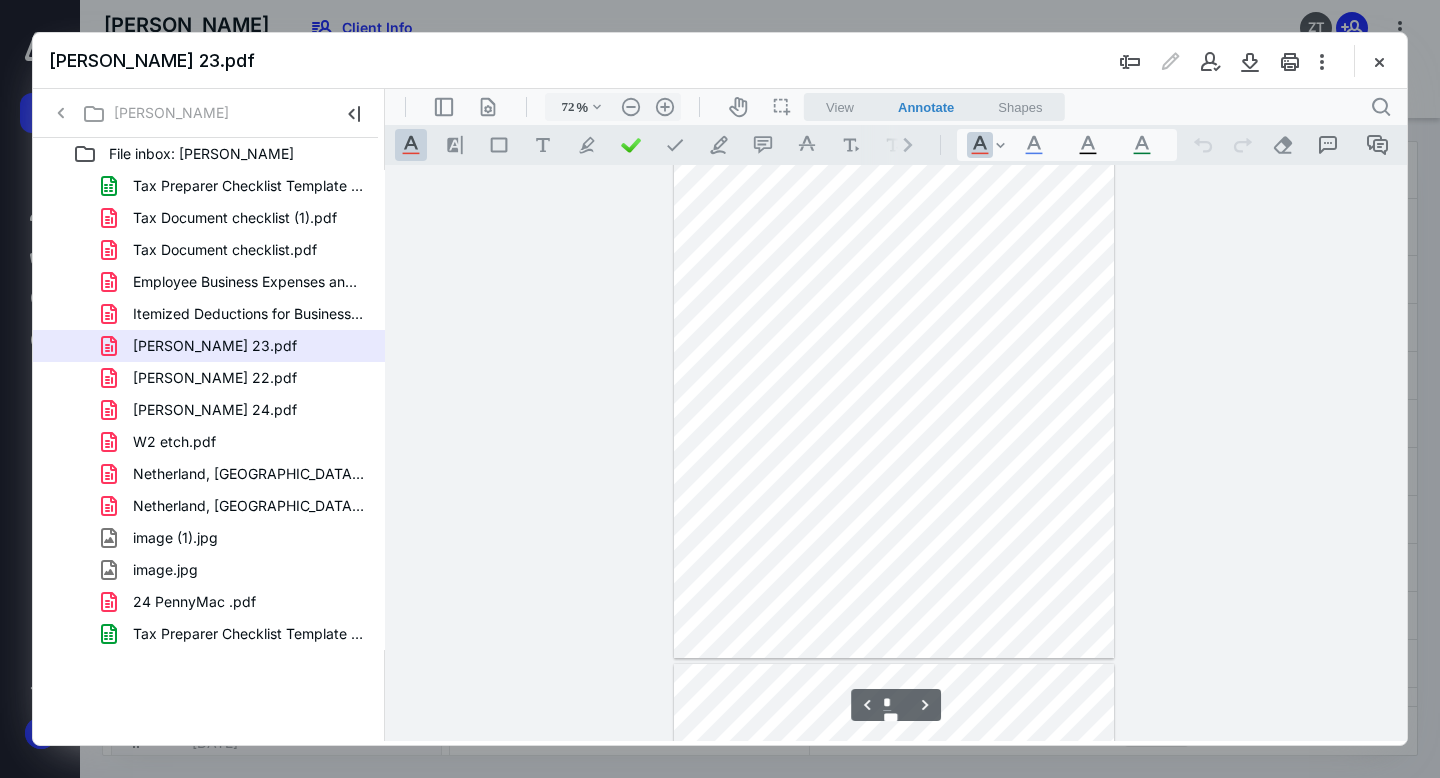 scroll, scrollTop: 2386, scrollLeft: 0, axis: vertical 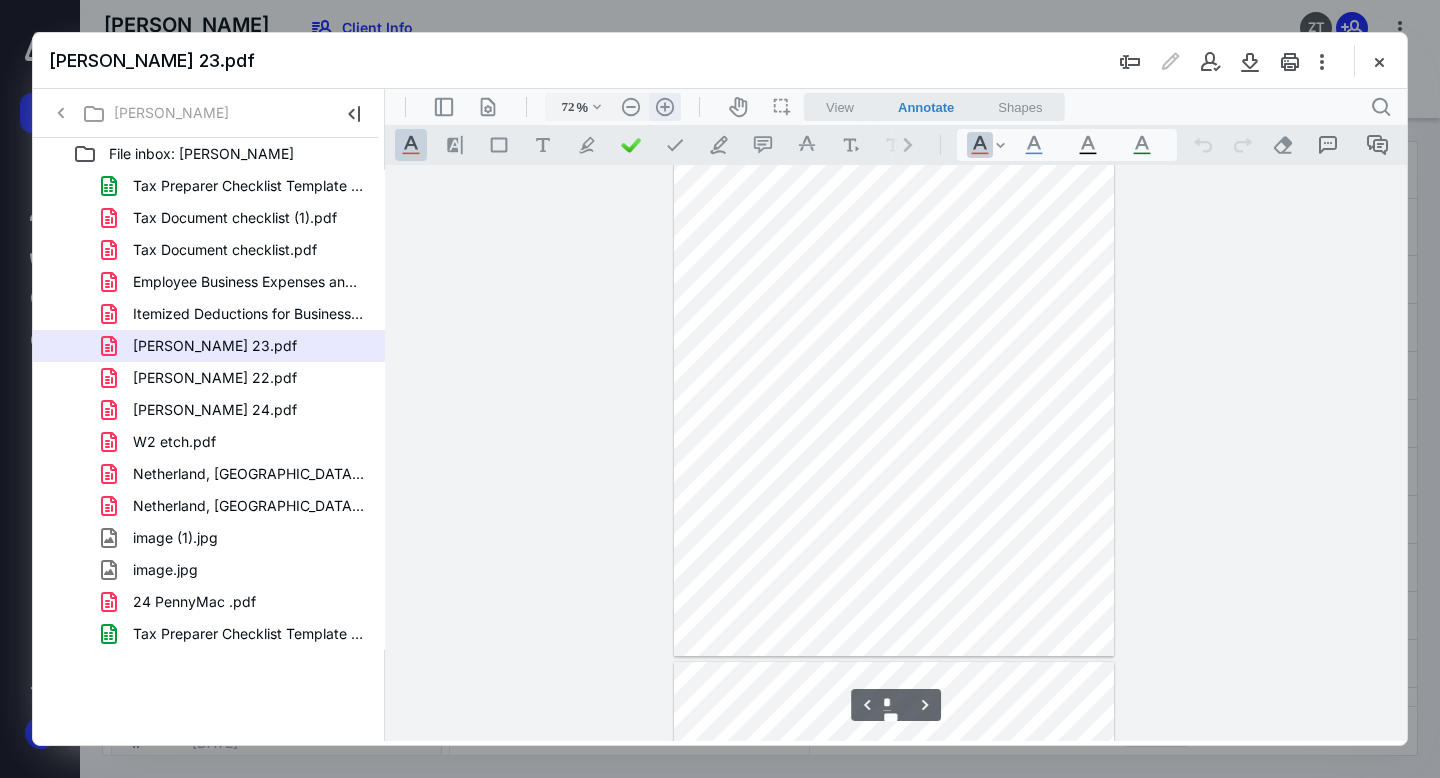 click on ".cls-1{fill:#abb0c4;} icon - header - zoom - in - line" at bounding box center [665, 107] 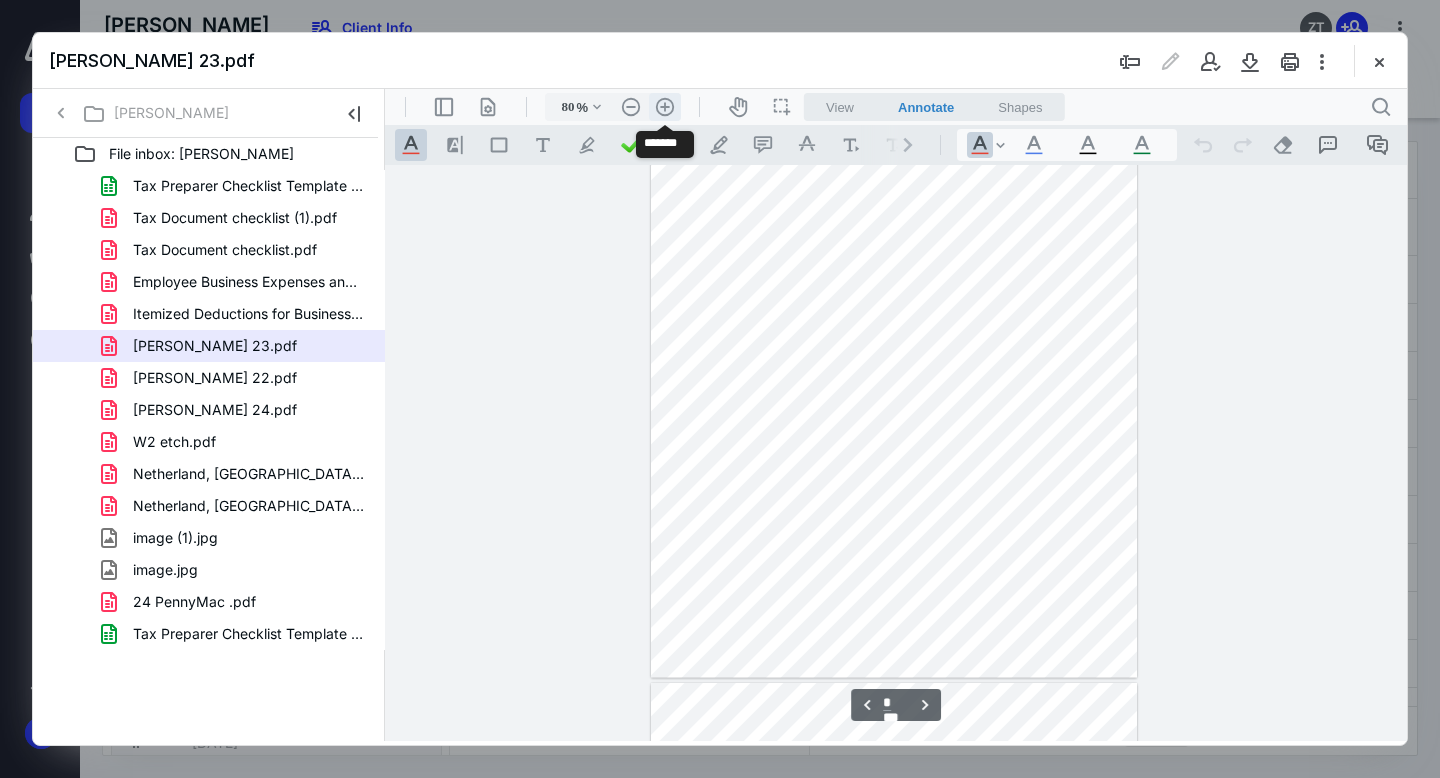 click on ".cls-1{fill:#abb0c4;} icon - header - zoom - in - line" at bounding box center (665, 107) 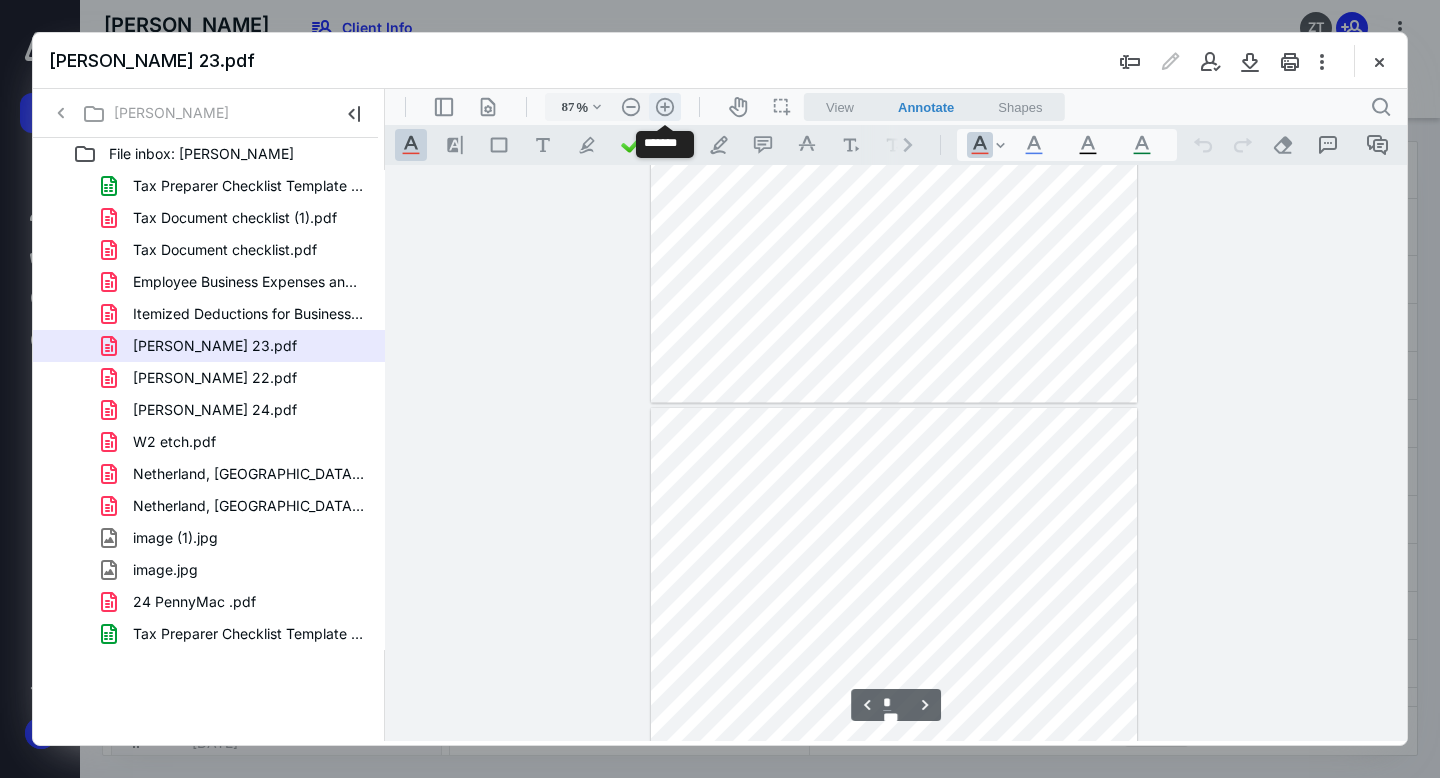 click on ".cls-1{fill:#abb0c4;} icon - header - zoom - in - line" at bounding box center [665, 107] 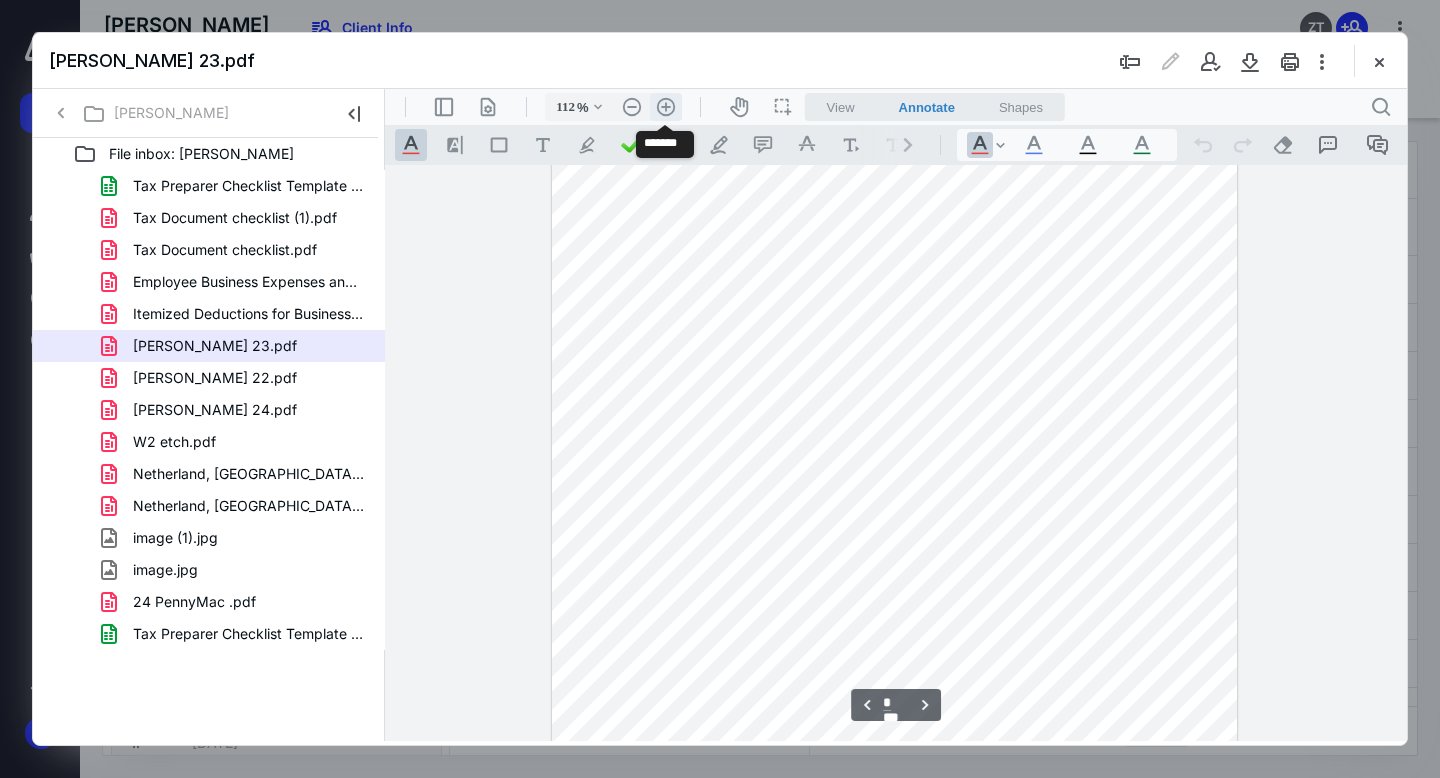 click on ".cls-1{fill:#abb0c4;} icon - header - zoom - in - line" at bounding box center (666, 107) 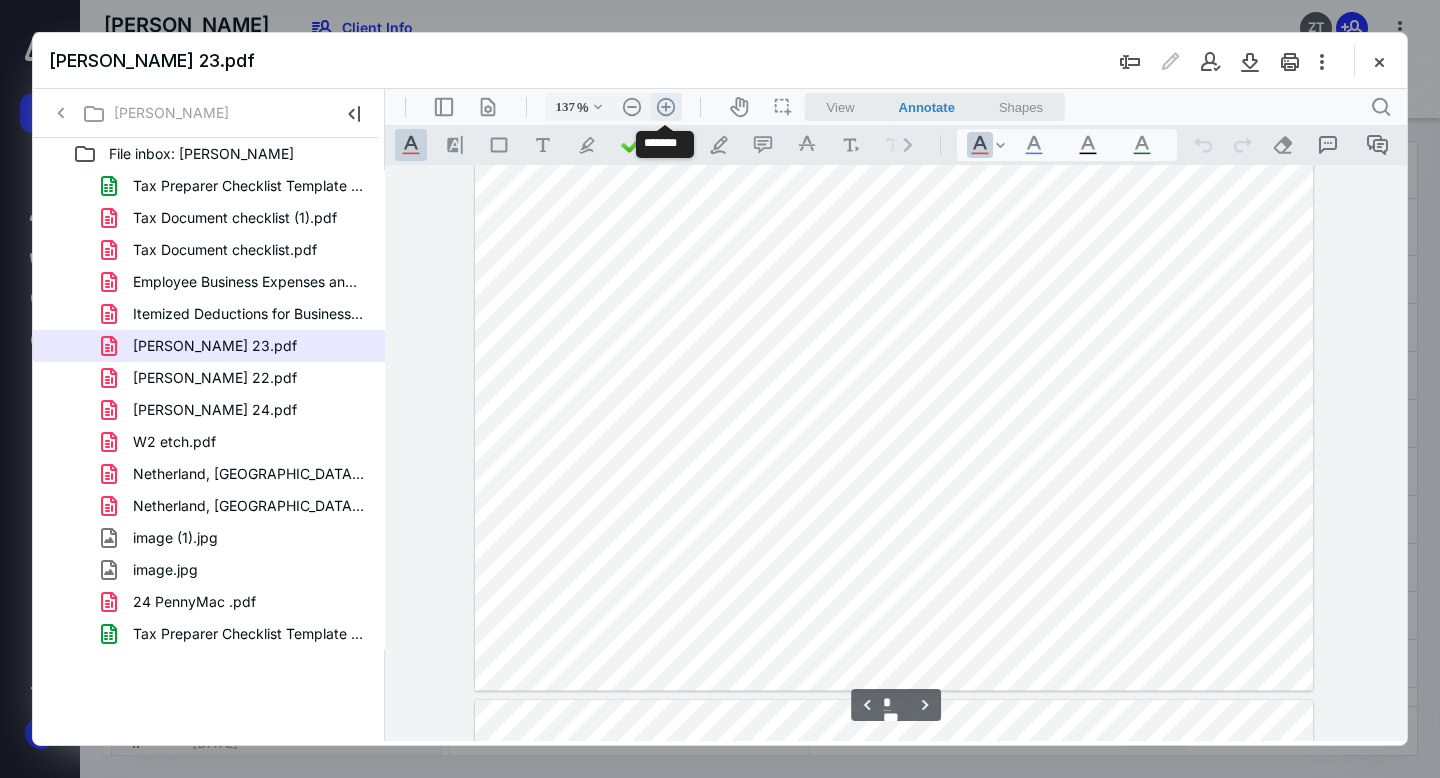 scroll, scrollTop: 4765, scrollLeft: 0, axis: vertical 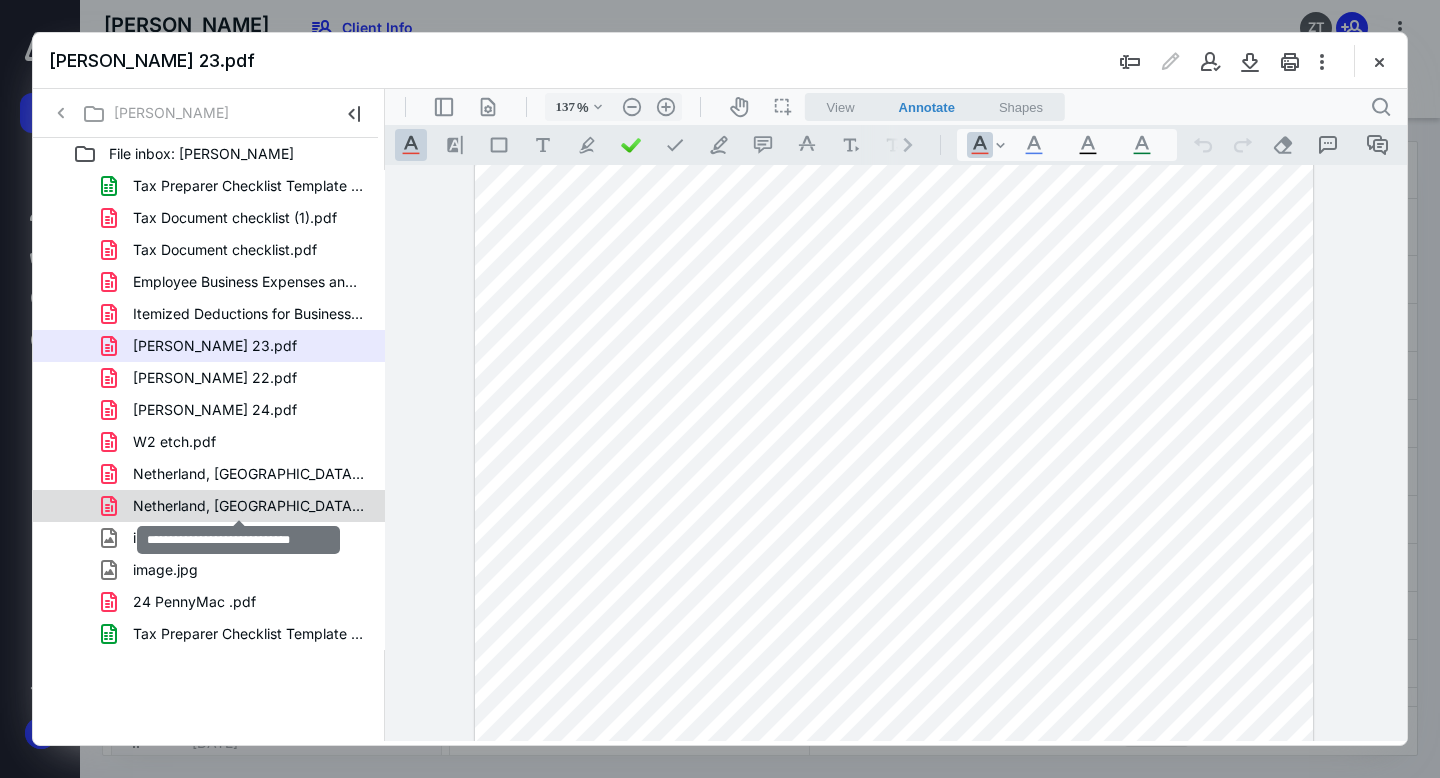 click on "Netherland, [GEOGRAPHIC_DATA] W2.pdf" at bounding box center (249, 506) 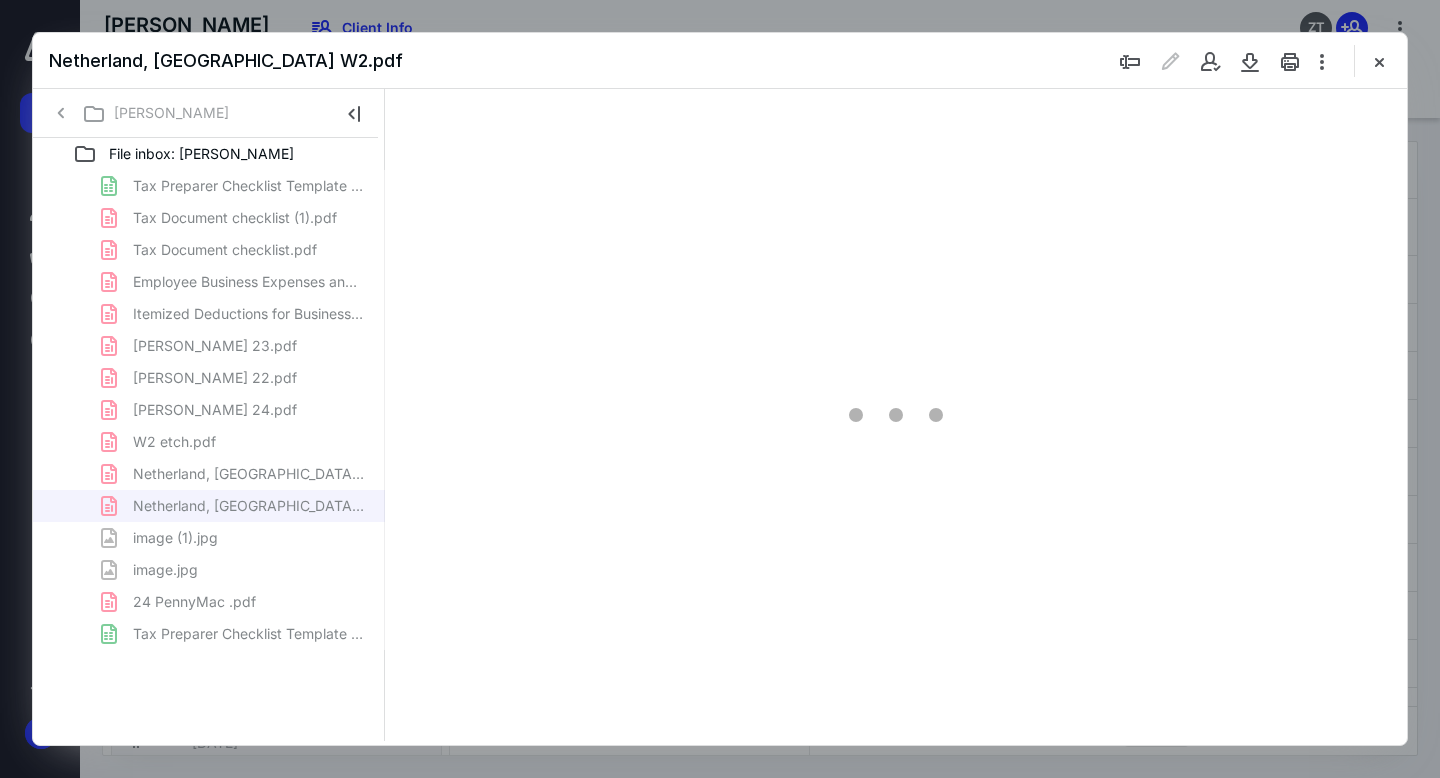 type on "72" 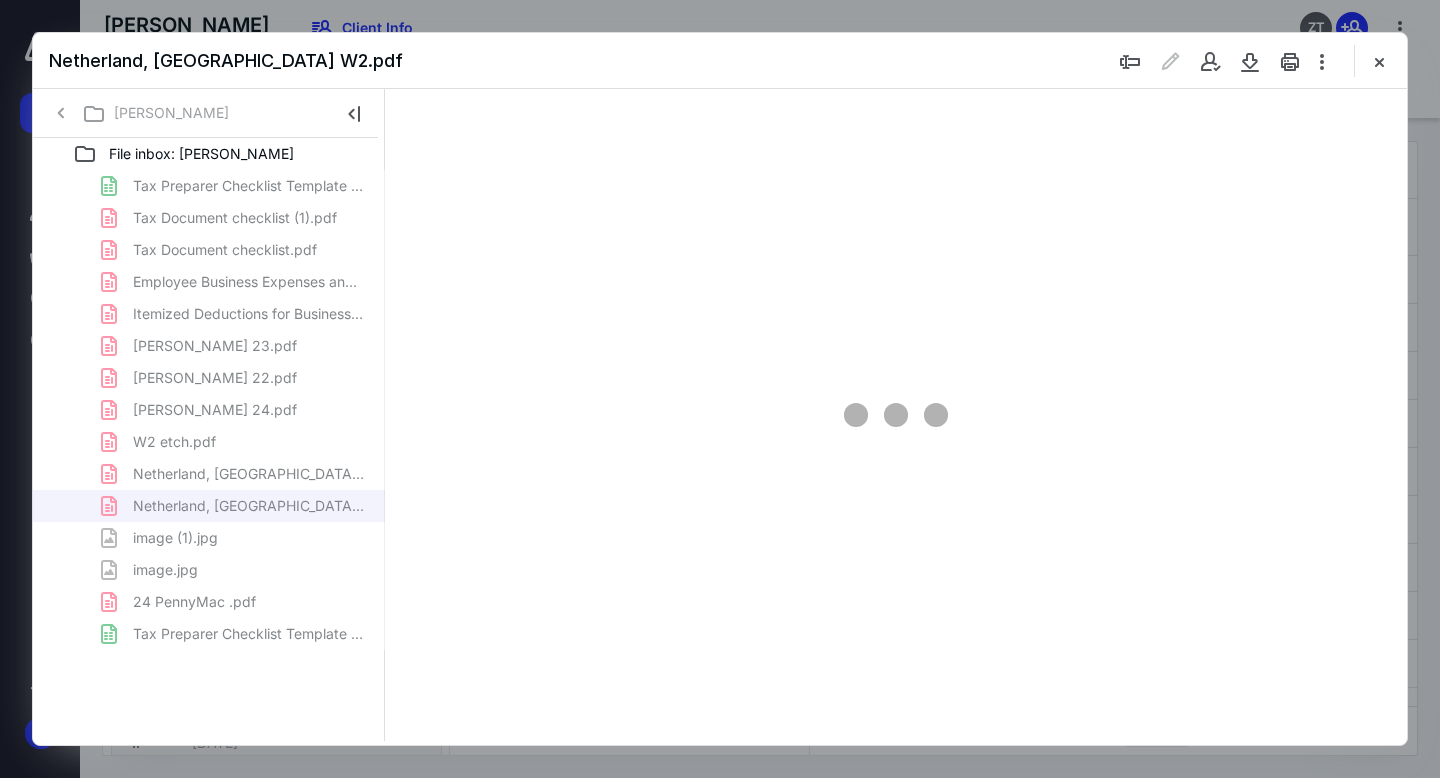 scroll, scrollTop: 79, scrollLeft: 0, axis: vertical 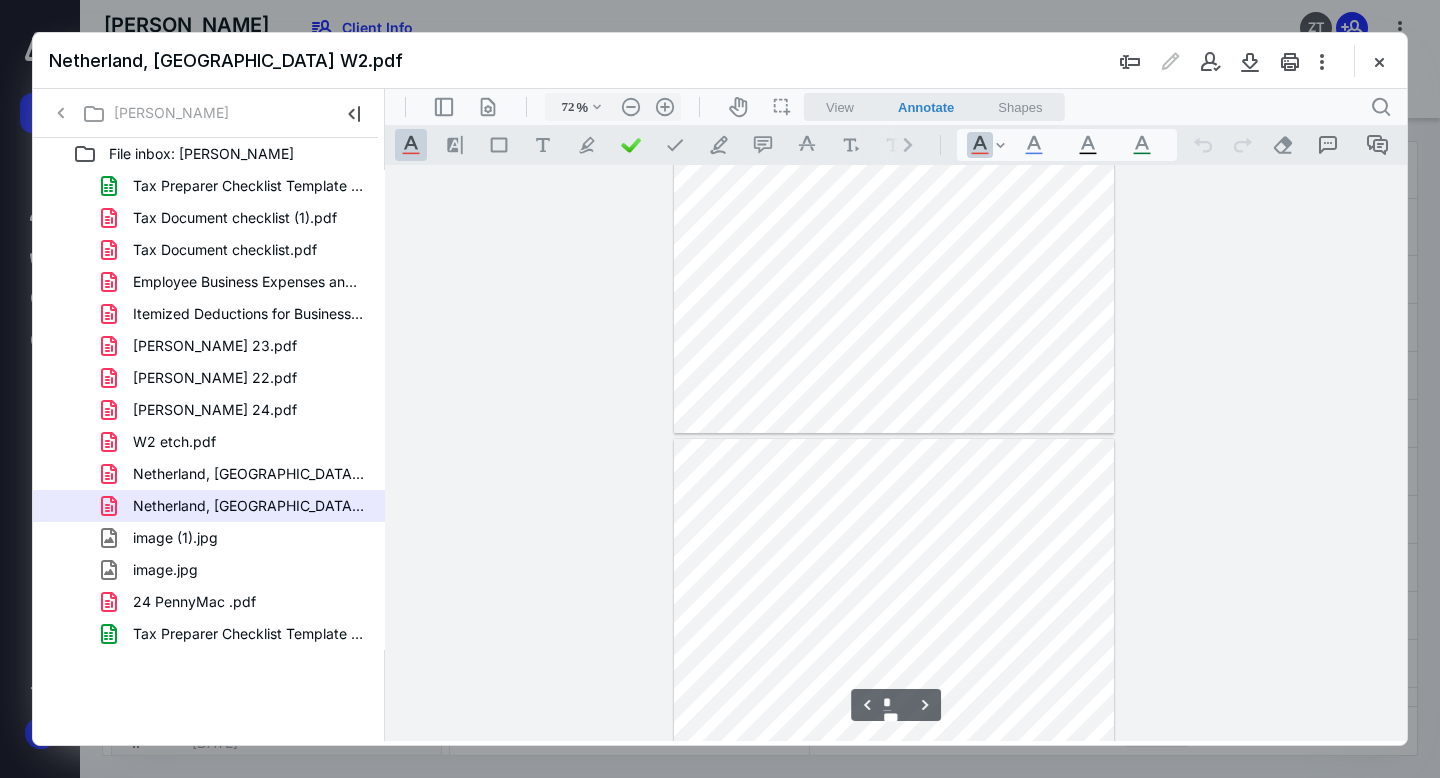 type on "*" 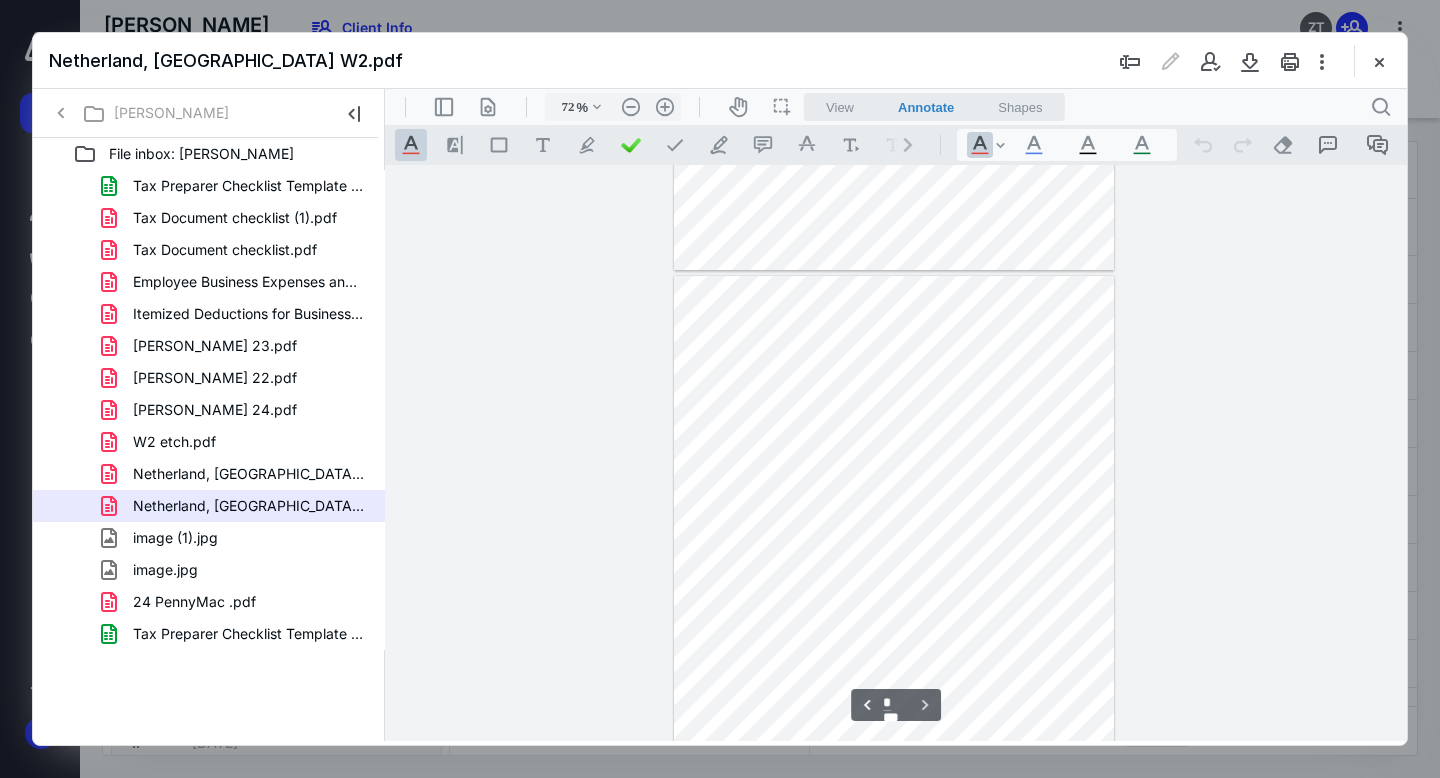 scroll, scrollTop: 1728, scrollLeft: 0, axis: vertical 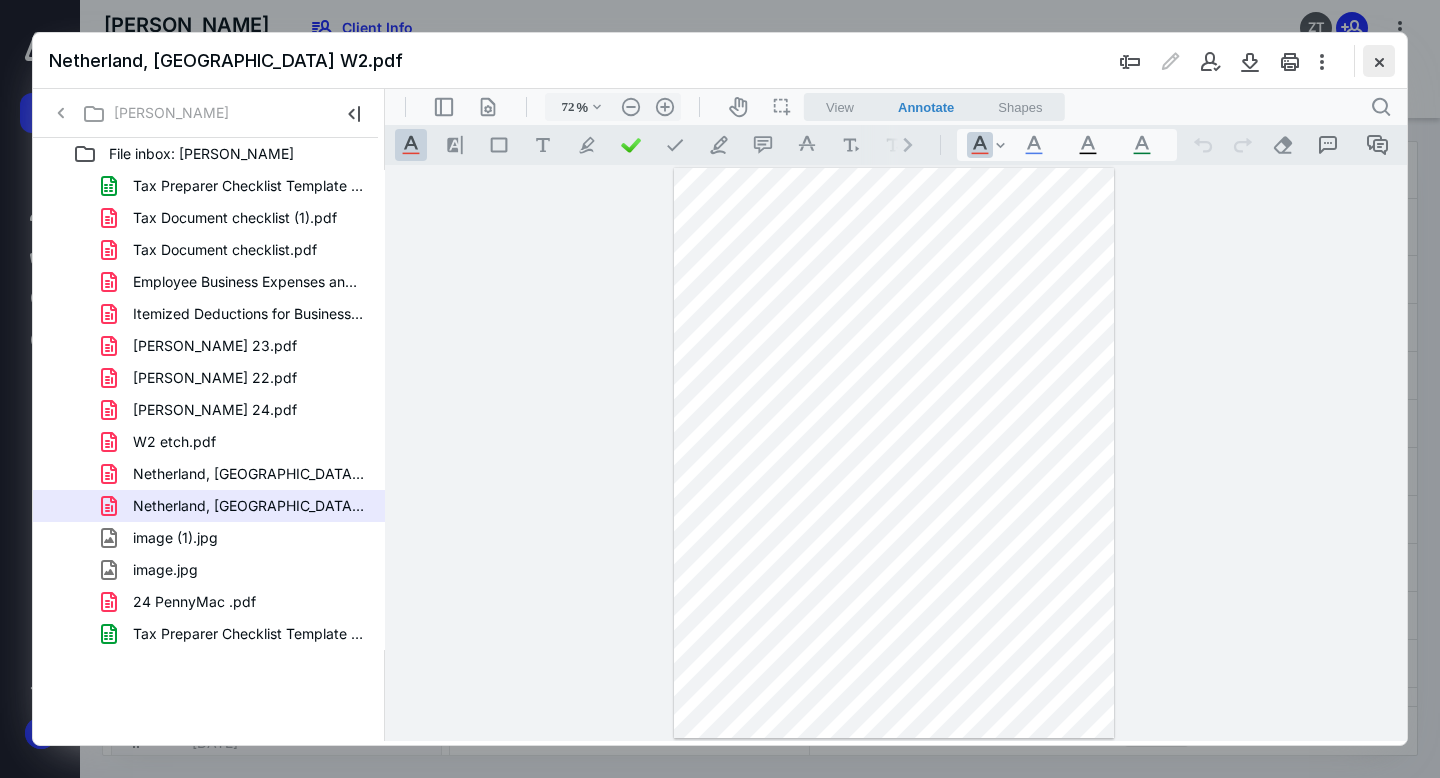 click at bounding box center [1379, 61] 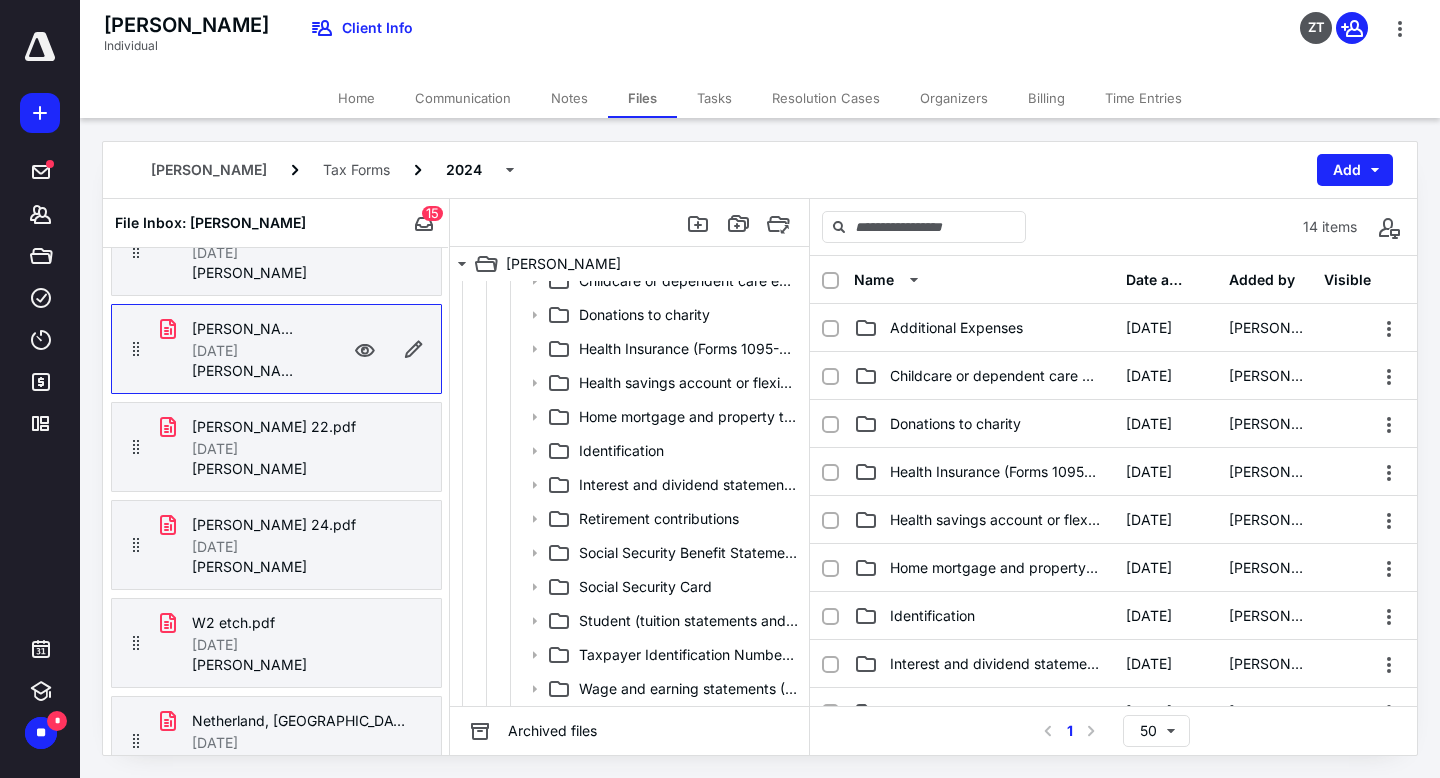 click on "Organizers" at bounding box center (954, 98) 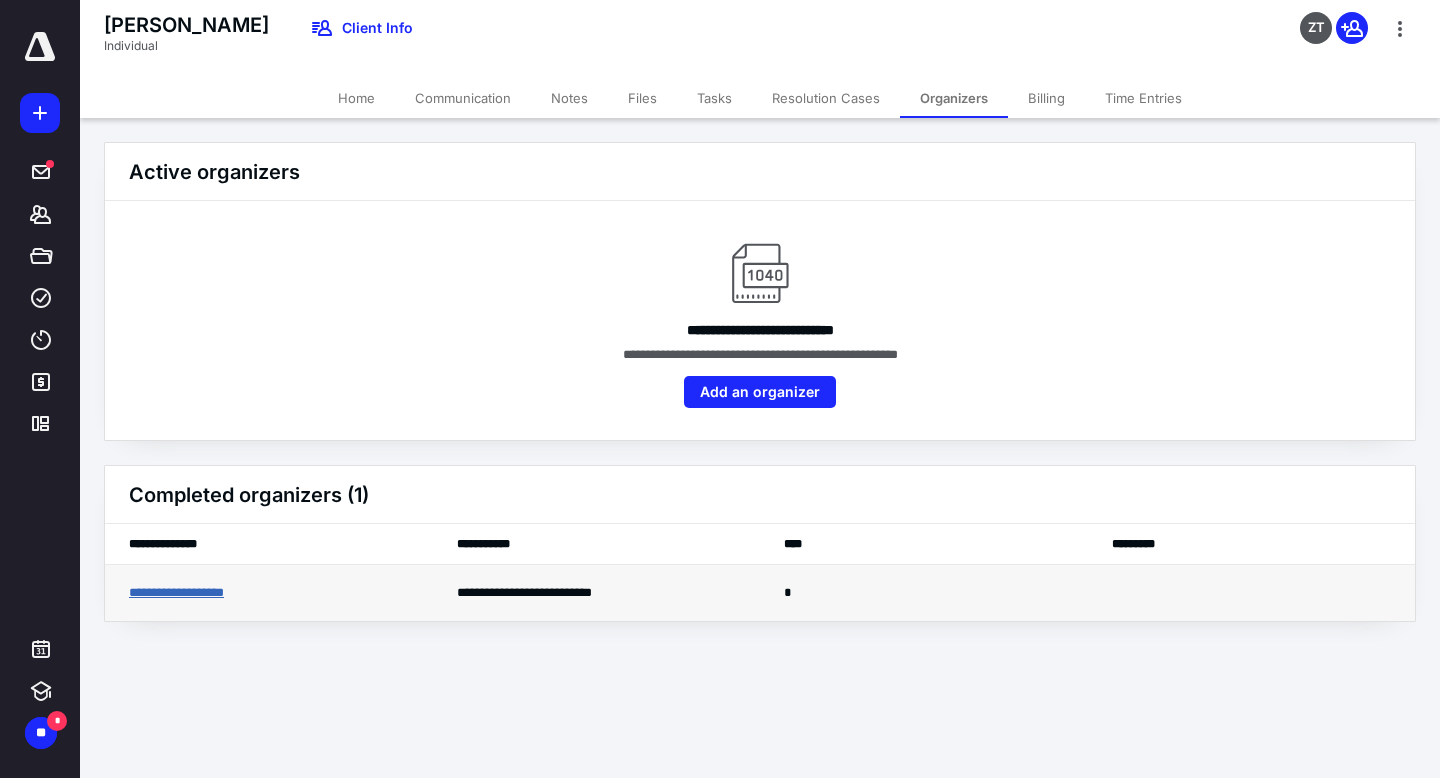 click on "**********" at bounding box center (194, 593) 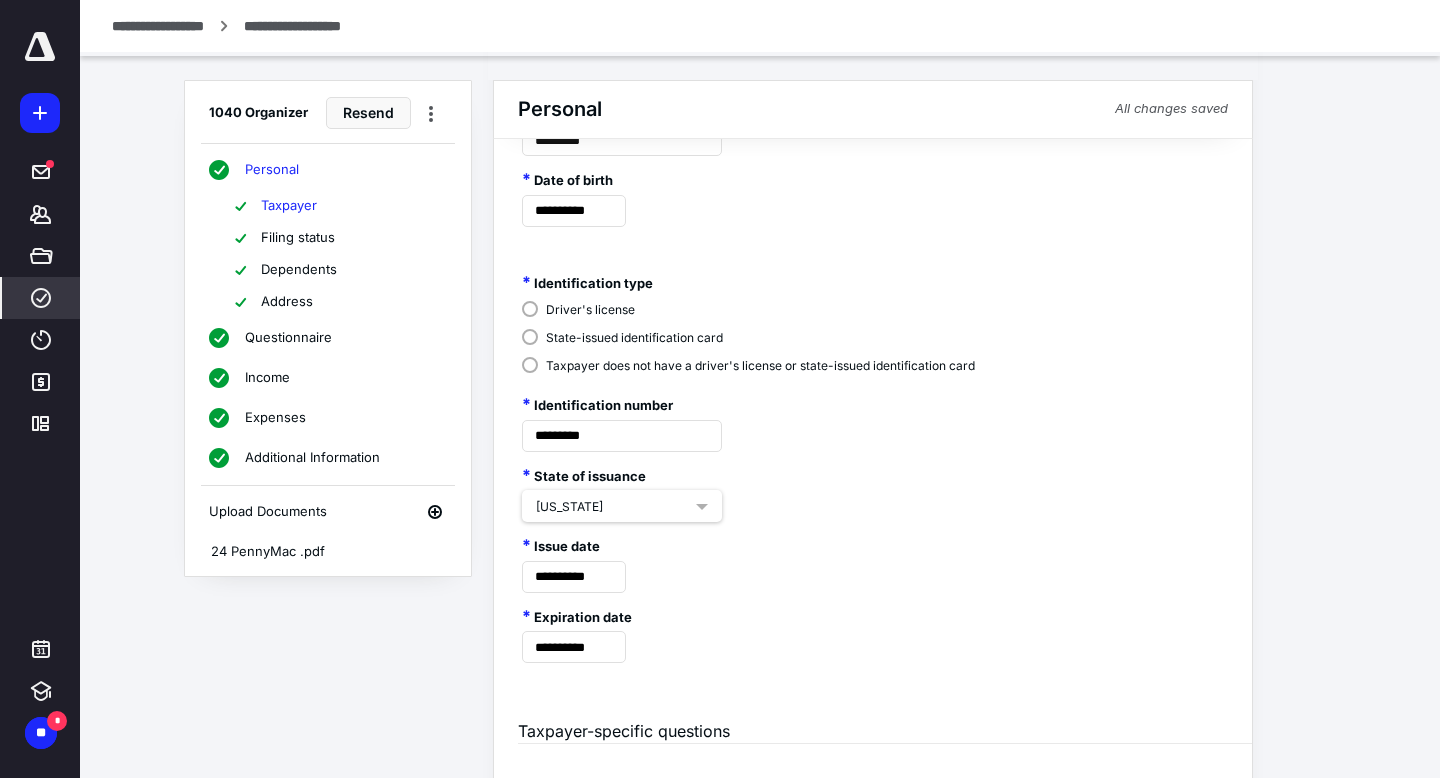 scroll, scrollTop: 798, scrollLeft: 0, axis: vertical 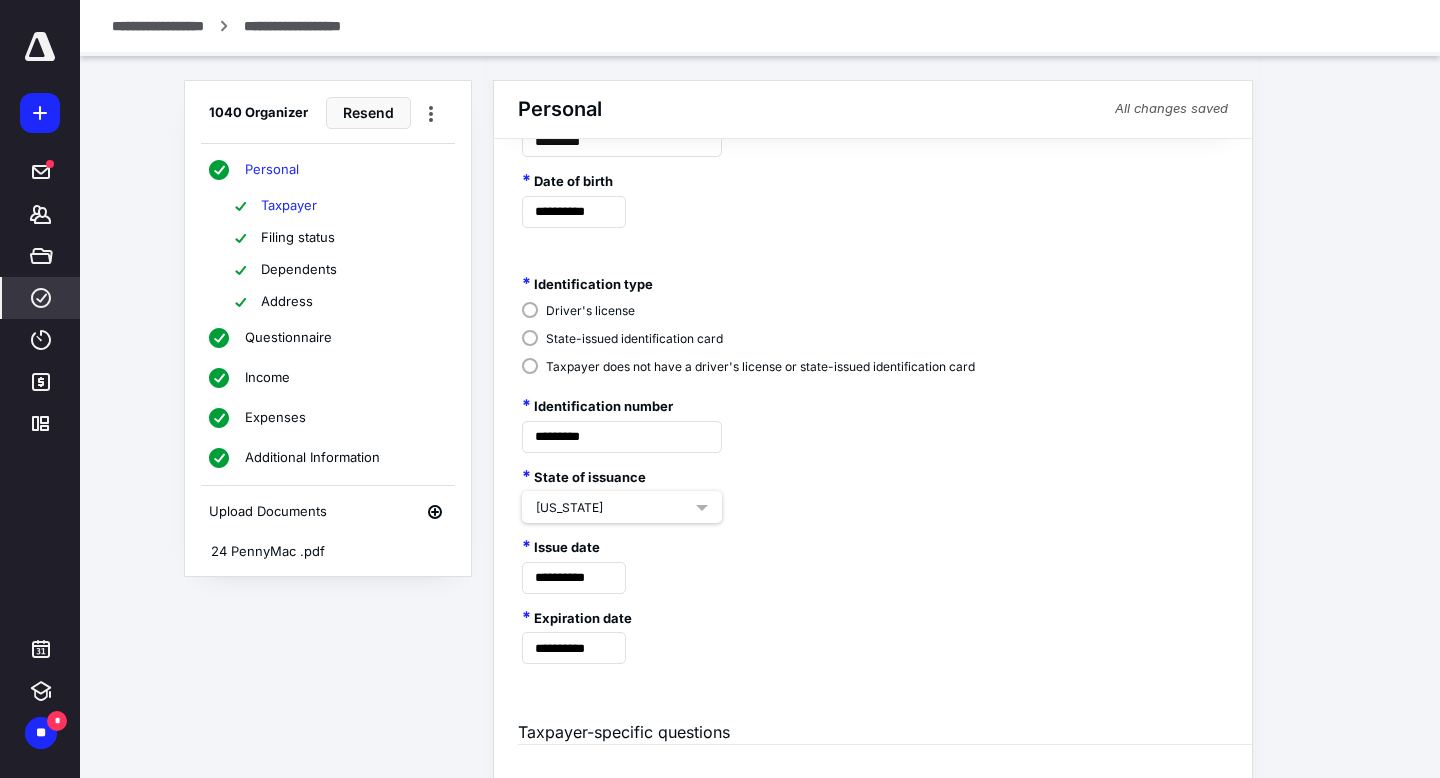 click on "Additional Information" at bounding box center [312, 458] 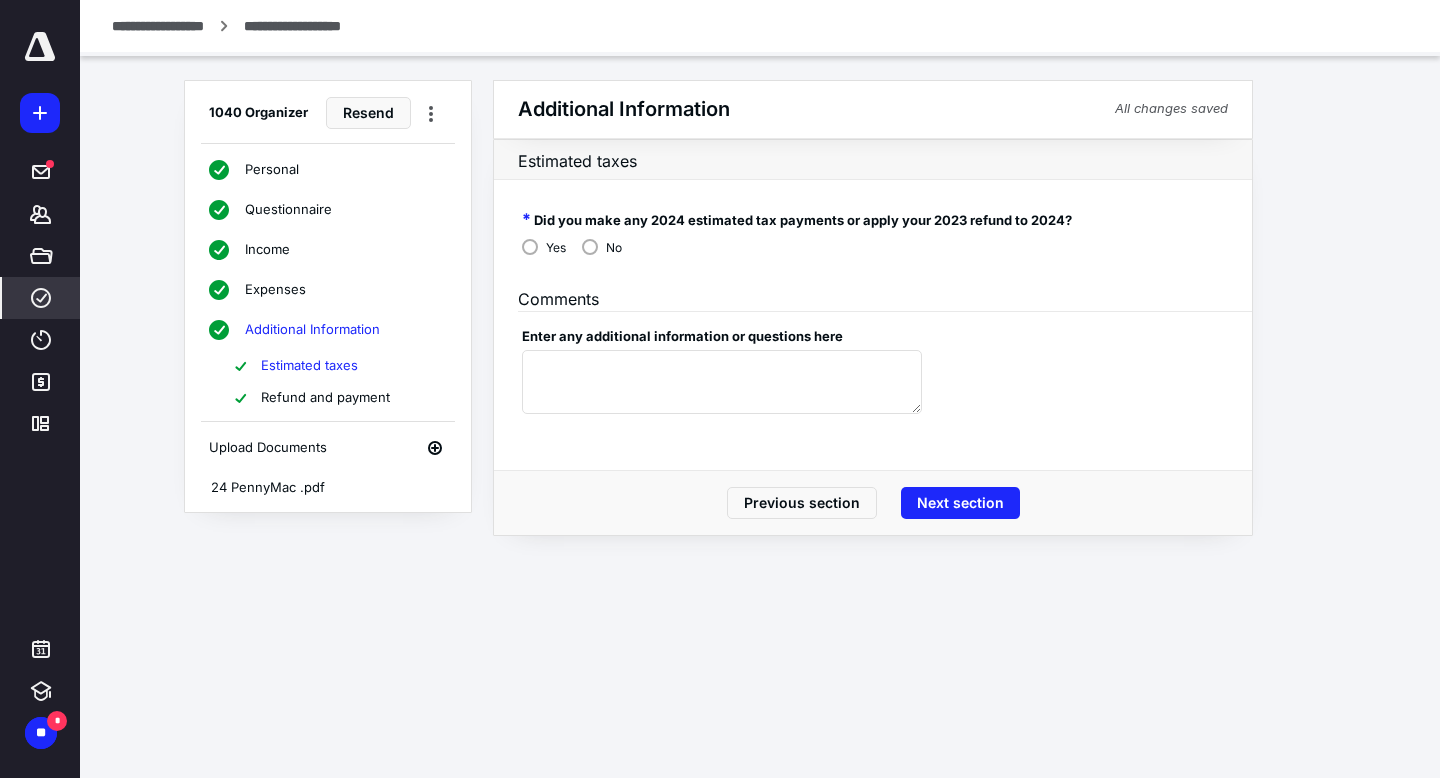 click on "Refund and payment" at bounding box center [325, 398] 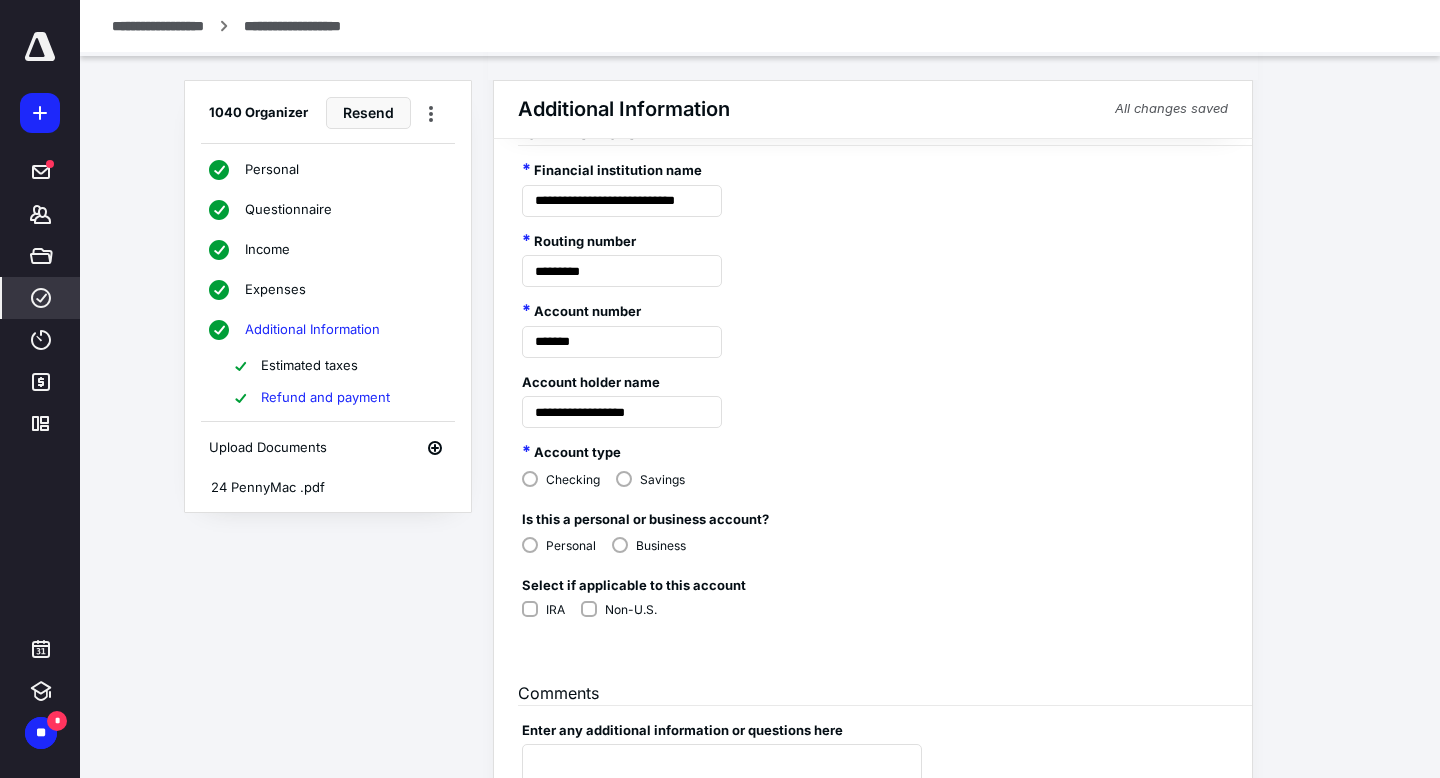 scroll, scrollTop: 471, scrollLeft: 0, axis: vertical 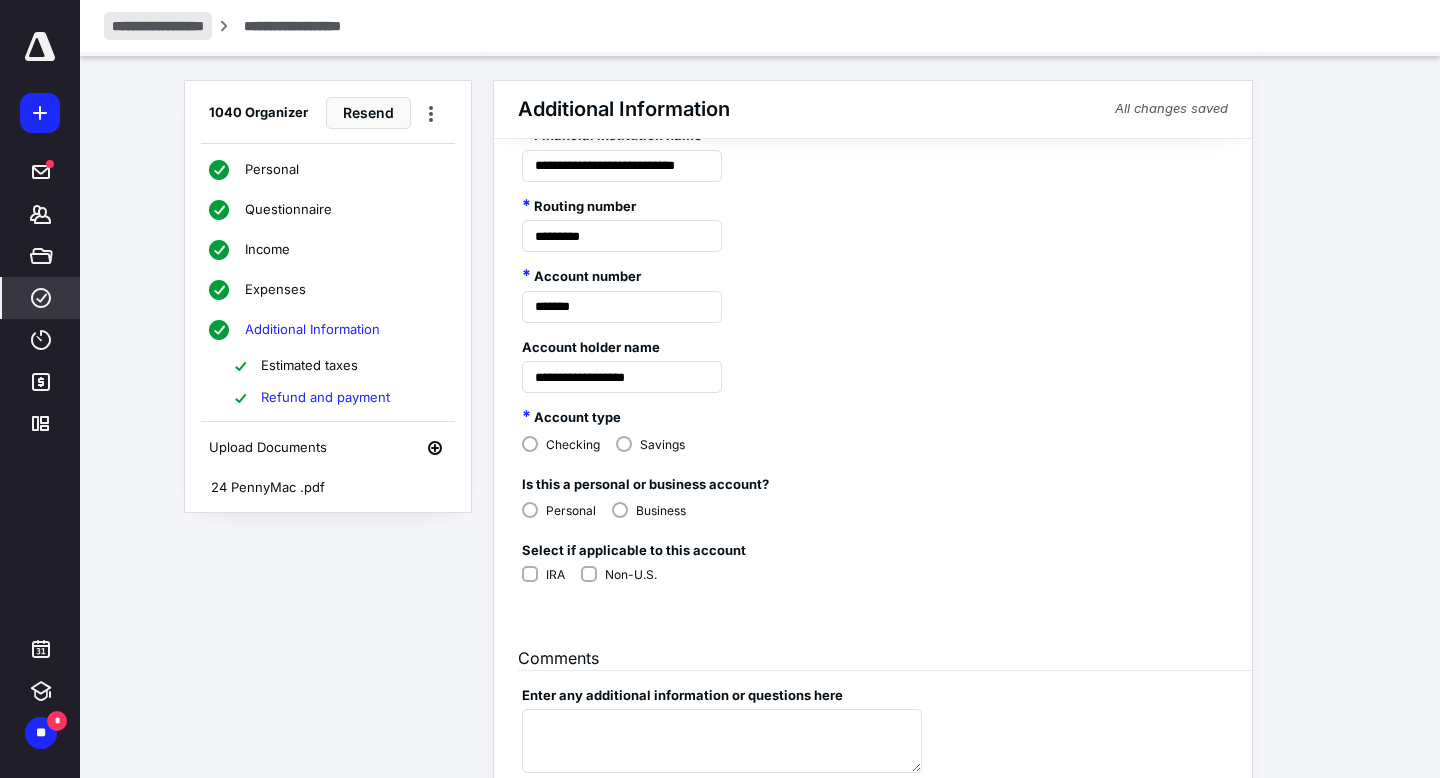 click on "**********" at bounding box center [158, 26] 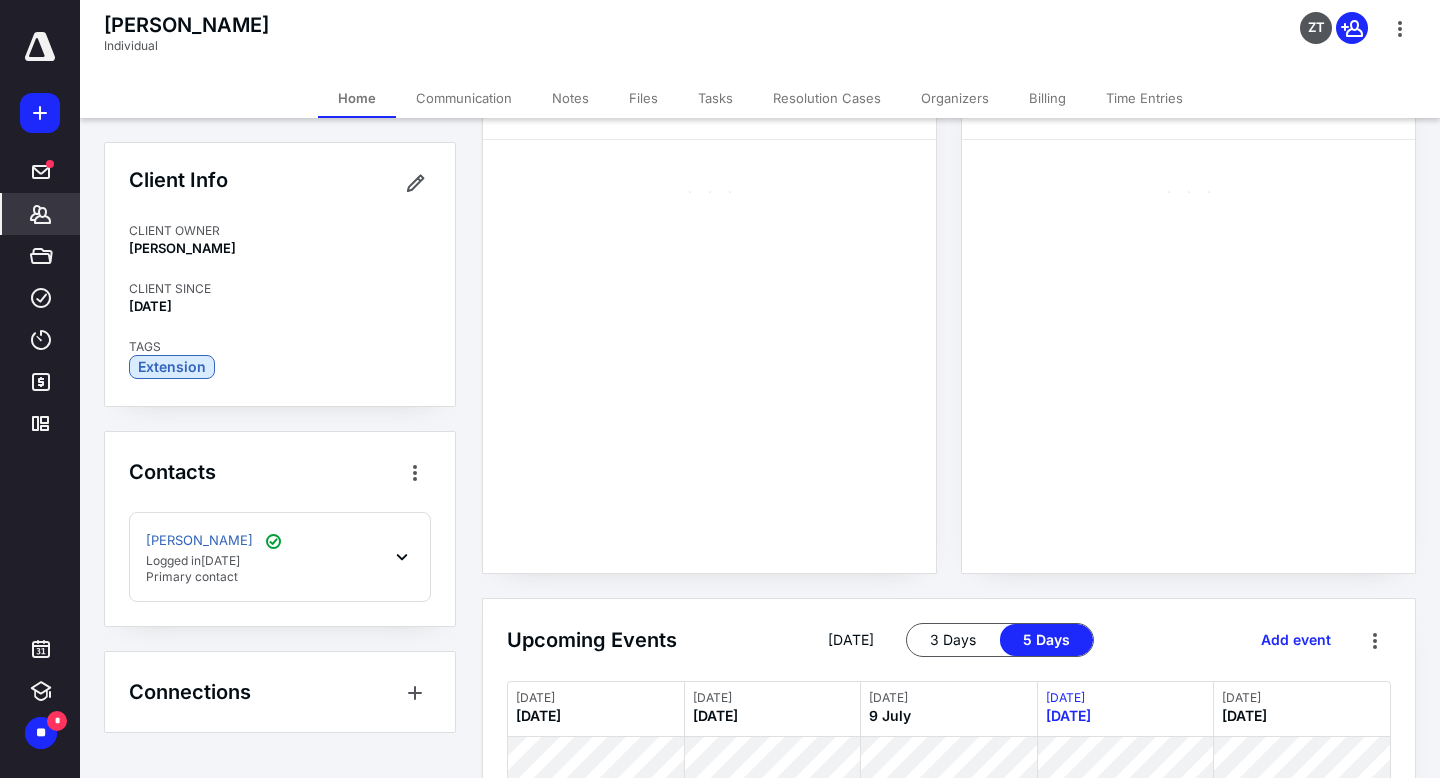 scroll, scrollTop: 872, scrollLeft: 0, axis: vertical 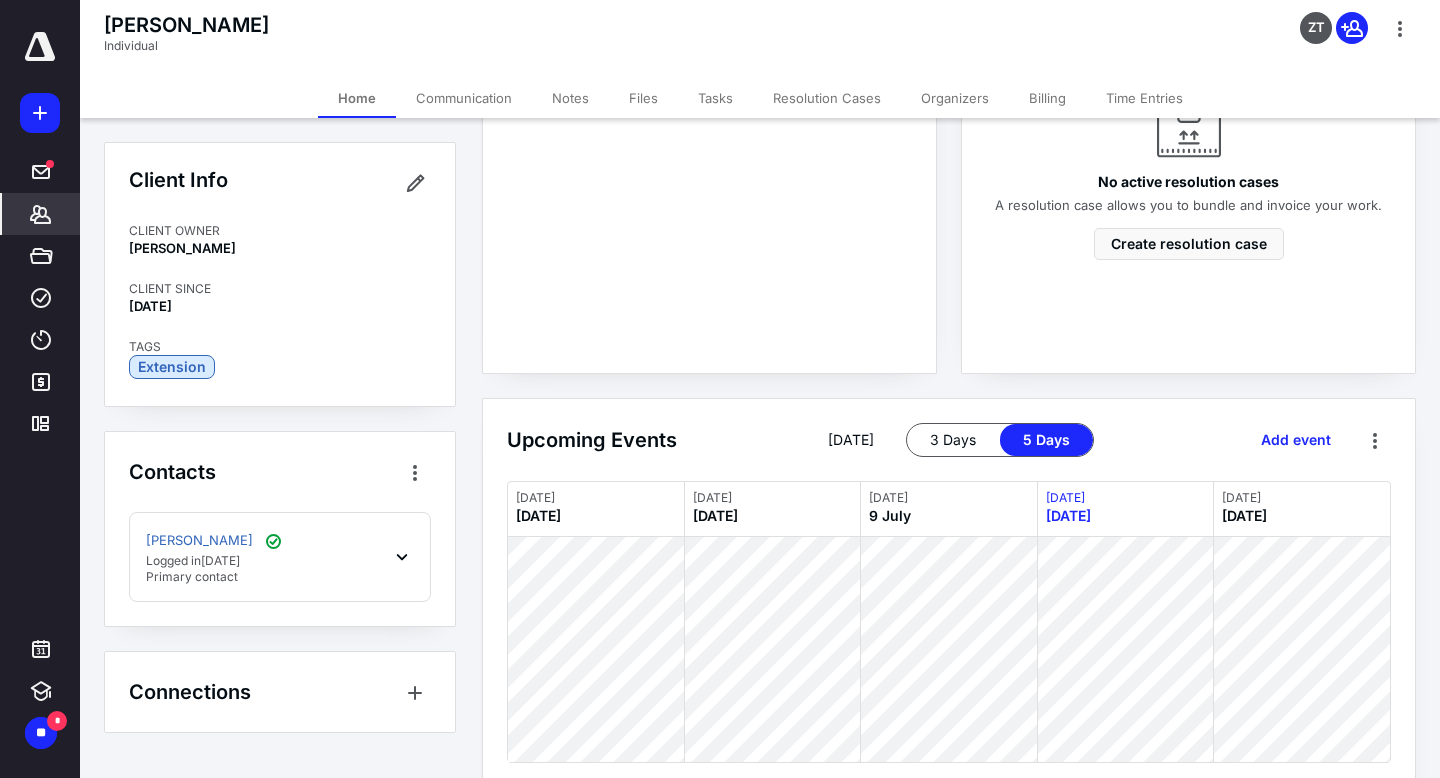 click on "Files" at bounding box center (643, 98) 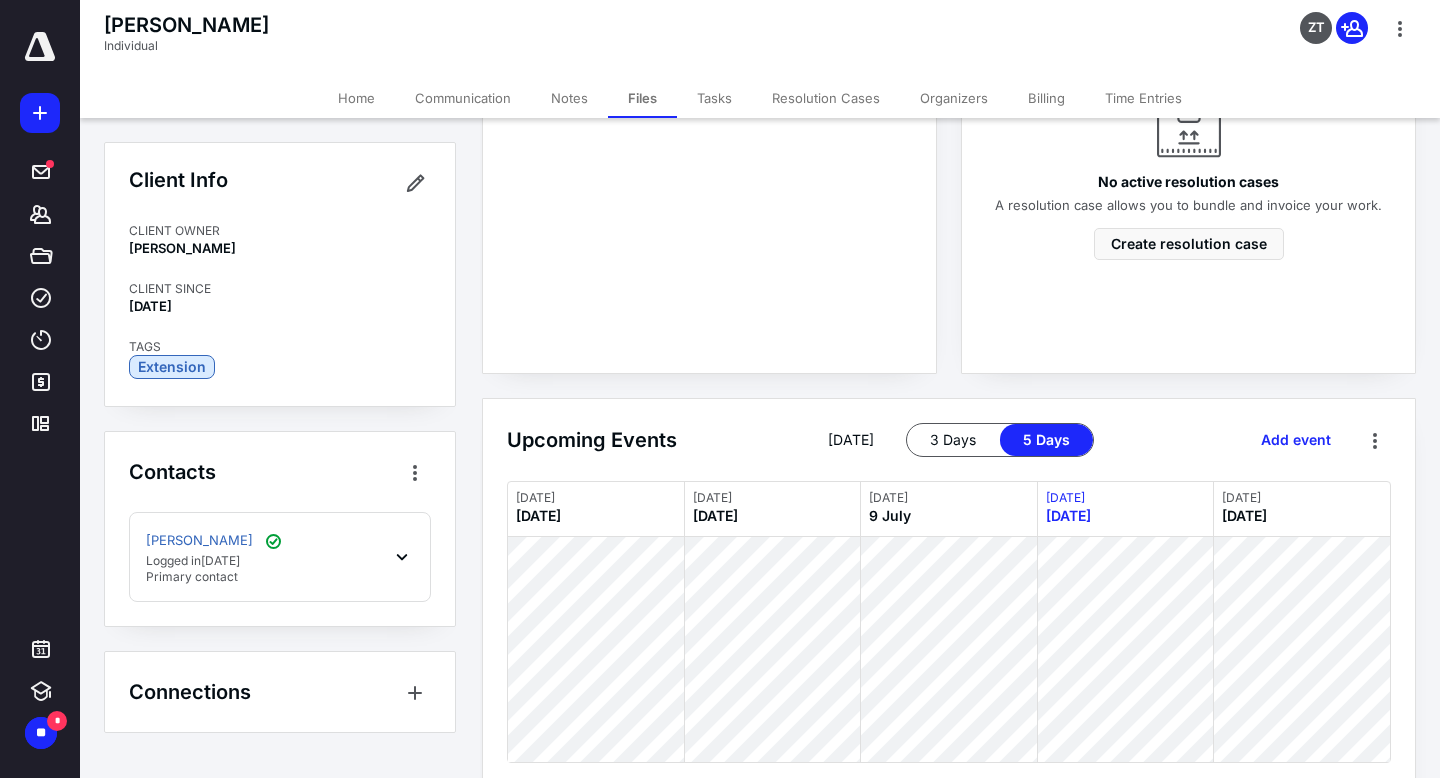 scroll, scrollTop: 0, scrollLeft: 0, axis: both 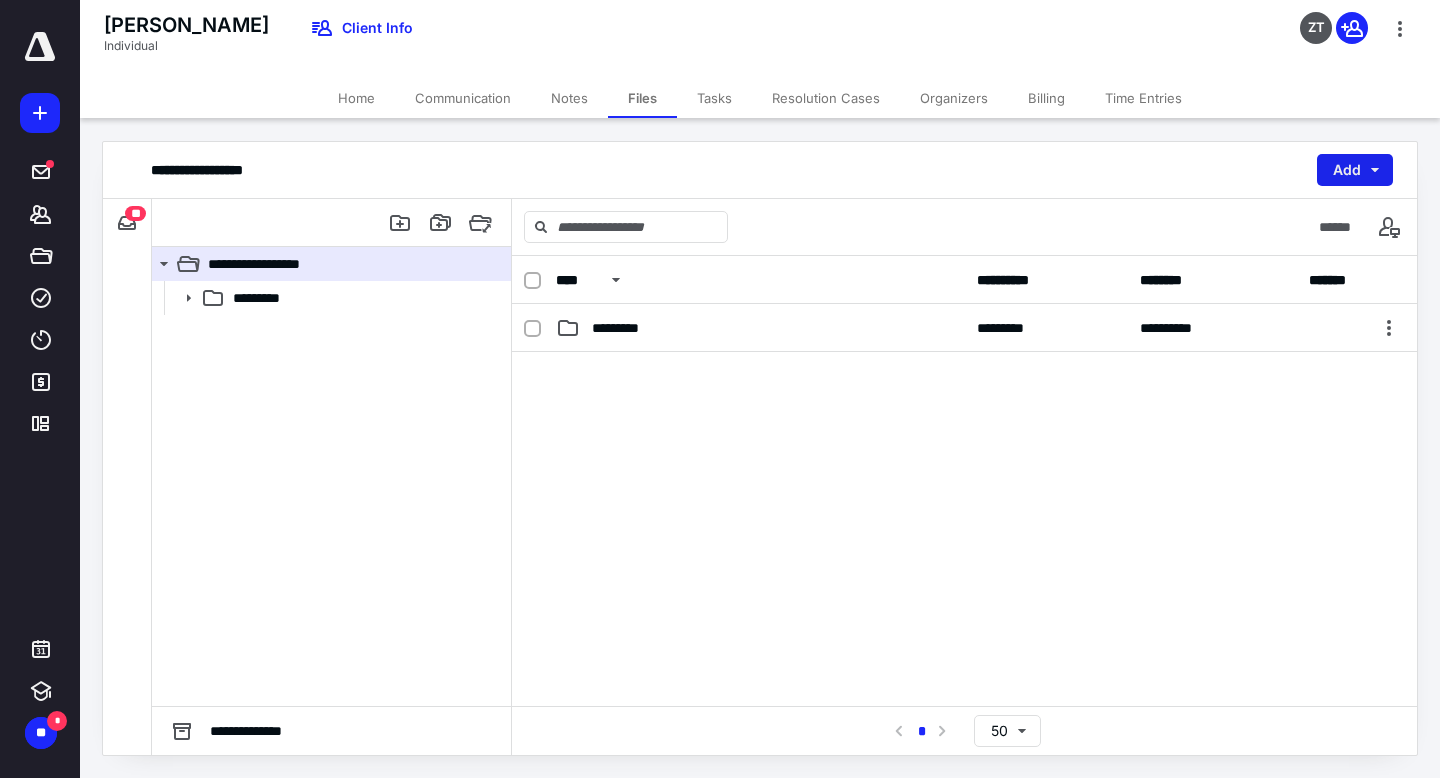 click on "Add" at bounding box center [1355, 170] 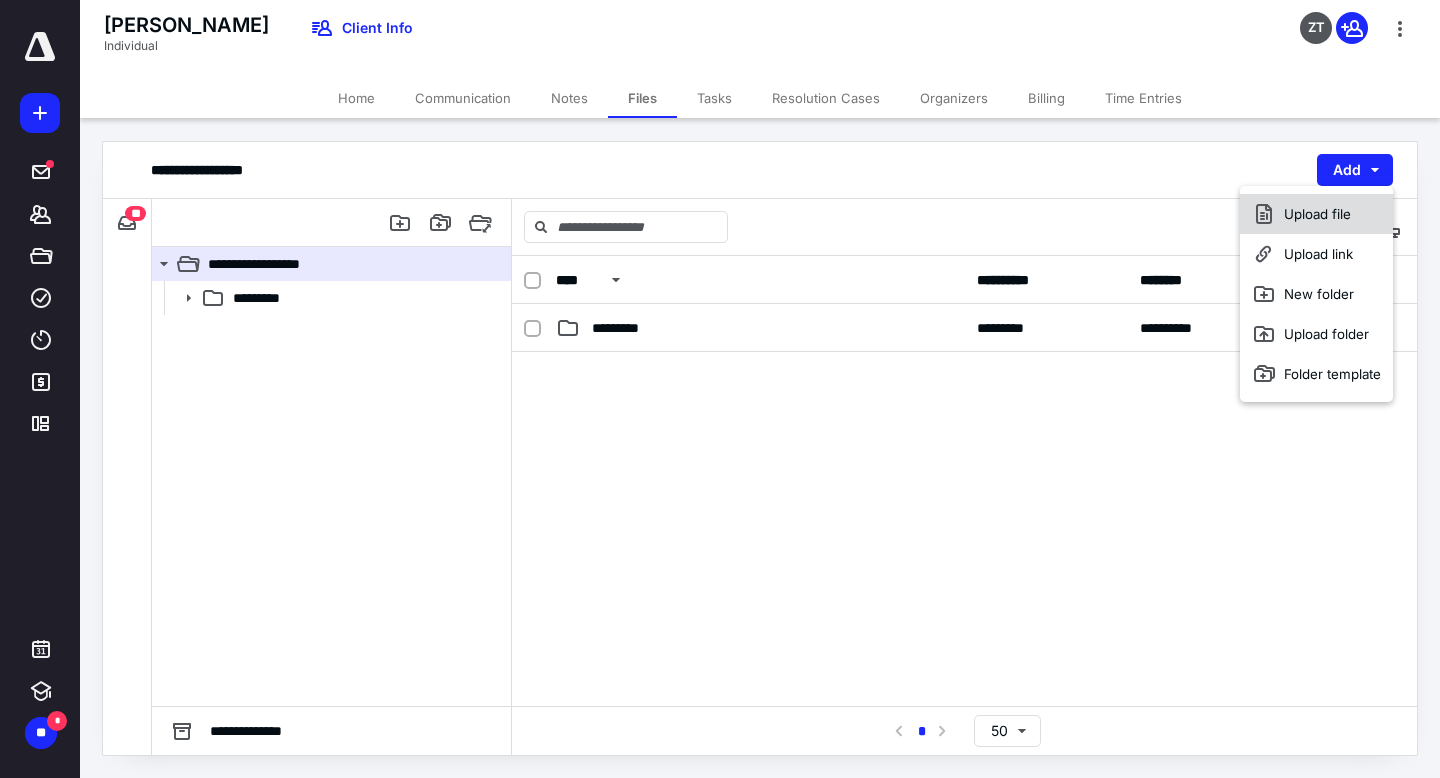 click on "Upload file" at bounding box center (1316, 214) 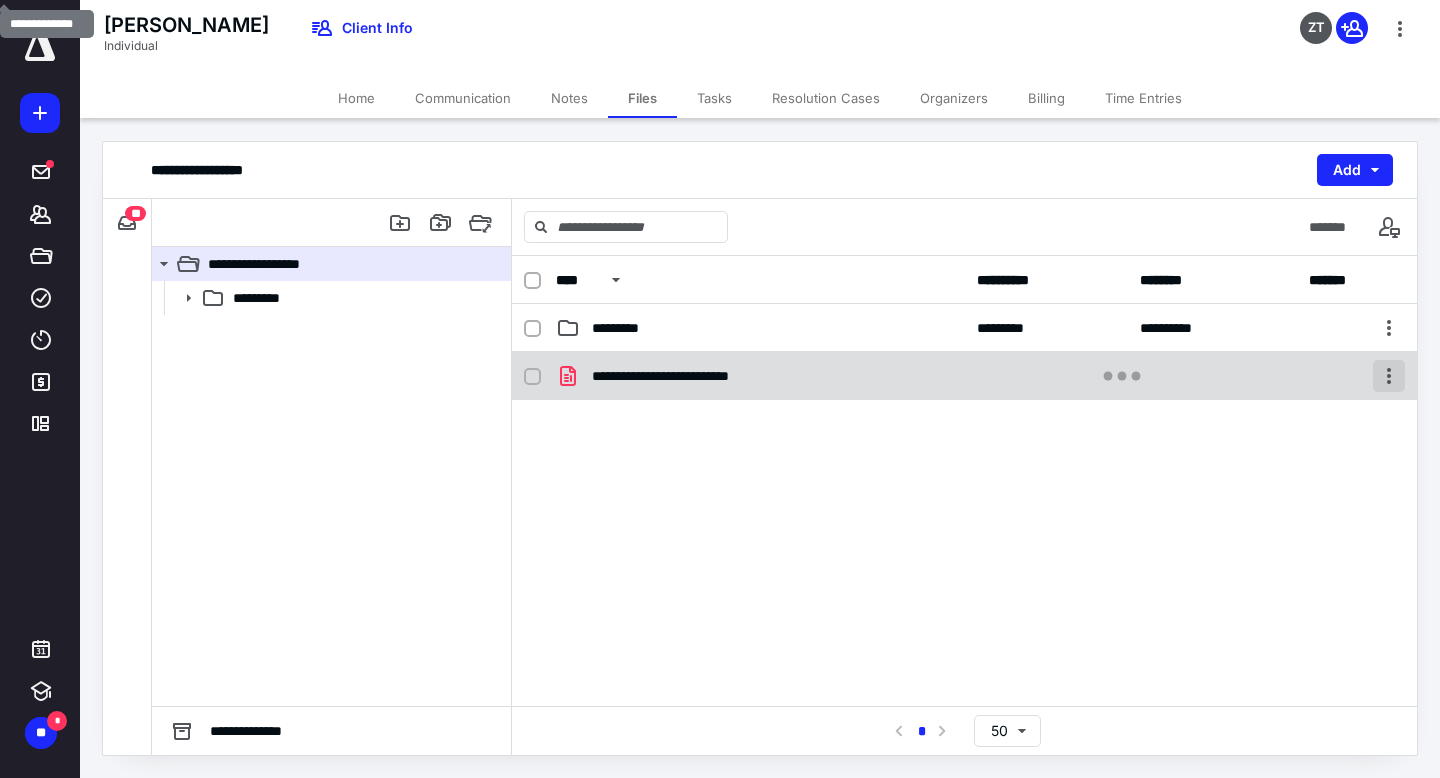 click at bounding box center [1389, 376] 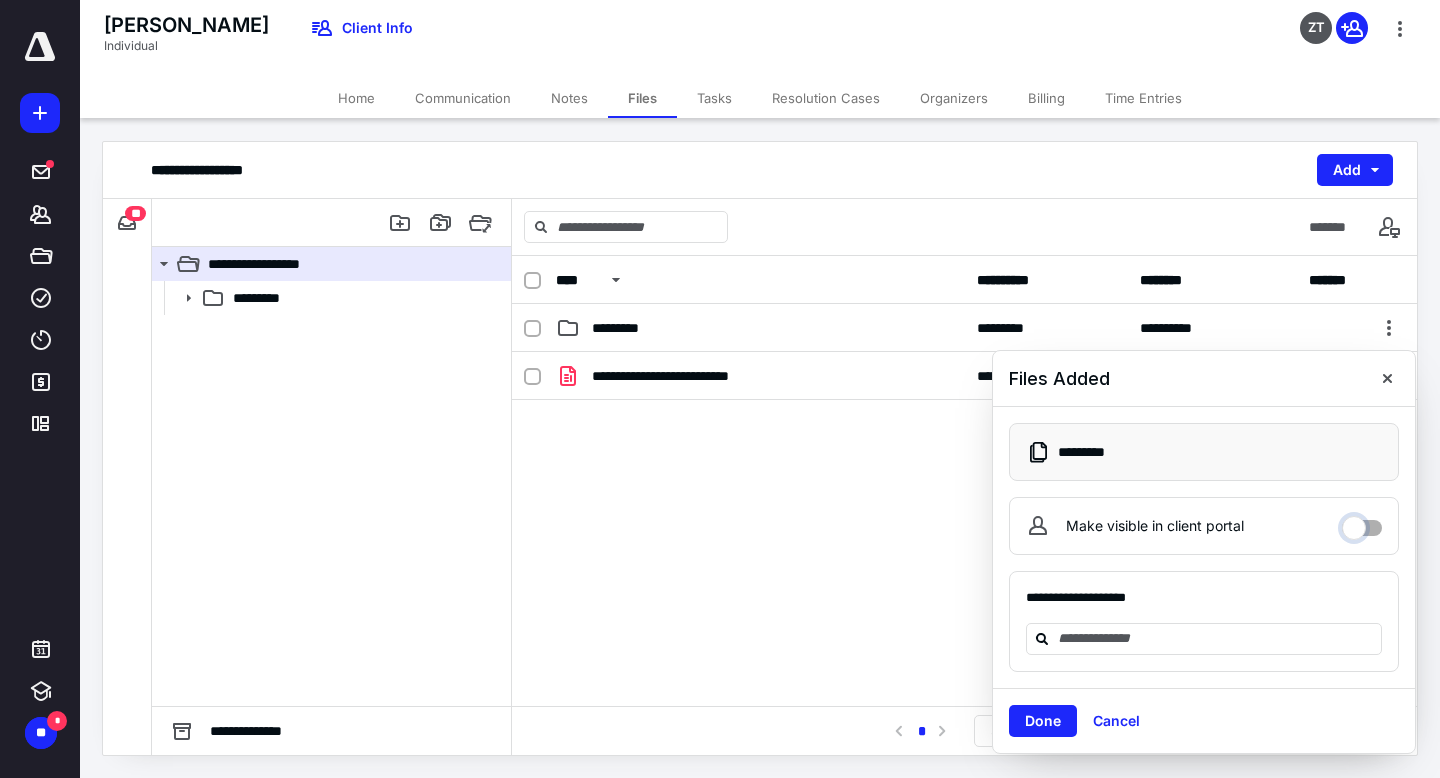 click on "Make visible in client portal" at bounding box center (1362, 523) 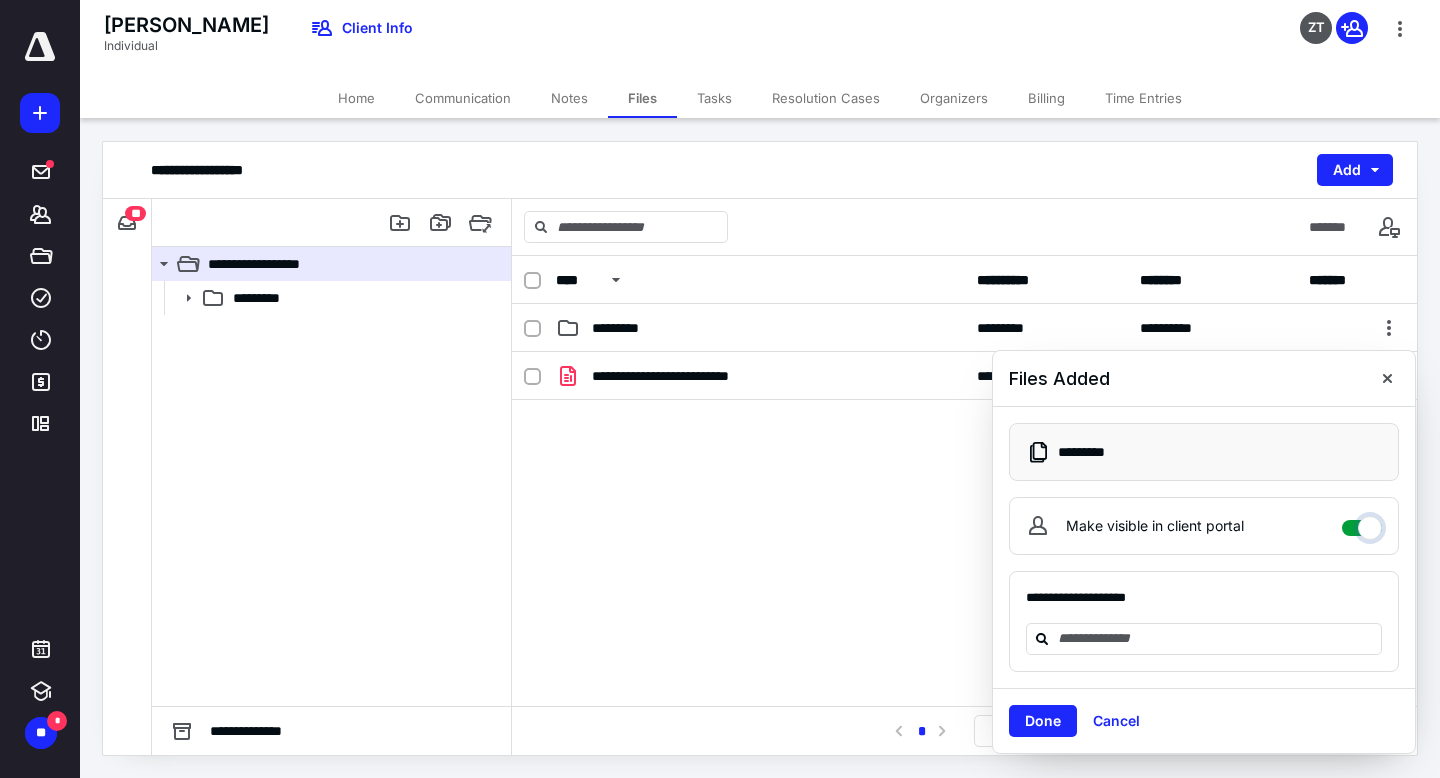 checkbox on "****" 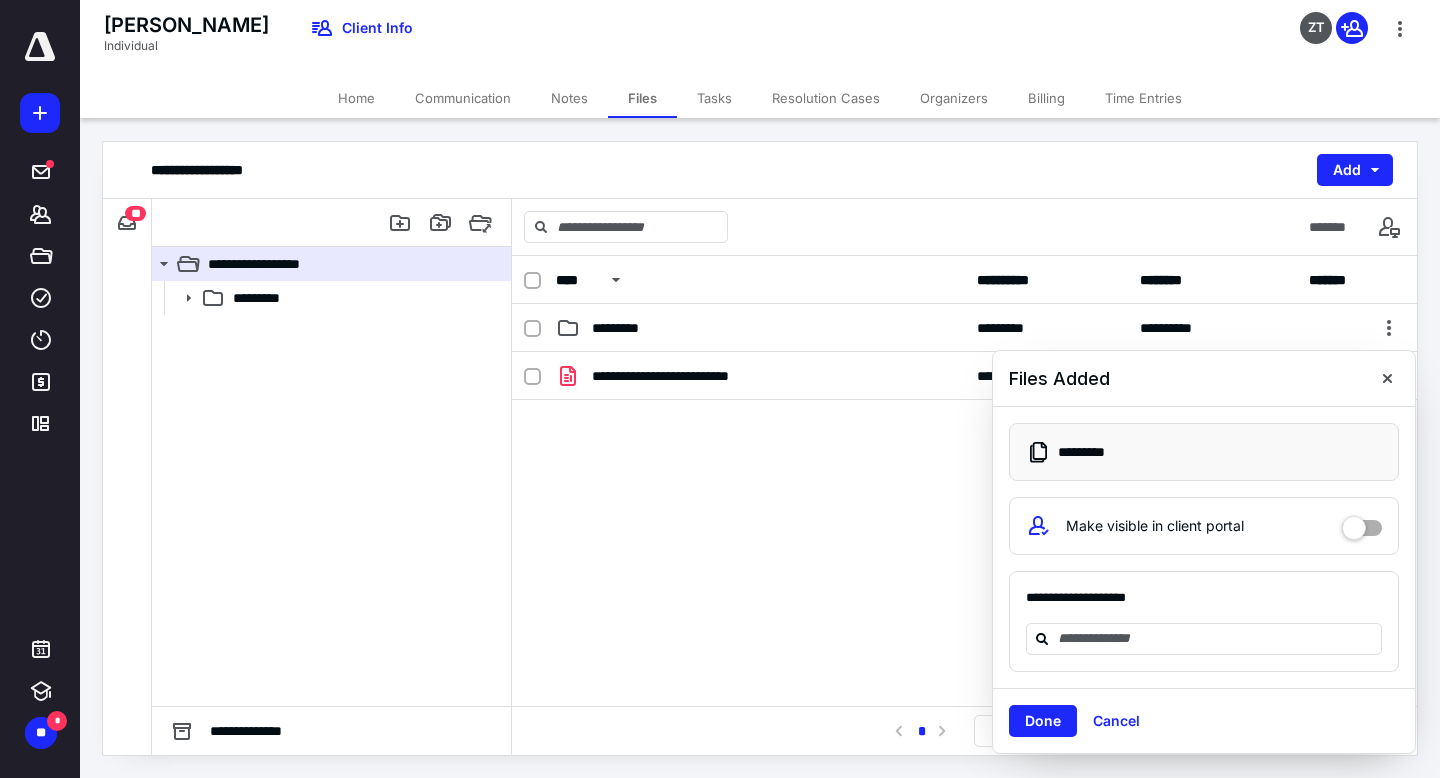 click on "Done" at bounding box center [1043, 721] 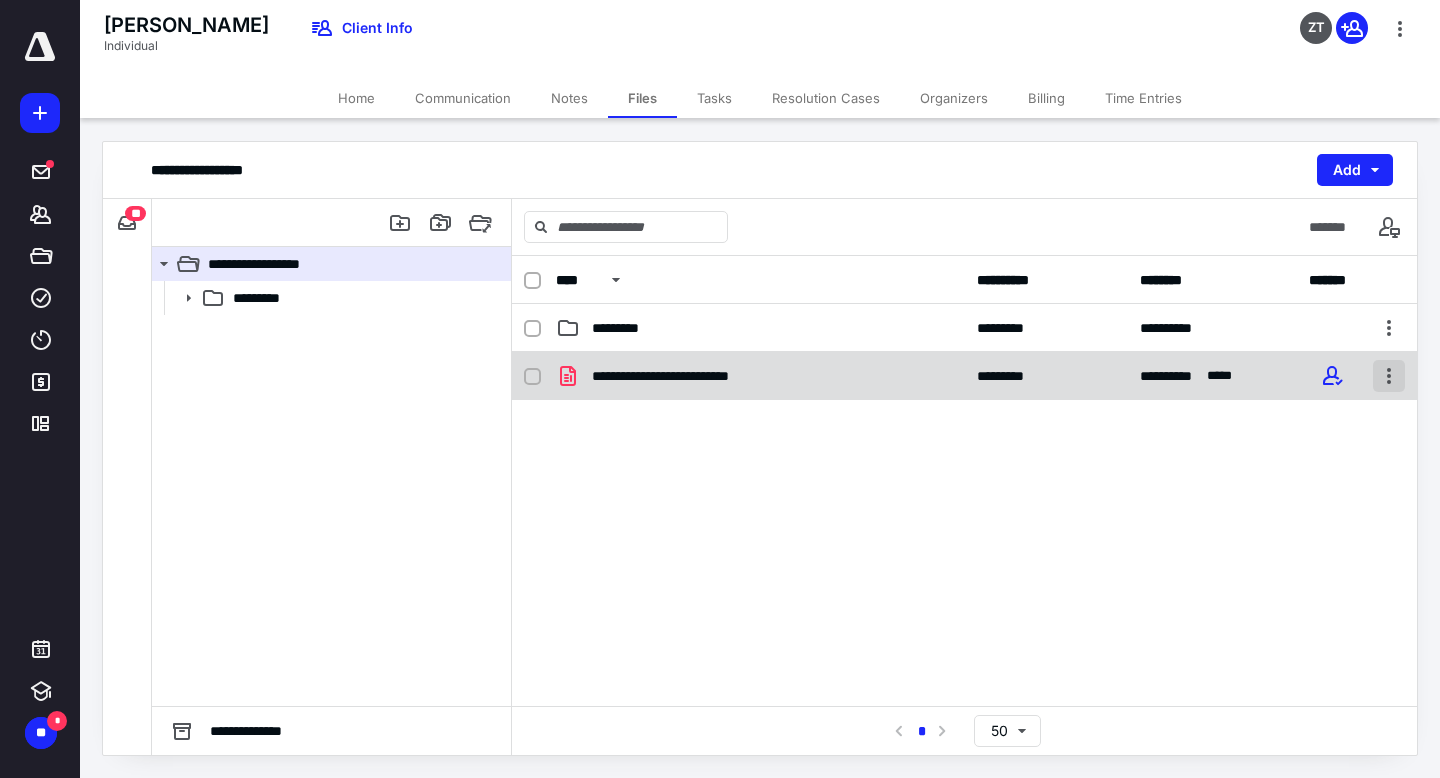 click at bounding box center (1389, 376) 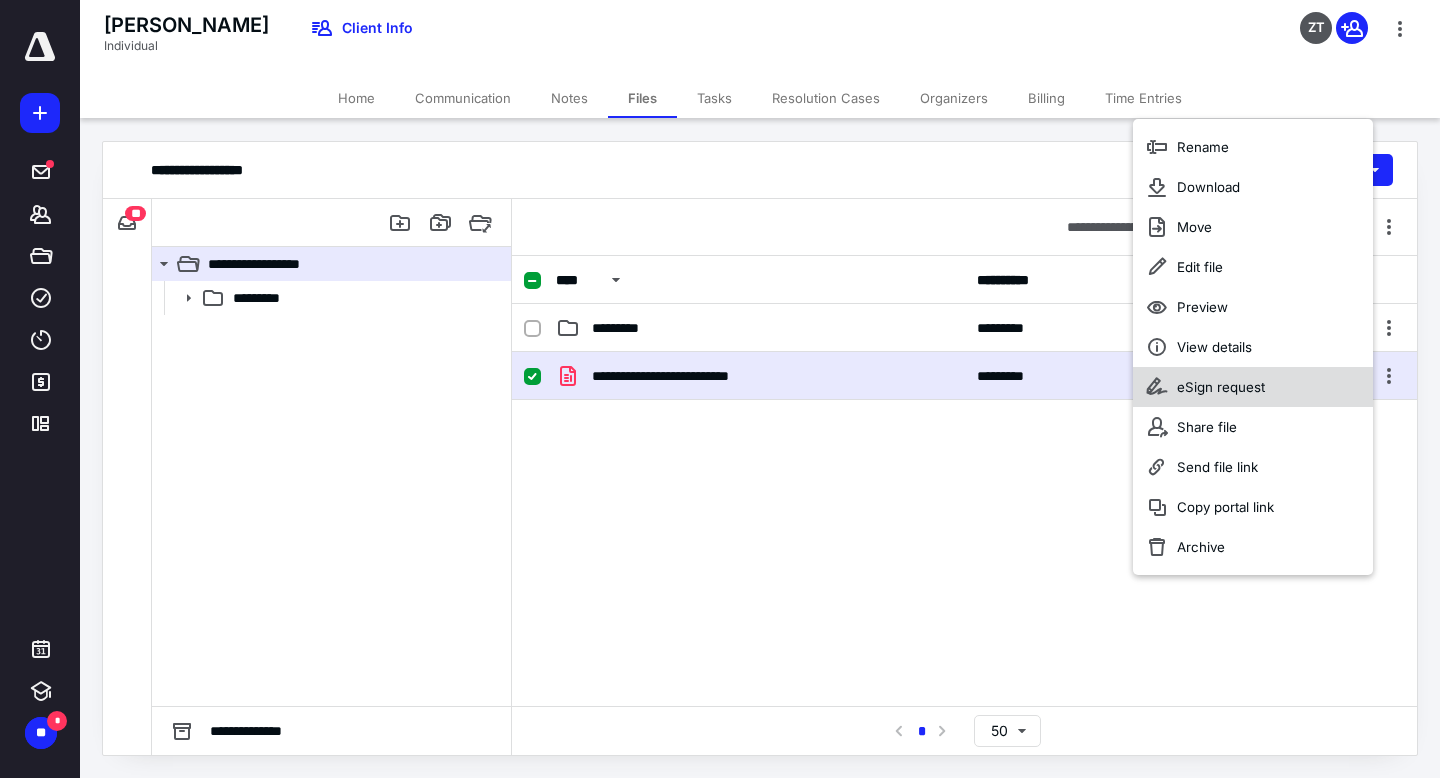 click on "eSign request" at bounding box center [1253, 387] 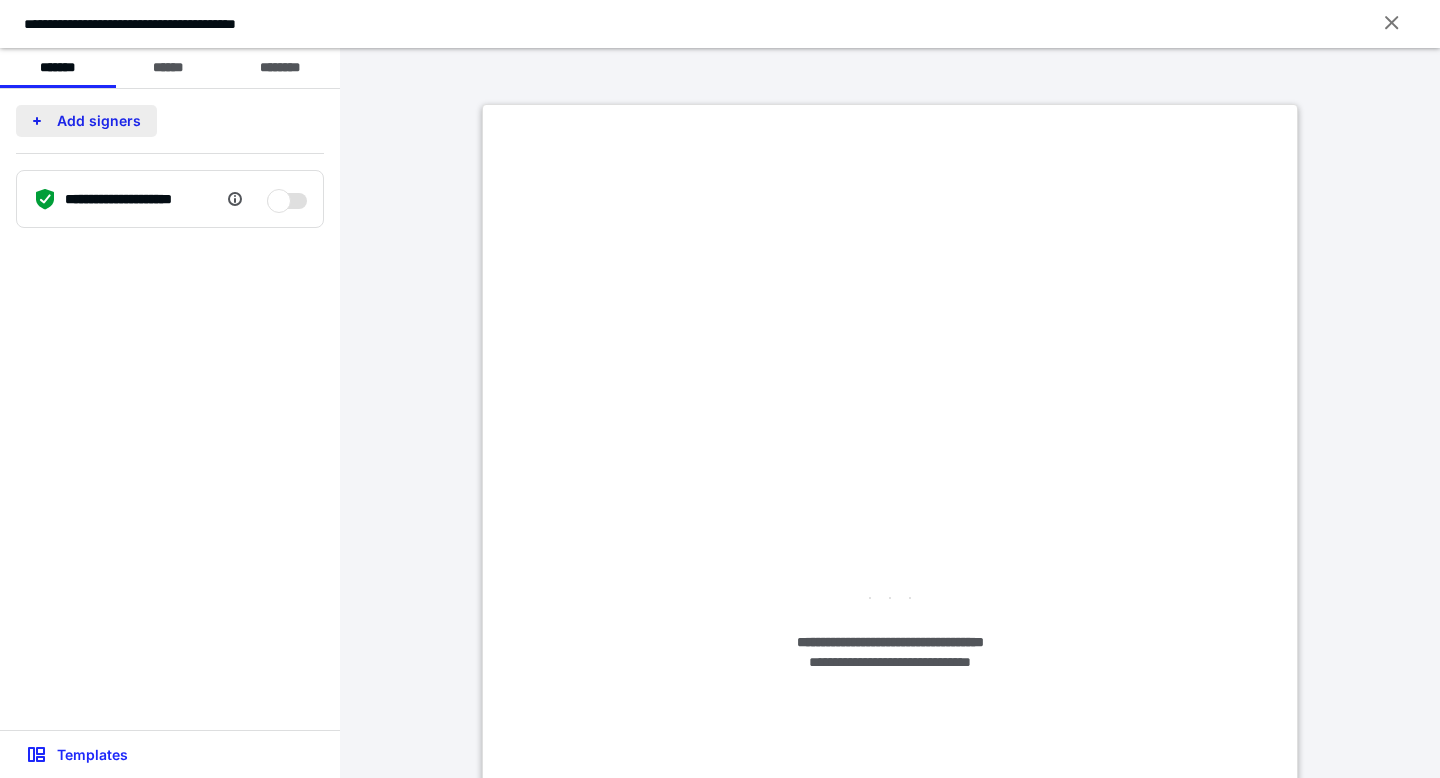 click on "Add signers" at bounding box center [86, 121] 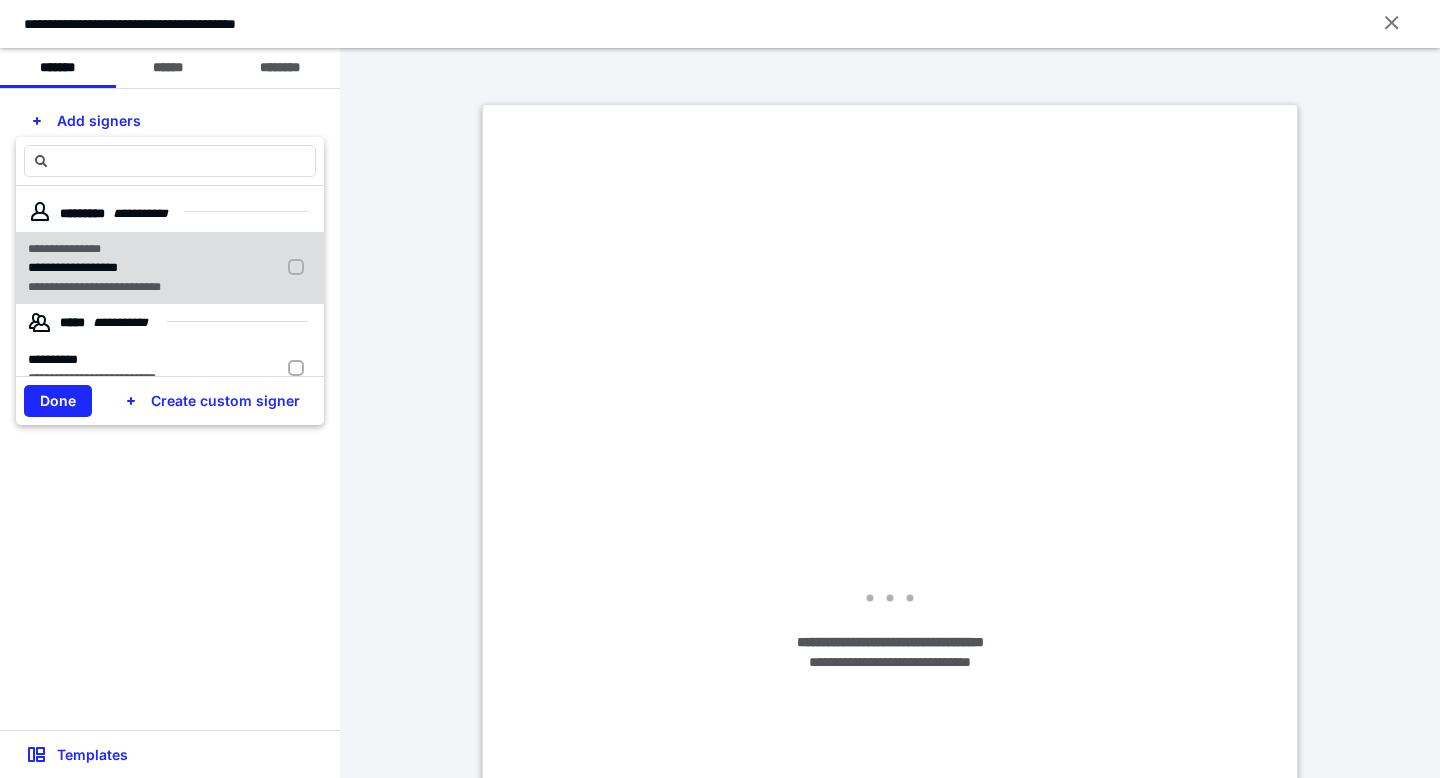 click on "**********" at bounding box center [73, 267] 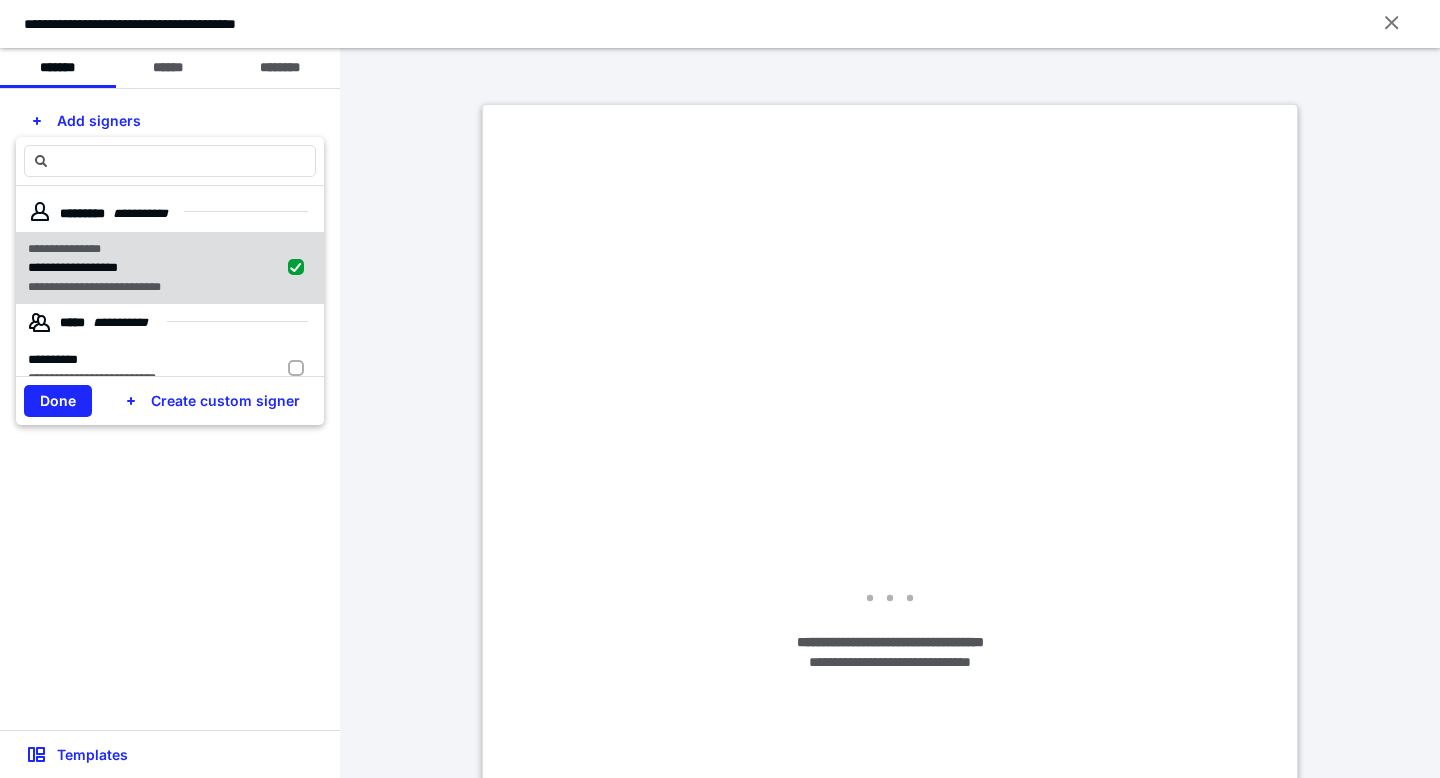 checkbox on "true" 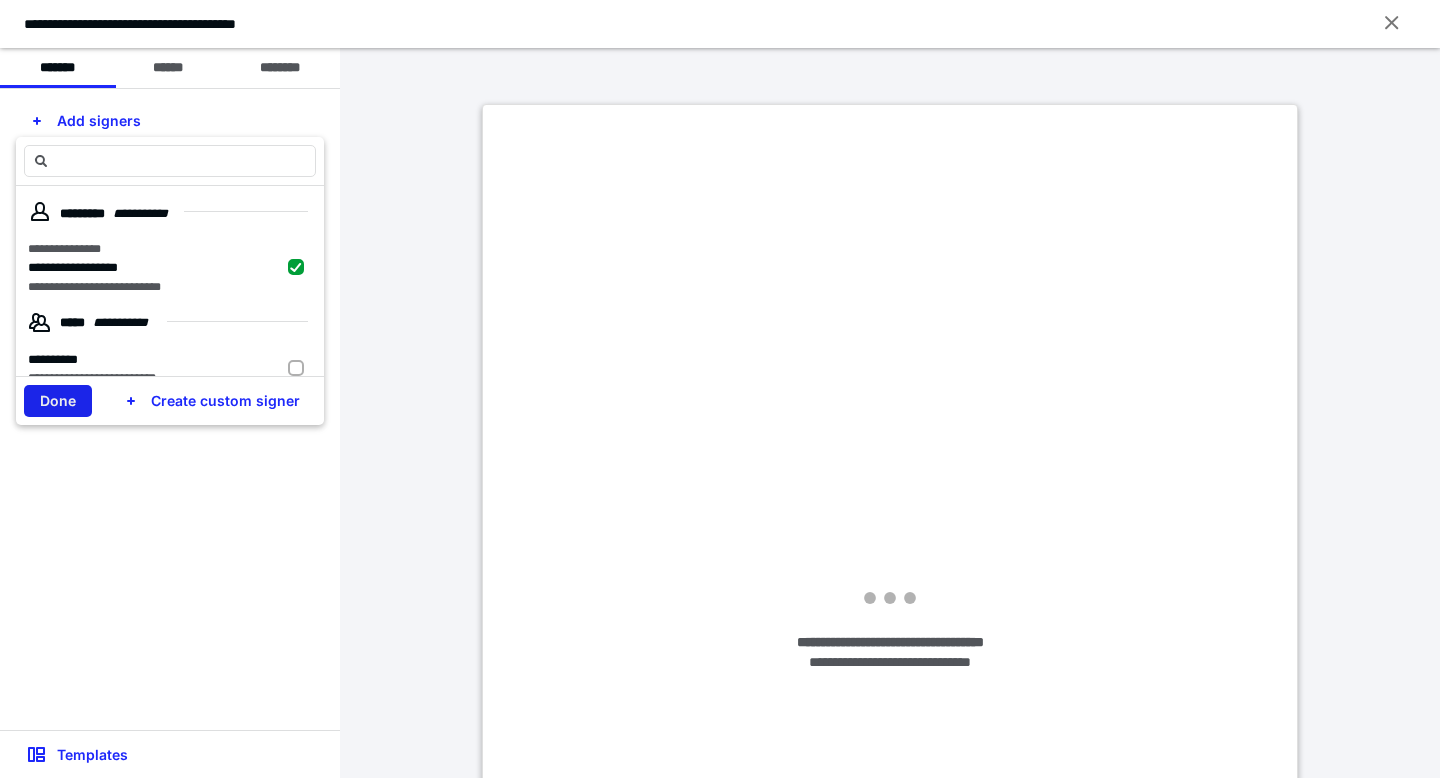 click on "Done" at bounding box center (58, 401) 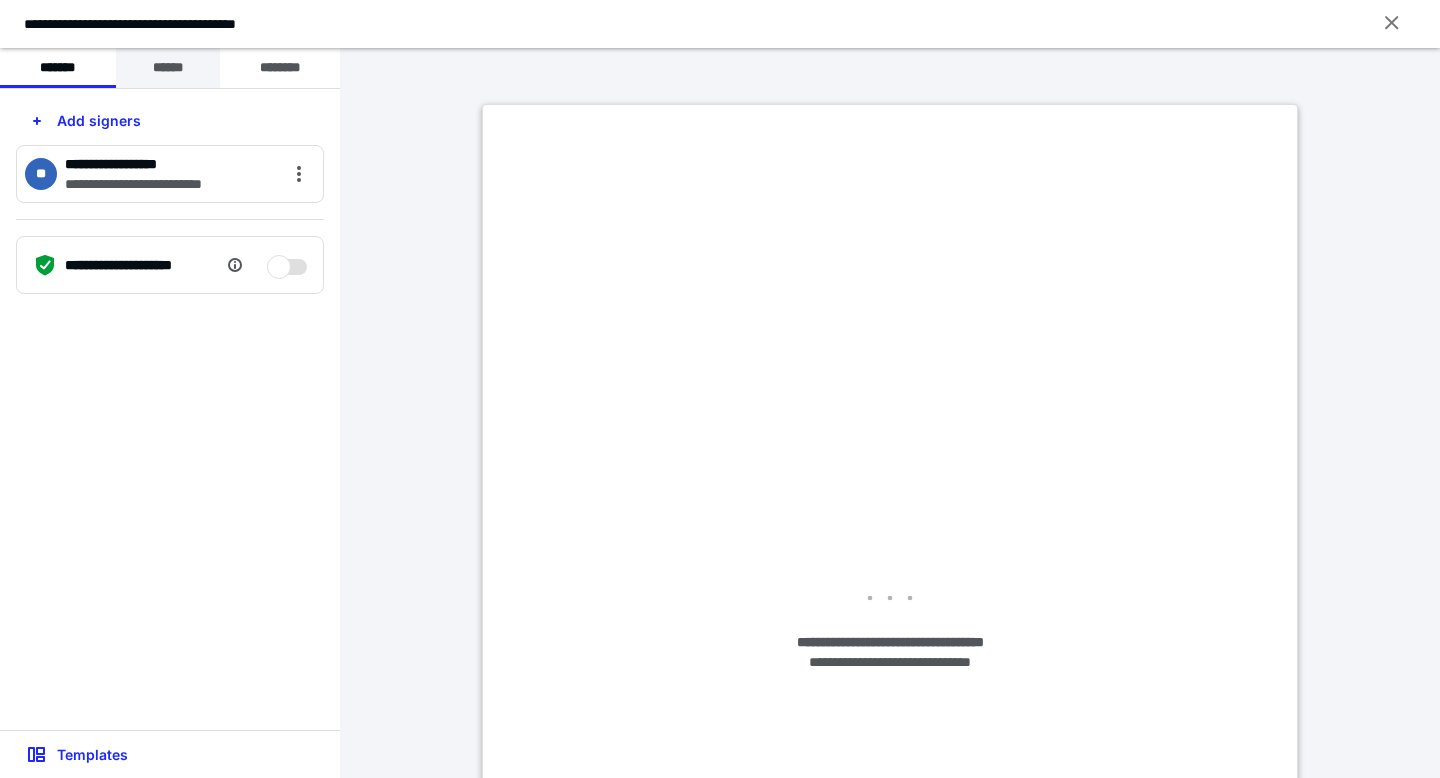 click on "******" at bounding box center (168, 68) 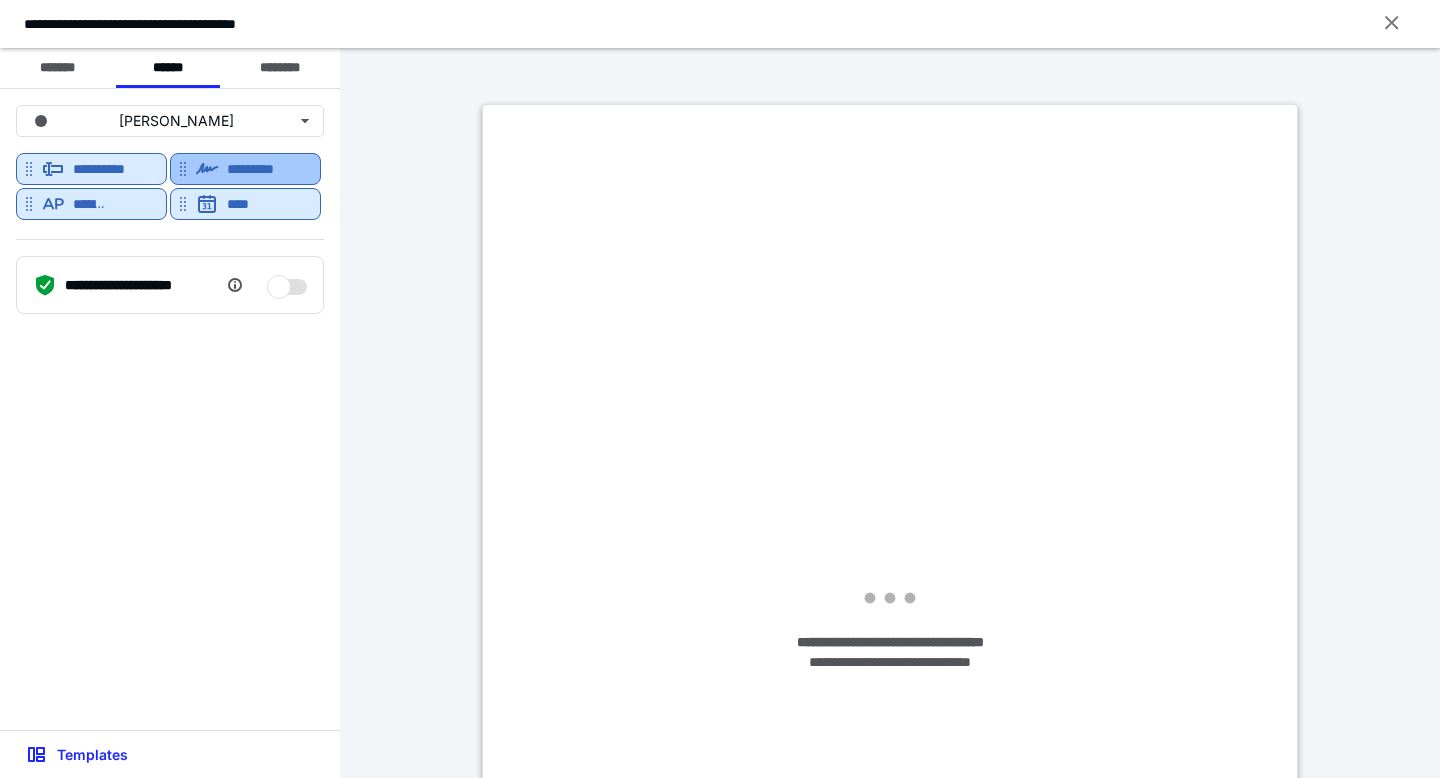 click on "*********" at bounding box center [262, 169] 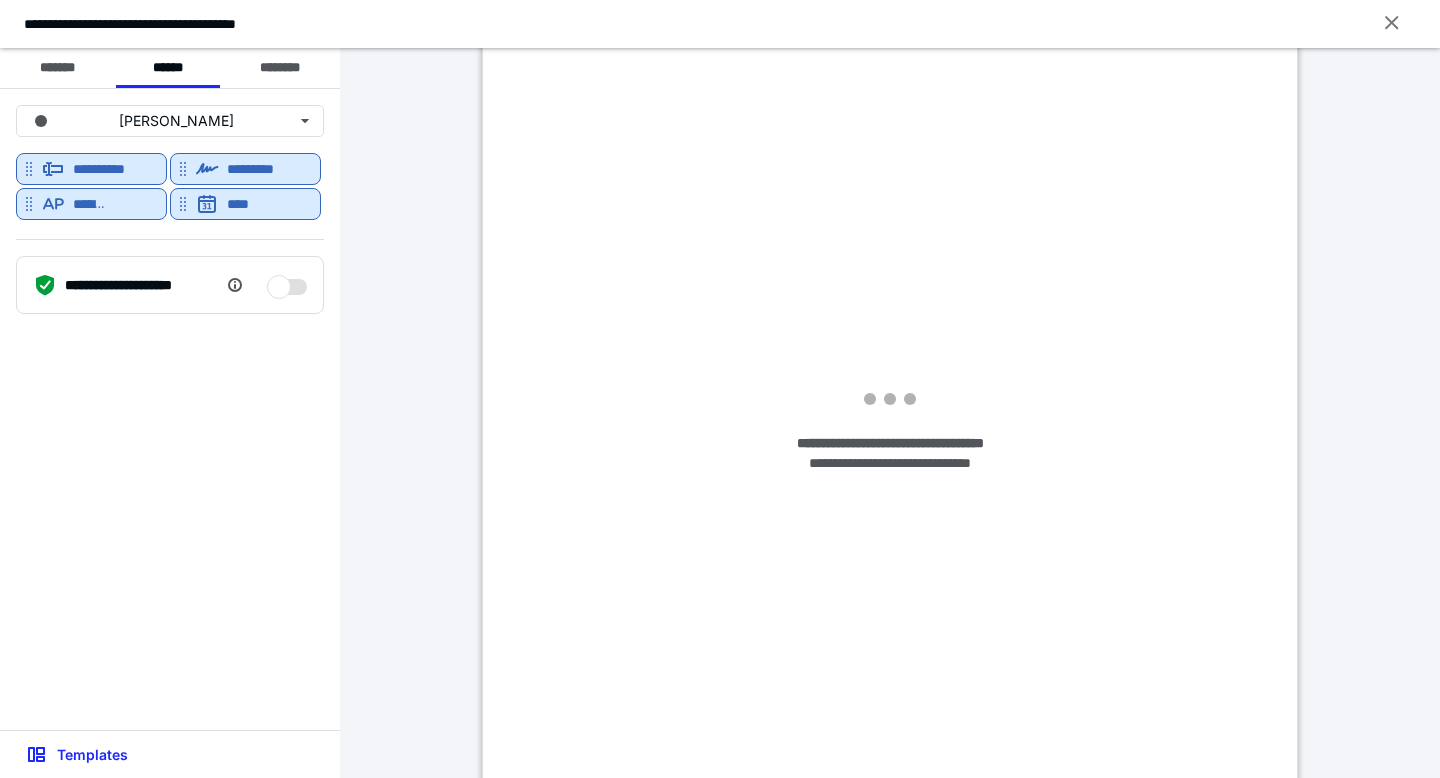 scroll, scrollTop: 0, scrollLeft: 0, axis: both 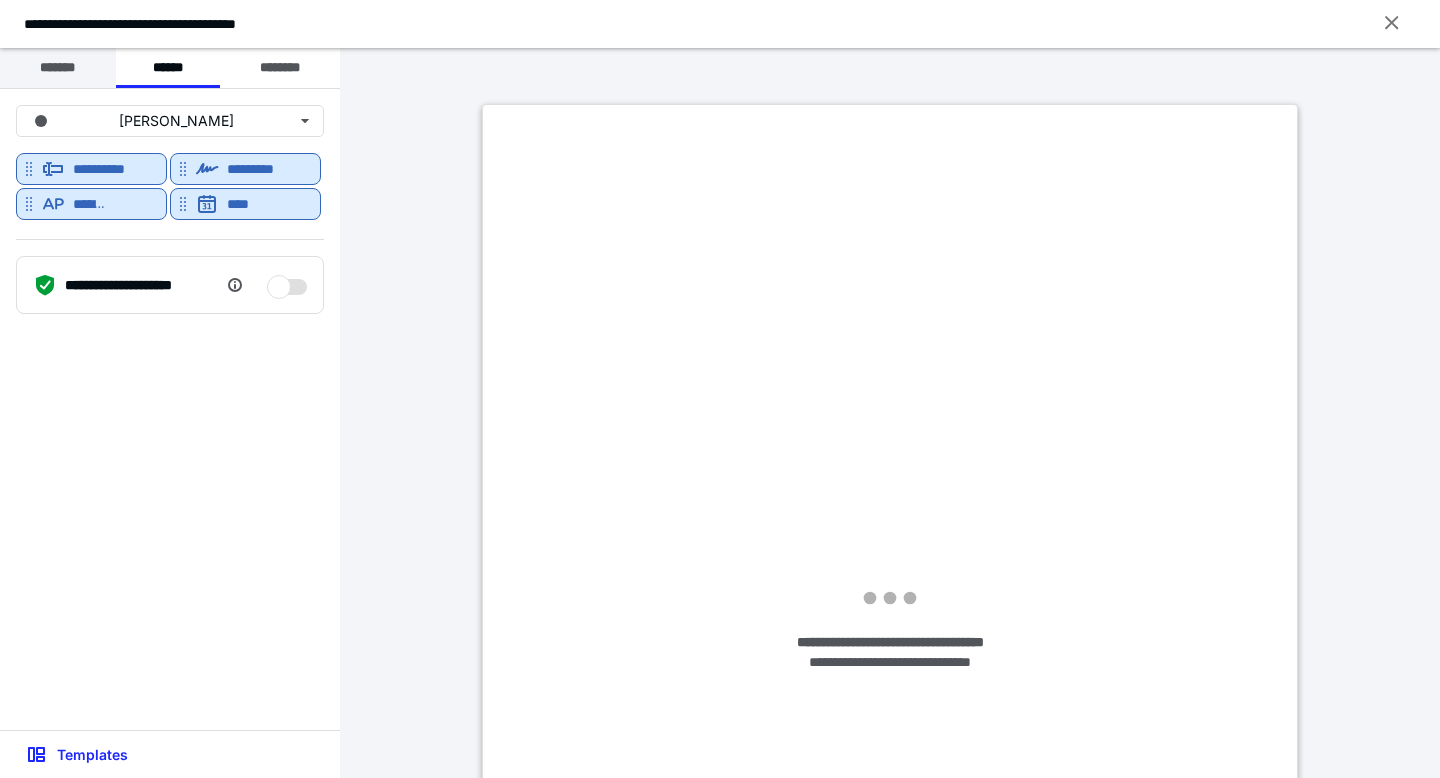 click on "*******" at bounding box center [58, 68] 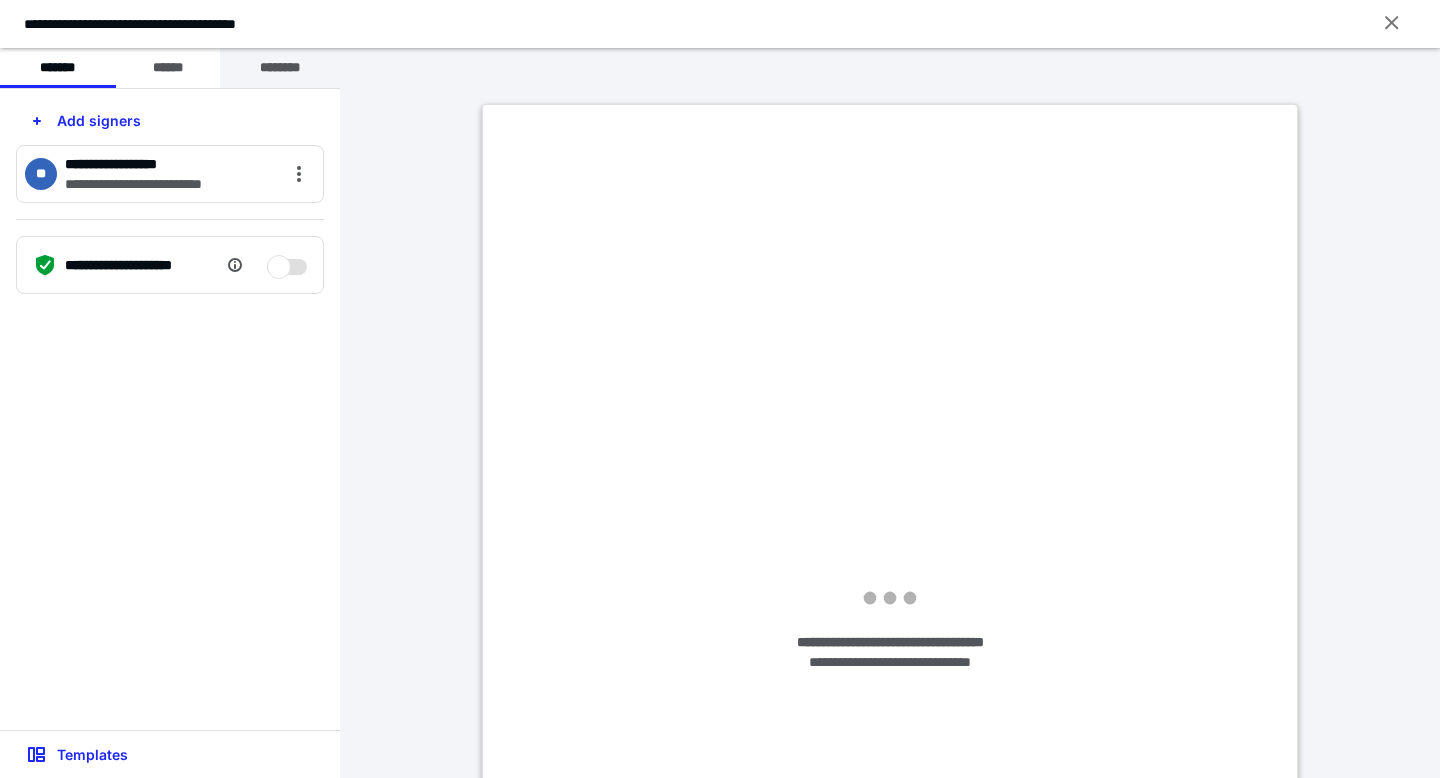 click on "********" at bounding box center [280, 68] 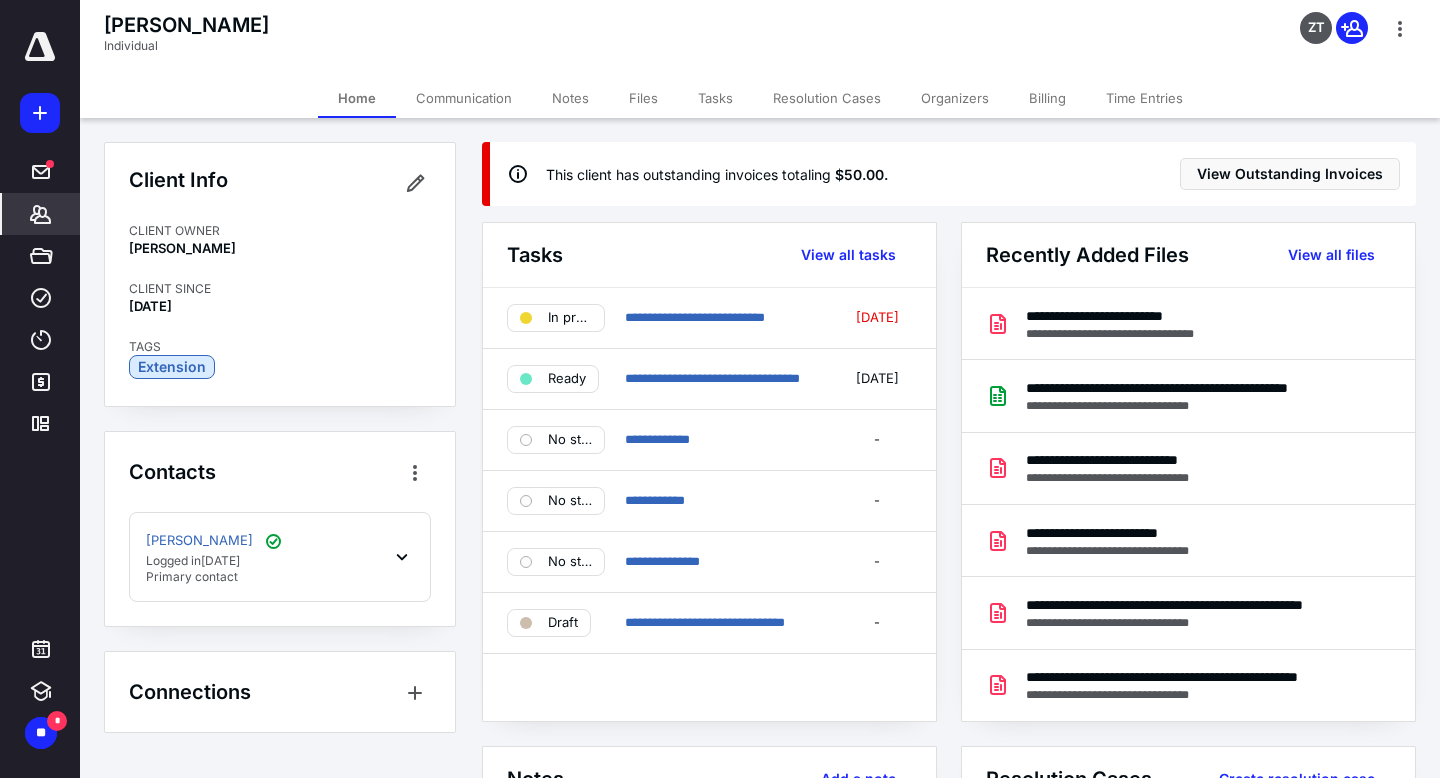 click on "Files" at bounding box center (643, 98) 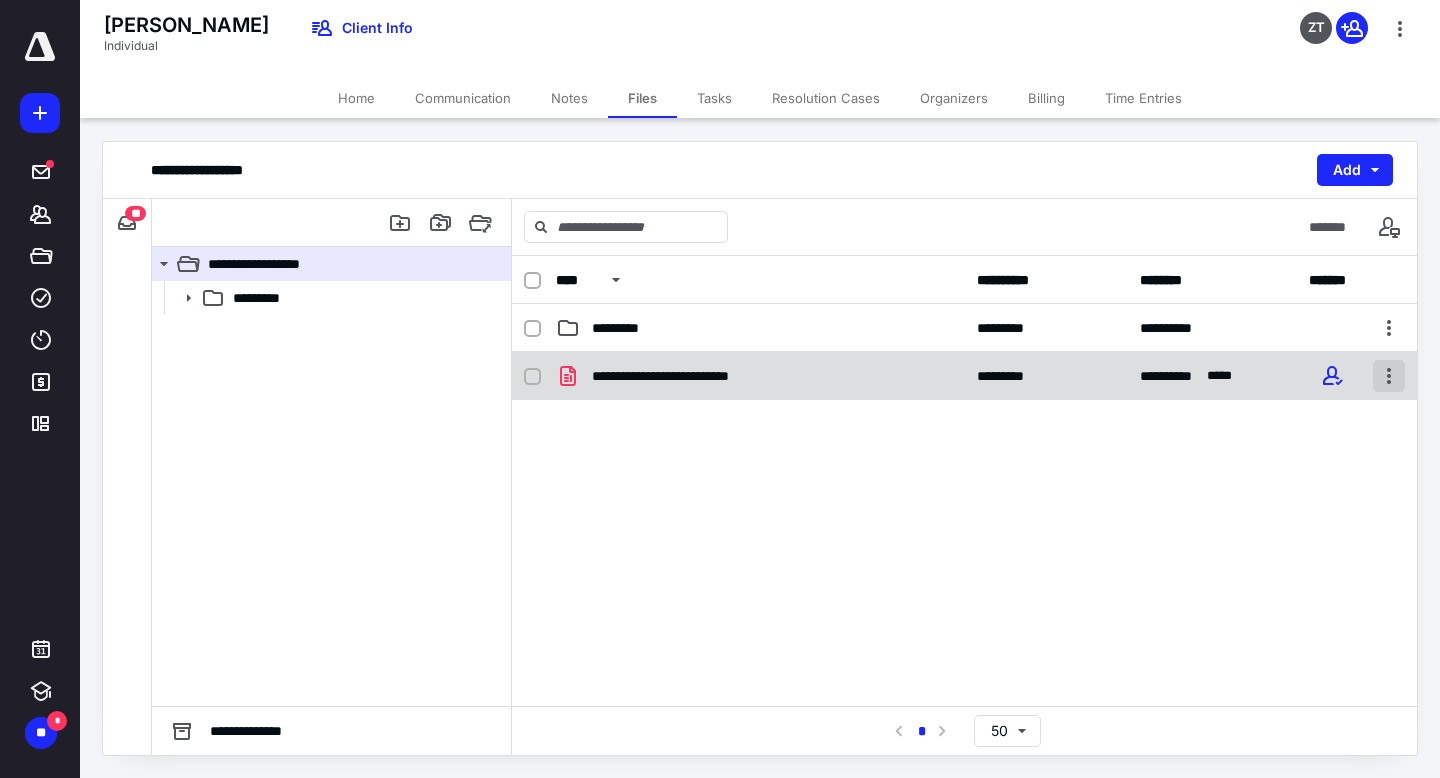 click at bounding box center [1389, 376] 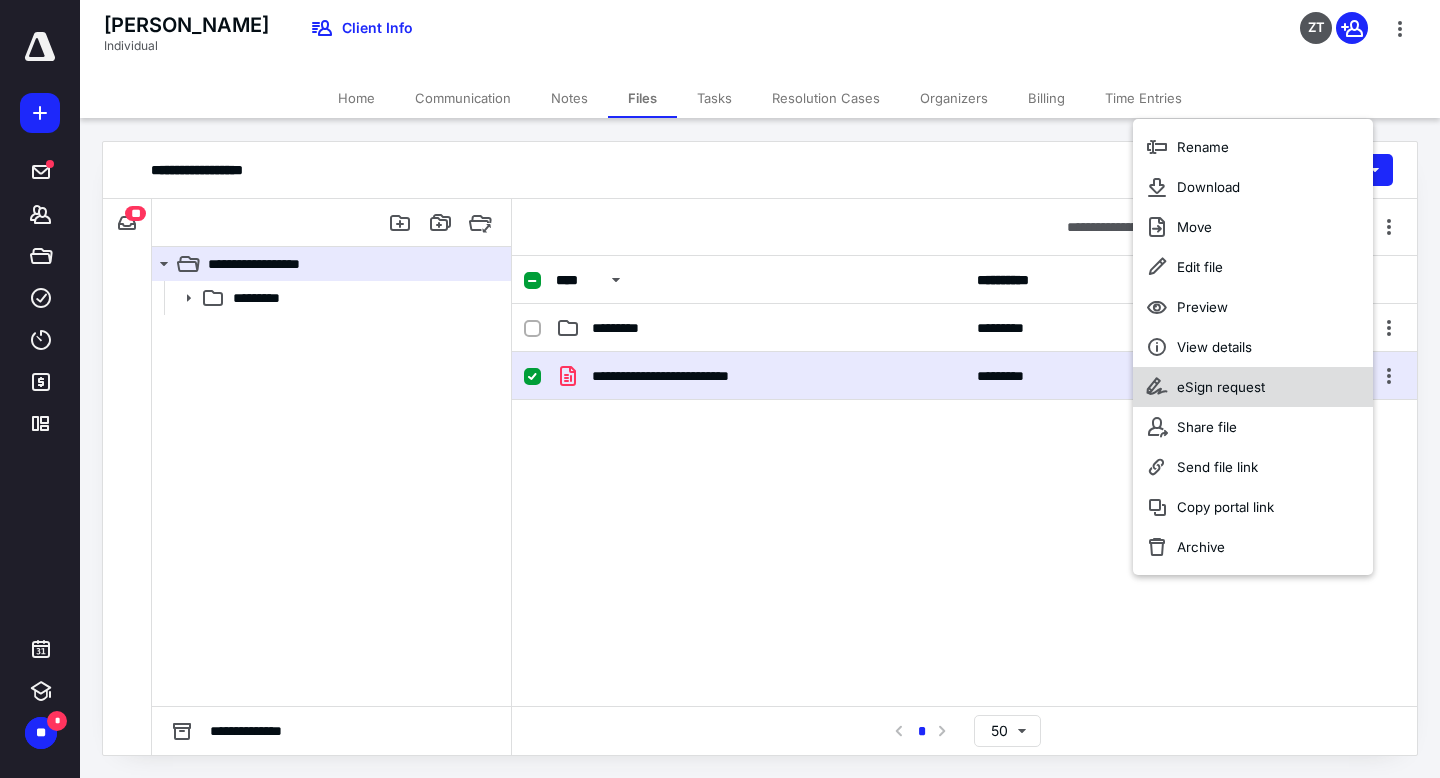 click on "eSign request" at bounding box center [1253, 387] 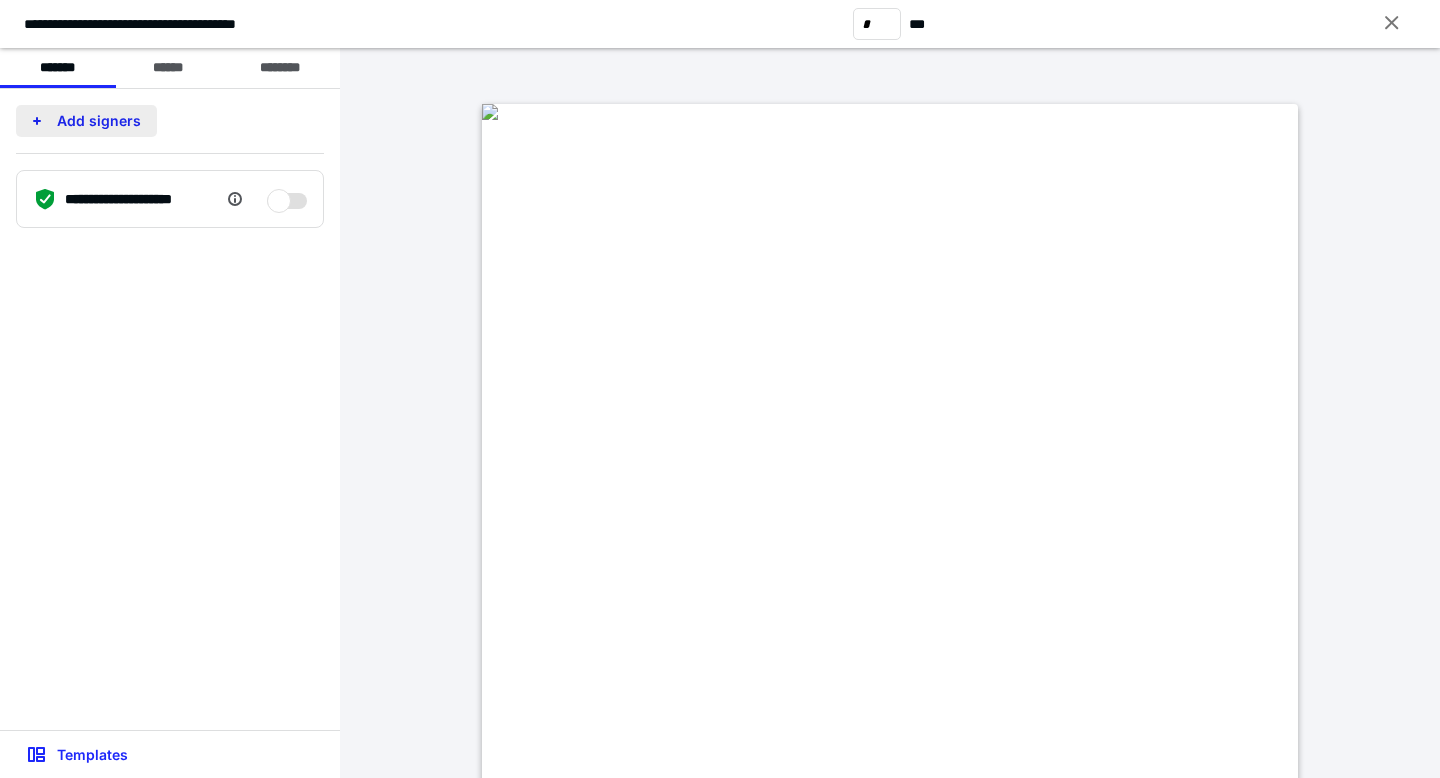 click on "Add signers" at bounding box center [86, 121] 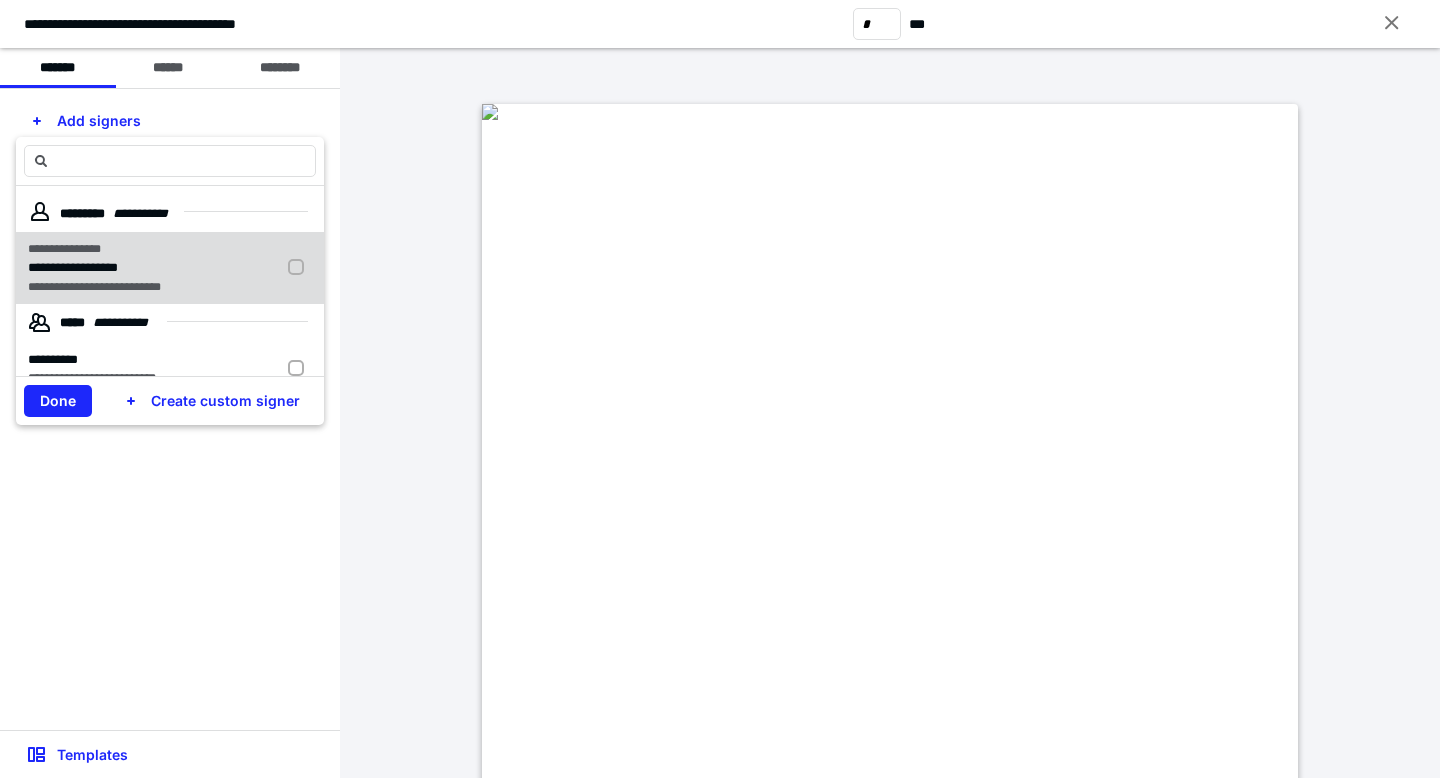 click on "**********" at bounding box center [117, 249] 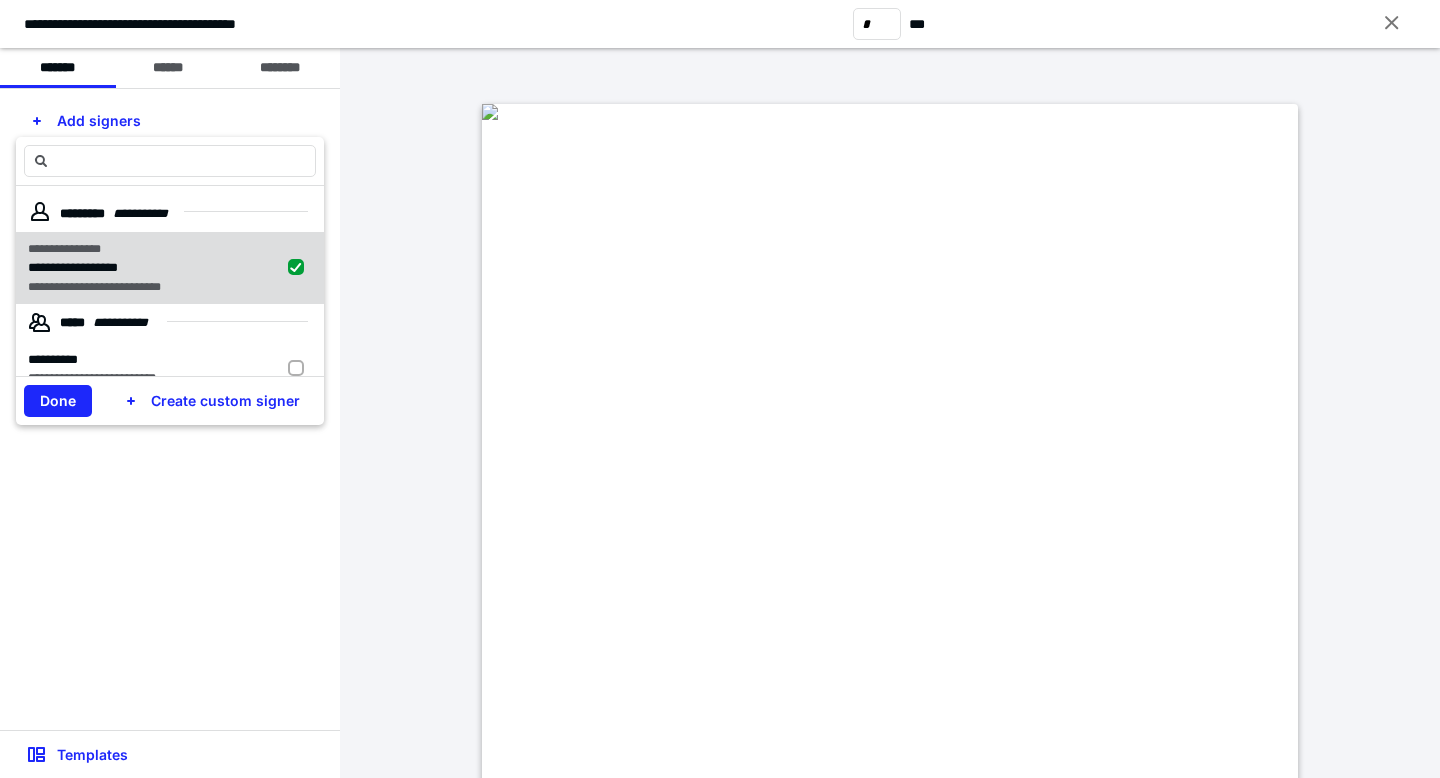 checkbox on "true" 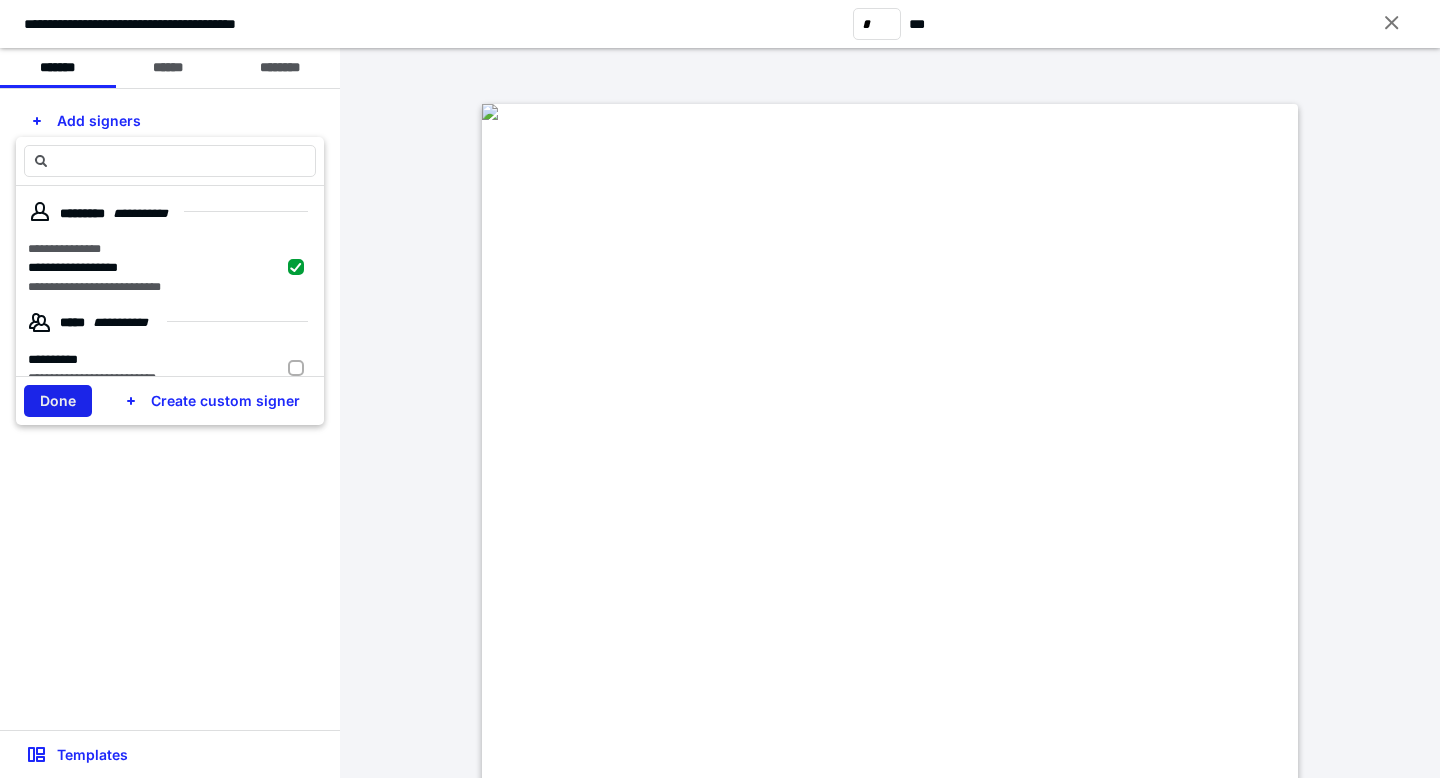 click on "Done" at bounding box center [58, 401] 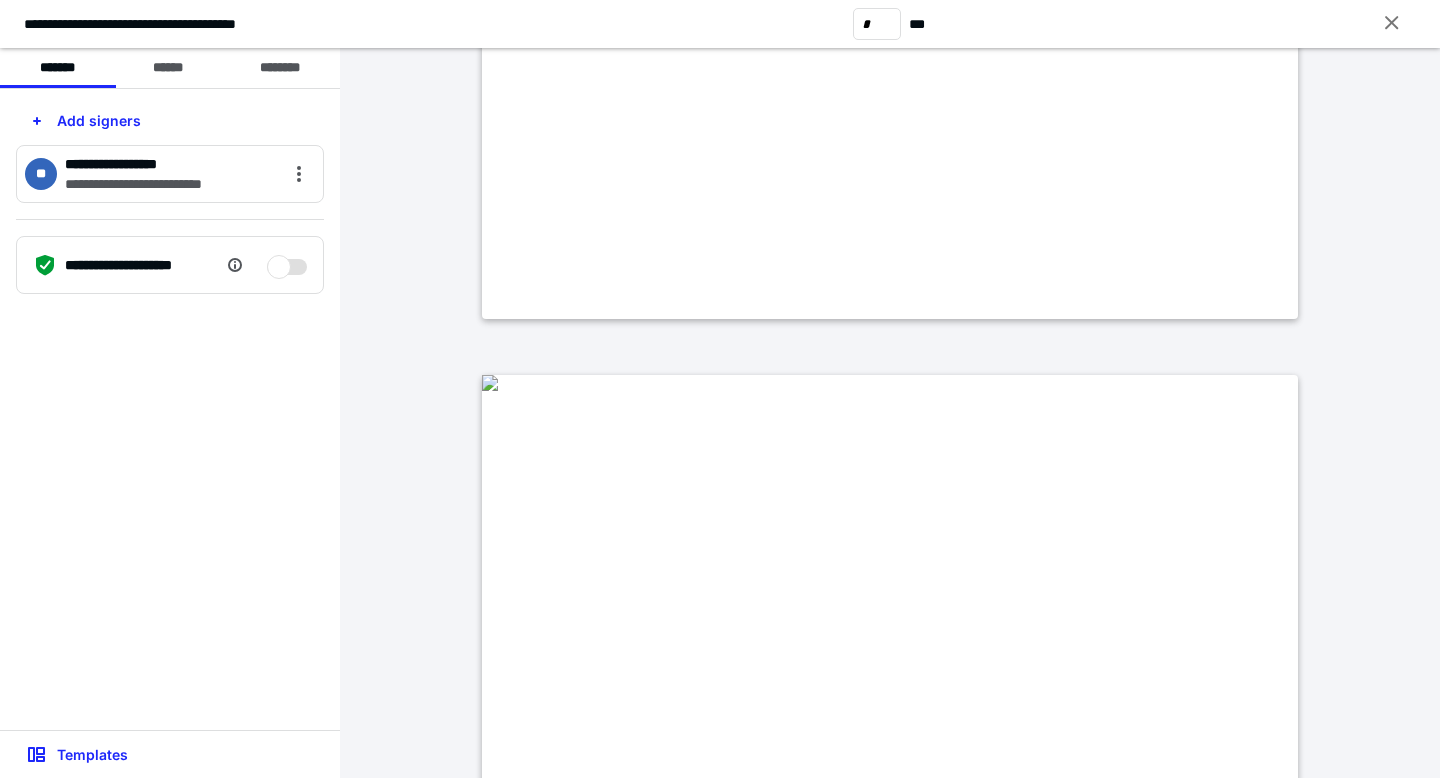 type on "*" 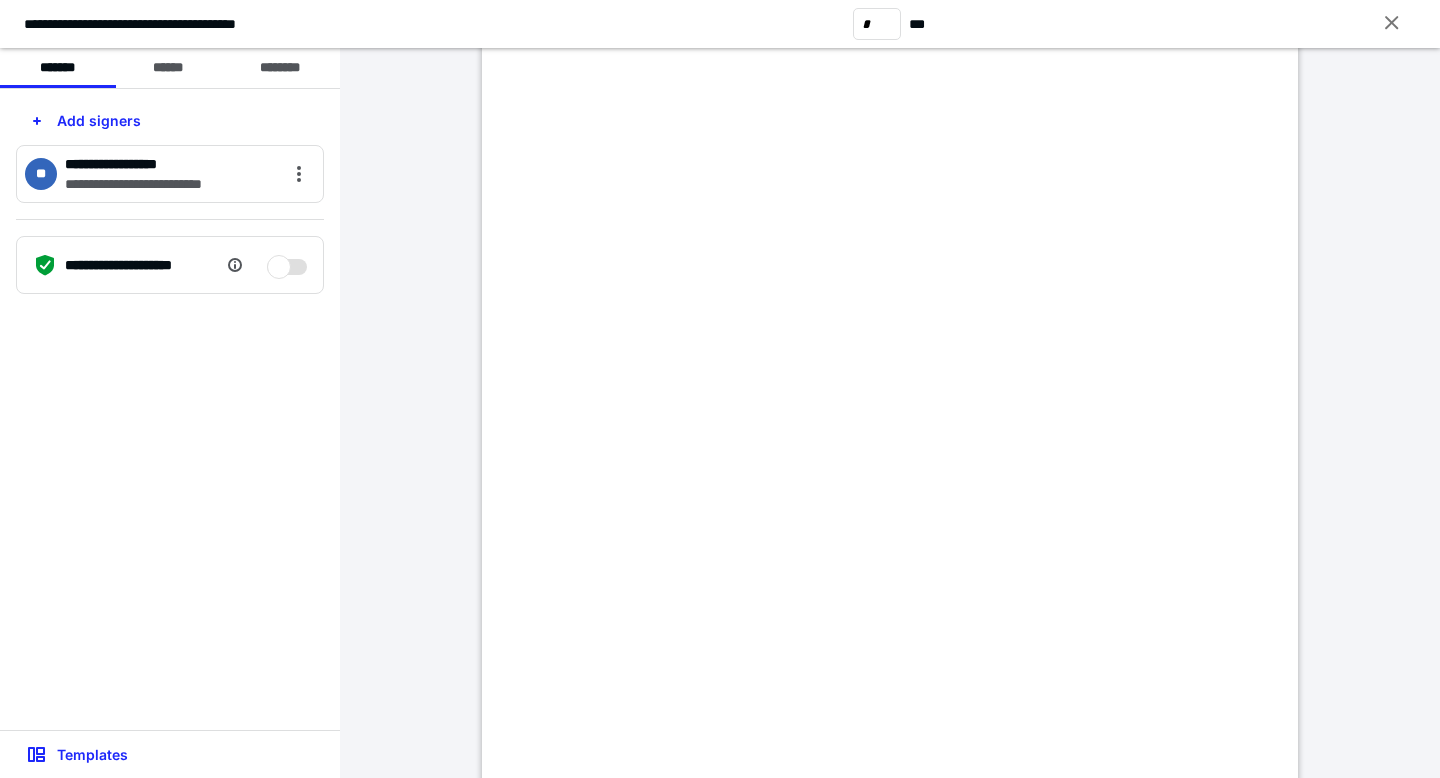 scroll, scrollTop: 1347, scrollLeft: 0, axis: vertical 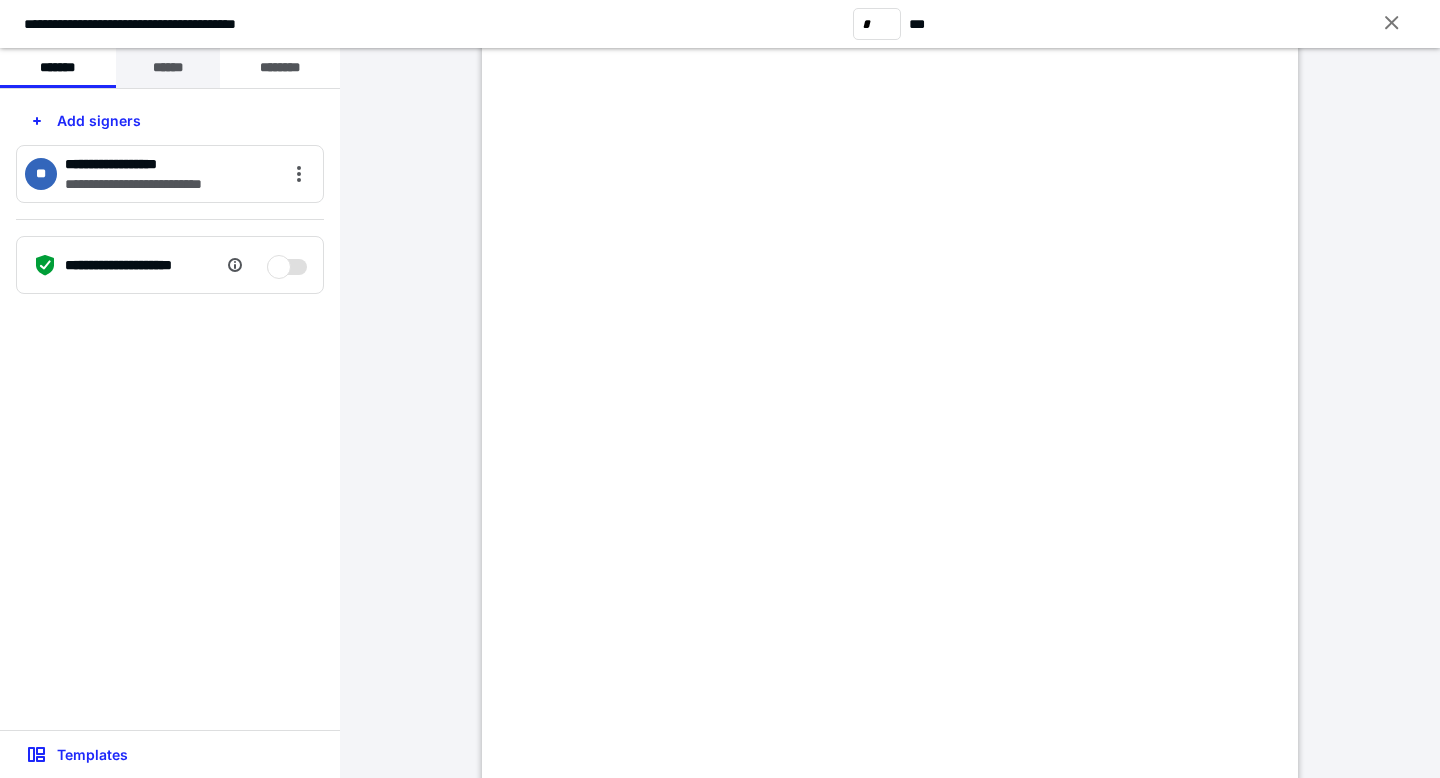 click on "******" at bounding box center [168, 68] 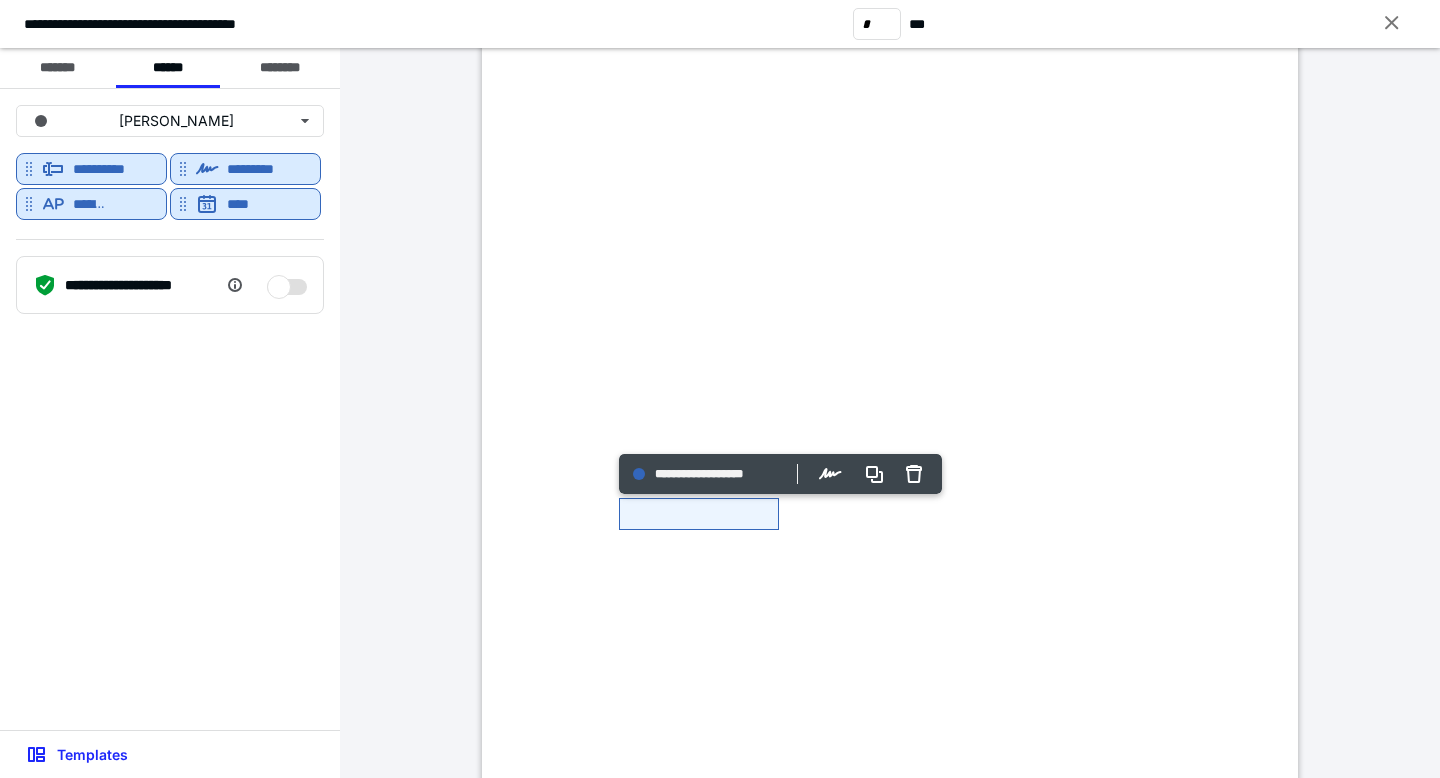 click at bounding box center (490, -123) 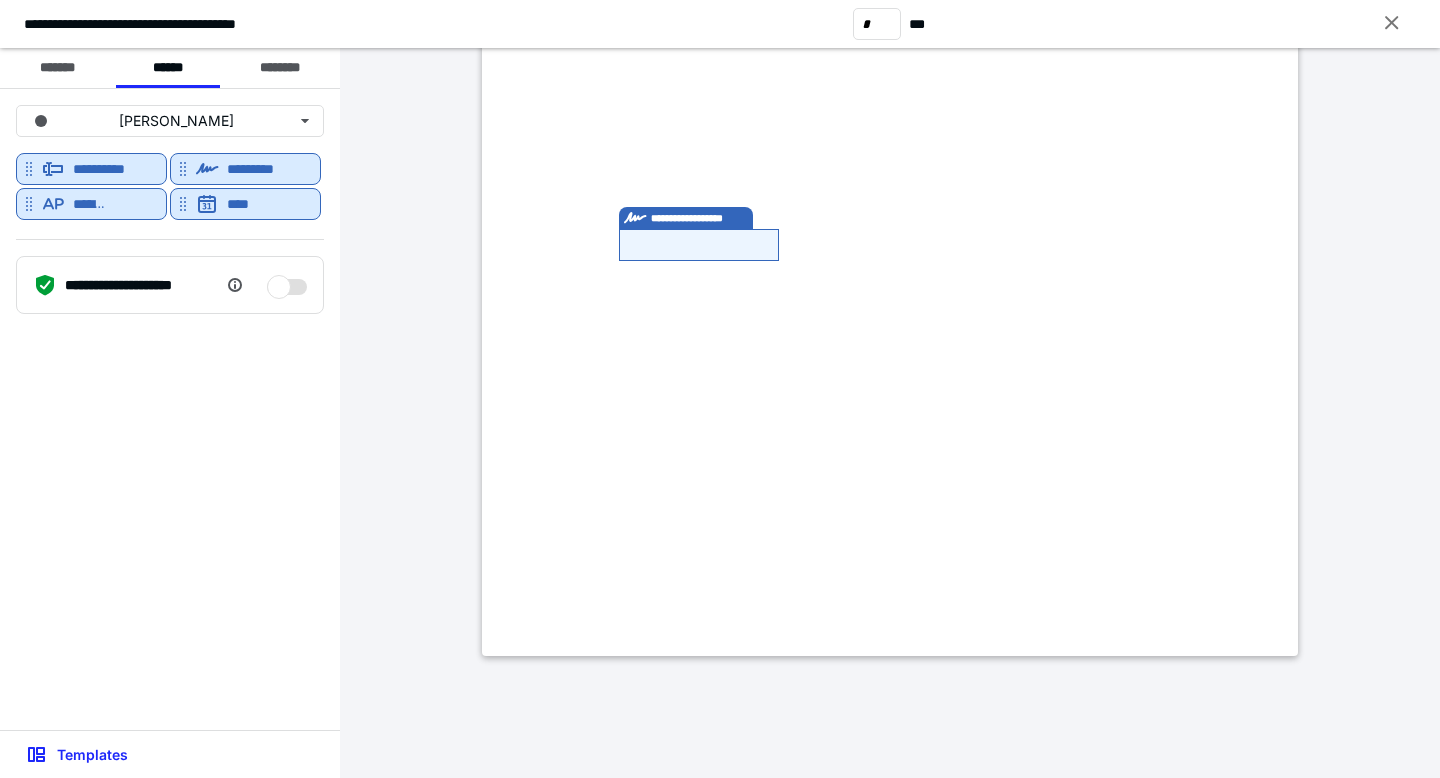 scroll, scrollTop: 1750, scrollLeft: 0, axis: vertical 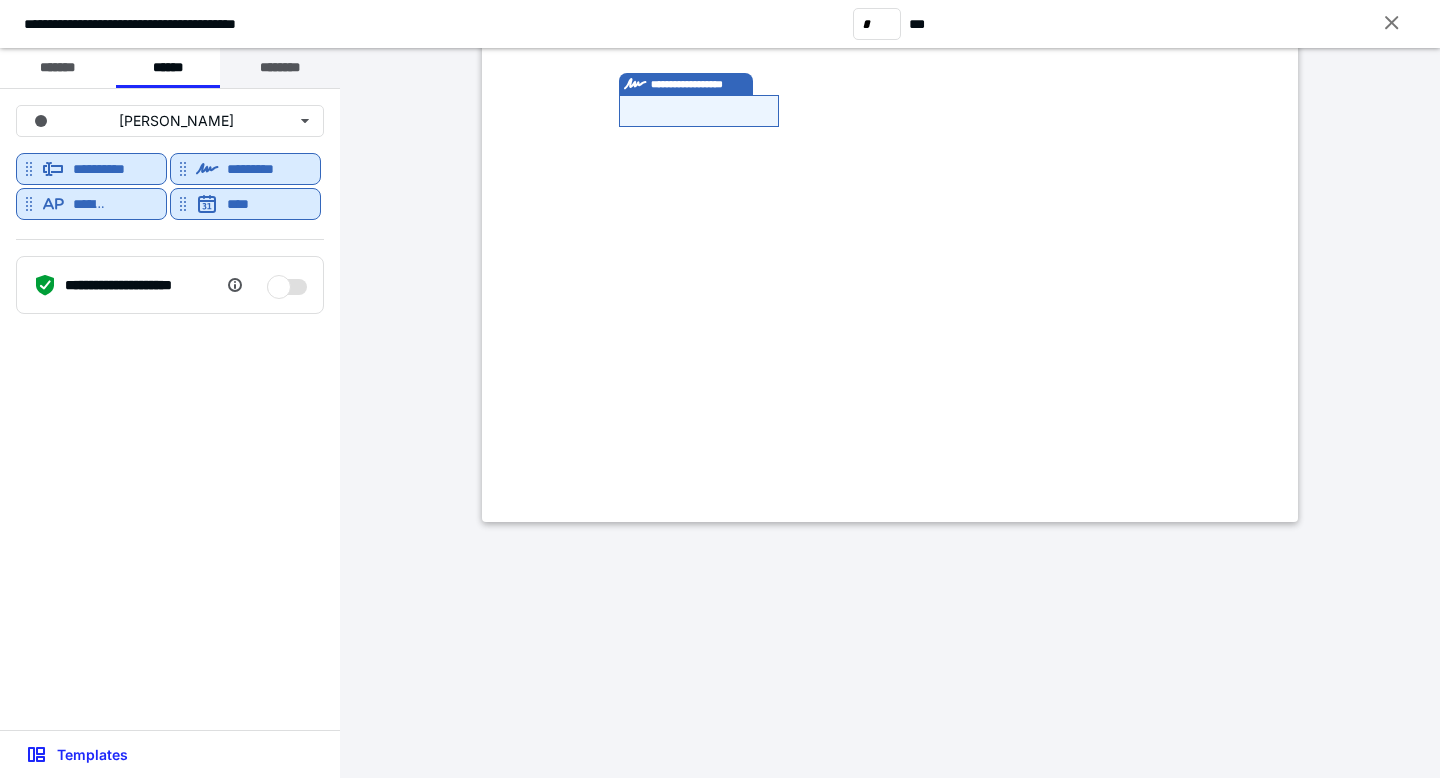click on "********" at bounding box center [280, 68] 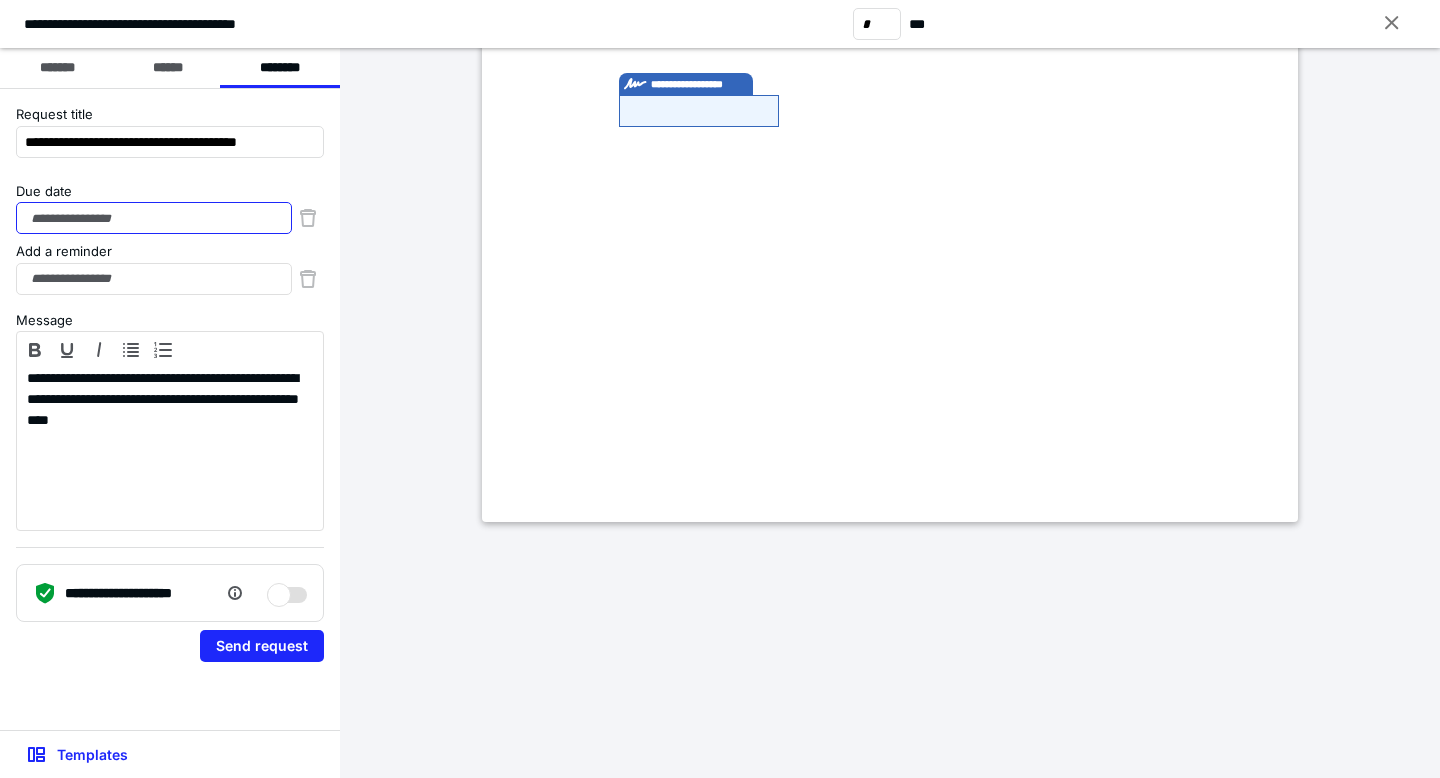 click on "Due date" at bounding box center [154, 218] 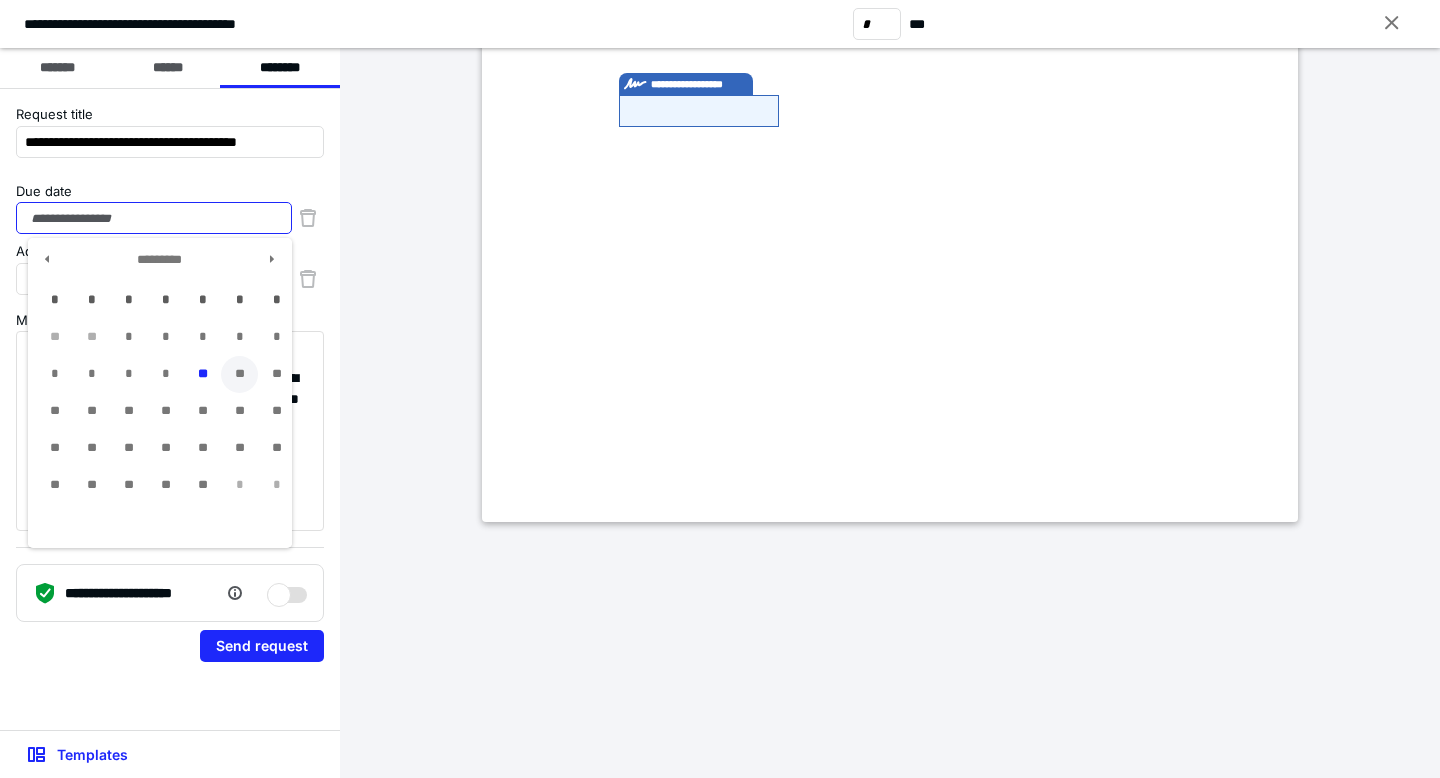 click on "**" at bounding box center (239, 374) 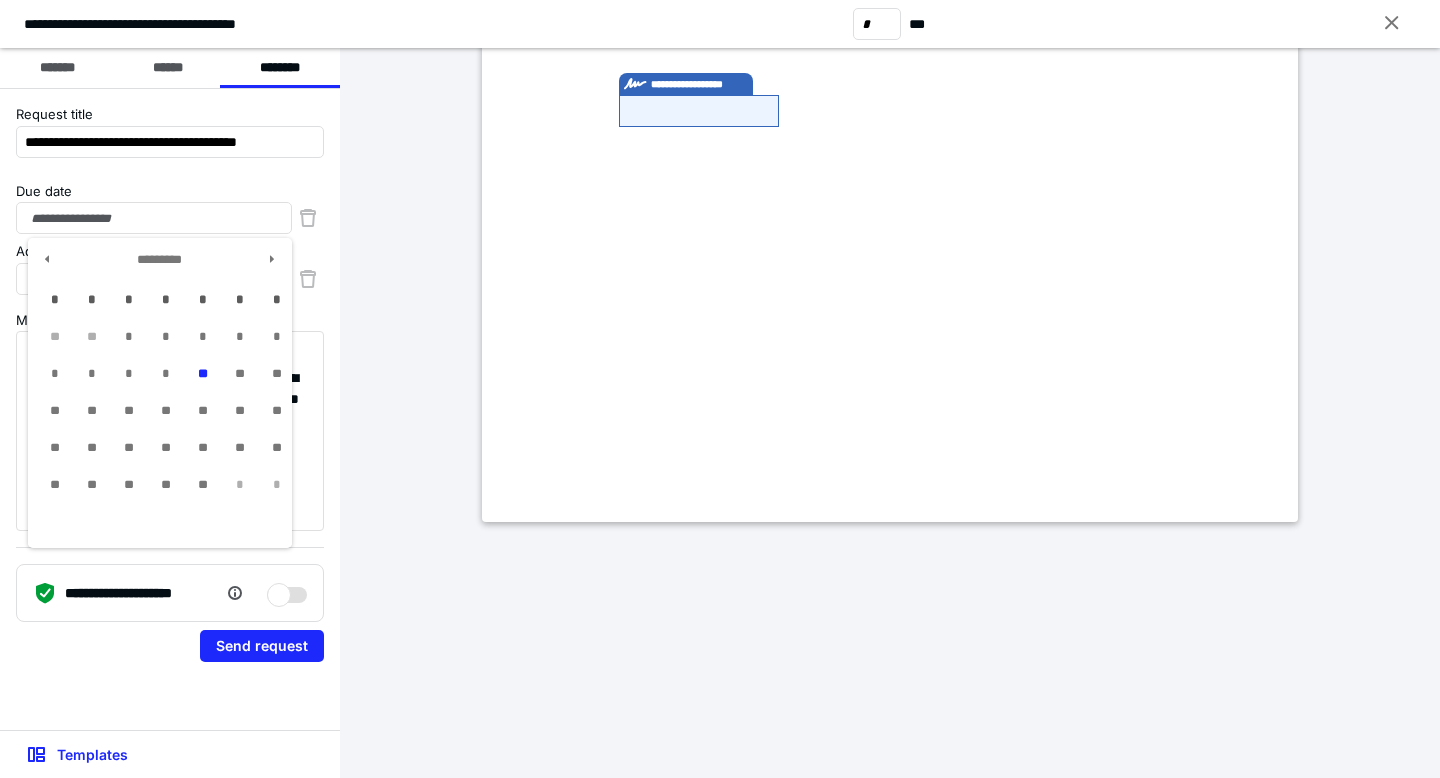 type on "**********" 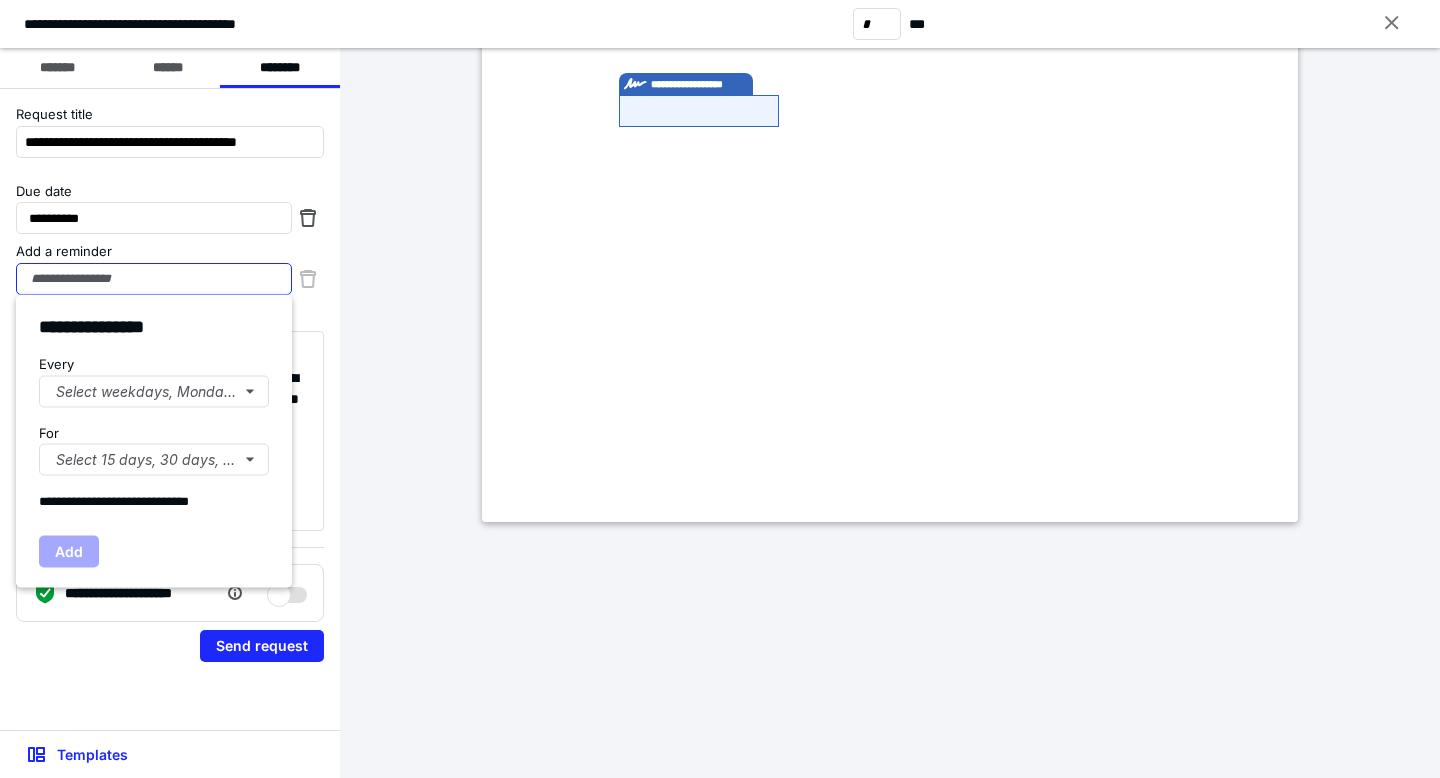 click on "Add a reminder" at bounding box center (154, 279) 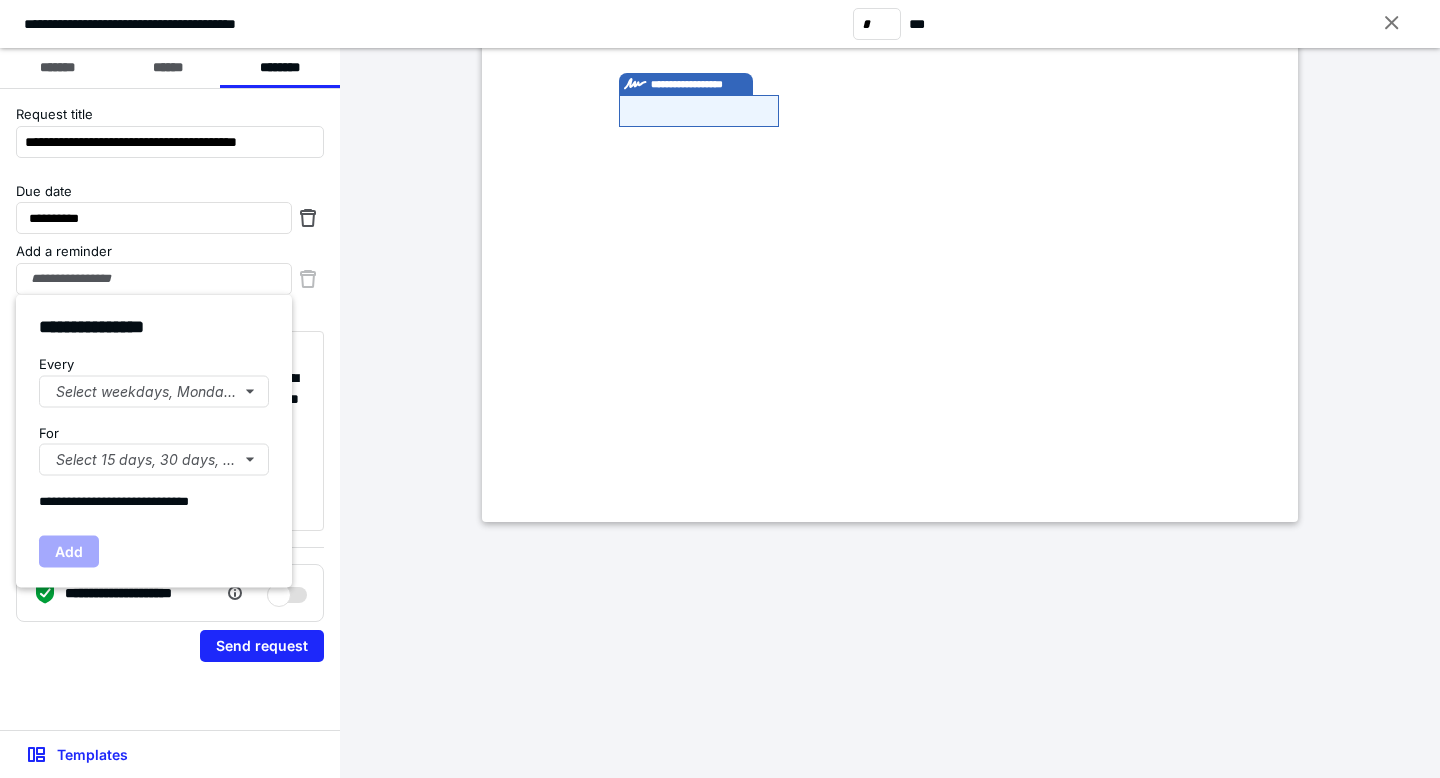 click on "**********" at bounding box center (154, 441) 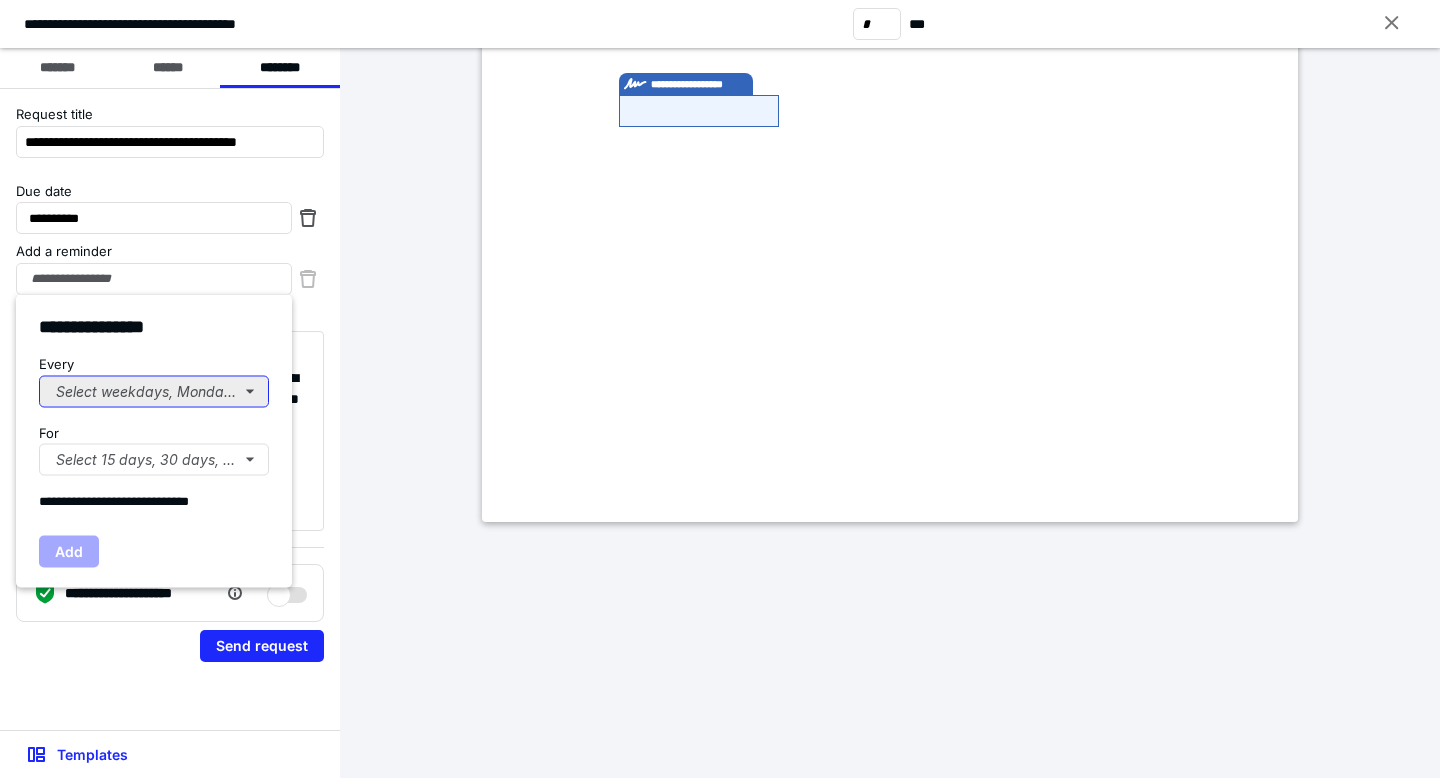 click on "Select weekdays, Mondays, or Tues..." at bounding box center [154, 391] 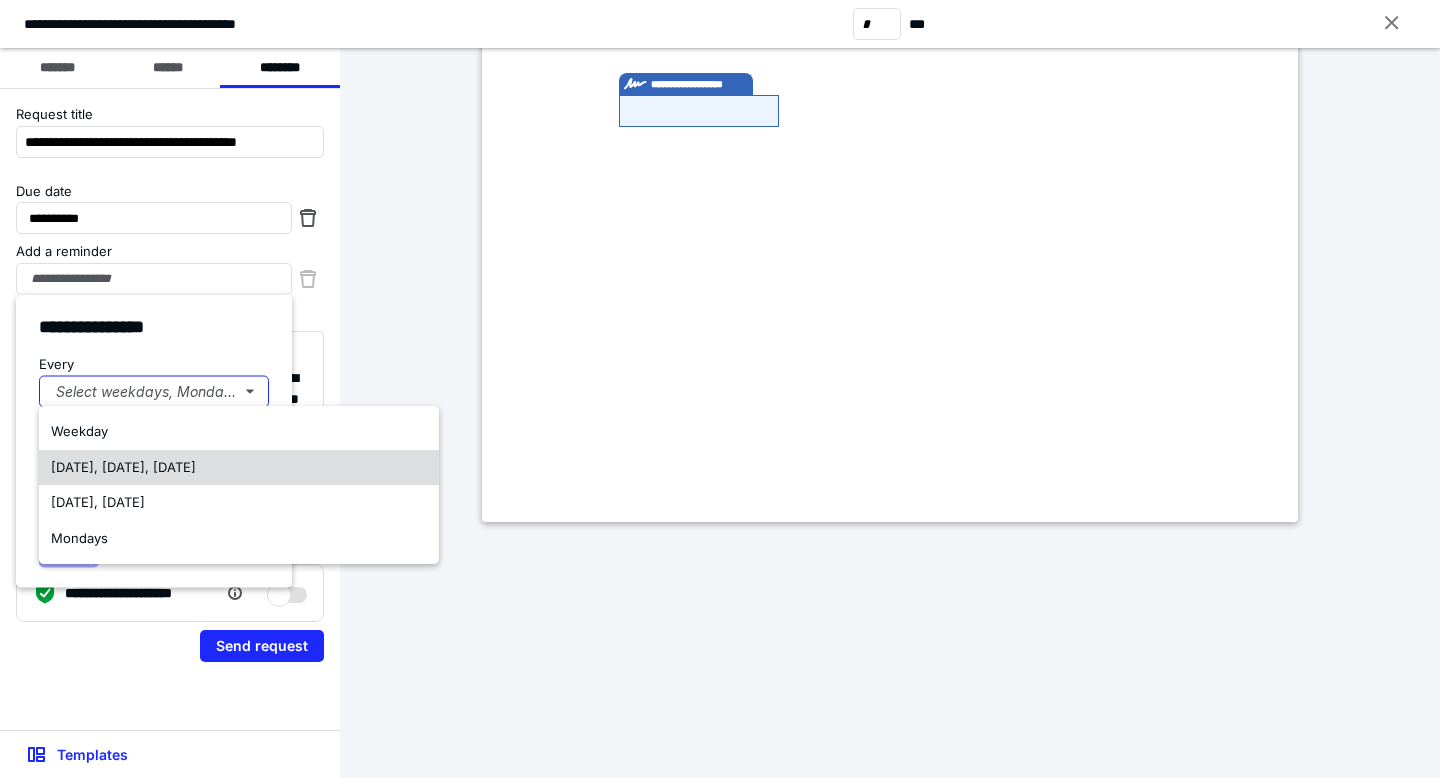 click on "[DATE], [DATE], [DATE]" at bounding box center (123, 467) 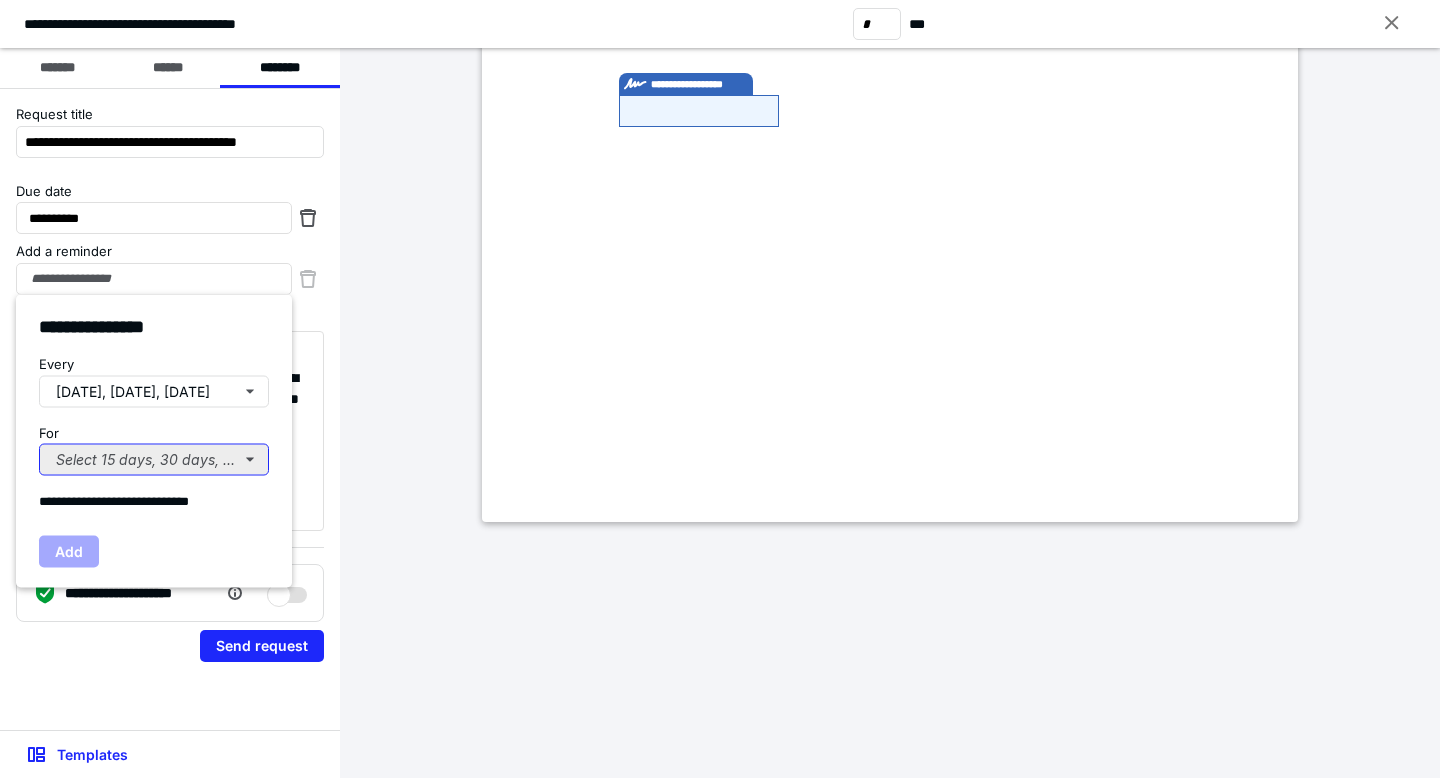 click on "Select 15 days, 30 days, or 45 days..." at bounding box center [154, 460] 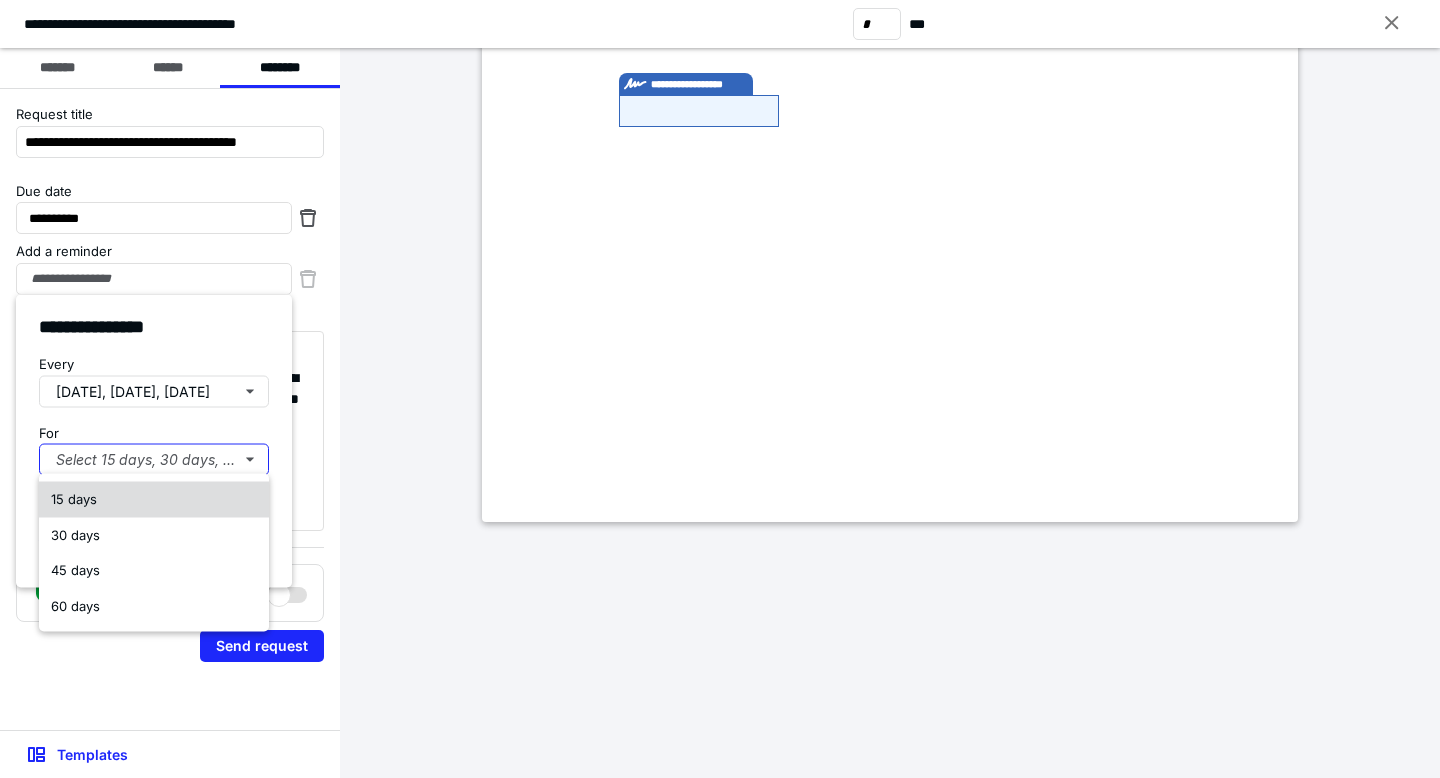 click on "15 days" at bounding box center [154, 500] 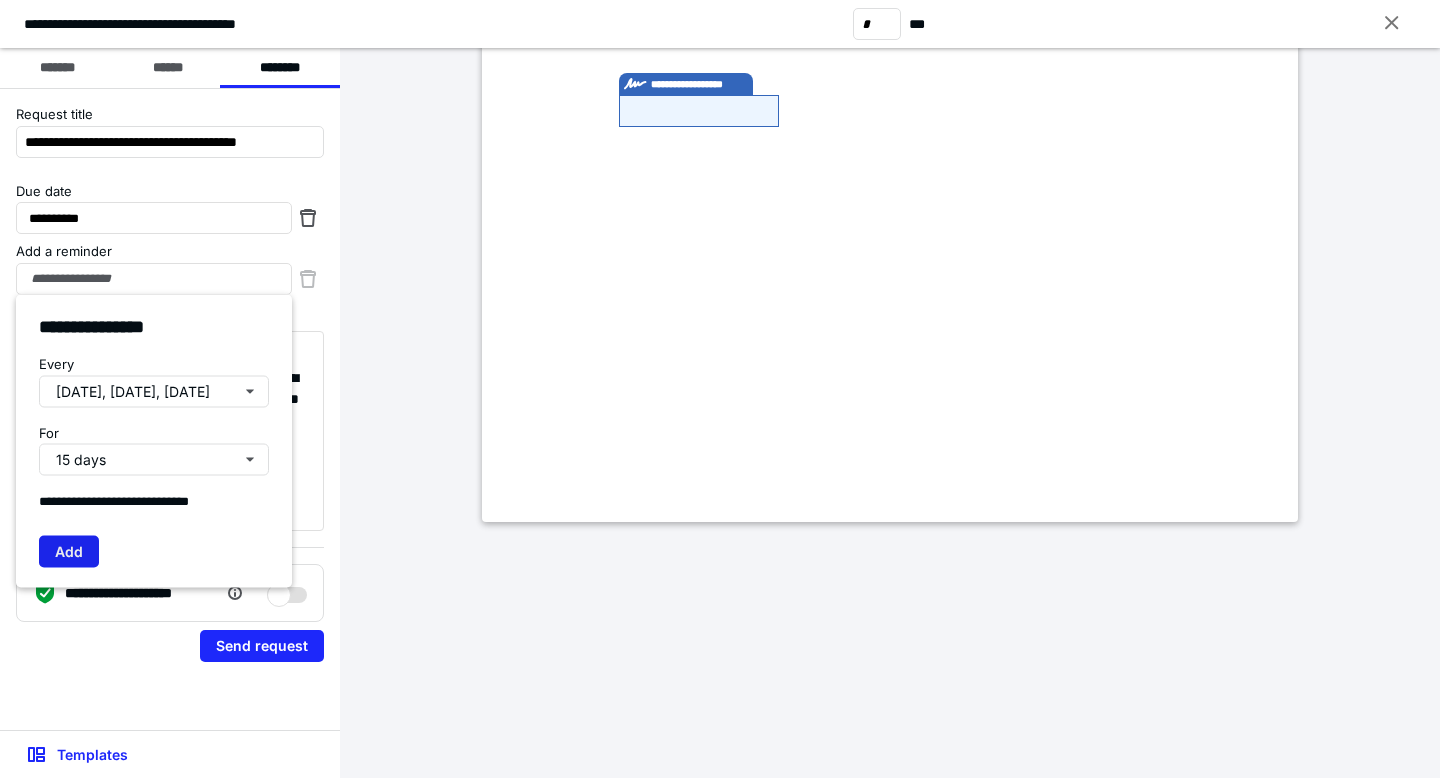 click on "Add" at bounding box center [69, 551] 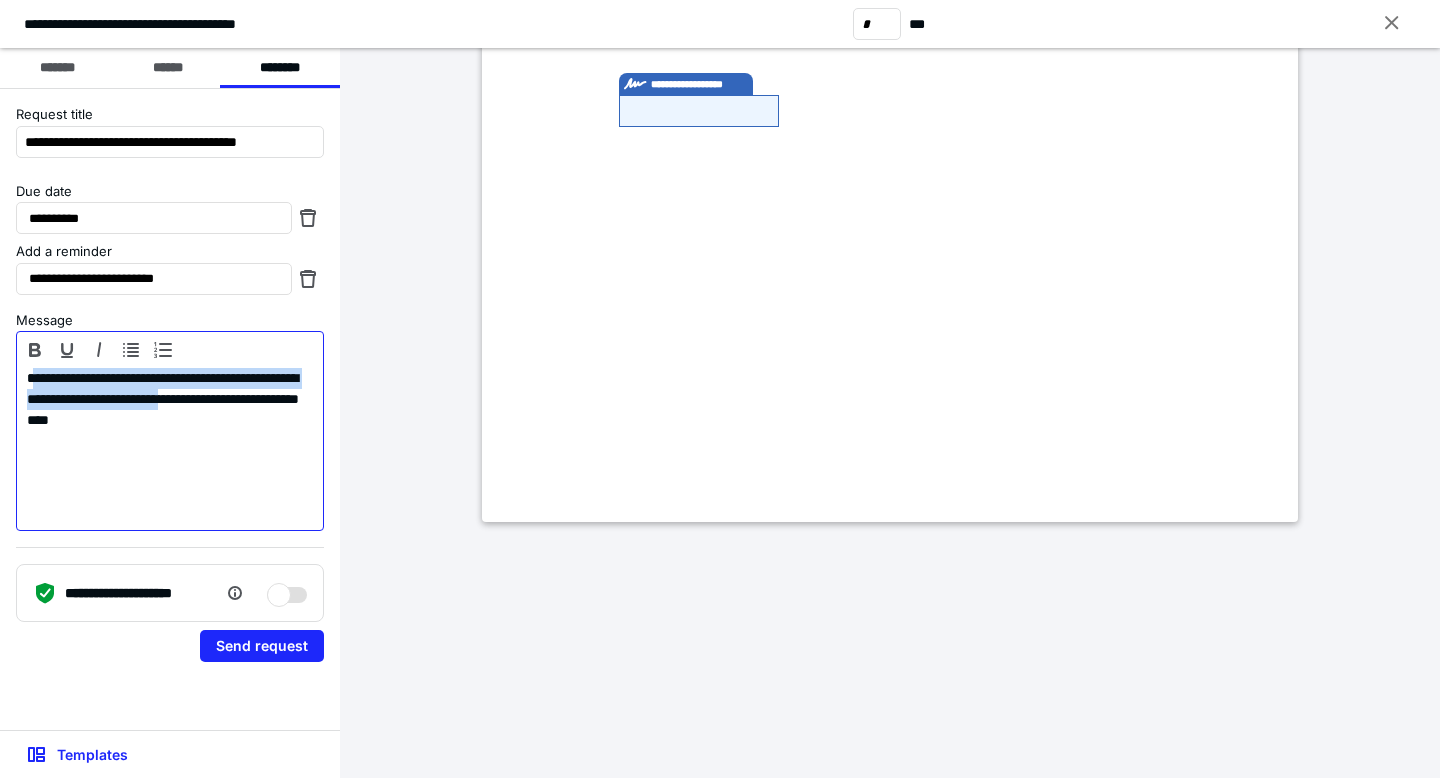 drag, startPoint x: 279, startPoint y: 408, endPoint x: 32, endPoint y: 379, distance: 248.69661 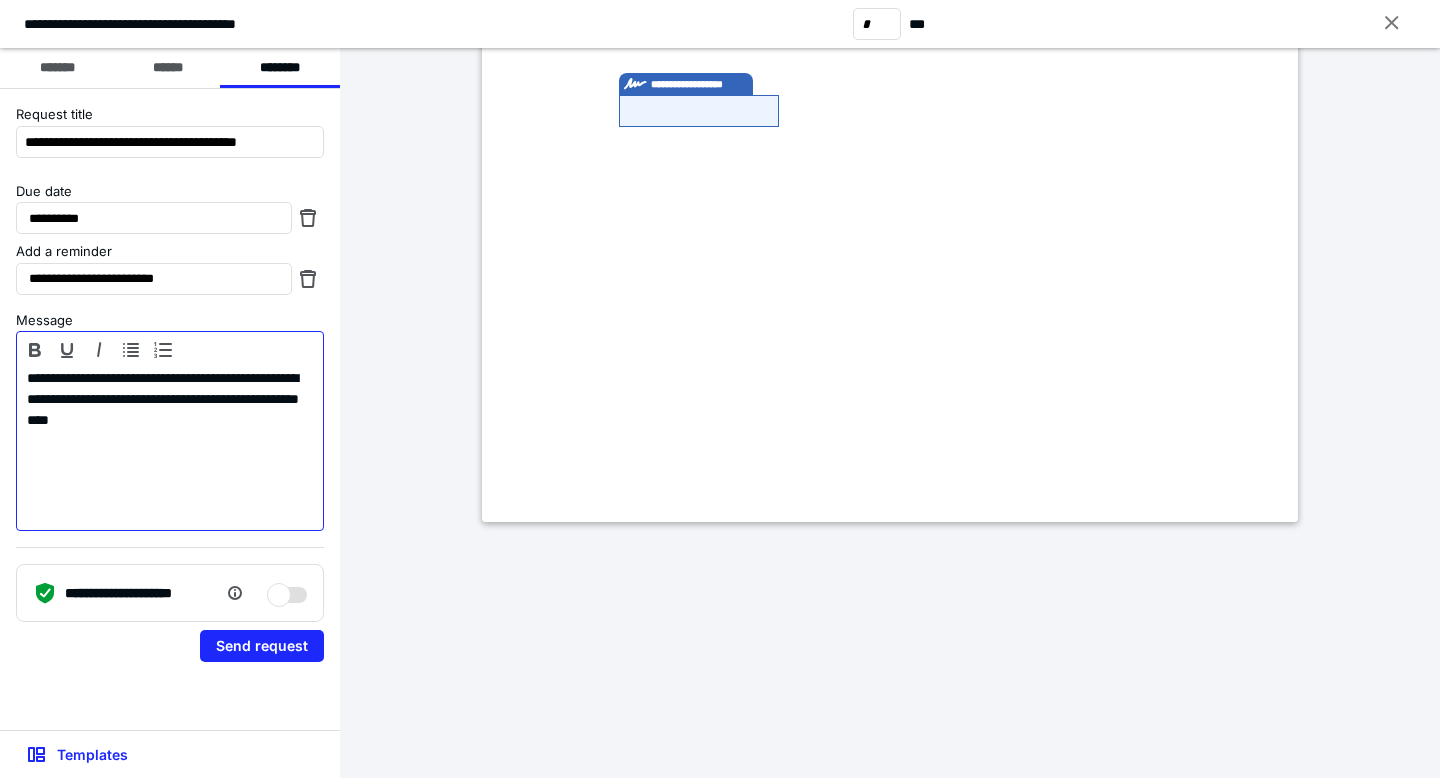 click on "**********" at bounding box center (170, 446) 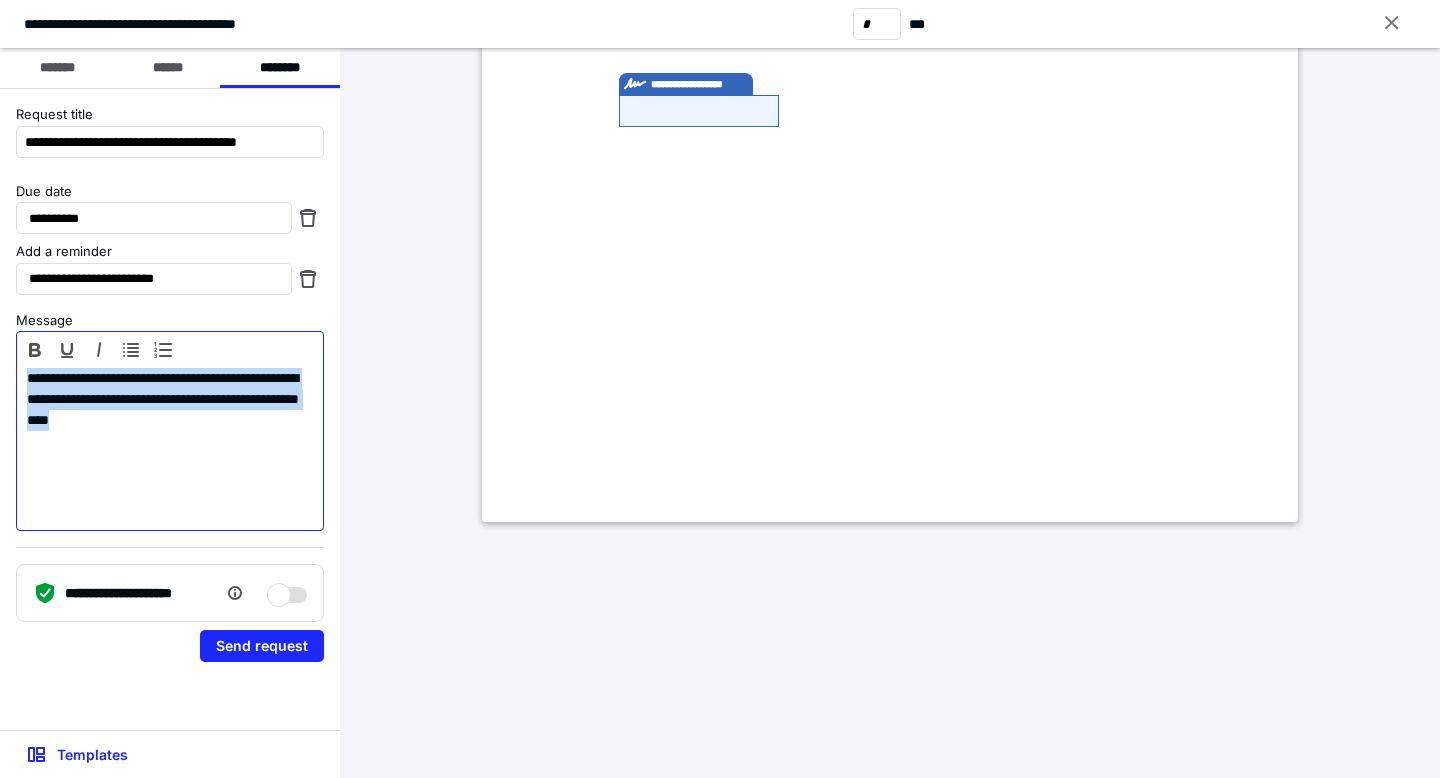 drag, startPoint x: 258, startPoint y: 418, endPoint x: 1, endPoint y: 366, distance: 262.20795 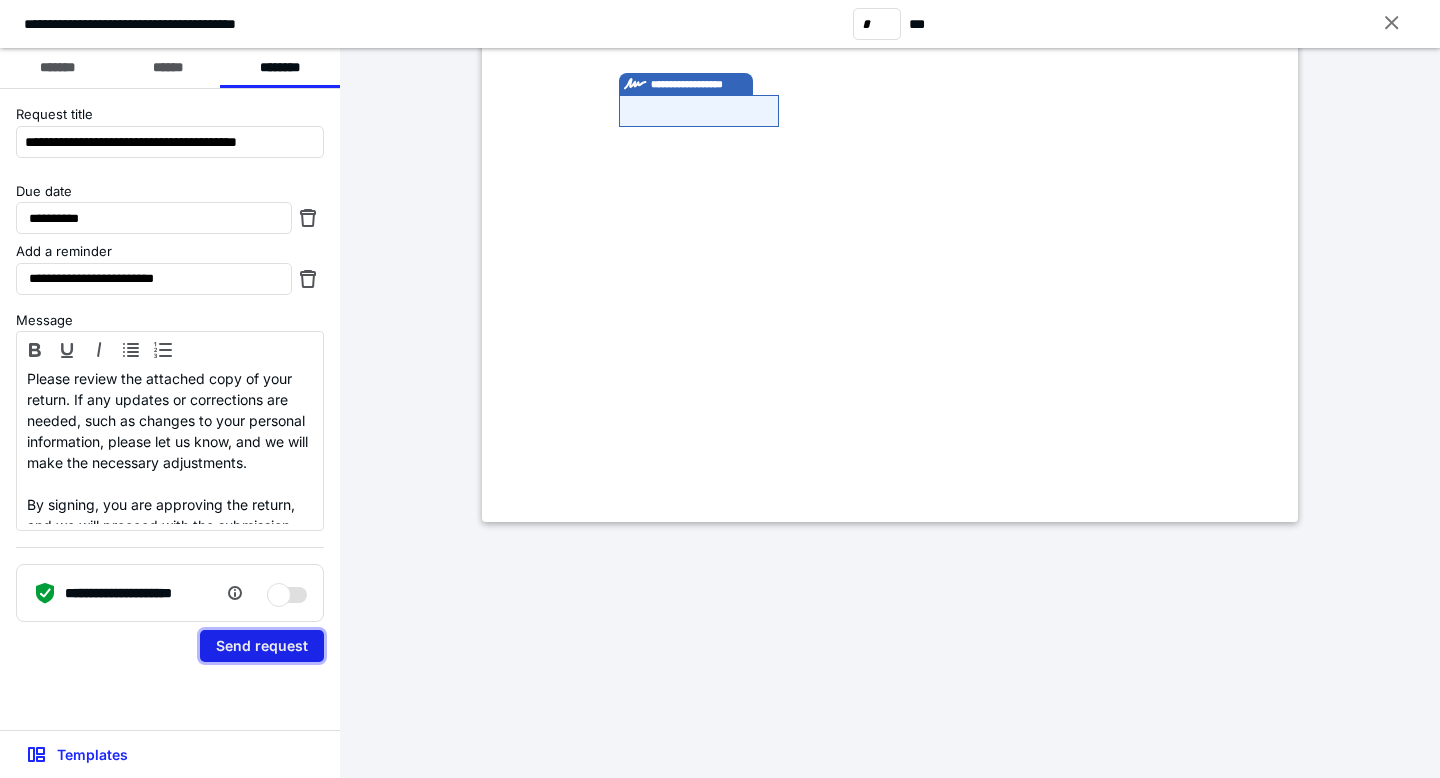 click on "Send request" at bounding box center [262, 646] 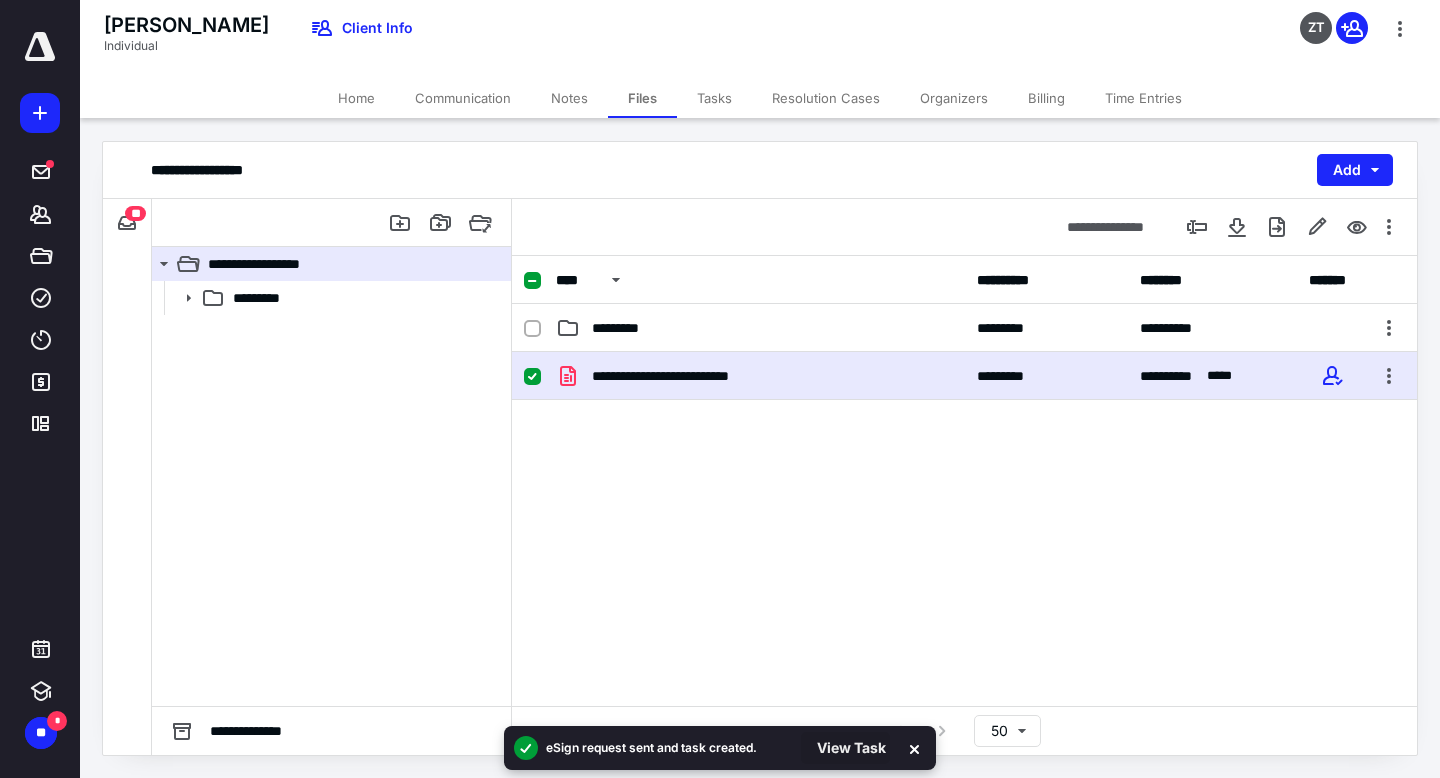 click on "View Task" at bounding box center (845, 748) 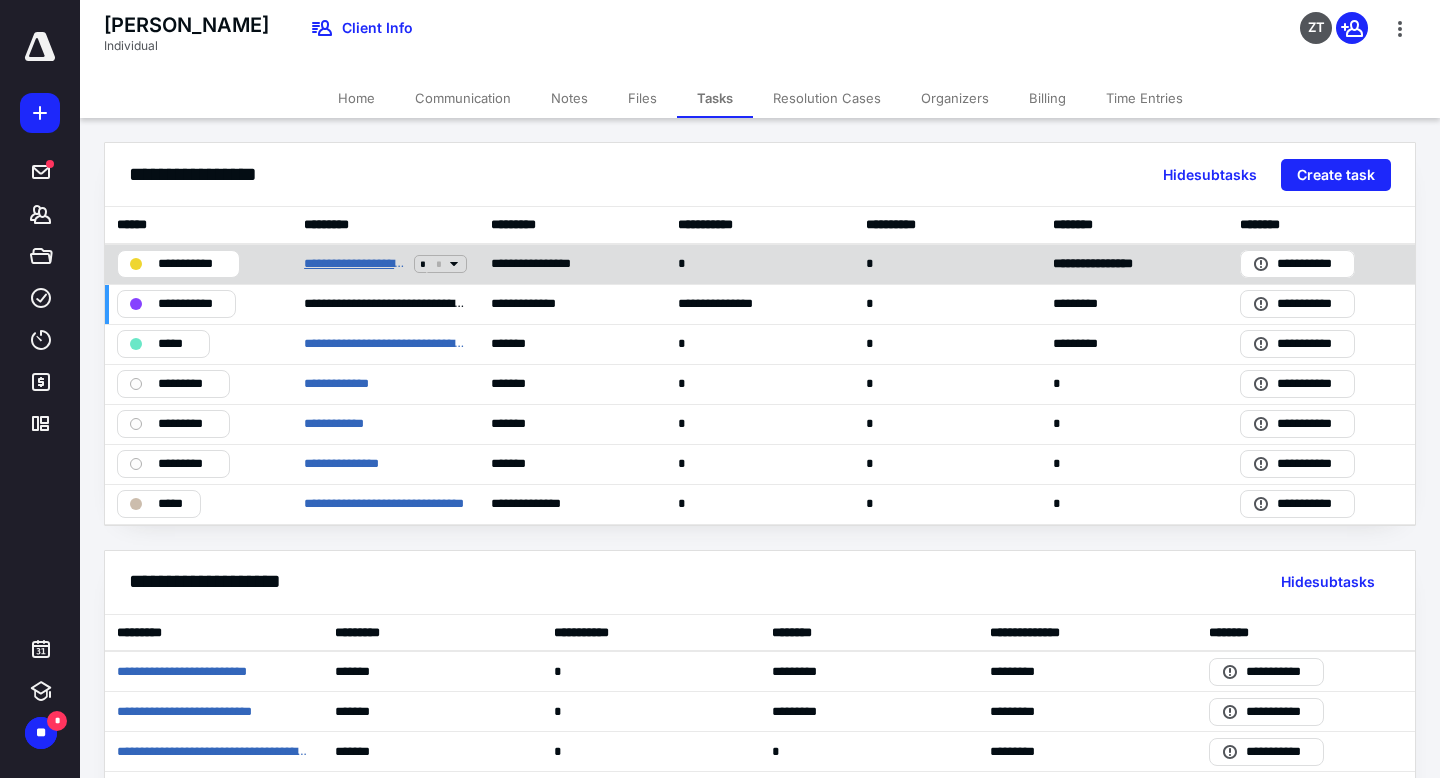 click on "**********" at bounding box center [354, 264] 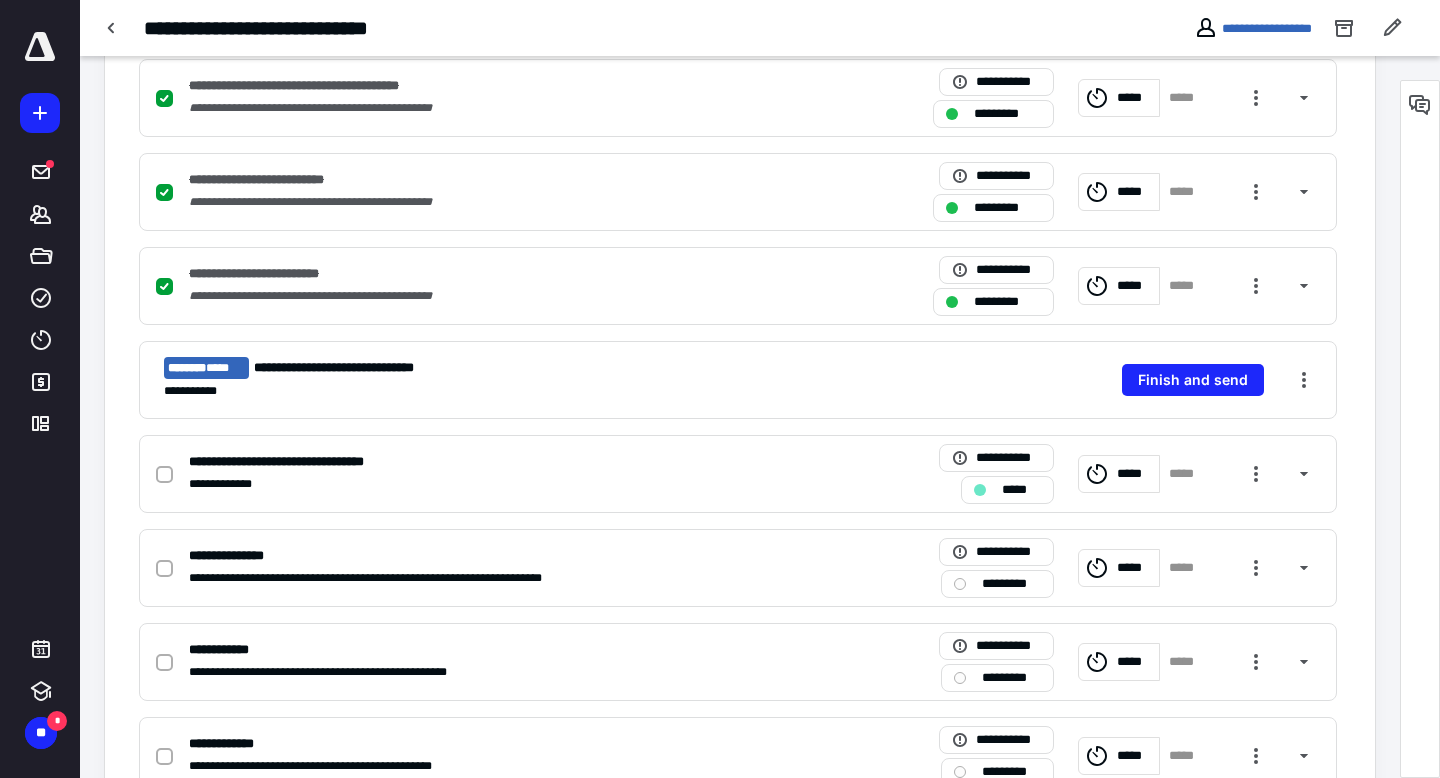 scroll, scrollTop: 671, scrollLeft: 0, axis: vertical 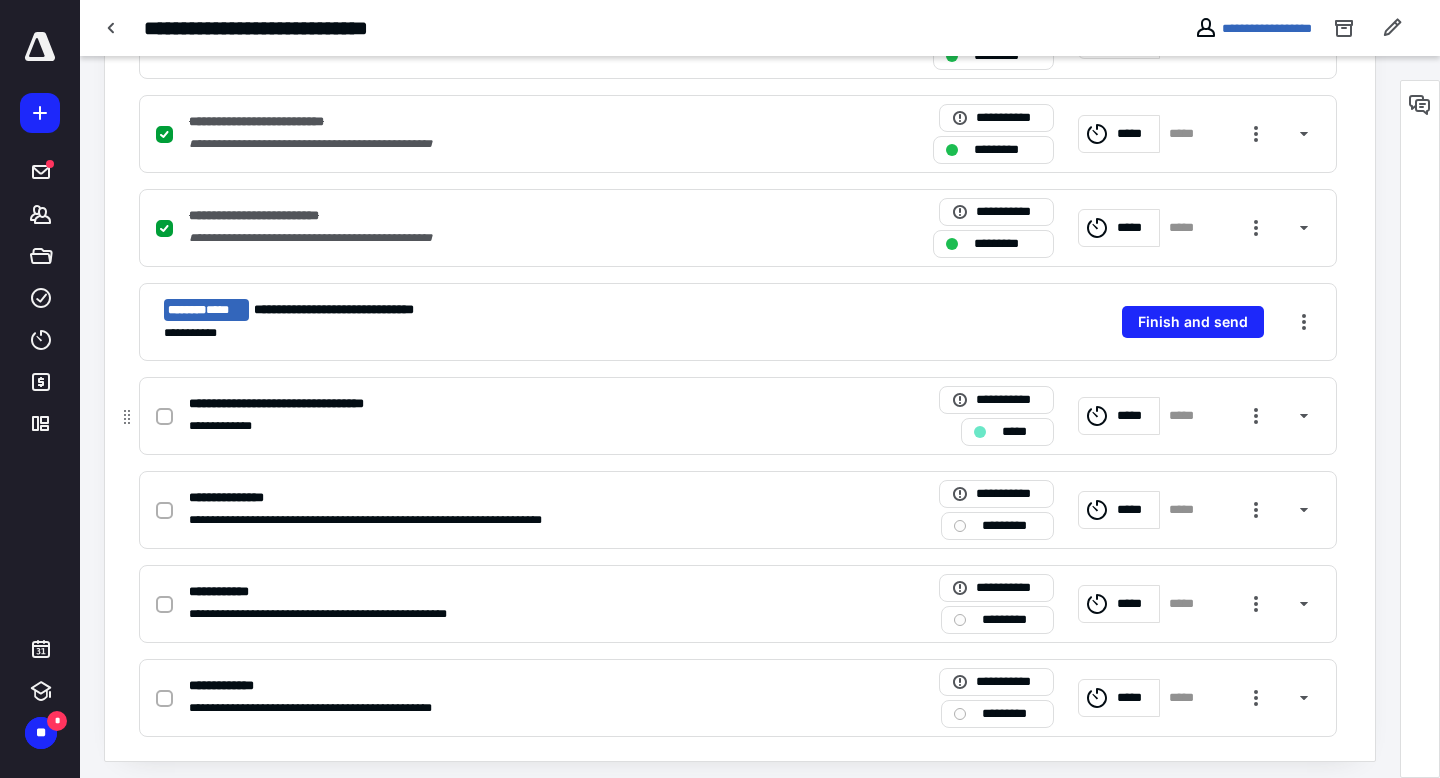 click at bounding box center (164, 417) 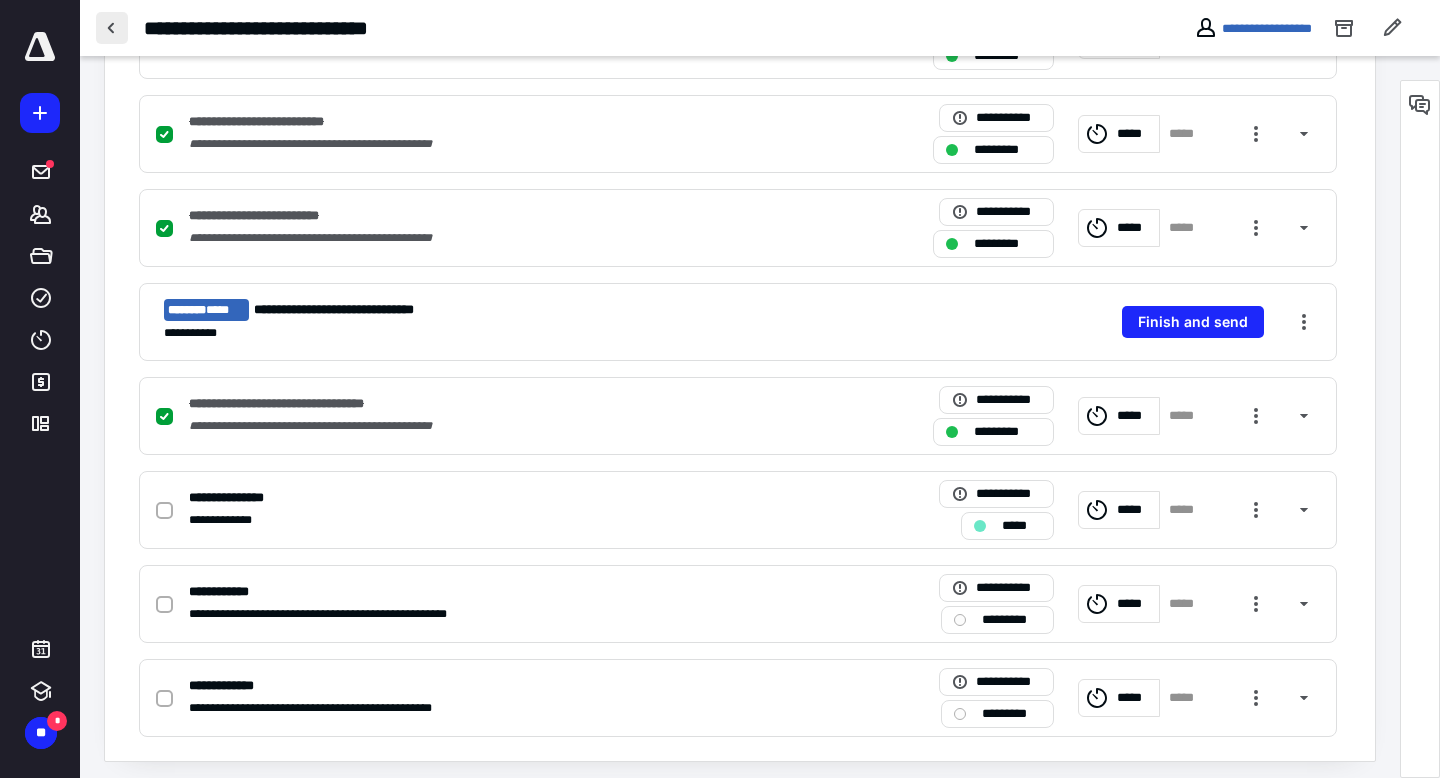 click at bounding box center [112, 28] 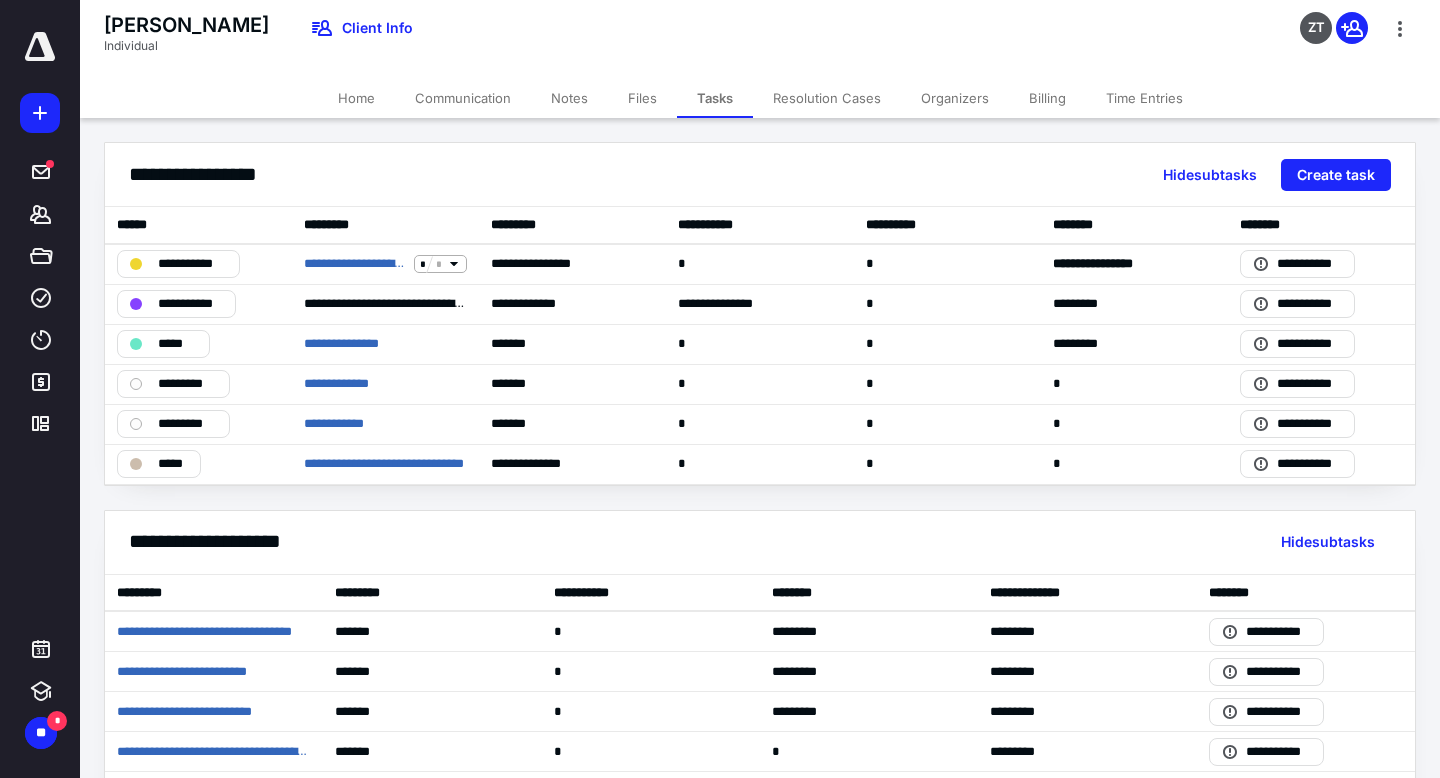 click on "Files" at bounding box center [642, 98] 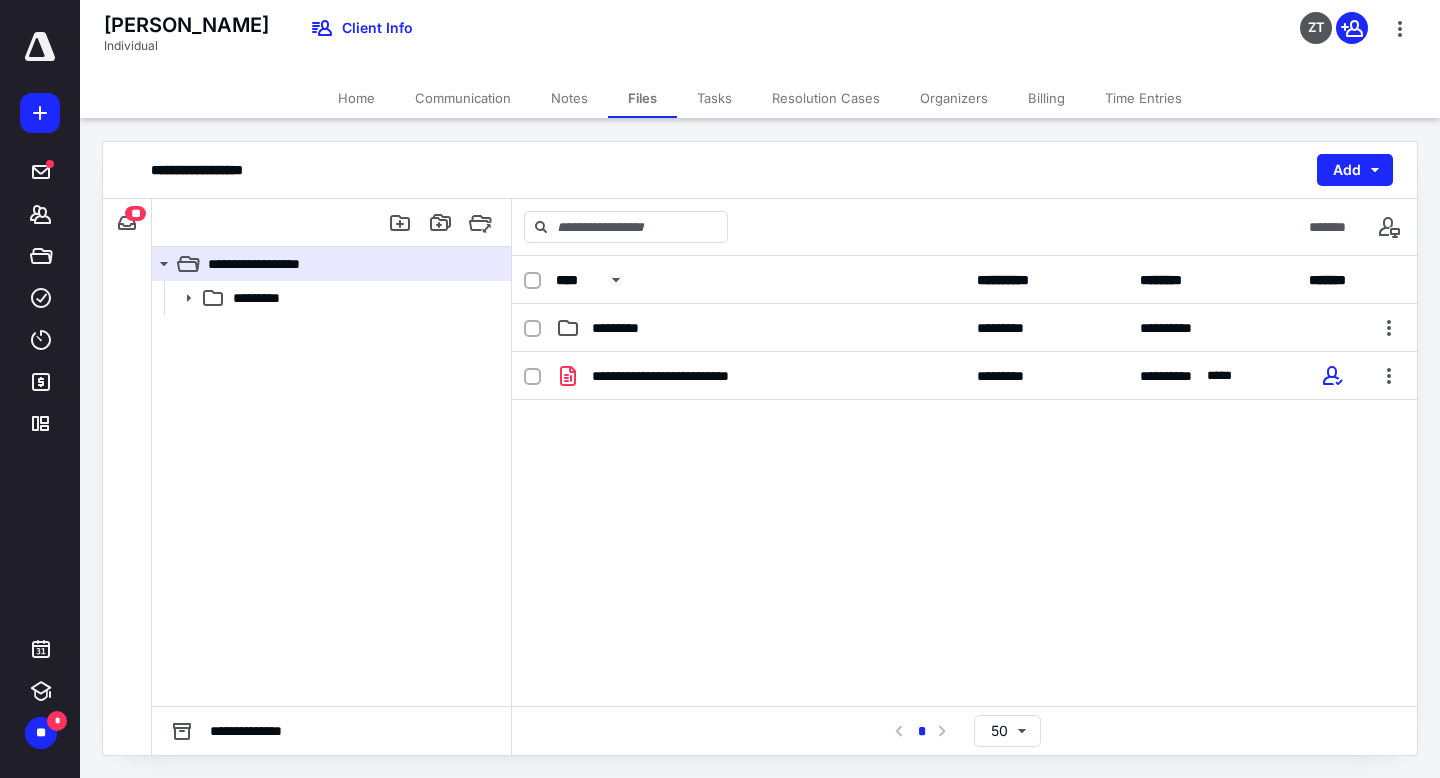 click on "**" at bounding box center [135, 213] 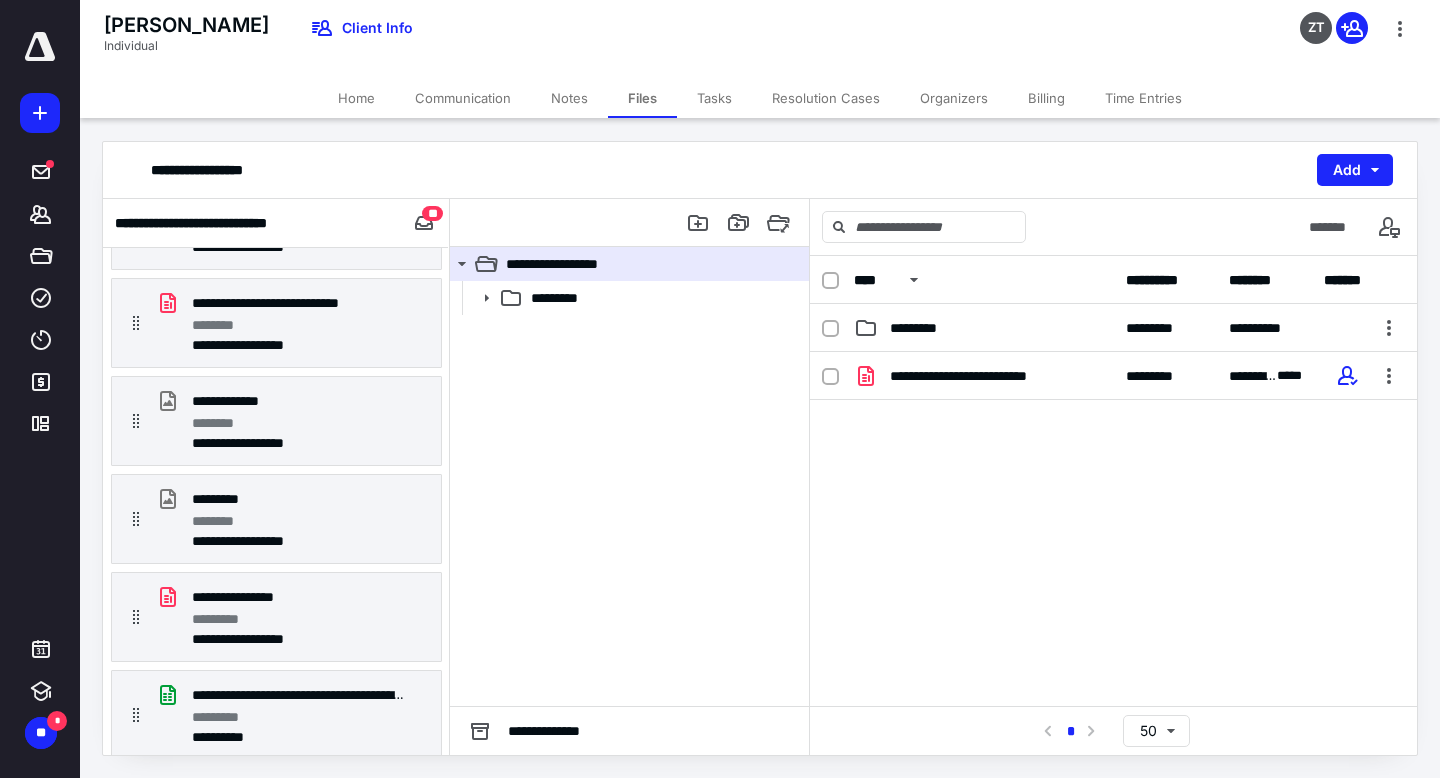 scroll, scrollTop: 1035, scrollLeft: 0, axis: vertical 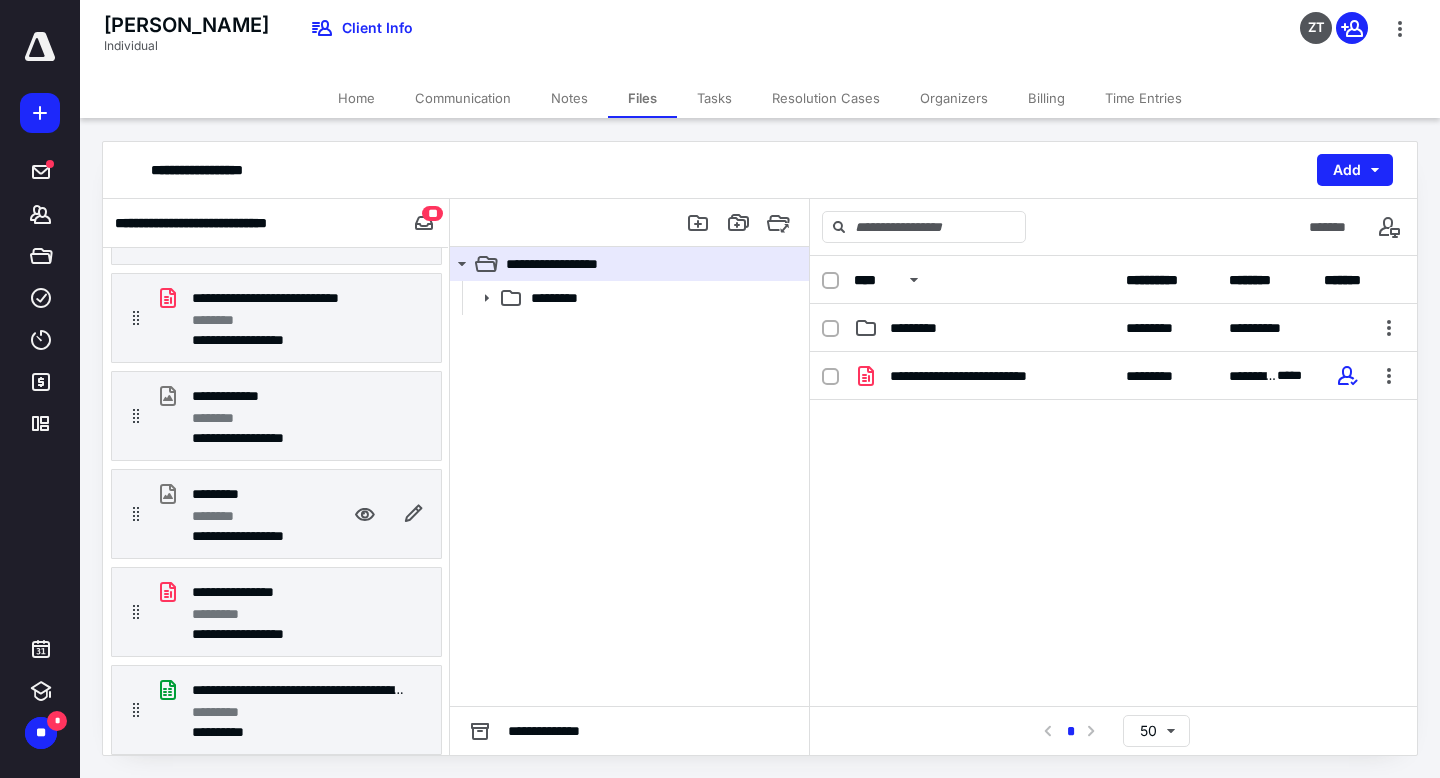 click on "*********" at bounding box center [236, 494] 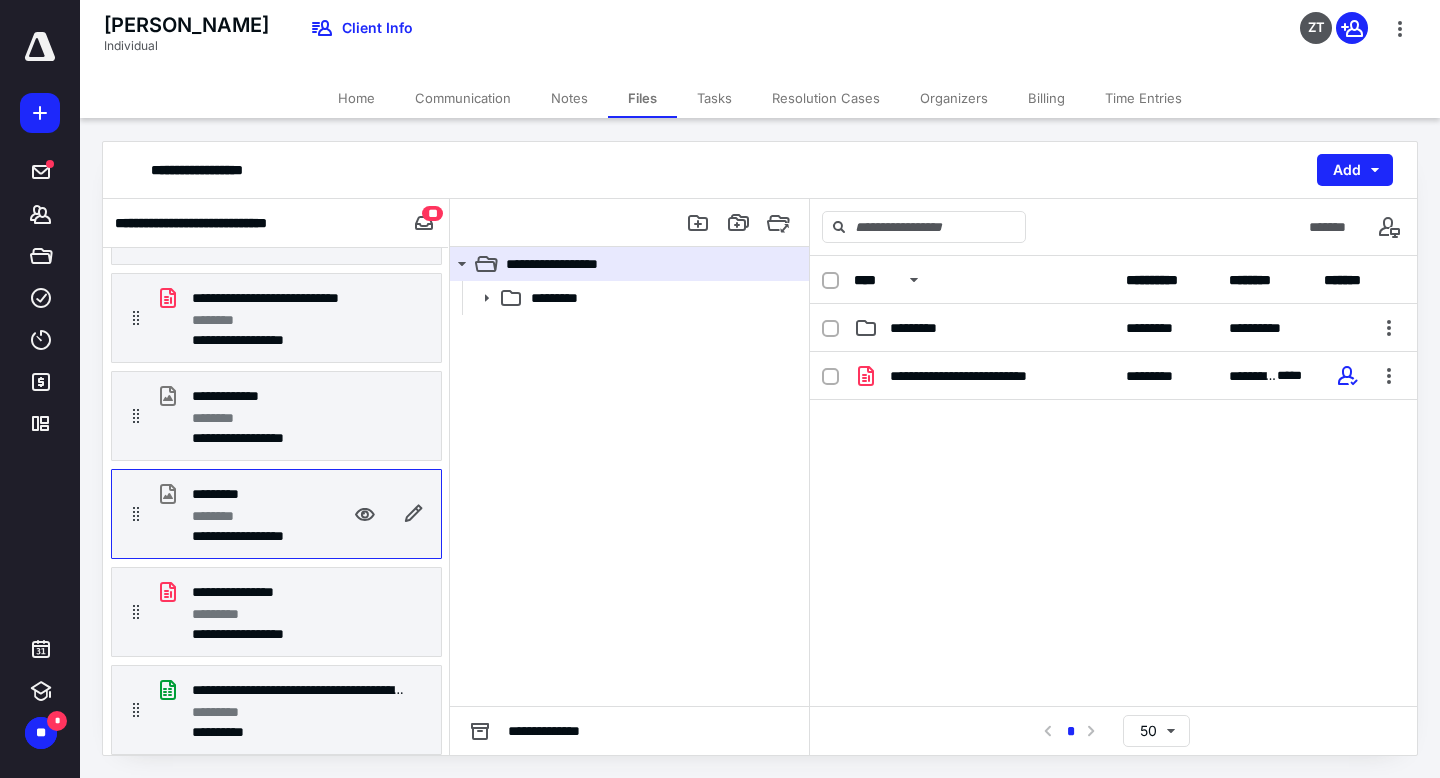 click on "*********" at bounding box center (236, 494) 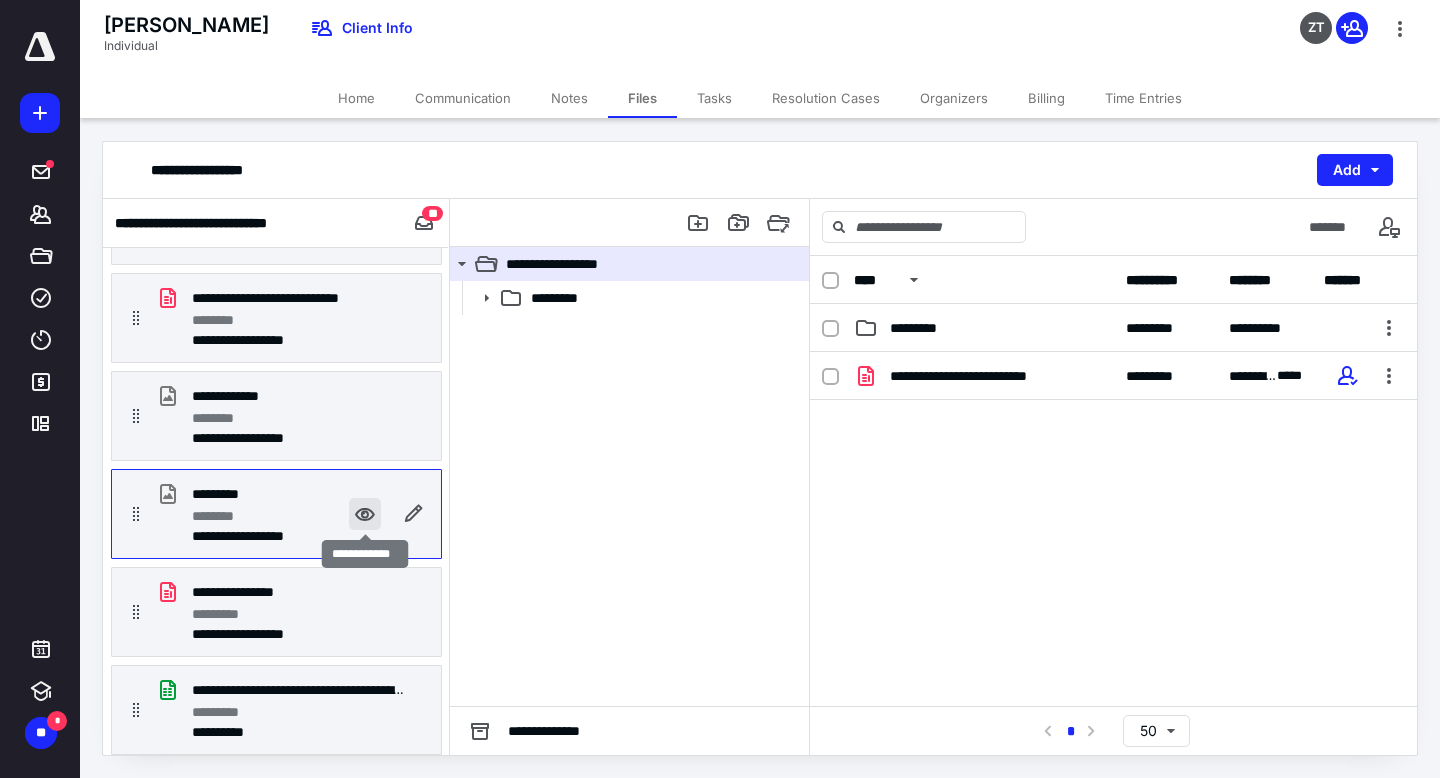 click at bounding box center [365, 514] 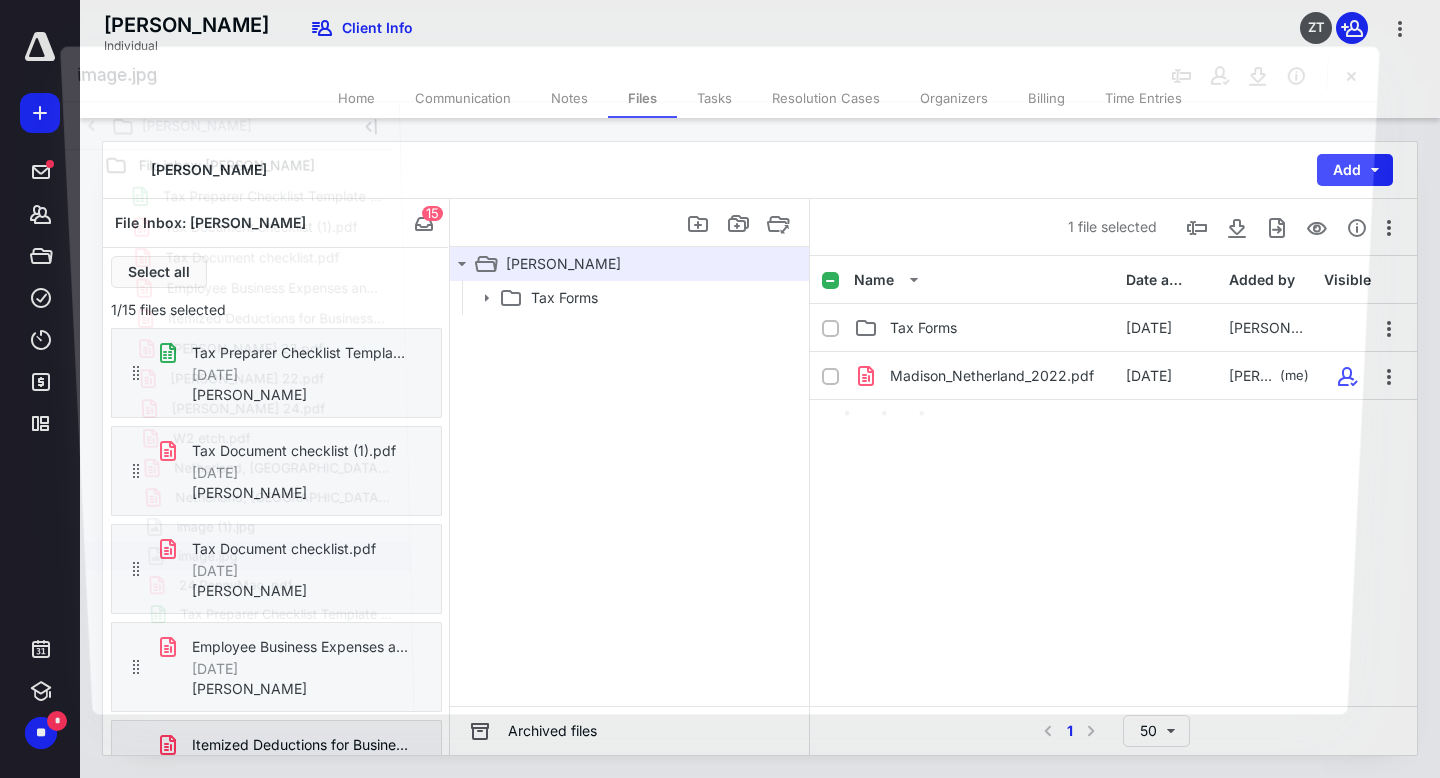 scroll, scrollTop: 1035, scrollLeft: 0, axis: vertical 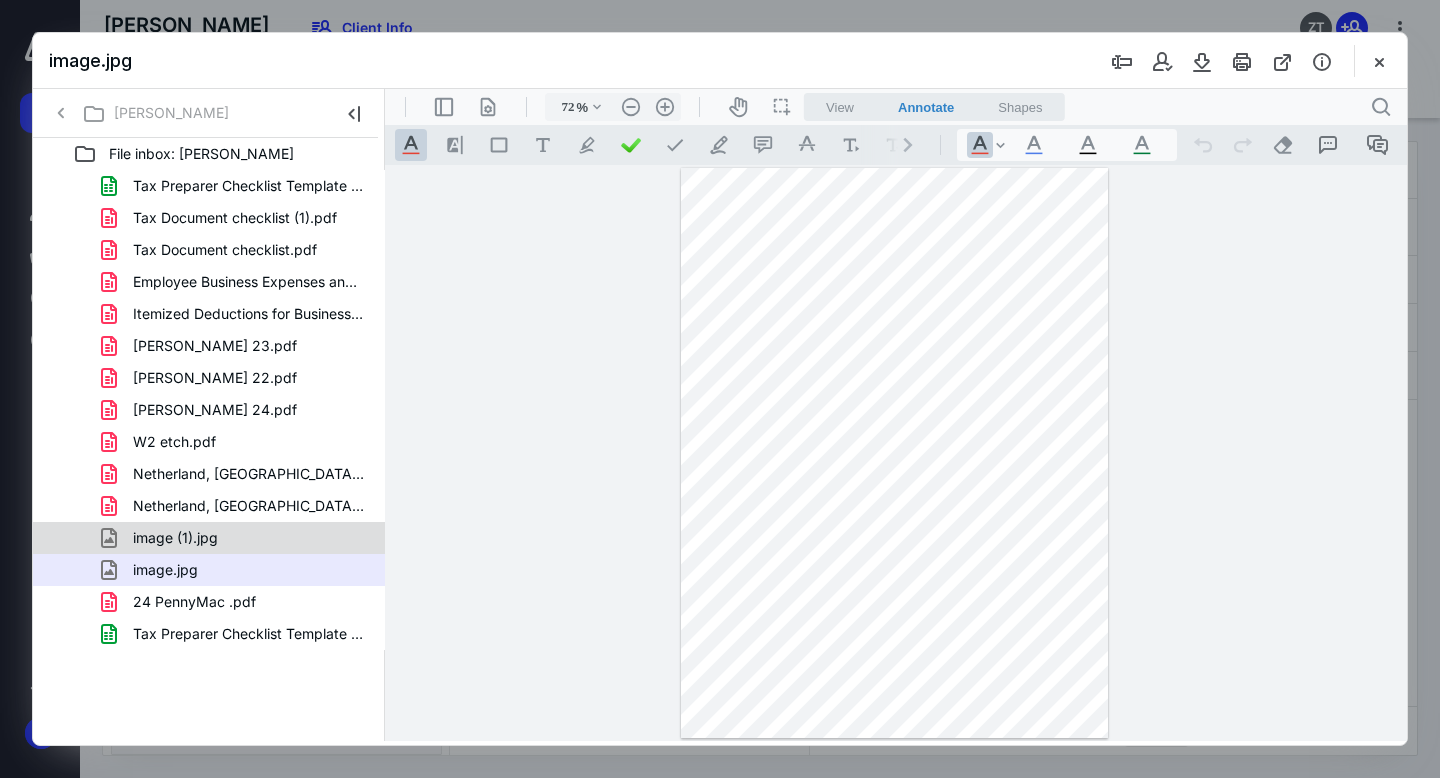 click on "image (1).jpg" at bounding box center (237, 538) 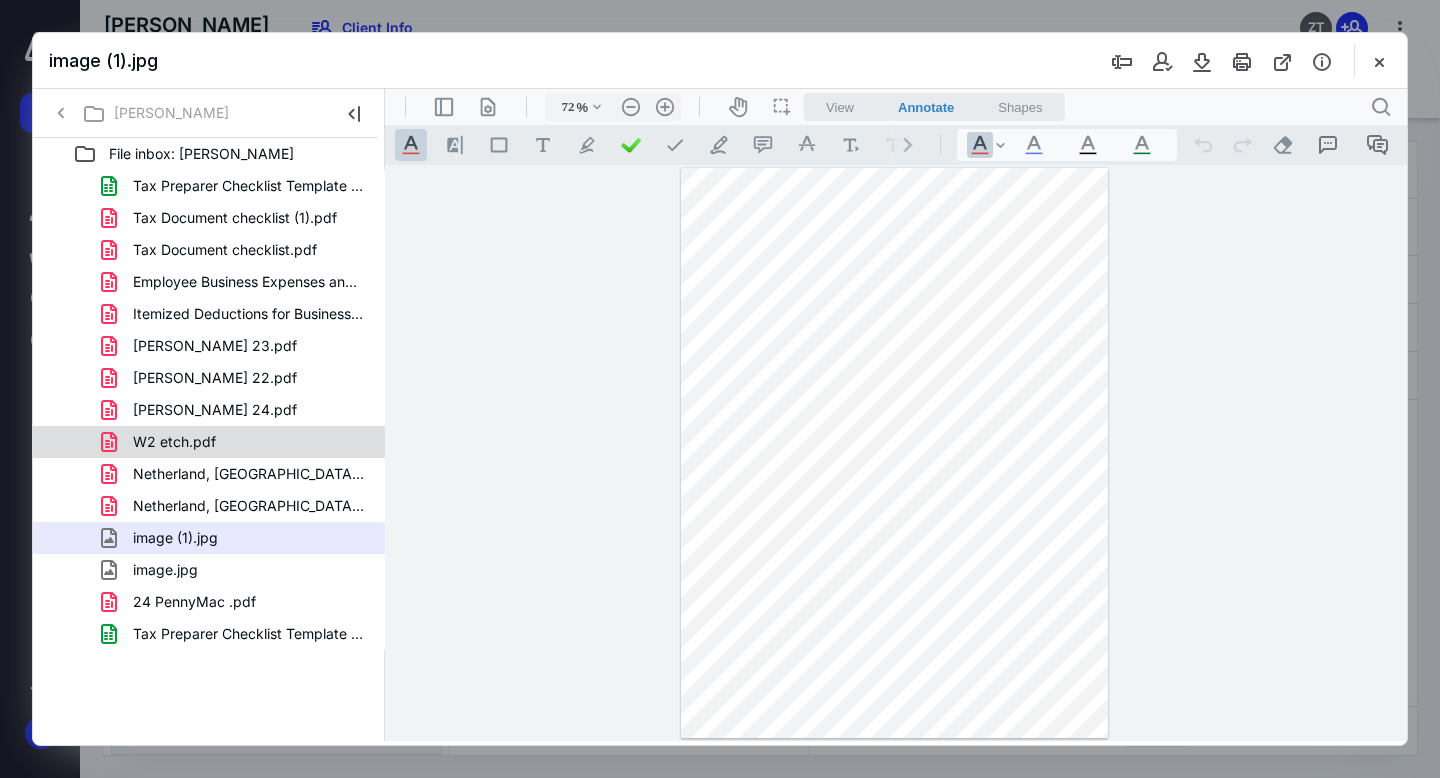 click on "W2 etch.pdf" at bounding box center (237, 442) 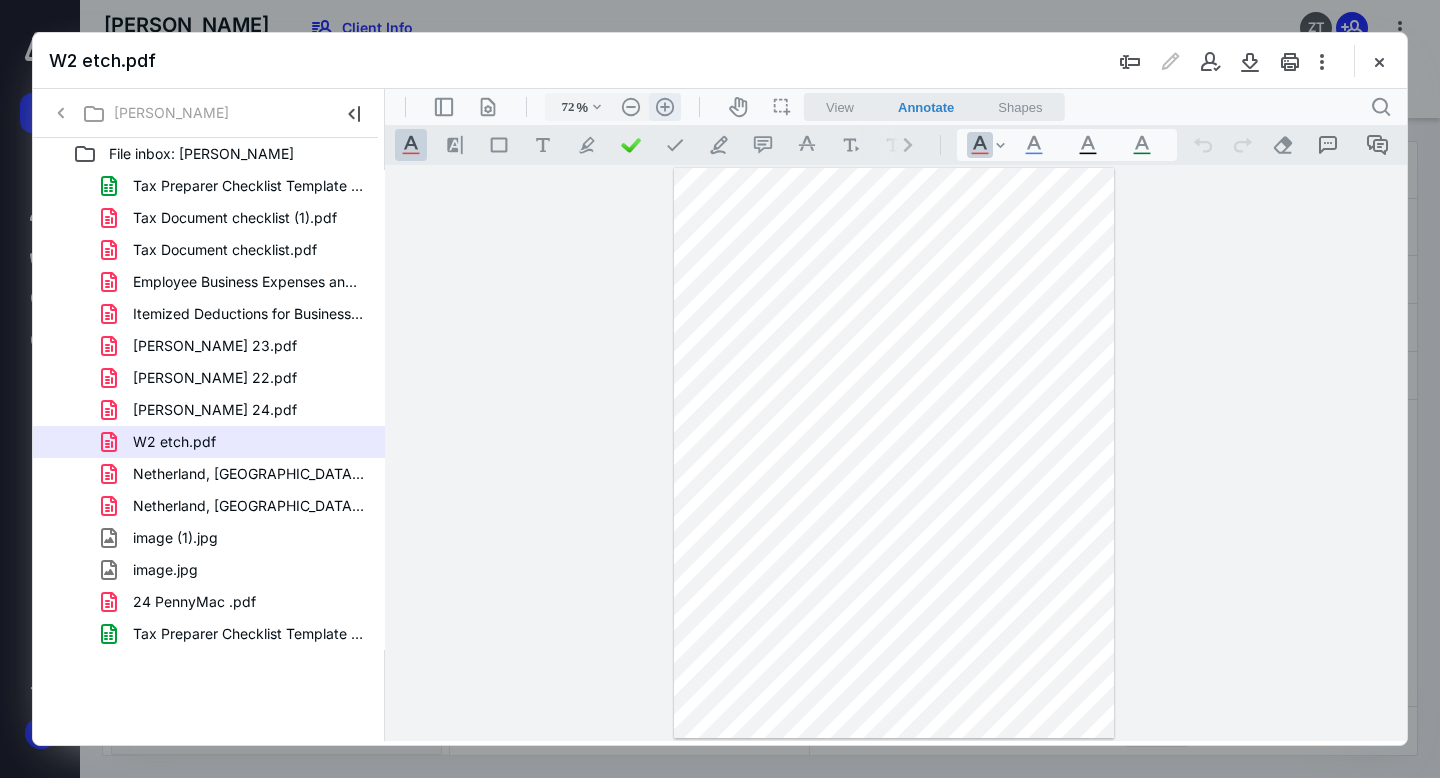 click on ".cls-1{fill:#abb0c4;} icon - header - zoom - in - line" at bounding box center [665, 107] 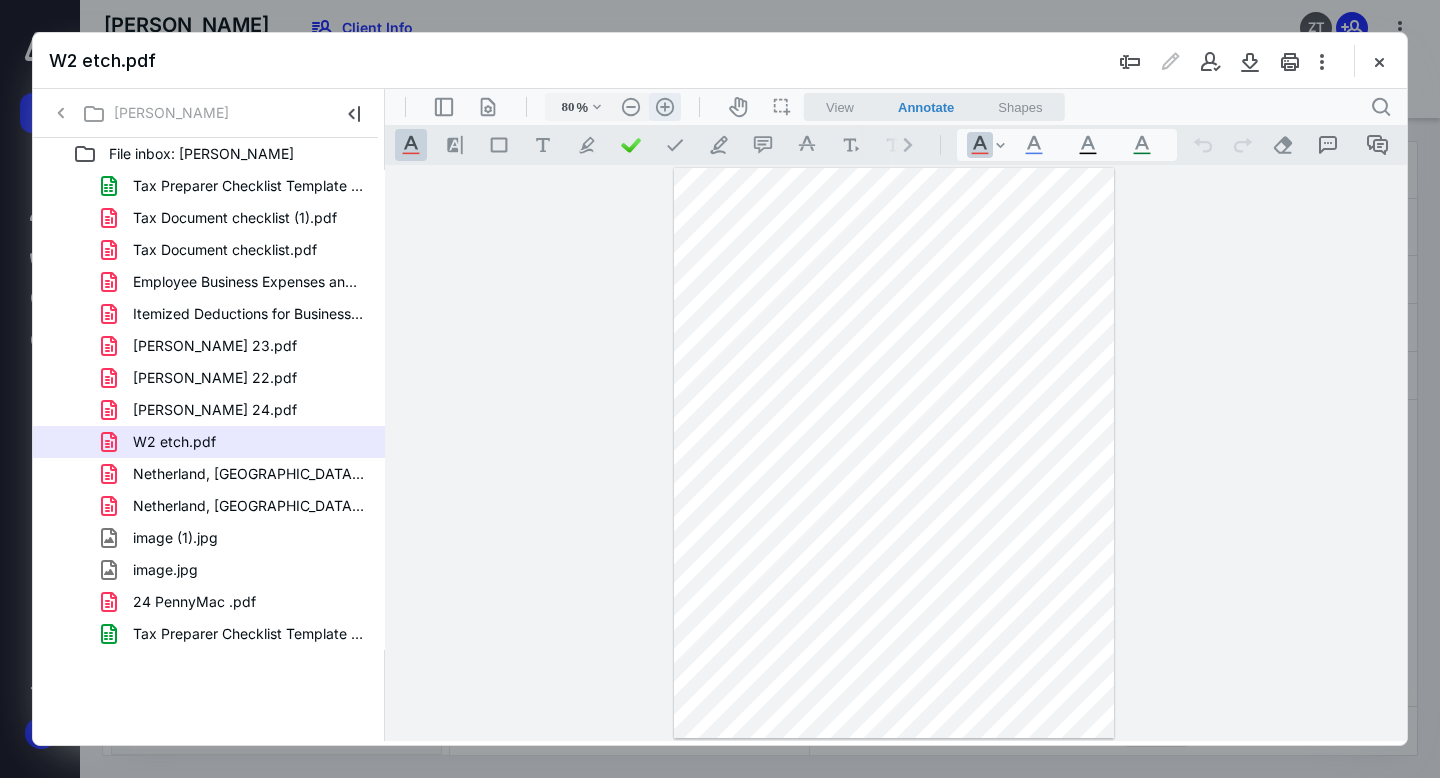 click on ".cls-1{fill:#abb0c4;} icon - header - zoom - in - line" at bounding box center [665, 107] 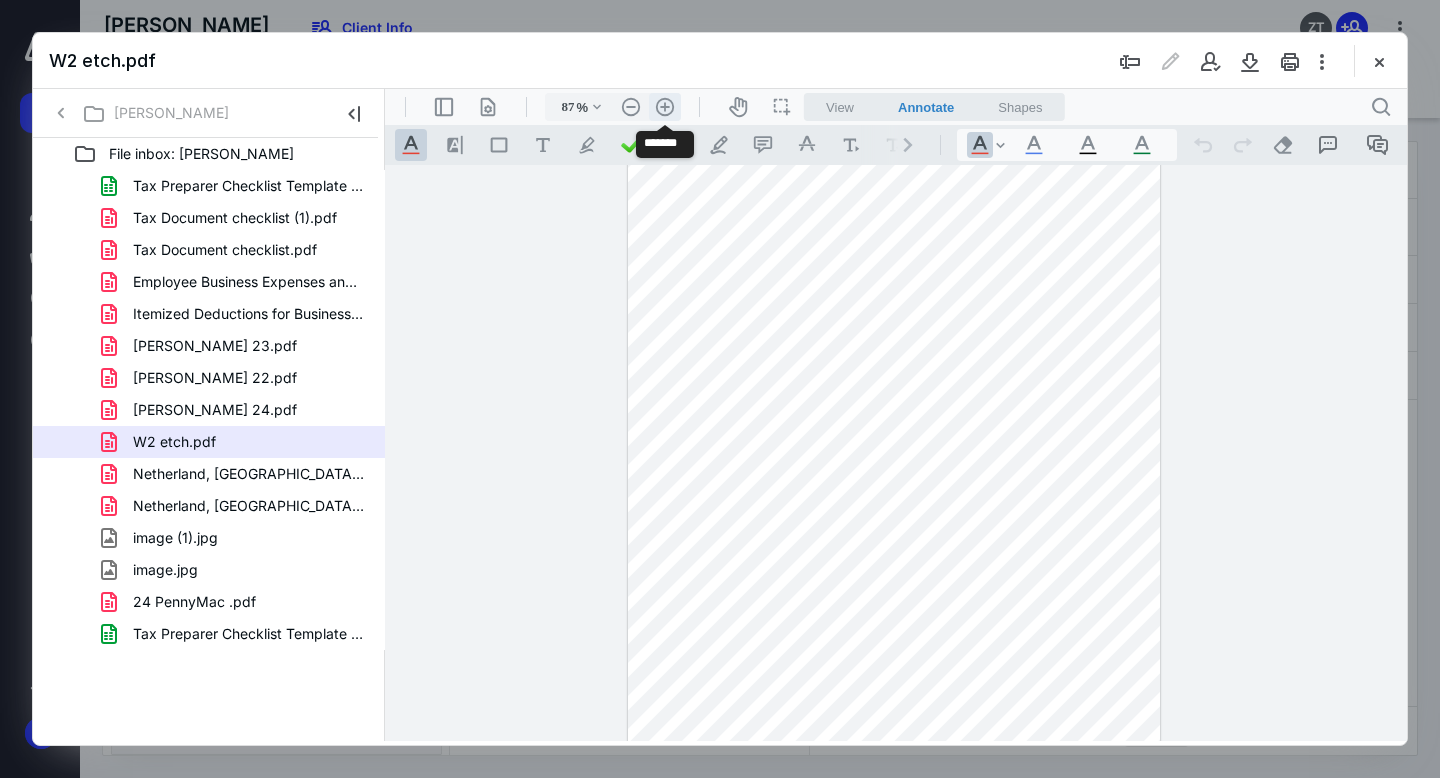 click on ".cls-1{fill:#abb0c4;} icon - header - zoom - in - line" at bounding box center [665, 107] 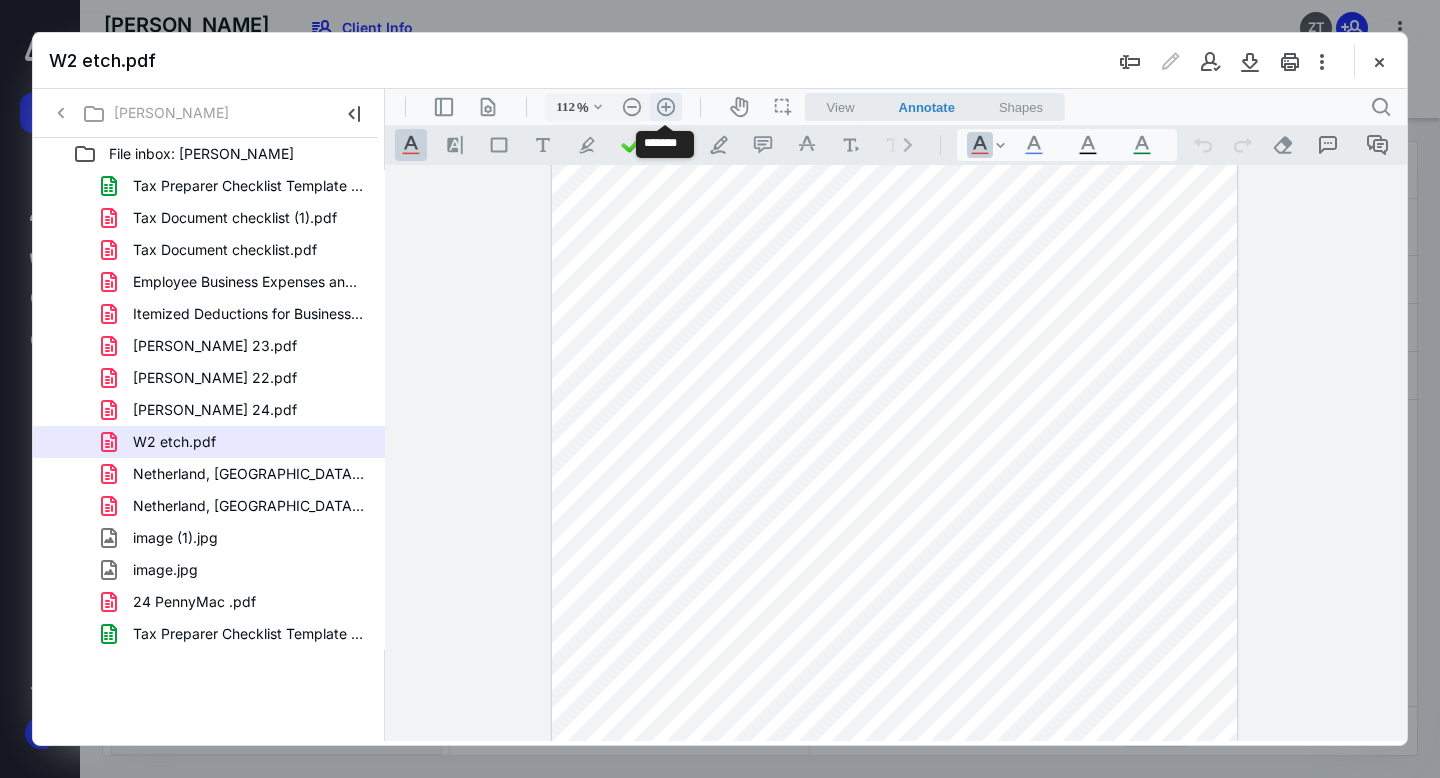 click on ".cls-1{fill:#abb0c4;} icon - header - zoom - in - line" at bounding box center (666, 107) 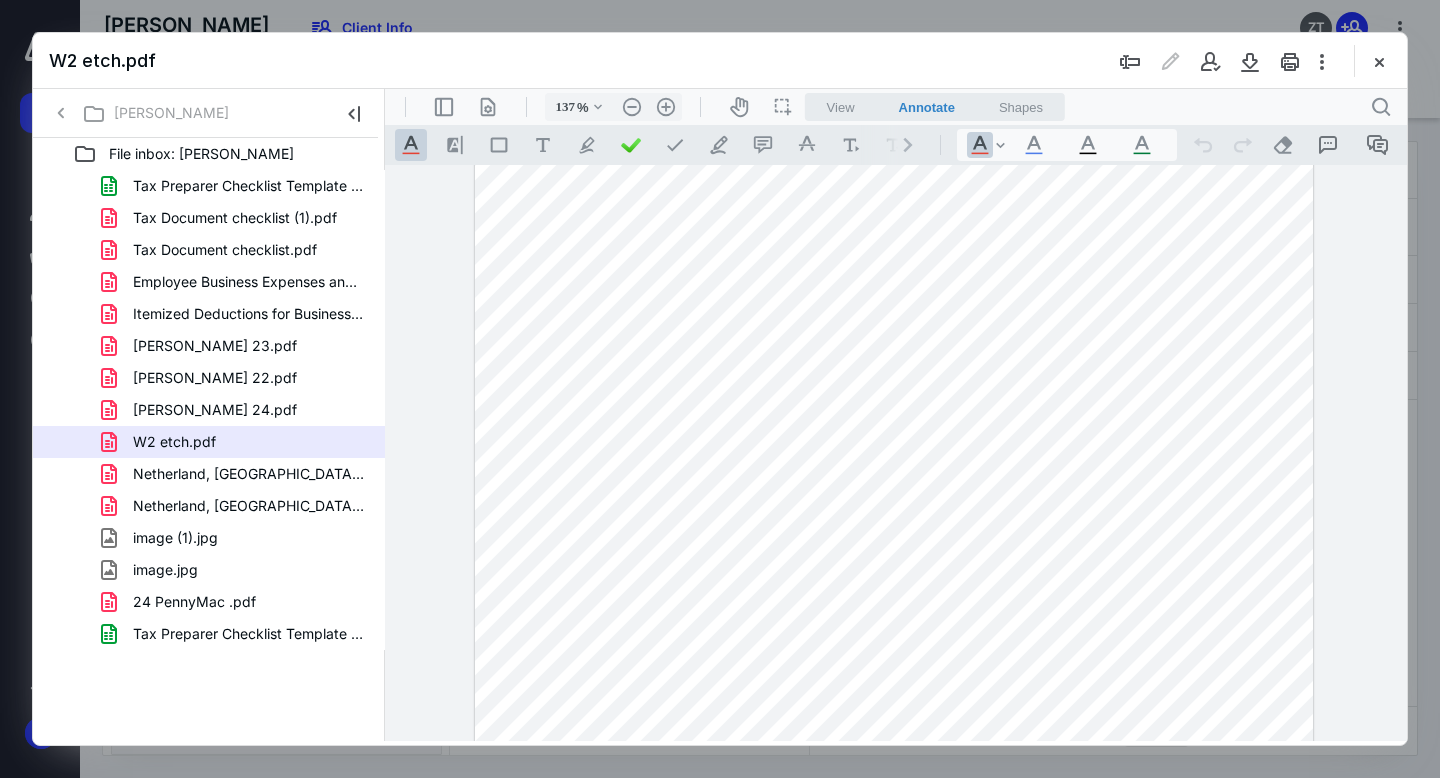 scroll, scrollTop: 519, scrollLeft: 0, axis: vertical 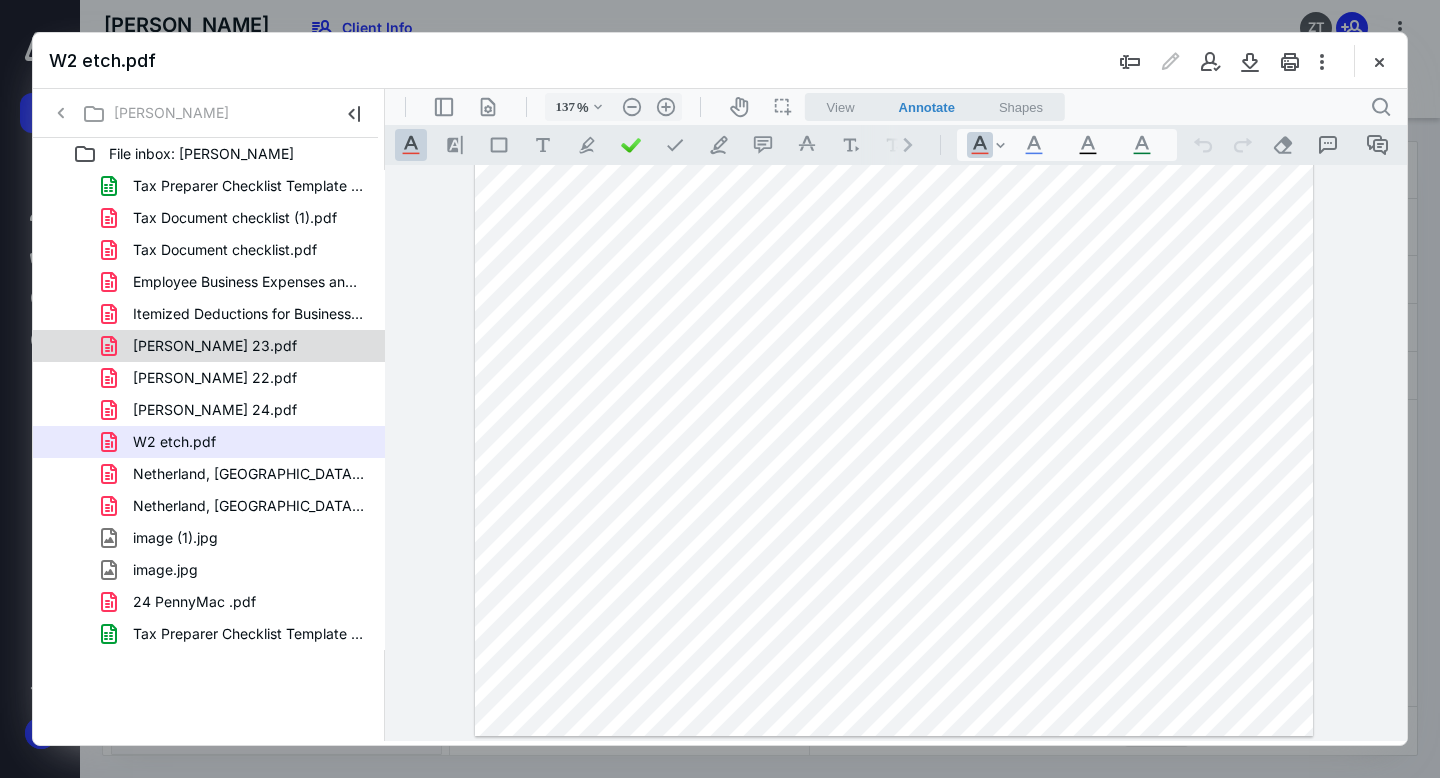 click on "[PERSON_NAME] 23.pdf" at bounding box center (215, 346) 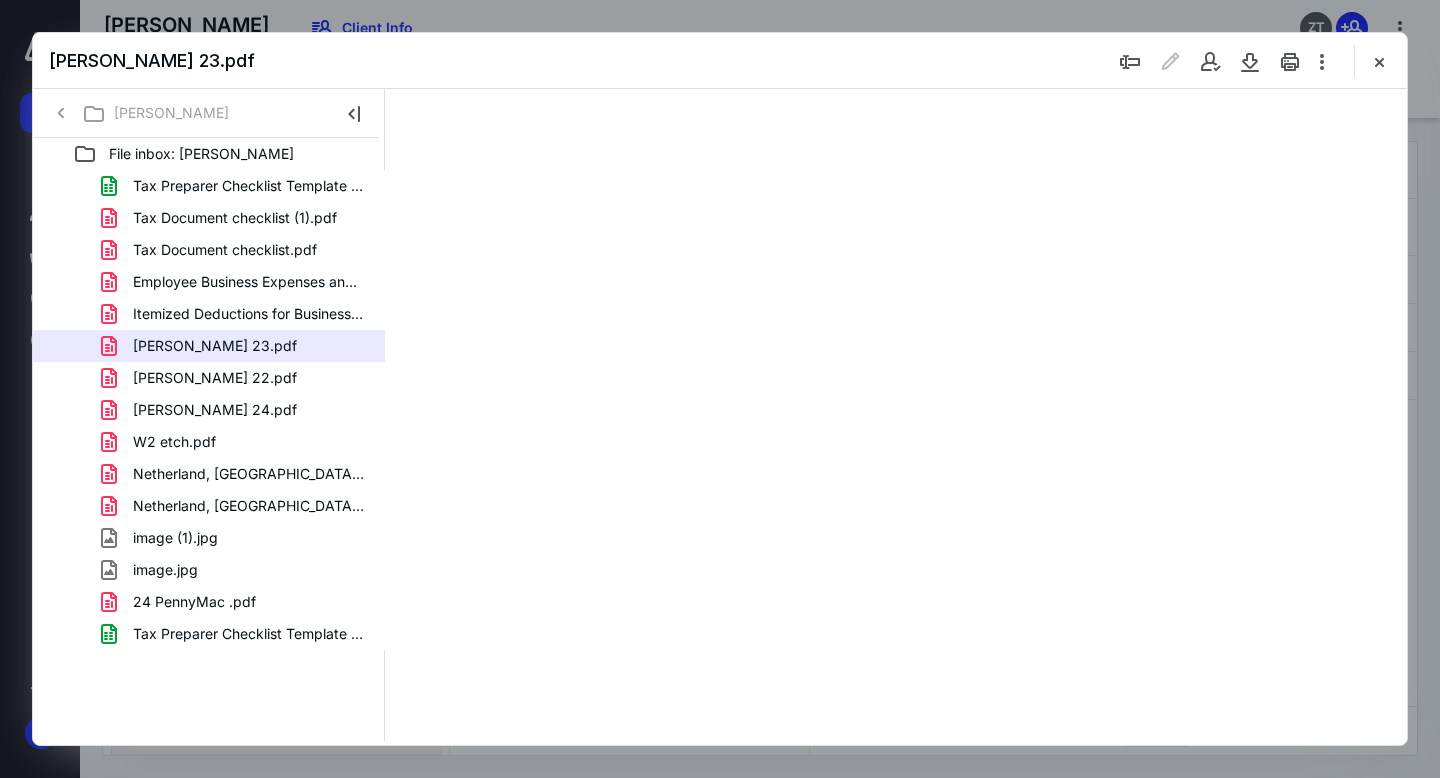 type on "72" 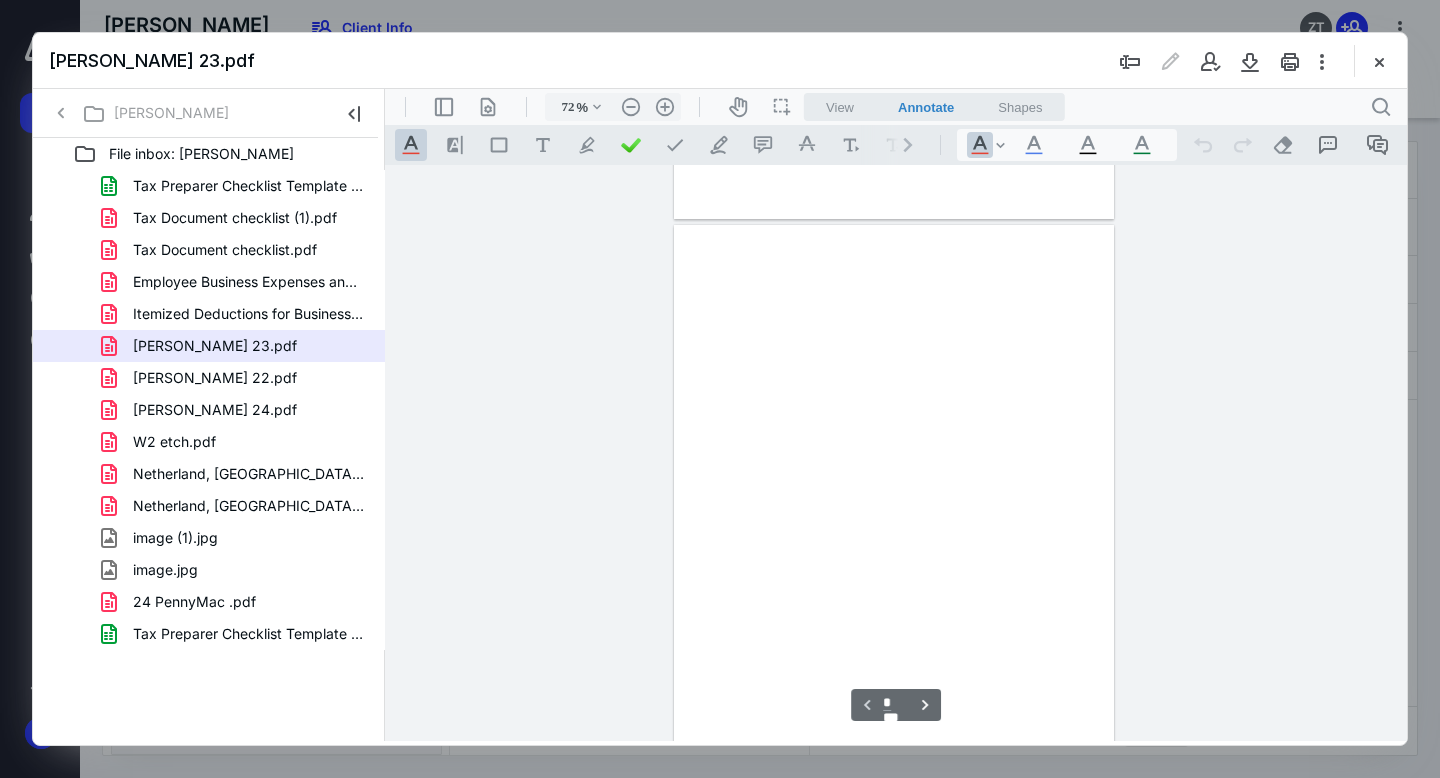 scroll, scrollTop: 0, scrollLeft: 0, axis: both 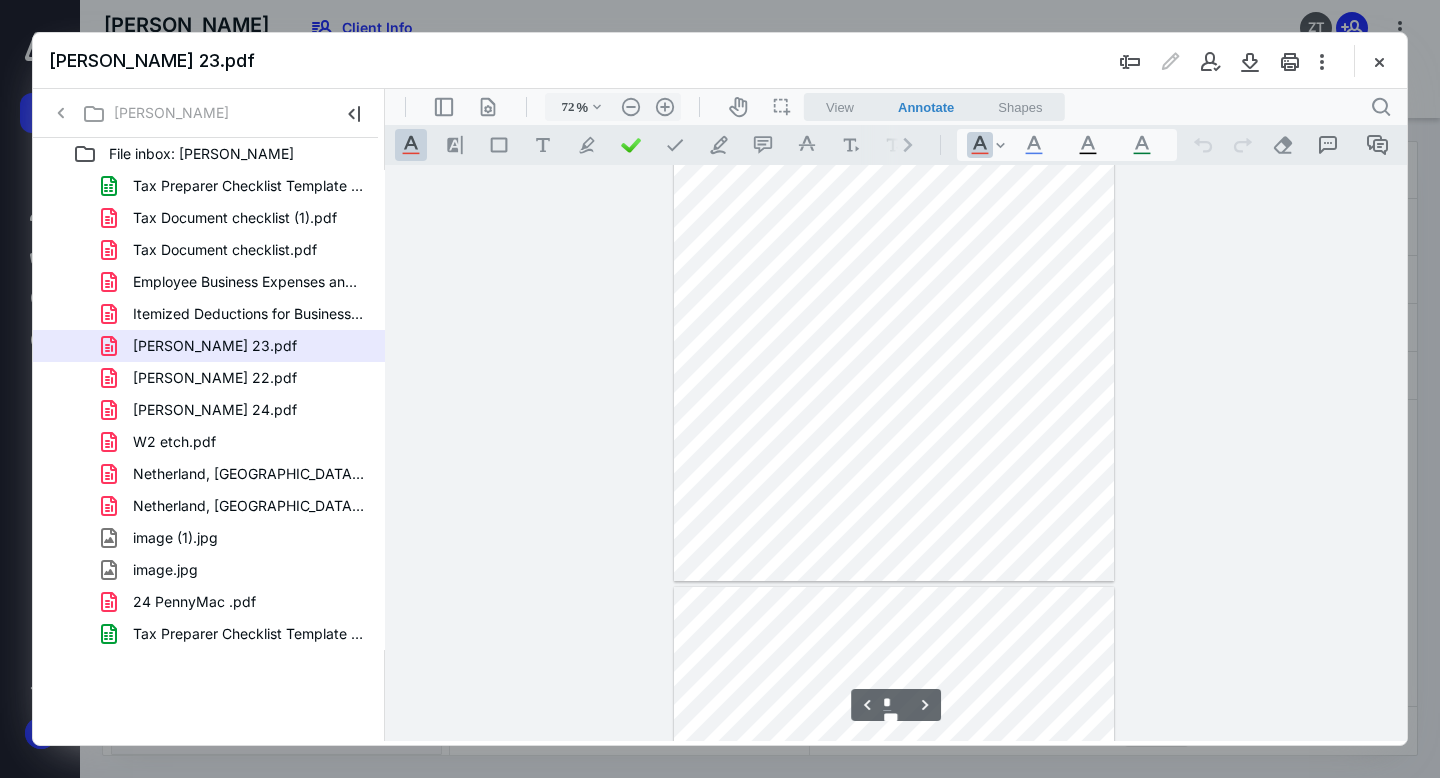 type on "*" 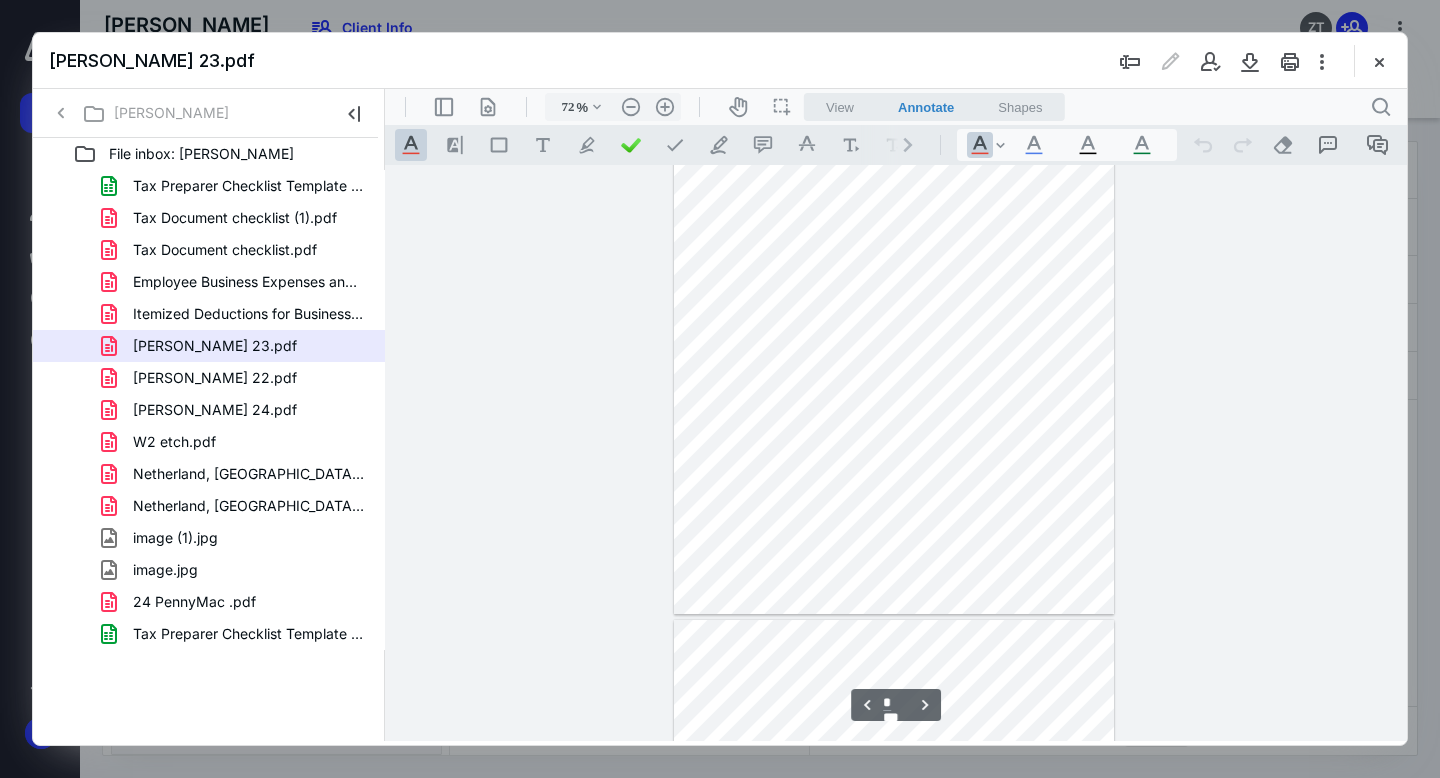 scroll, scrollTop: 2435, scrollLeft: 0, axis: vertical 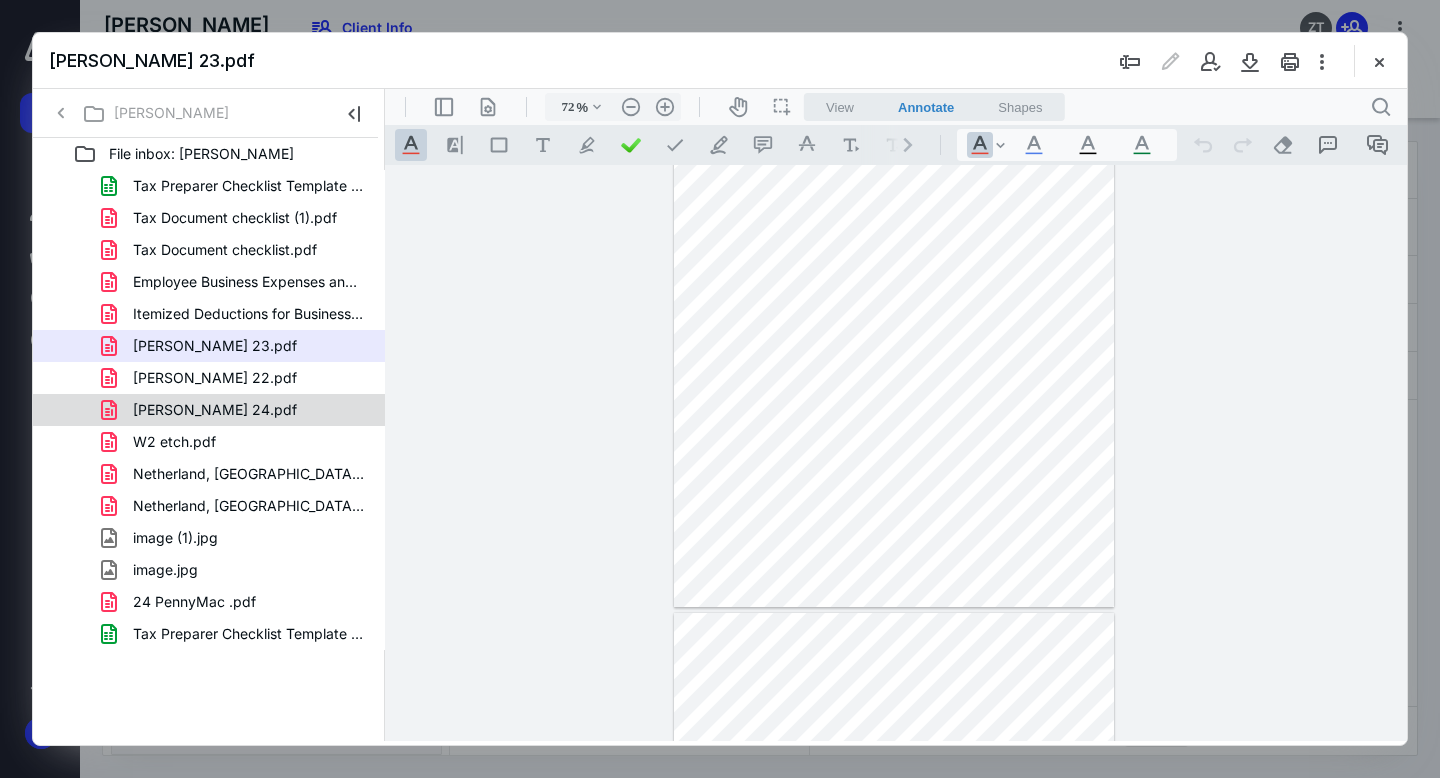 click on "[PERSON_NAME] 24.pdf" at bounding box center (237, 410) 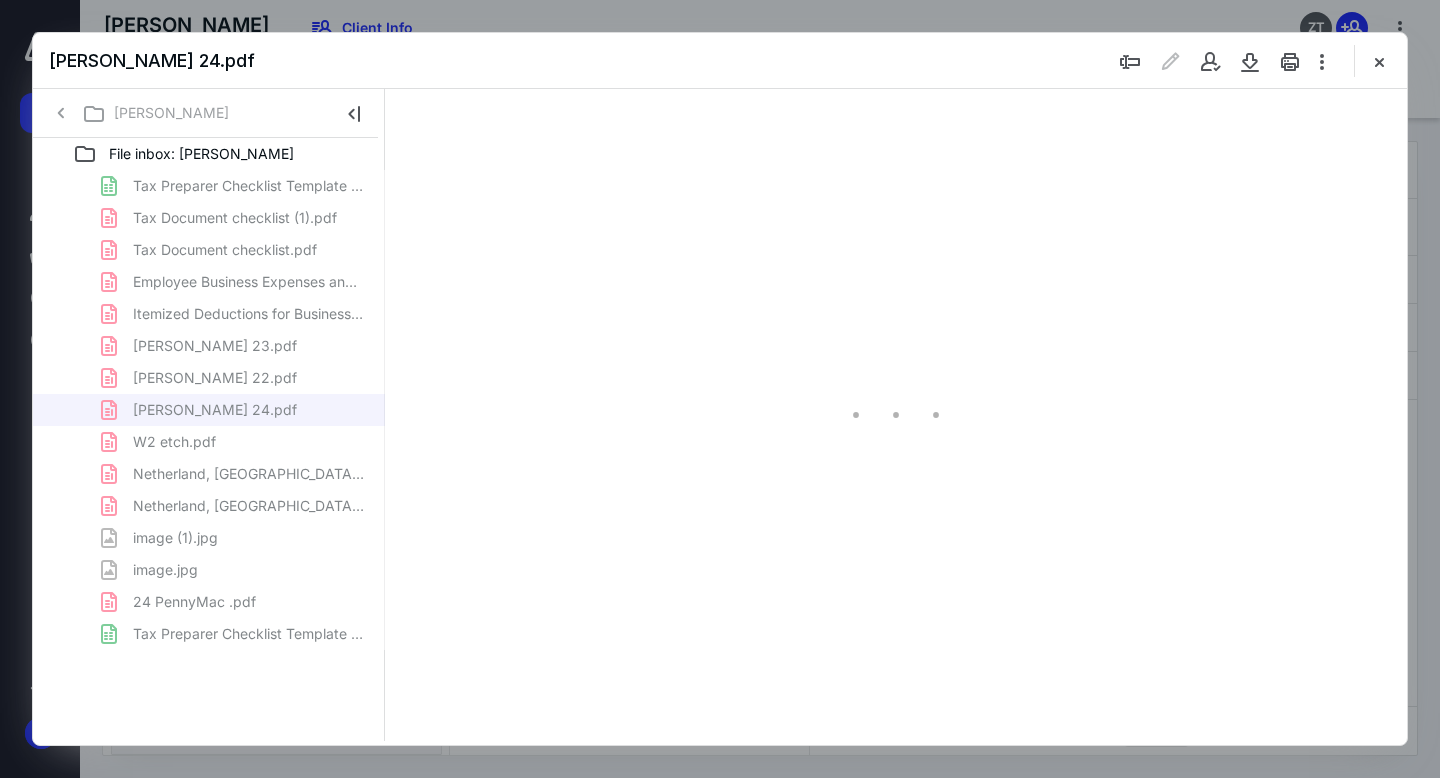 type on "72" 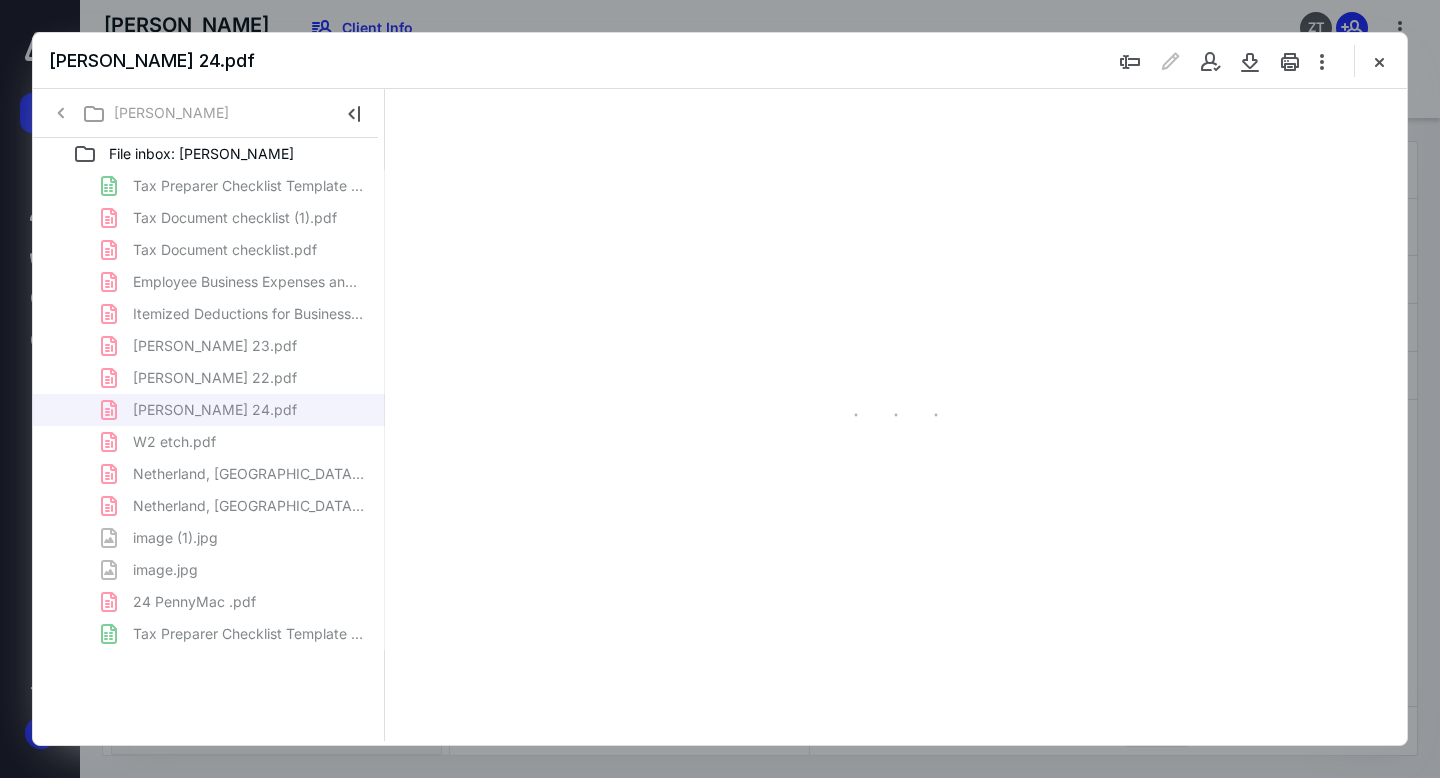 scroll, scrollTop: 79, scrollLeft: 0, axis: vertical 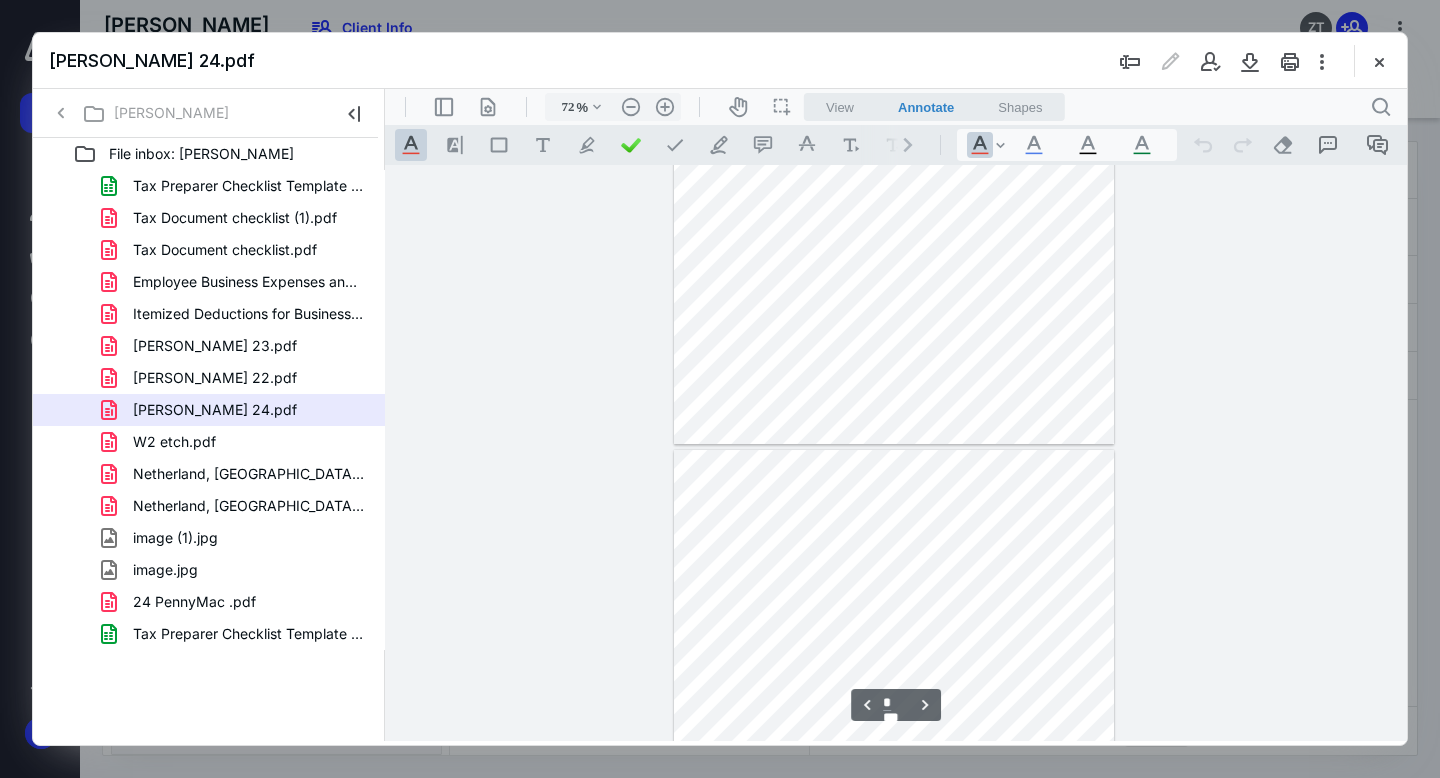 type on "*" 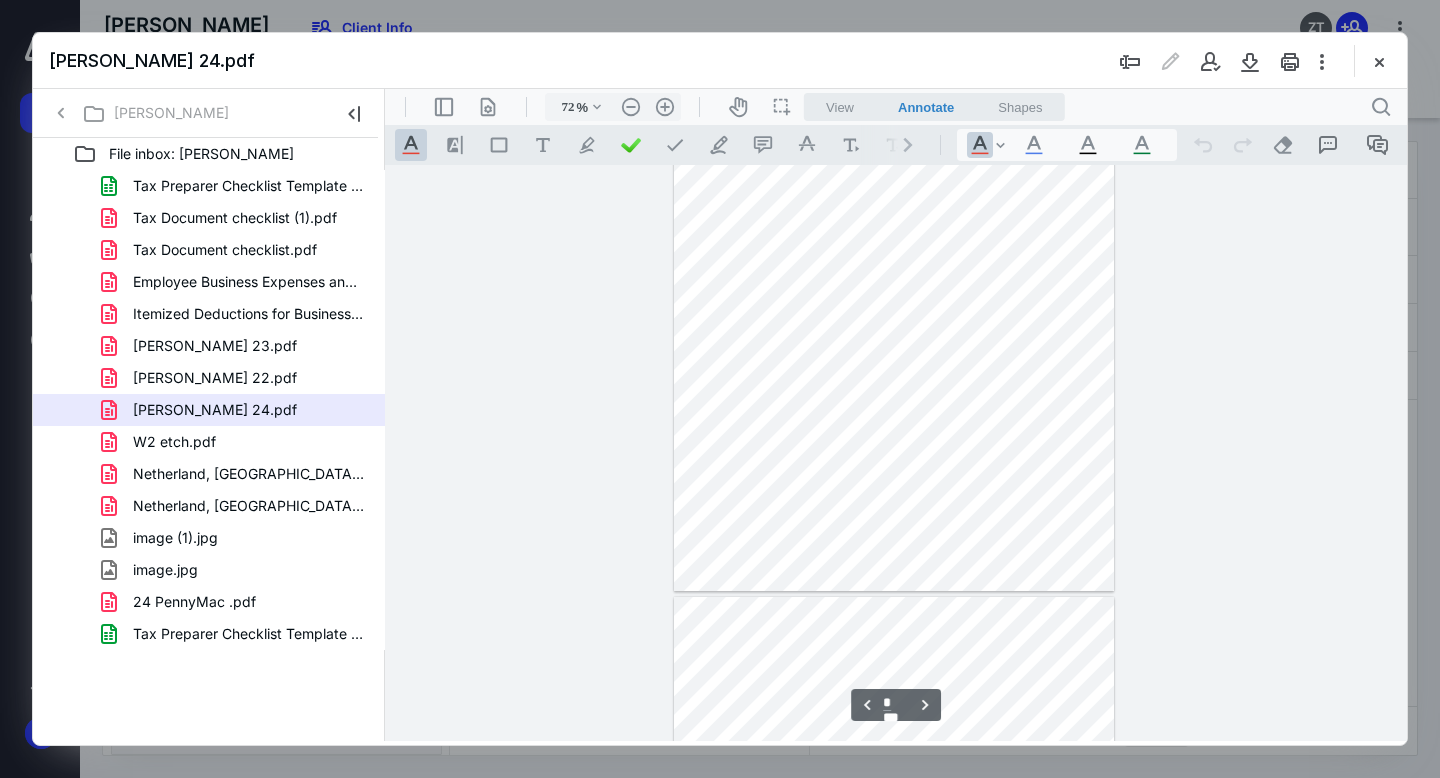 scroll, scrollTop: 2506, scrollLeft: 0, axis: vertical 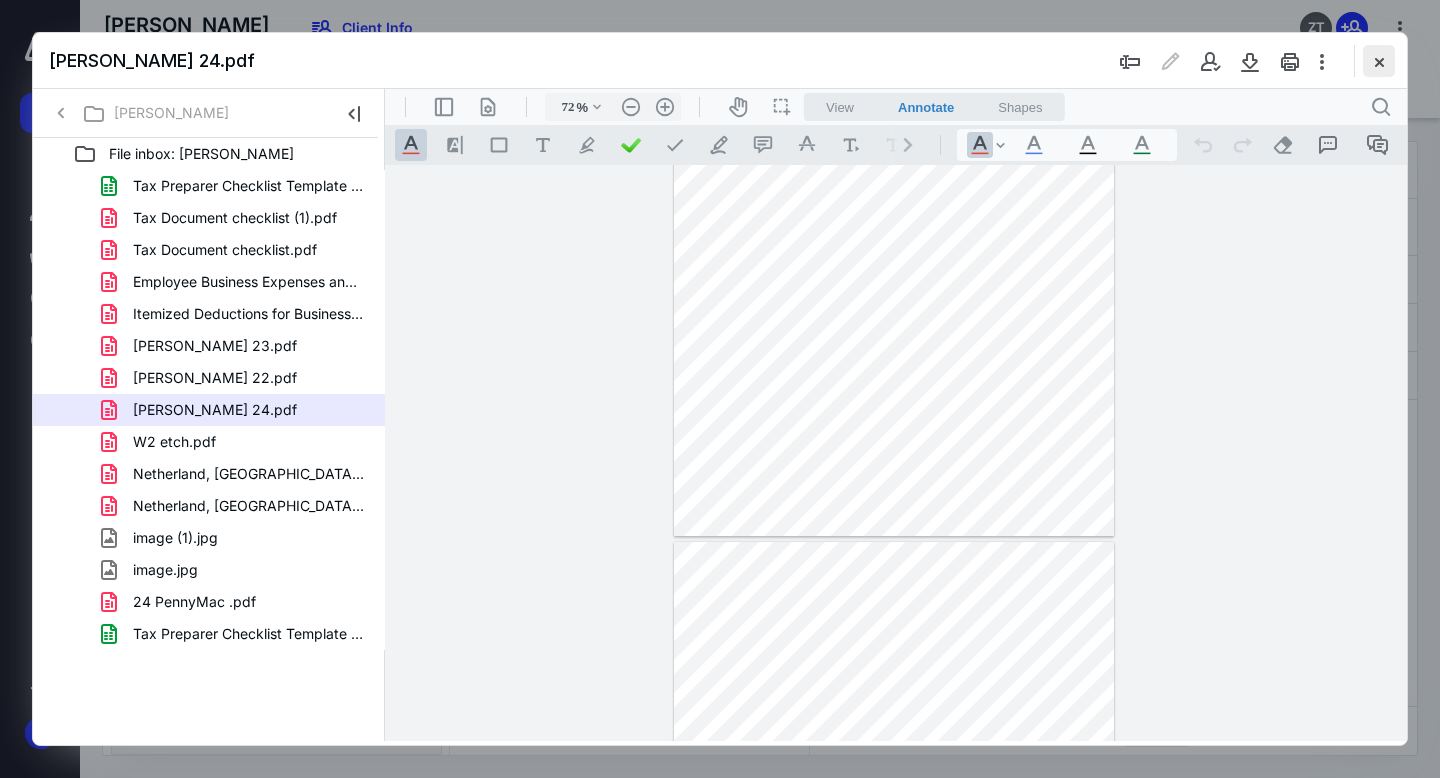 click at bounding box center (1379, 61) 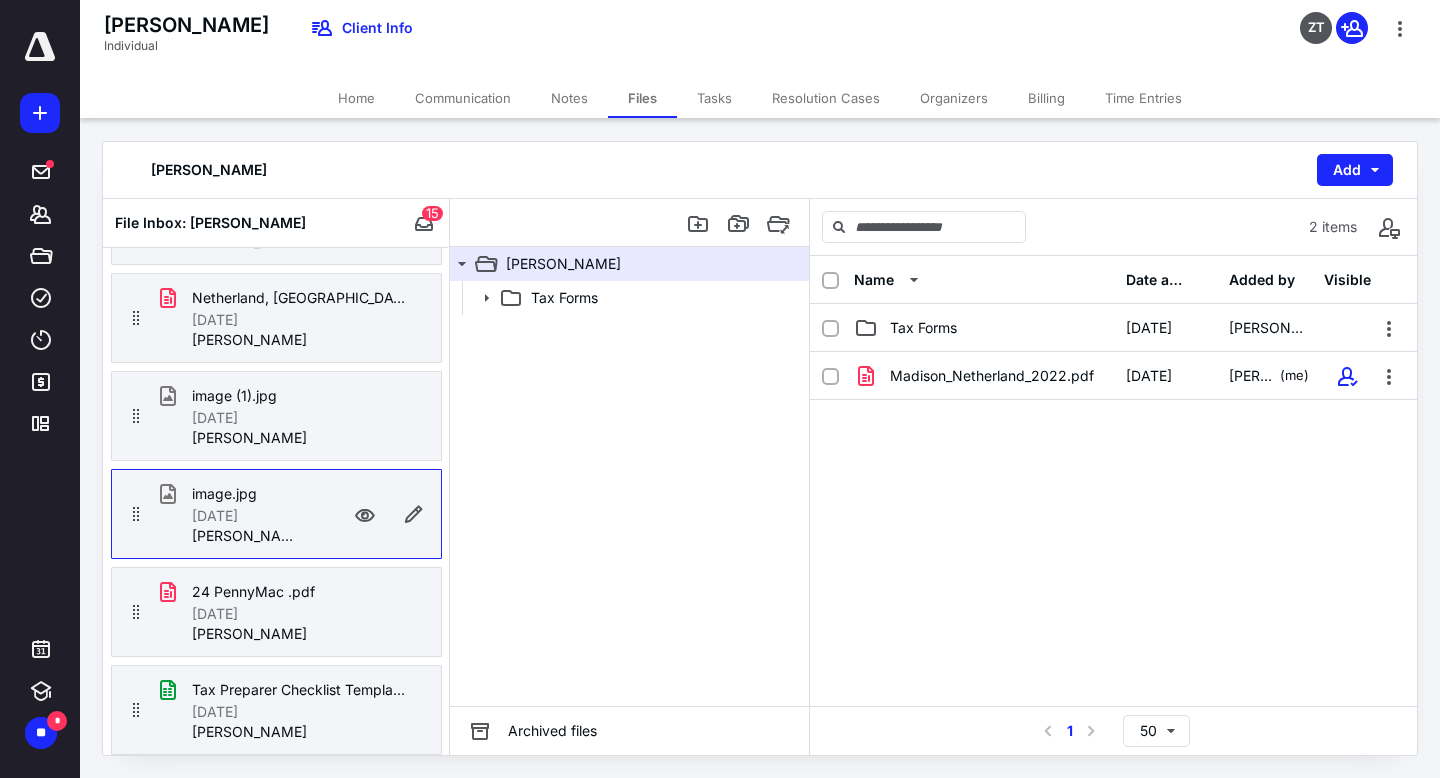 click on "Files" at bounding box center (642, 98) 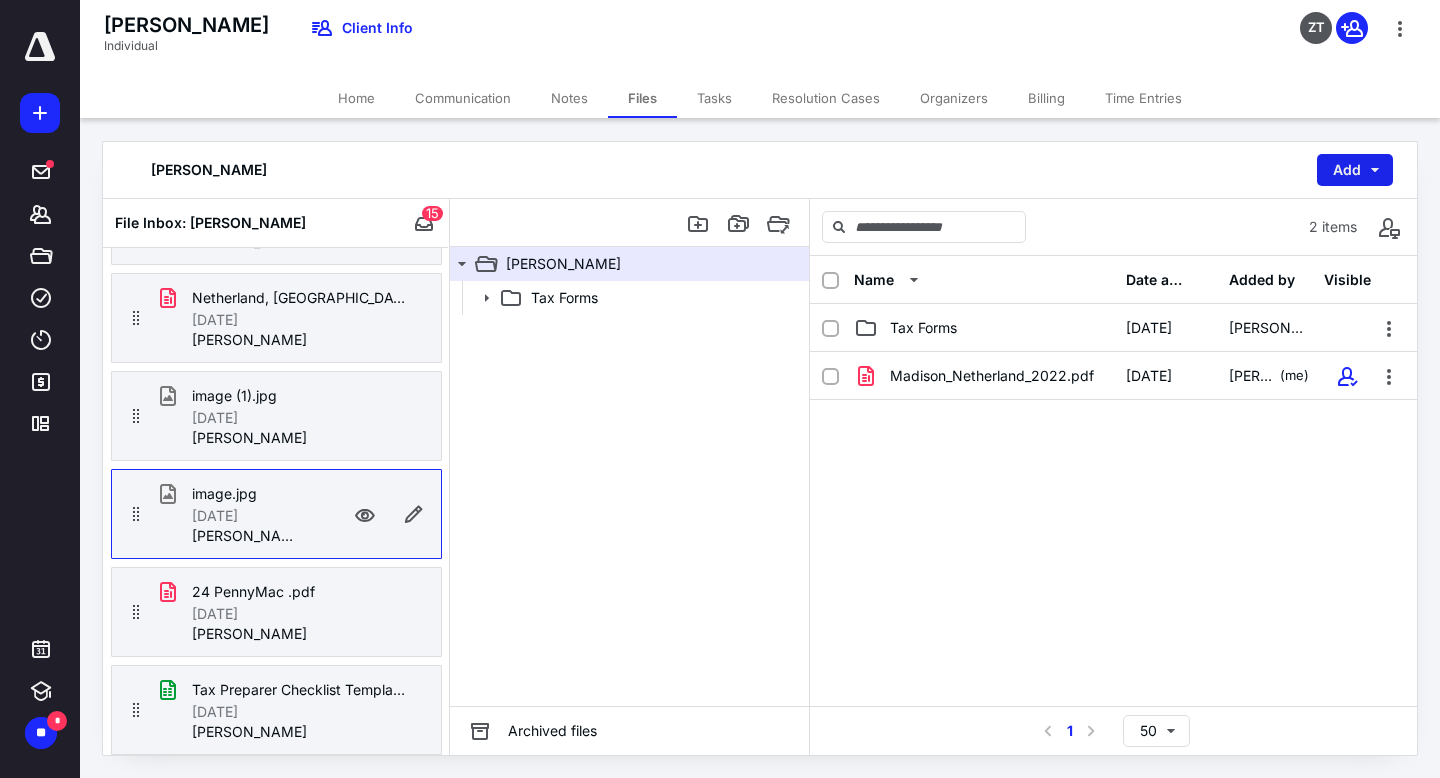 click on "Add" at bounding box center (1355, 170) 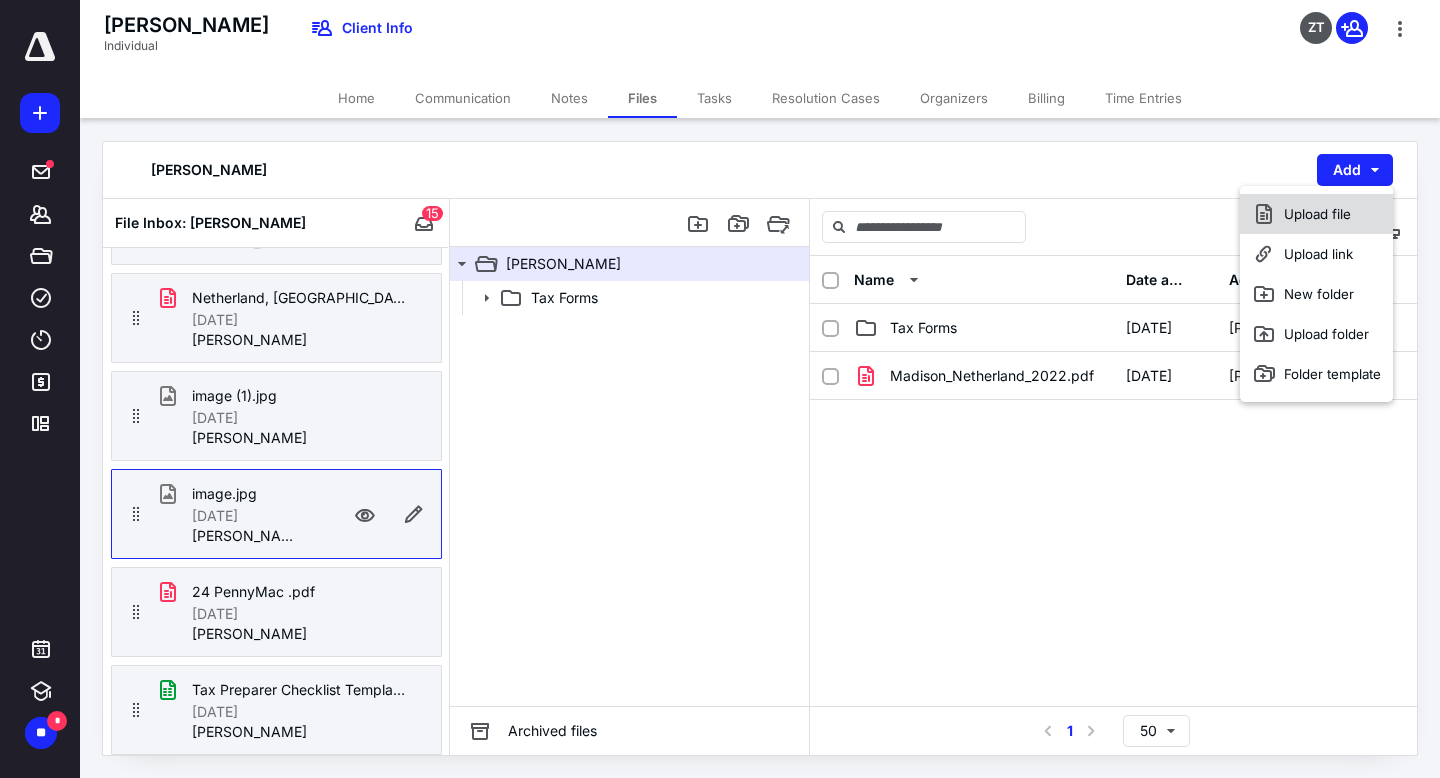 click on "Upload file" at bounding box center [1316, 214] 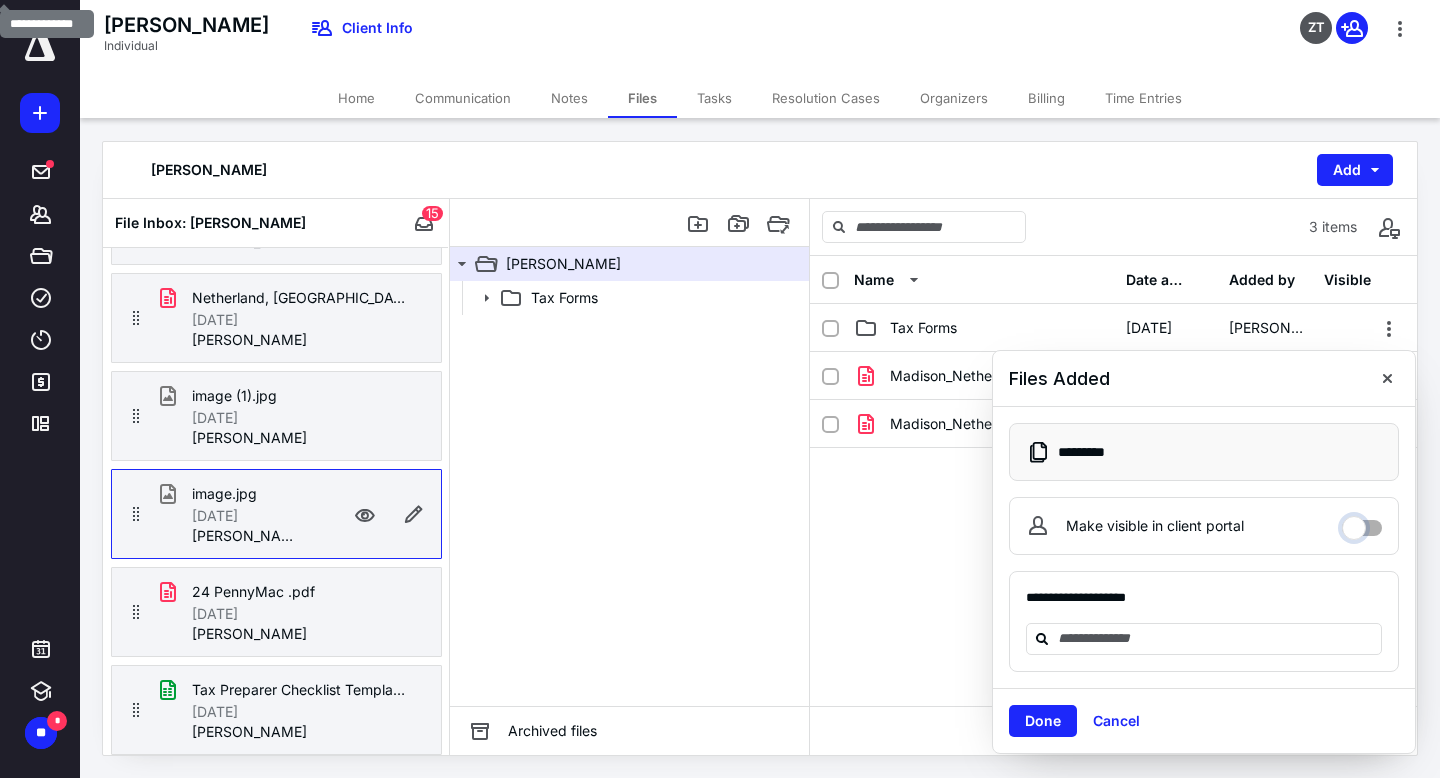 click on "Make visible in client portal" at bounding box center (1362, 523) 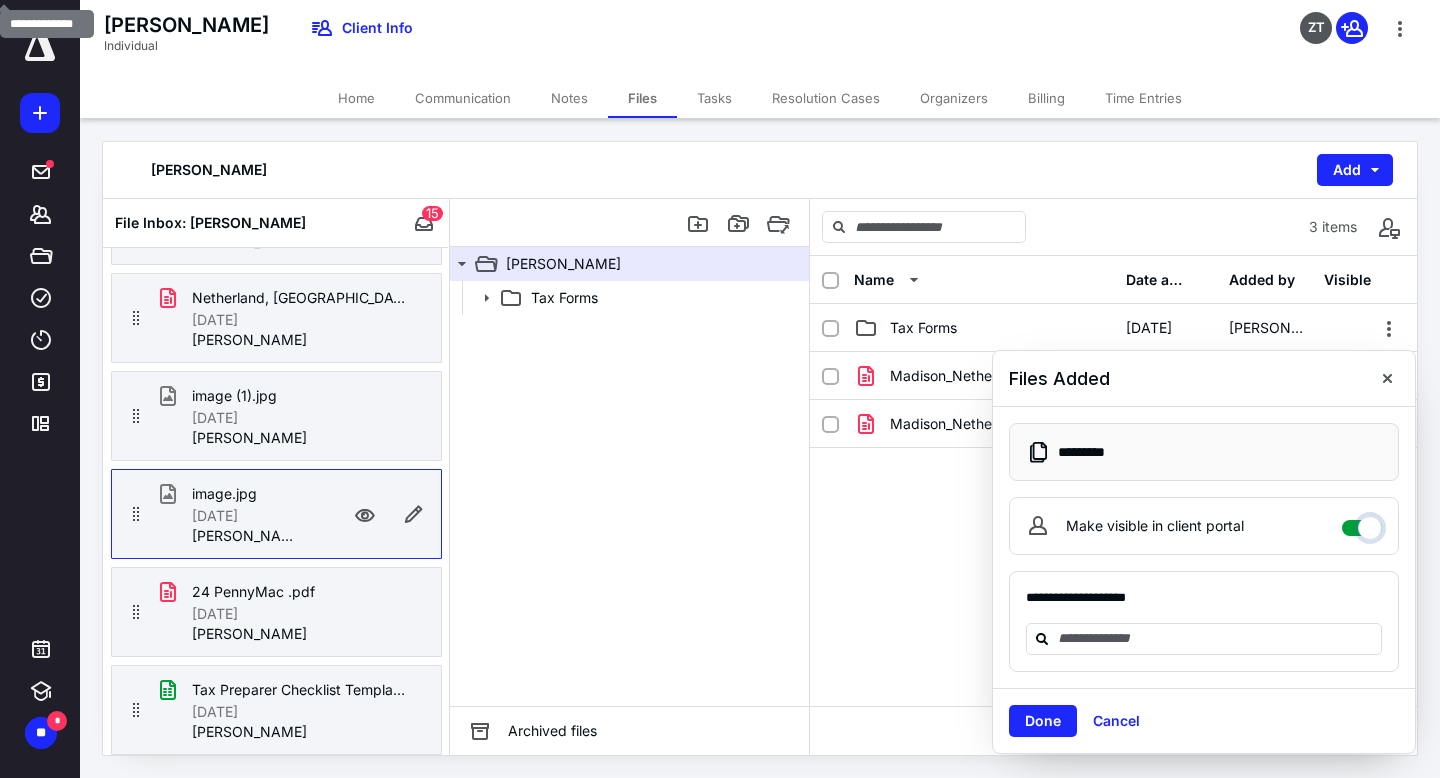 checkbox on "****" 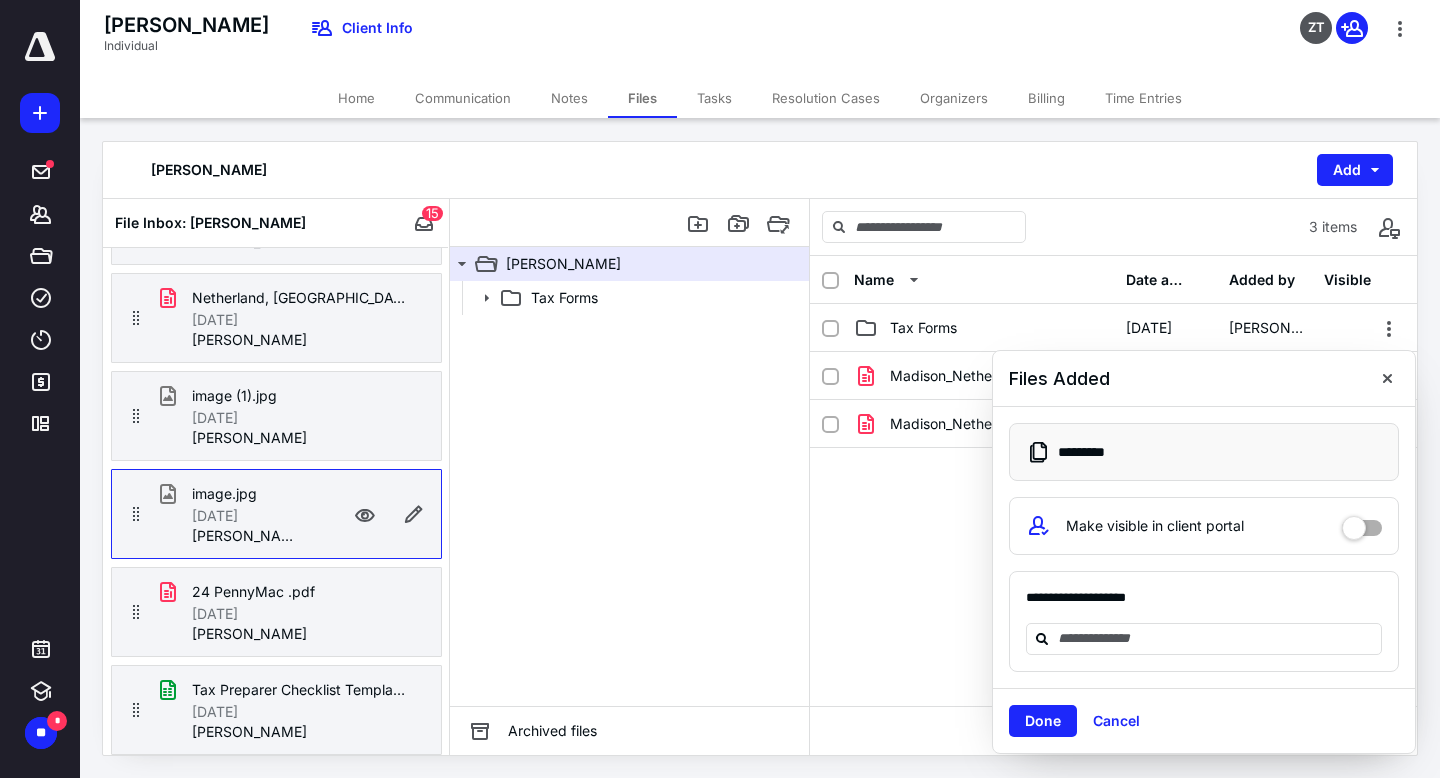 click on "Done Cancel" at bounding box center [1204, 720] 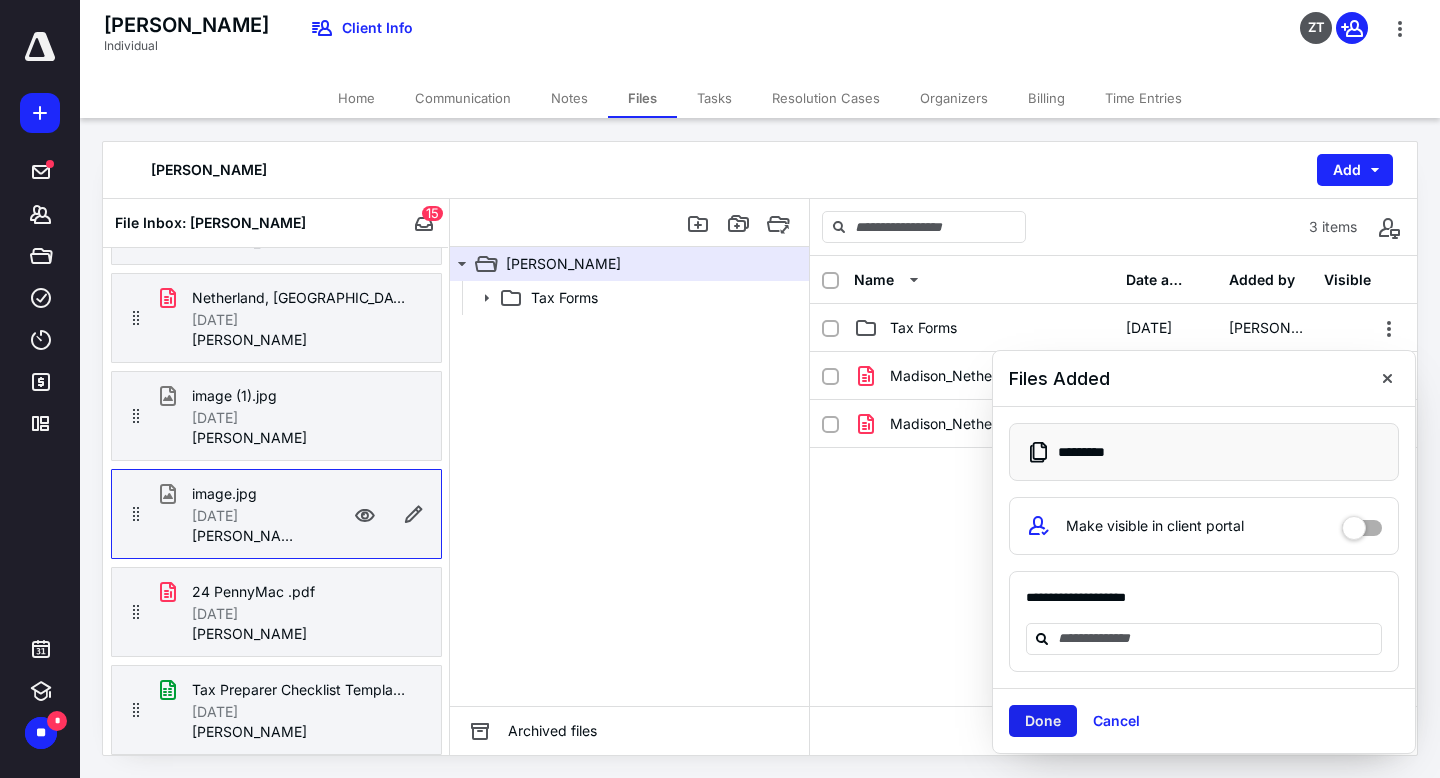 click on "Done" at bounding box center (1043, 721) 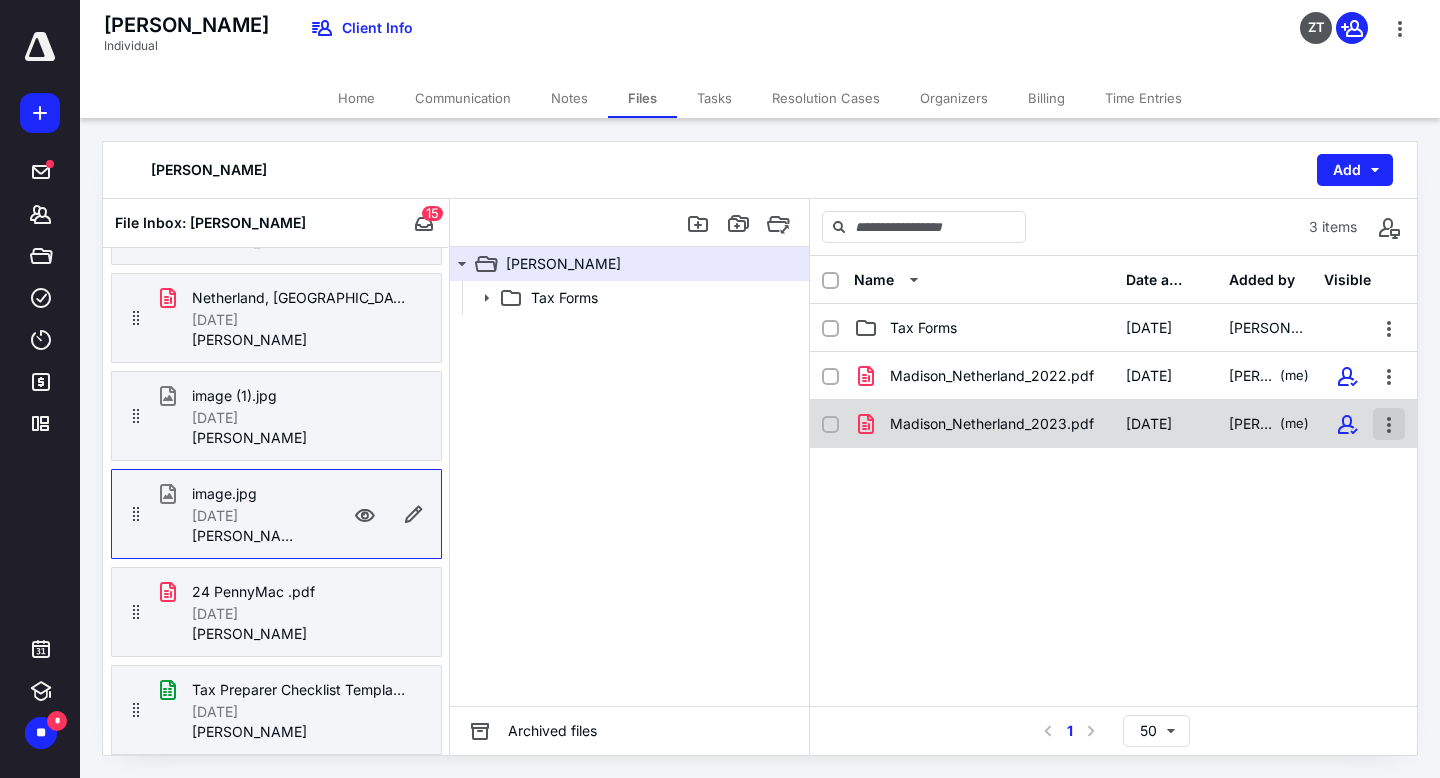click at bounding box center (1389, 424) 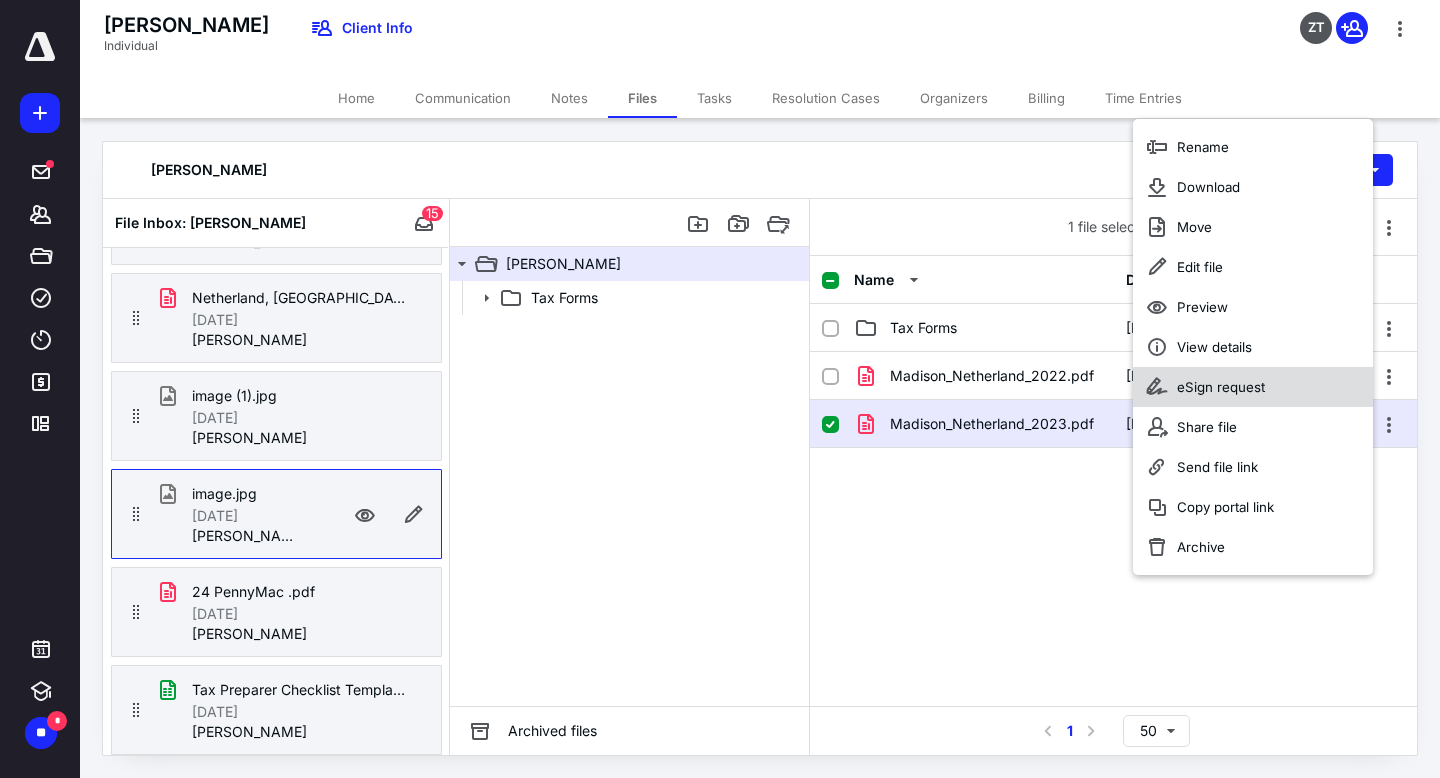 click on "eSign request" at bounding box center [1253, 387] 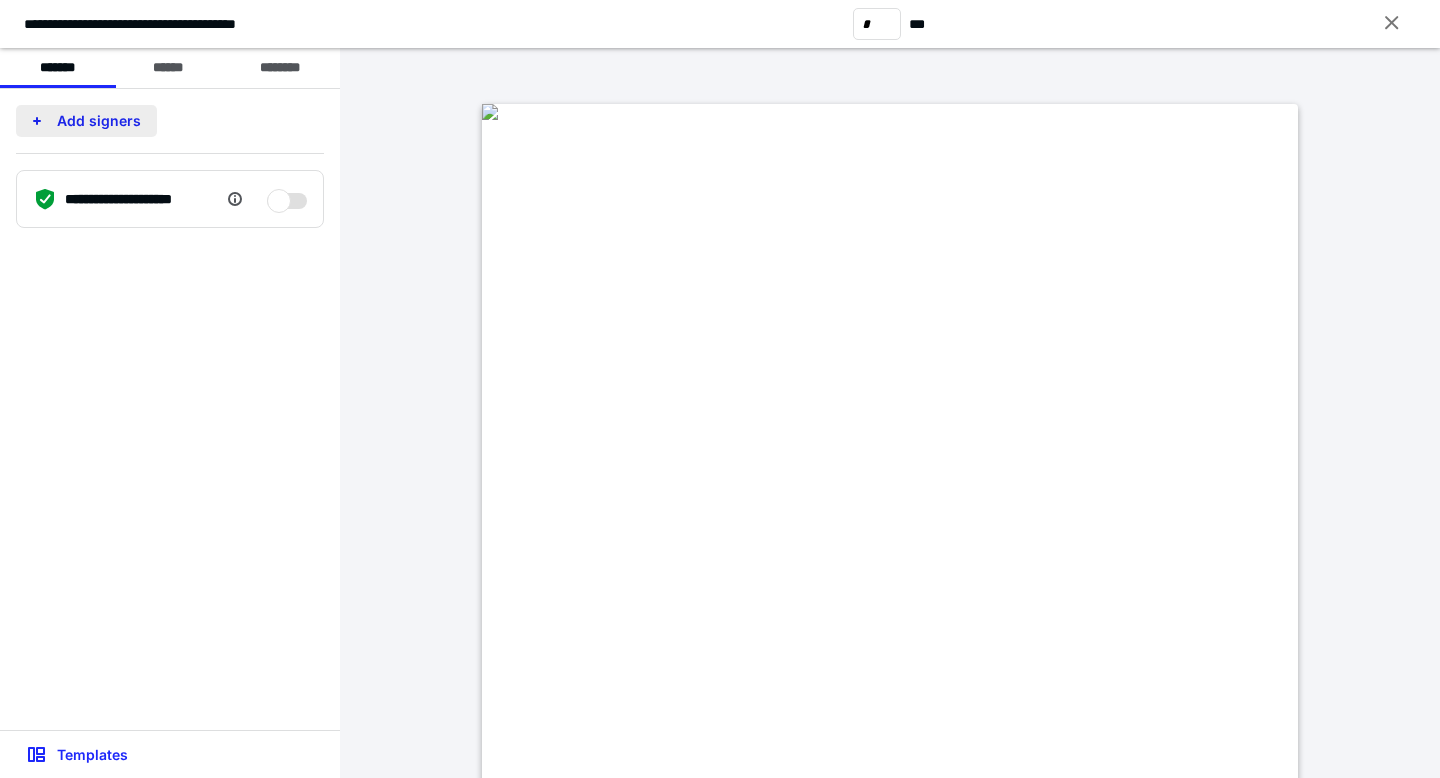 click on "Add signers" at bounding box center (86, 121) 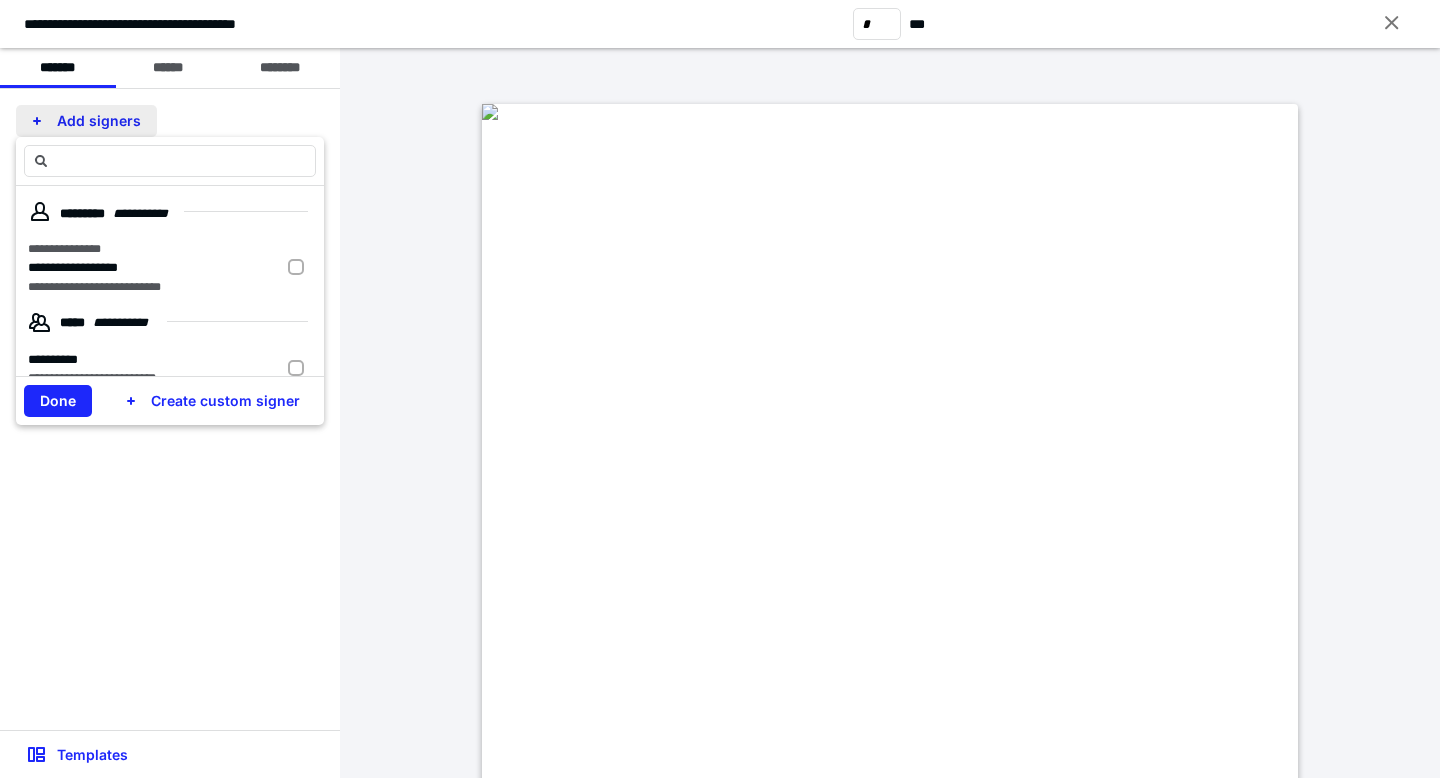 click on "Add signers" at bounding box center (86, 121) 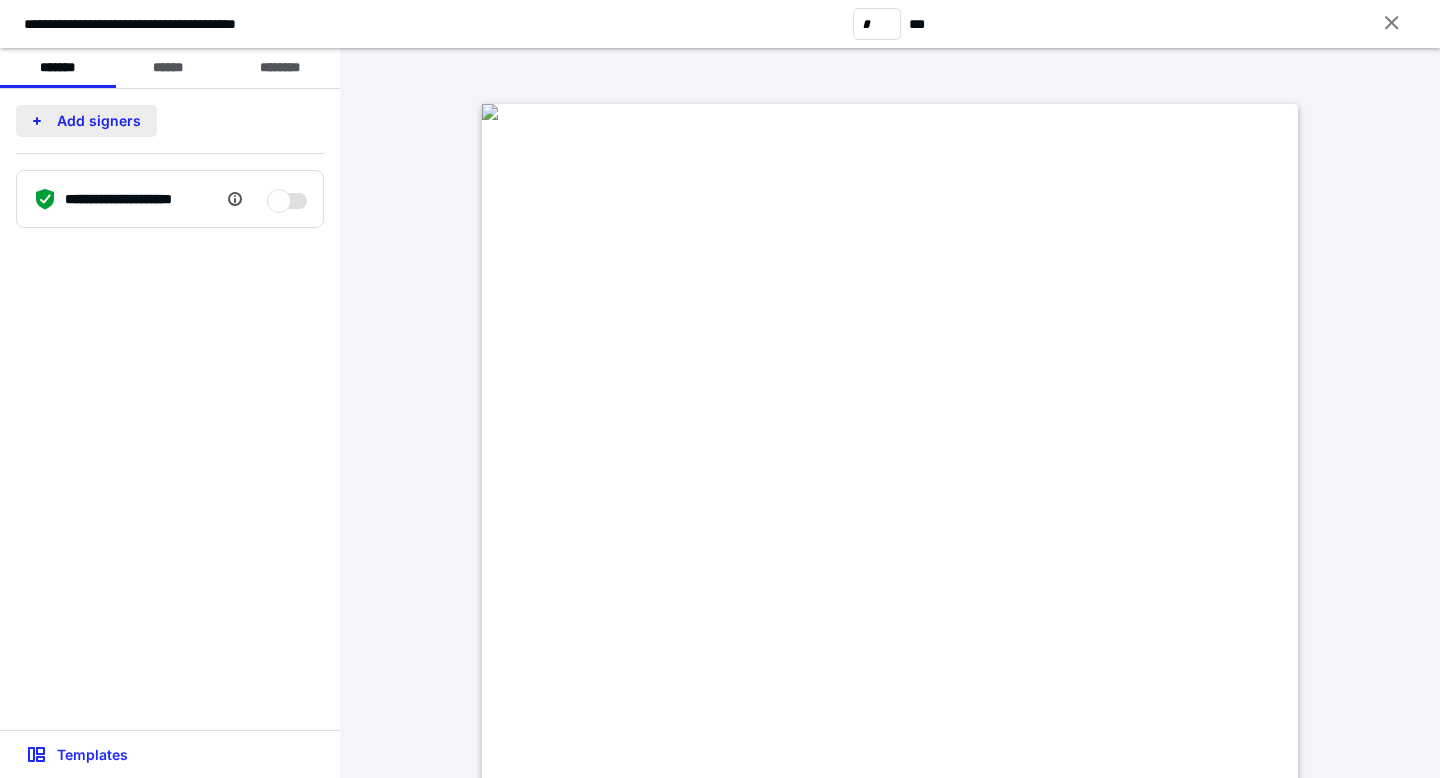 click on "Add signers" at bounding box center [86, 121] 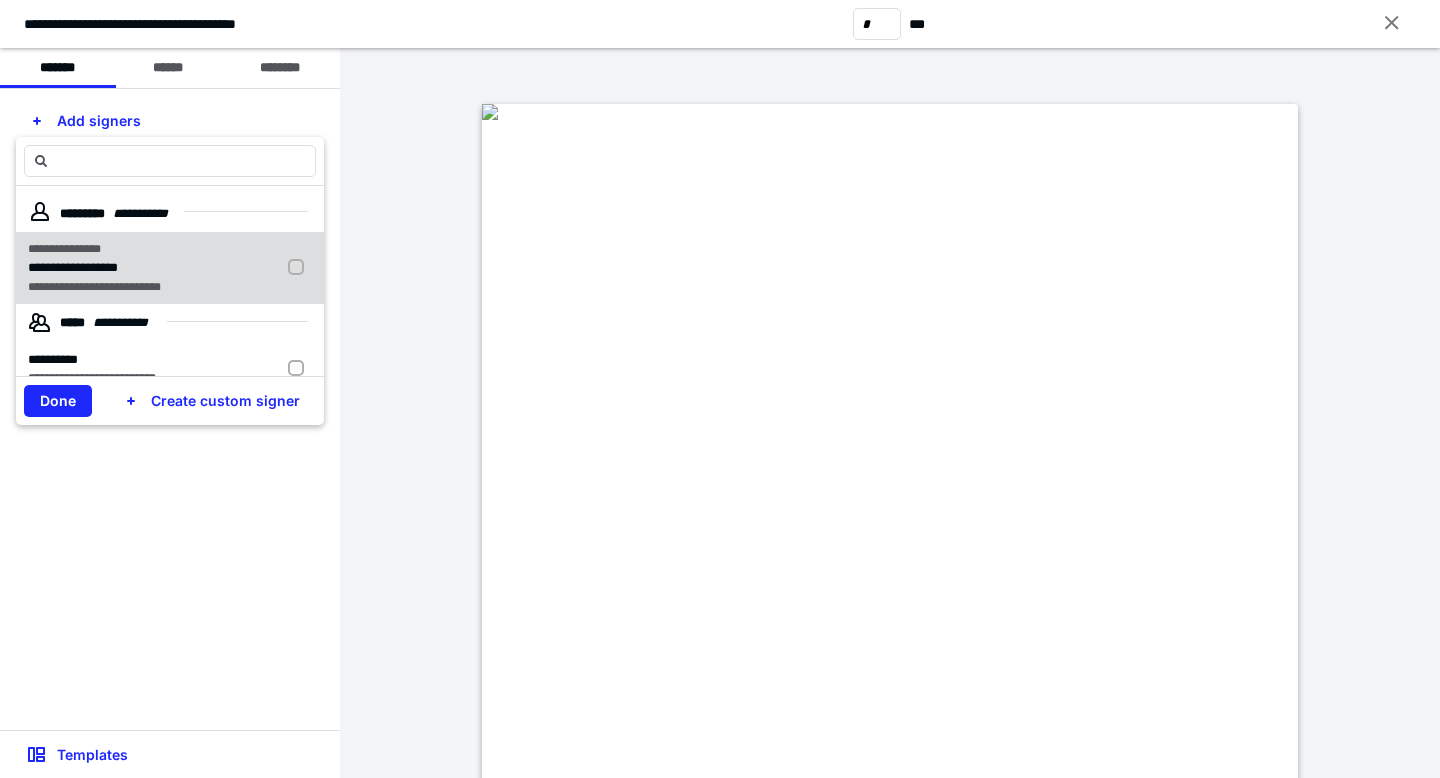 click on "**********" at bounding box center (117, 268) 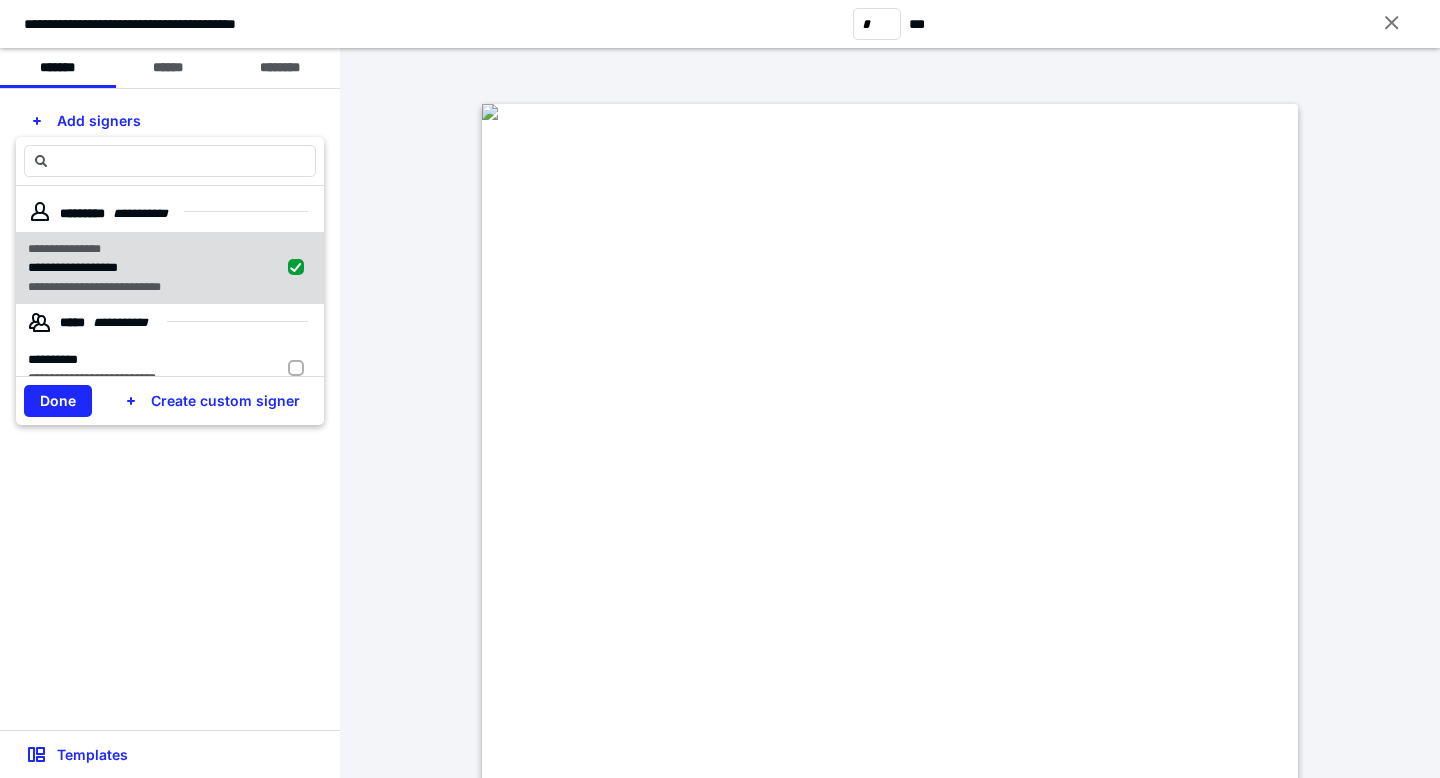 checkbox on "true" 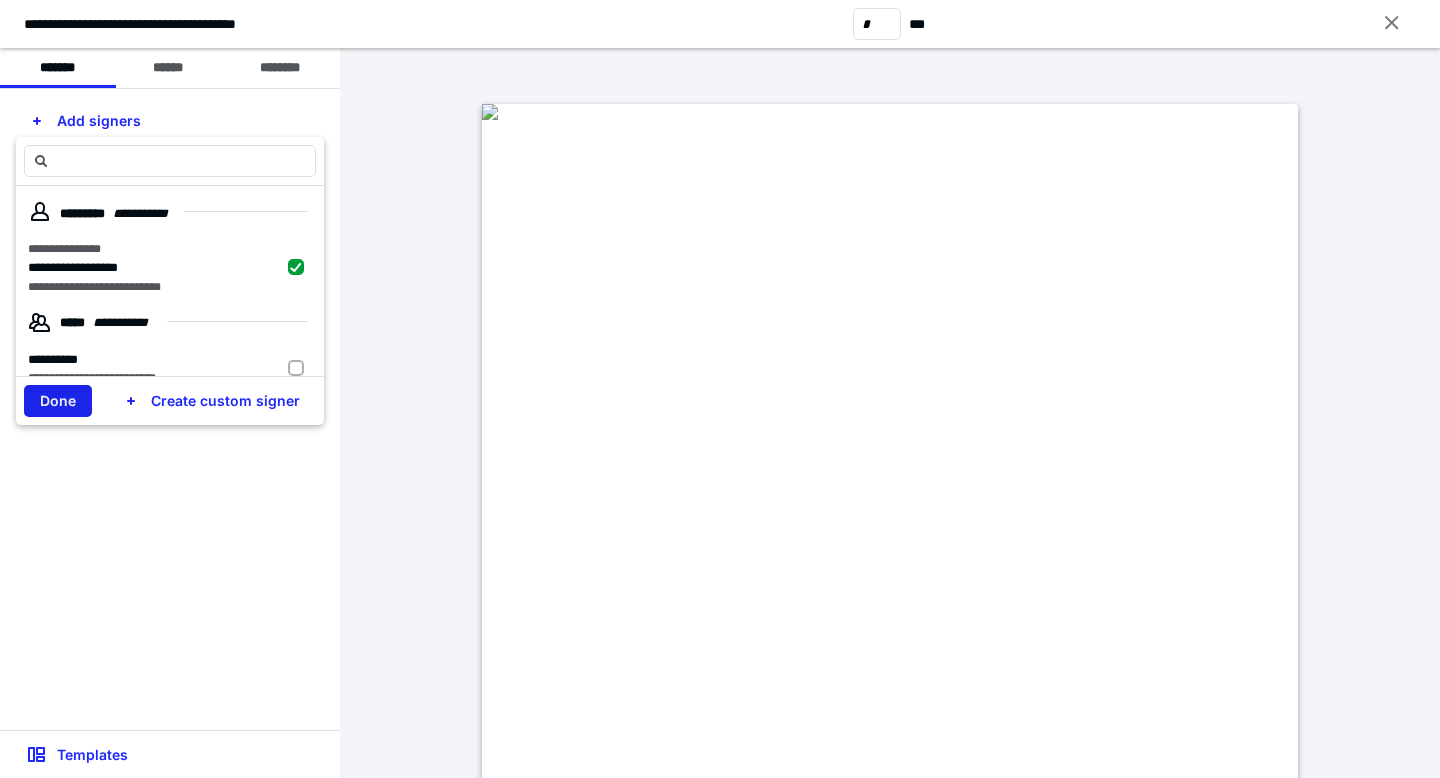 click on "Done" at bounding box center [58, 401] 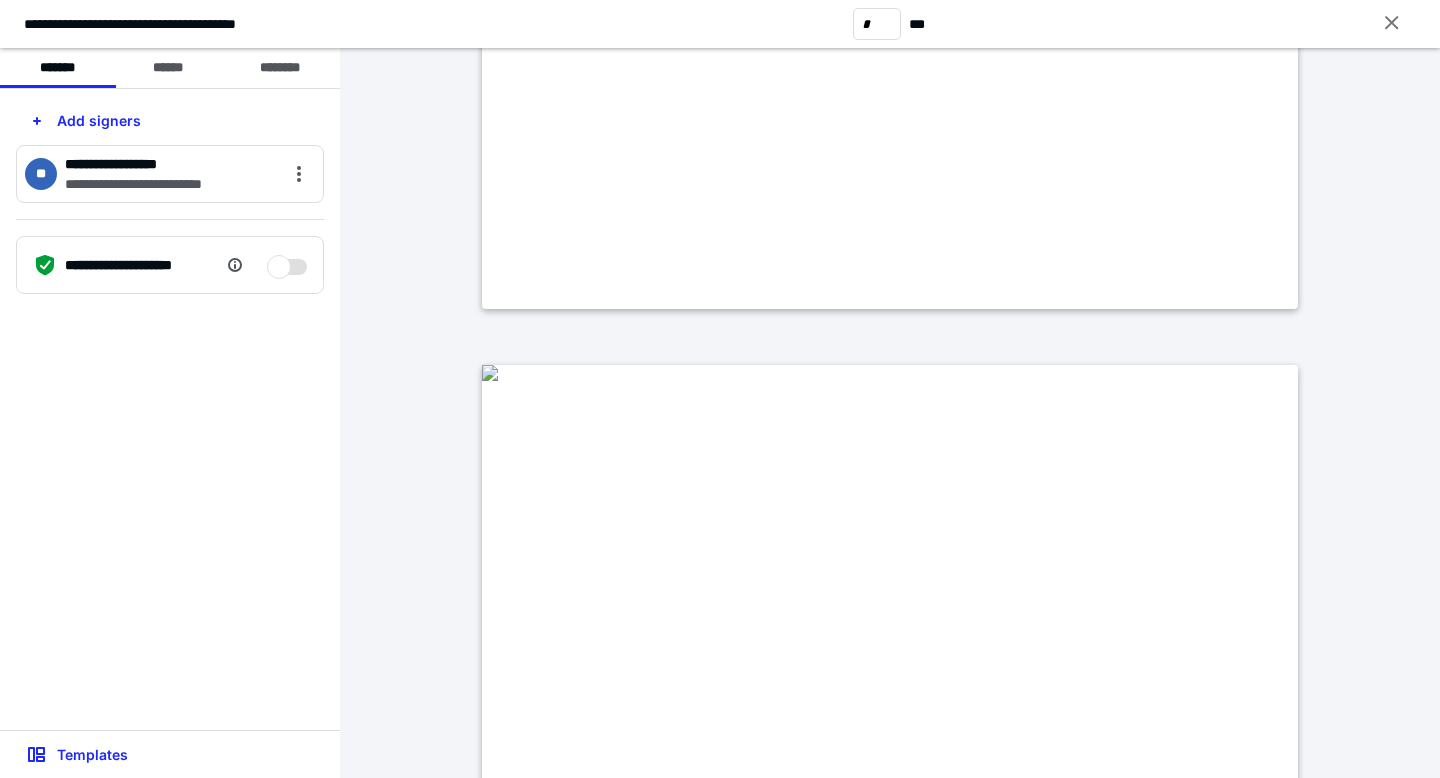 type on "*" 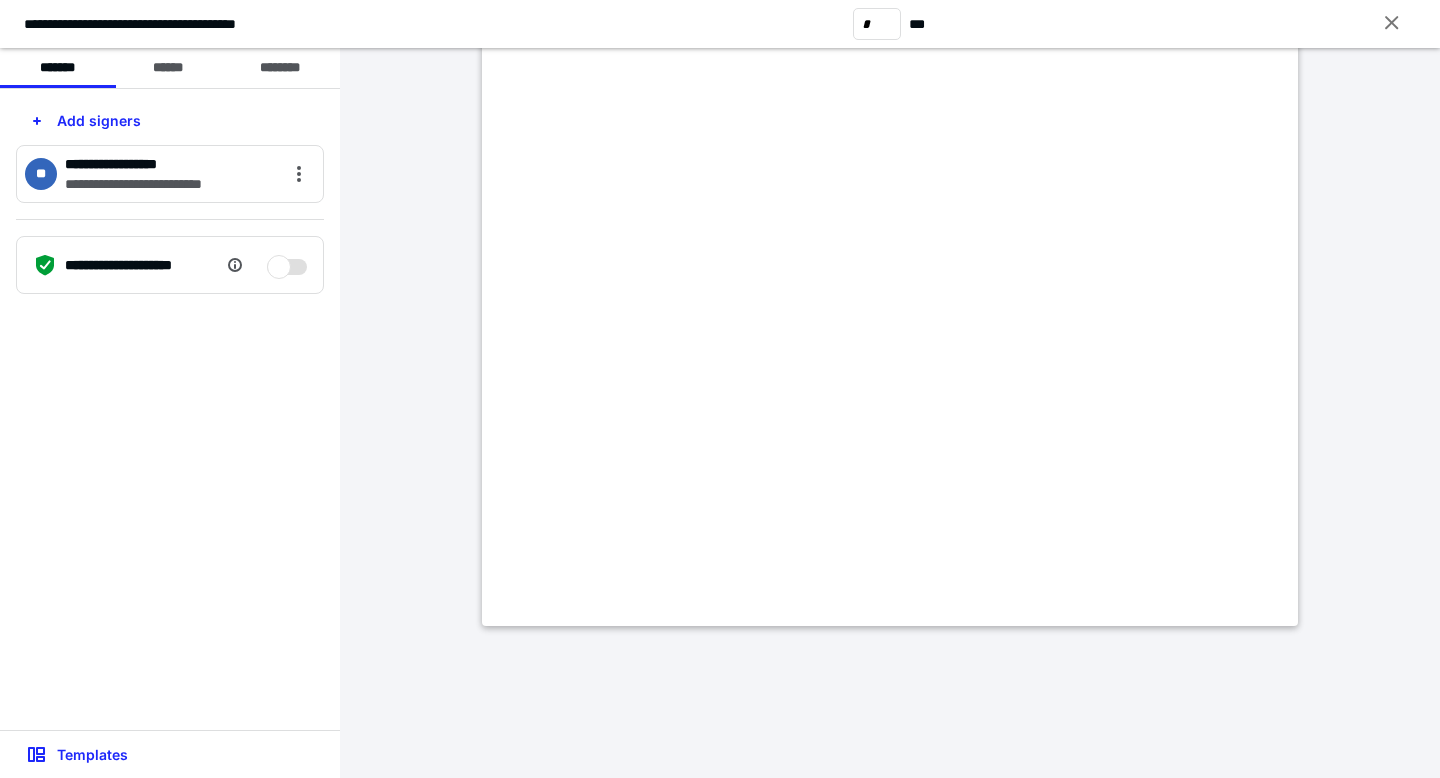scroll, scrollTop: 1654, scrollLeft: 0, axis: vertical 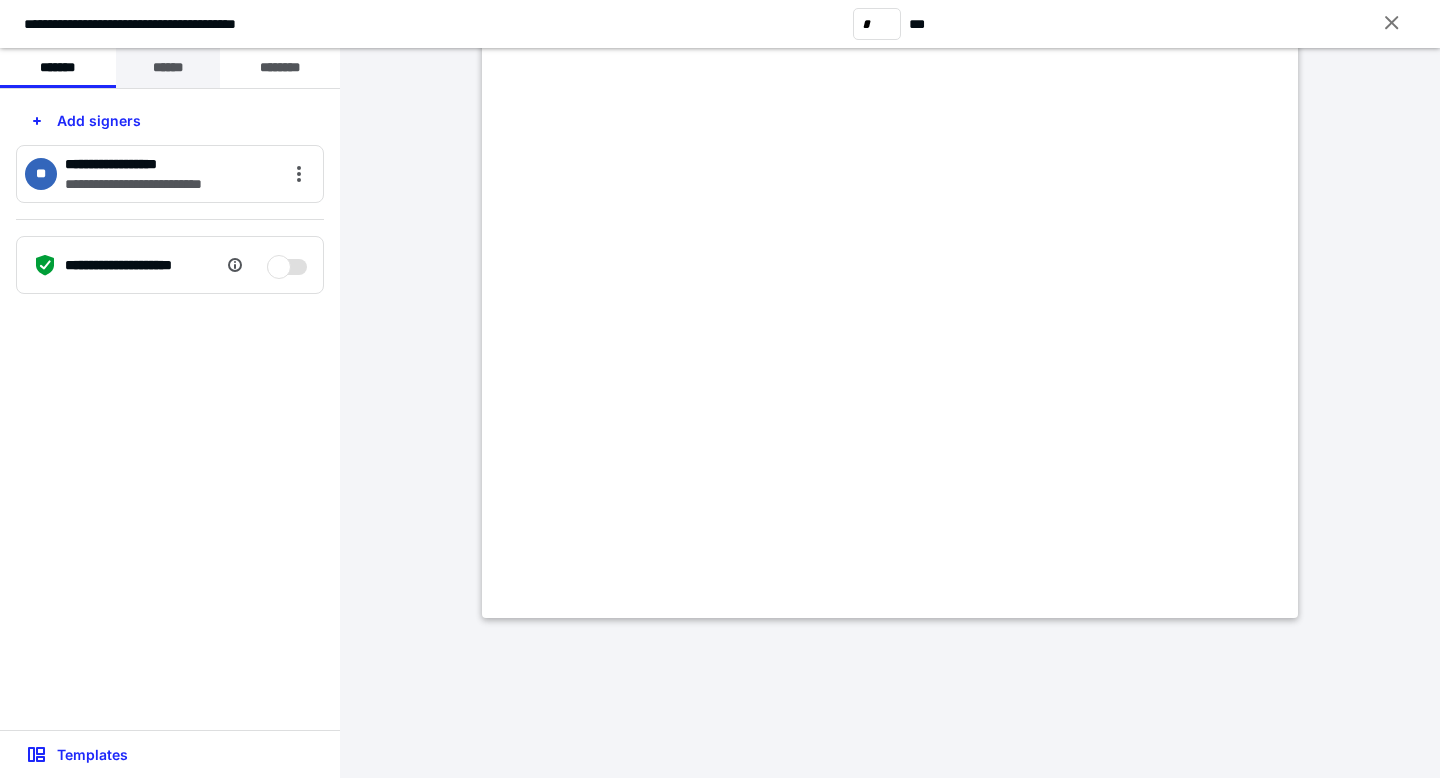 click on "******" at bounding box center (168, 68) 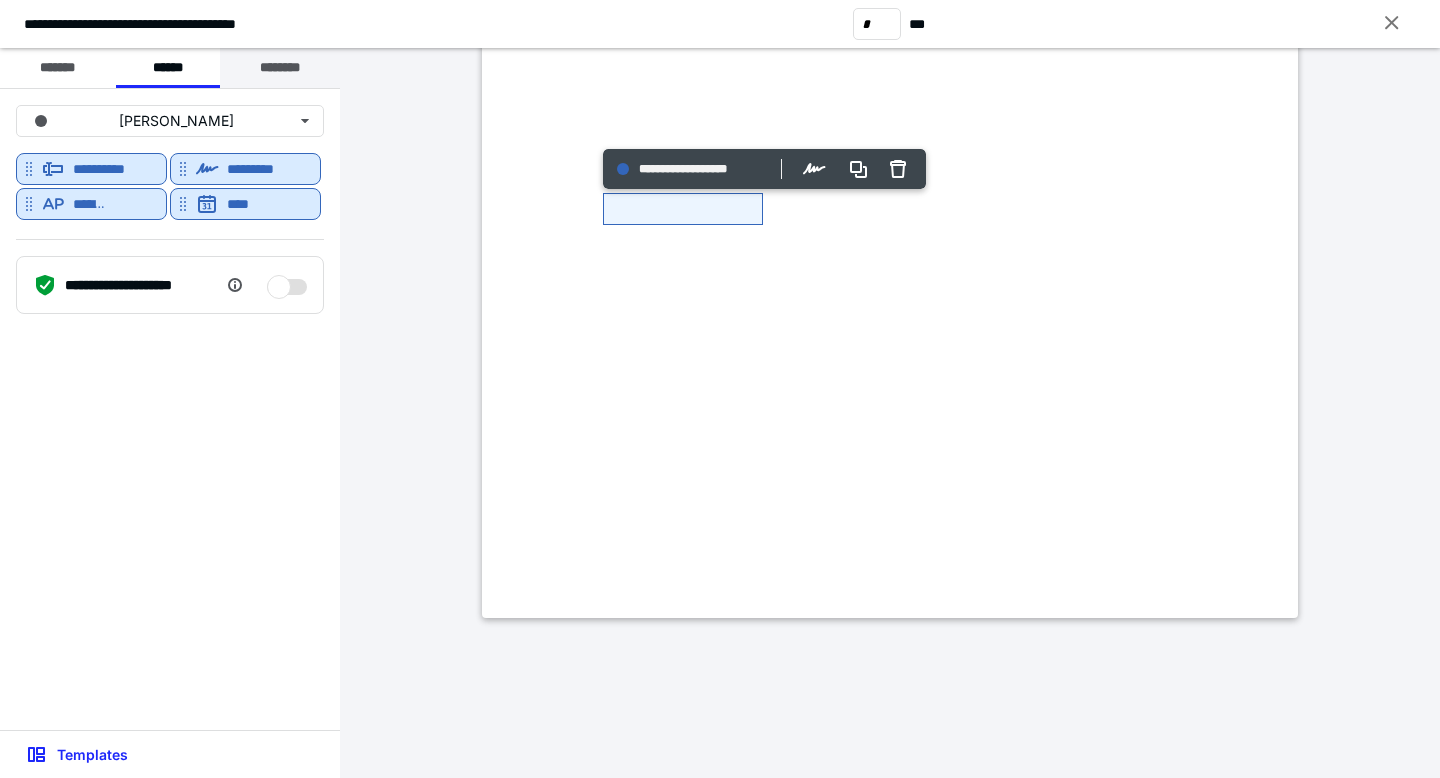 click on "********" at bounding box center [280, 68] 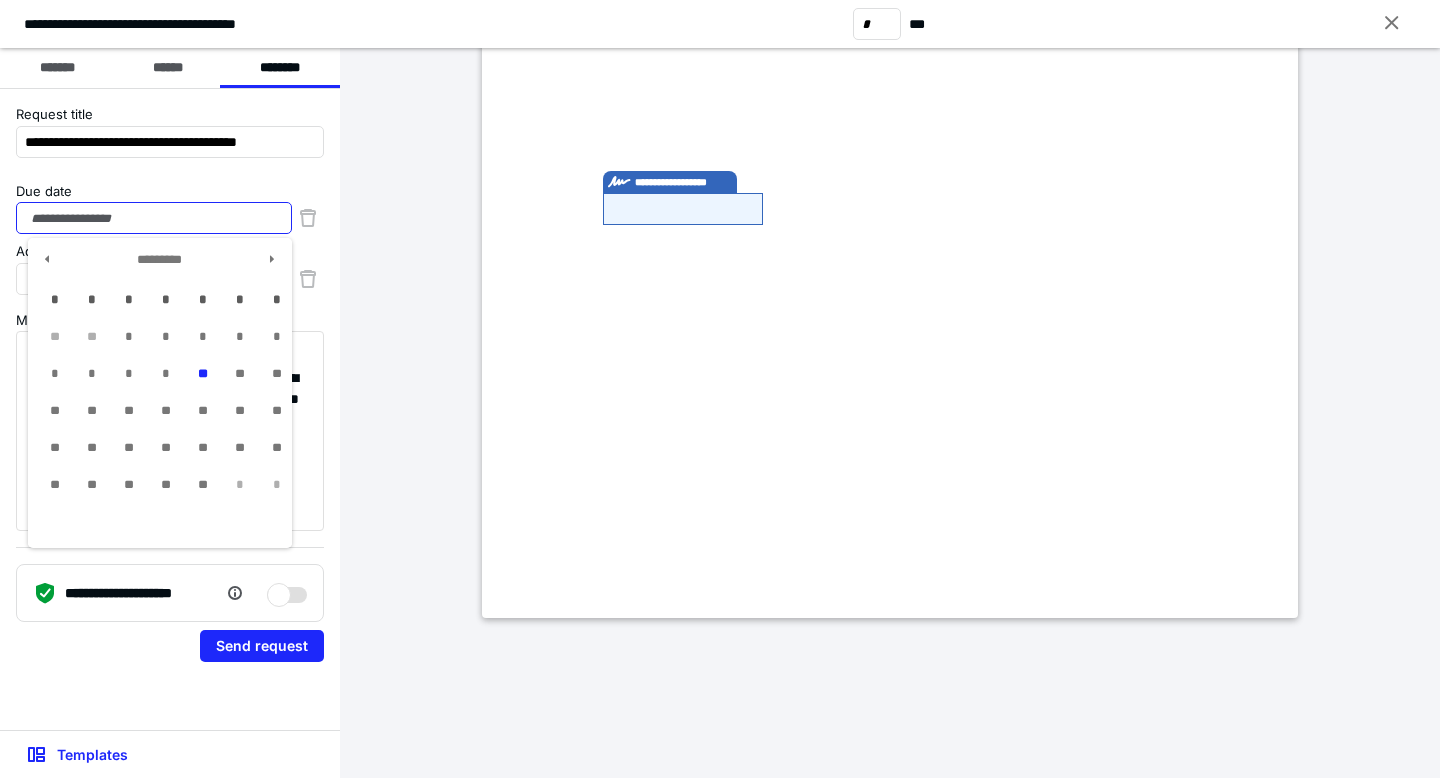 click on "Due date" at bounding box center [154, 218] 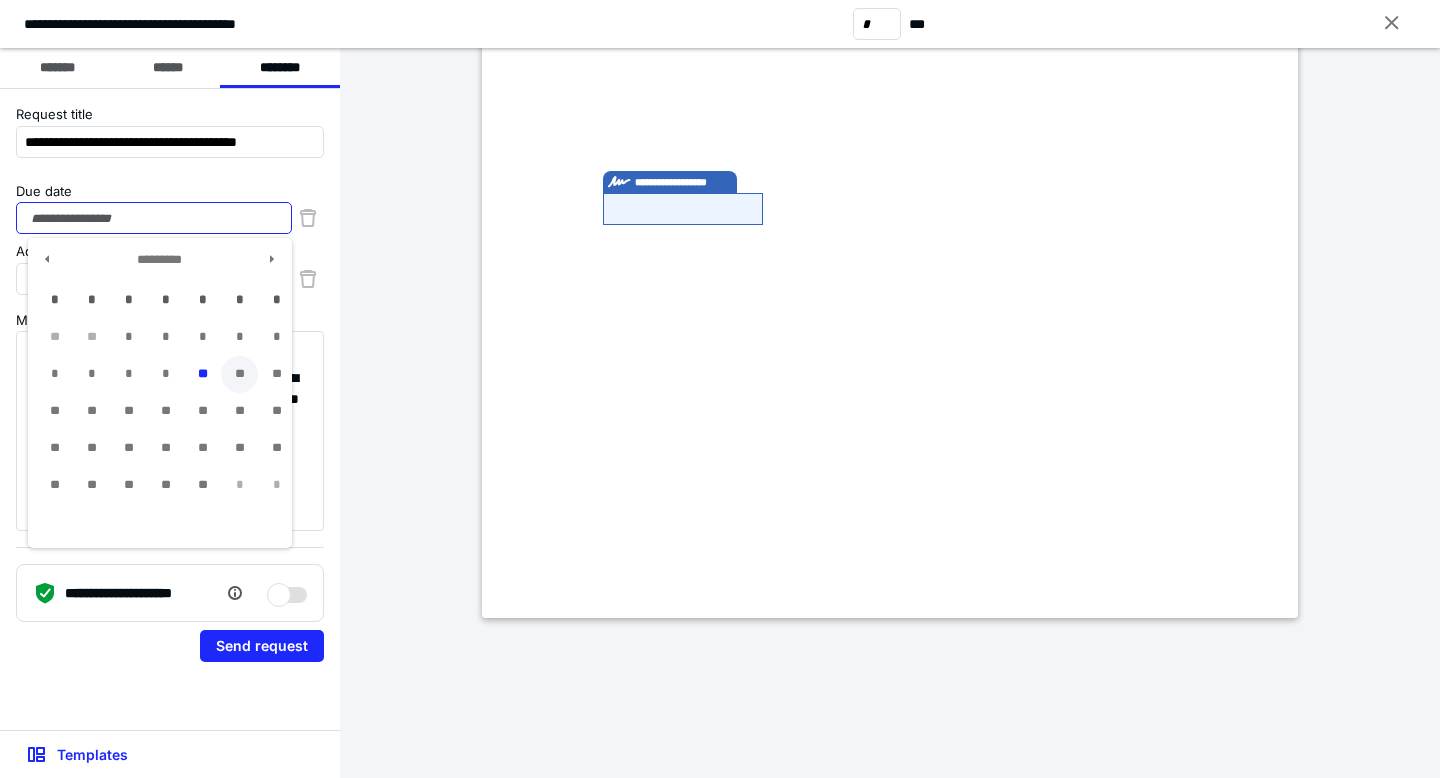 click on "**" at bounding box center (239, 374) 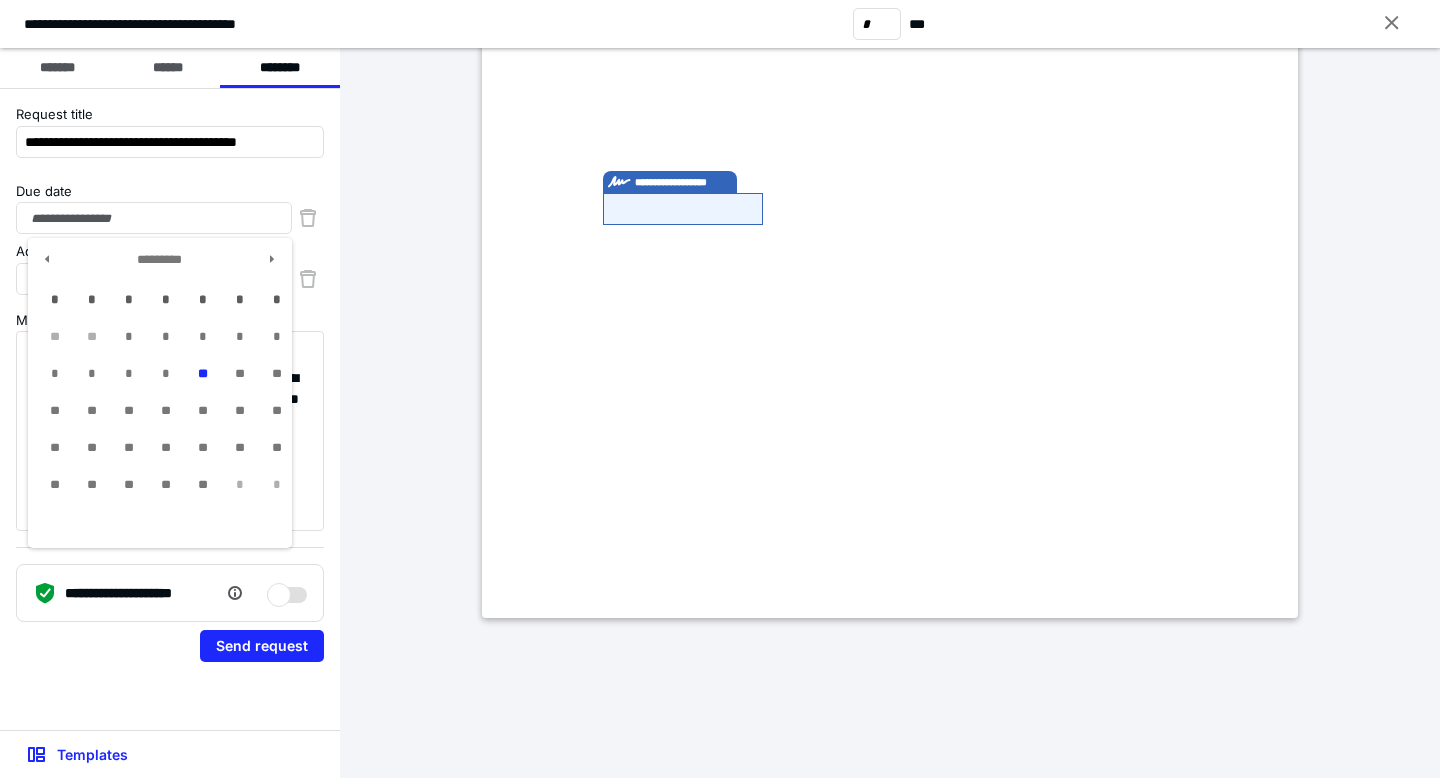 type on "**********" 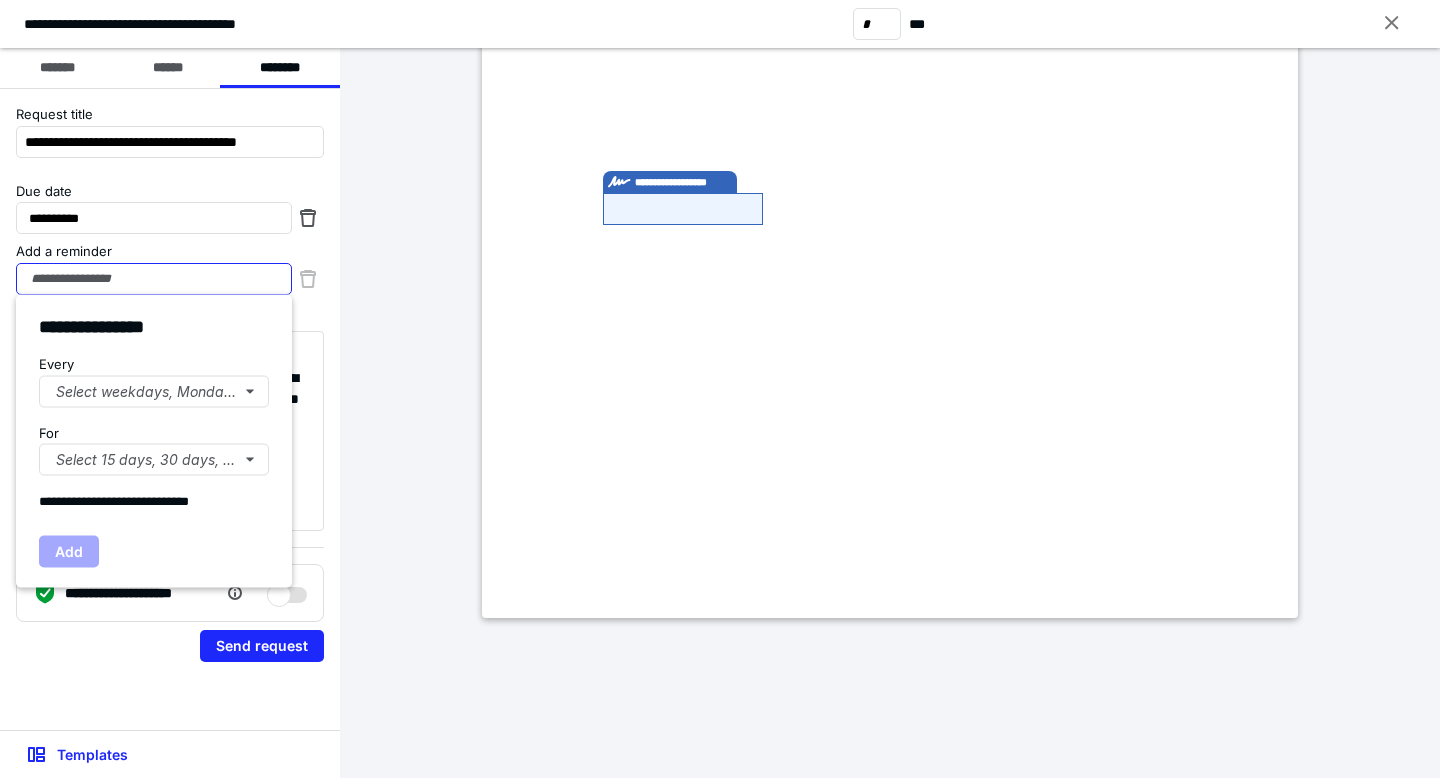 click on "Add a reminder" at bounding box center (154, 279) 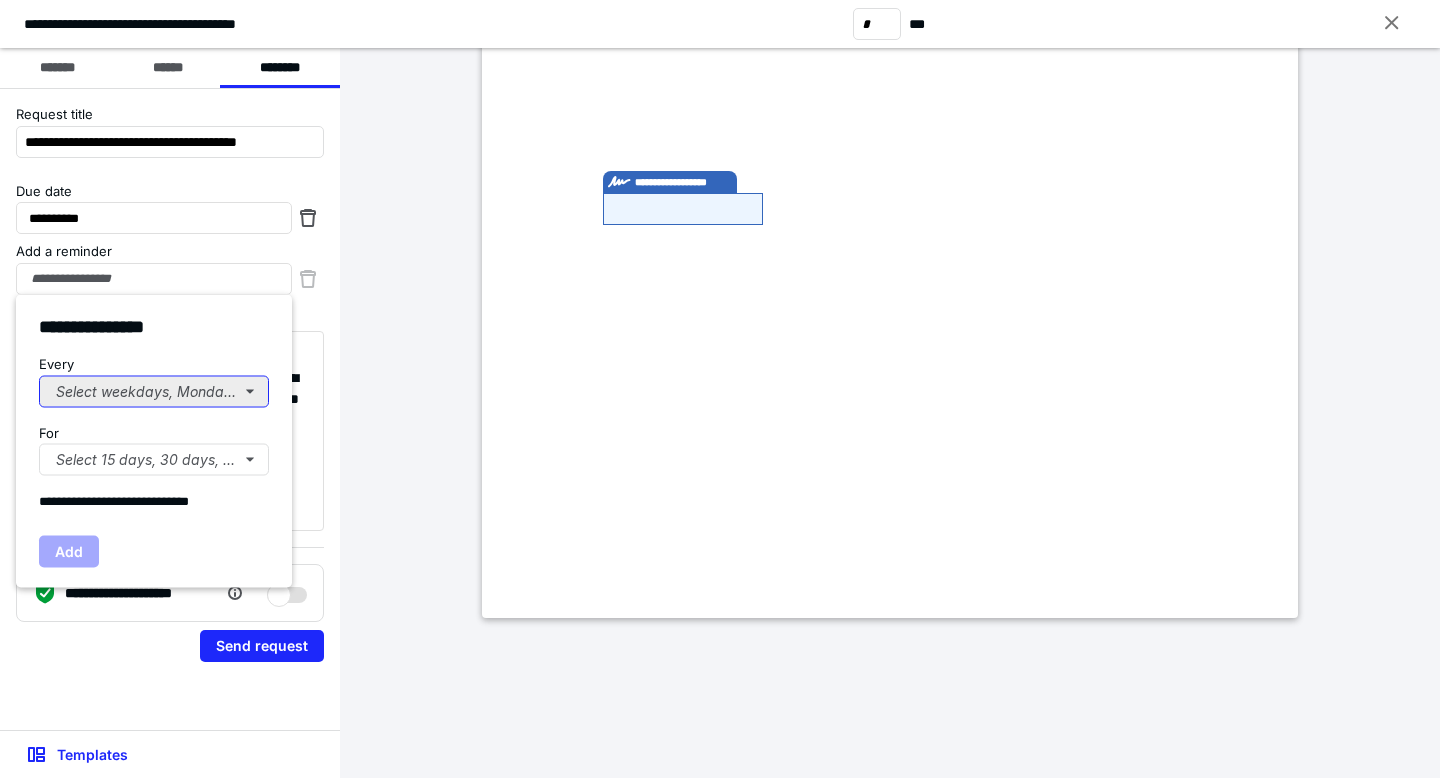click on "Select weekdays, Mondays, or Tues..." at bounding box center (154, 391) 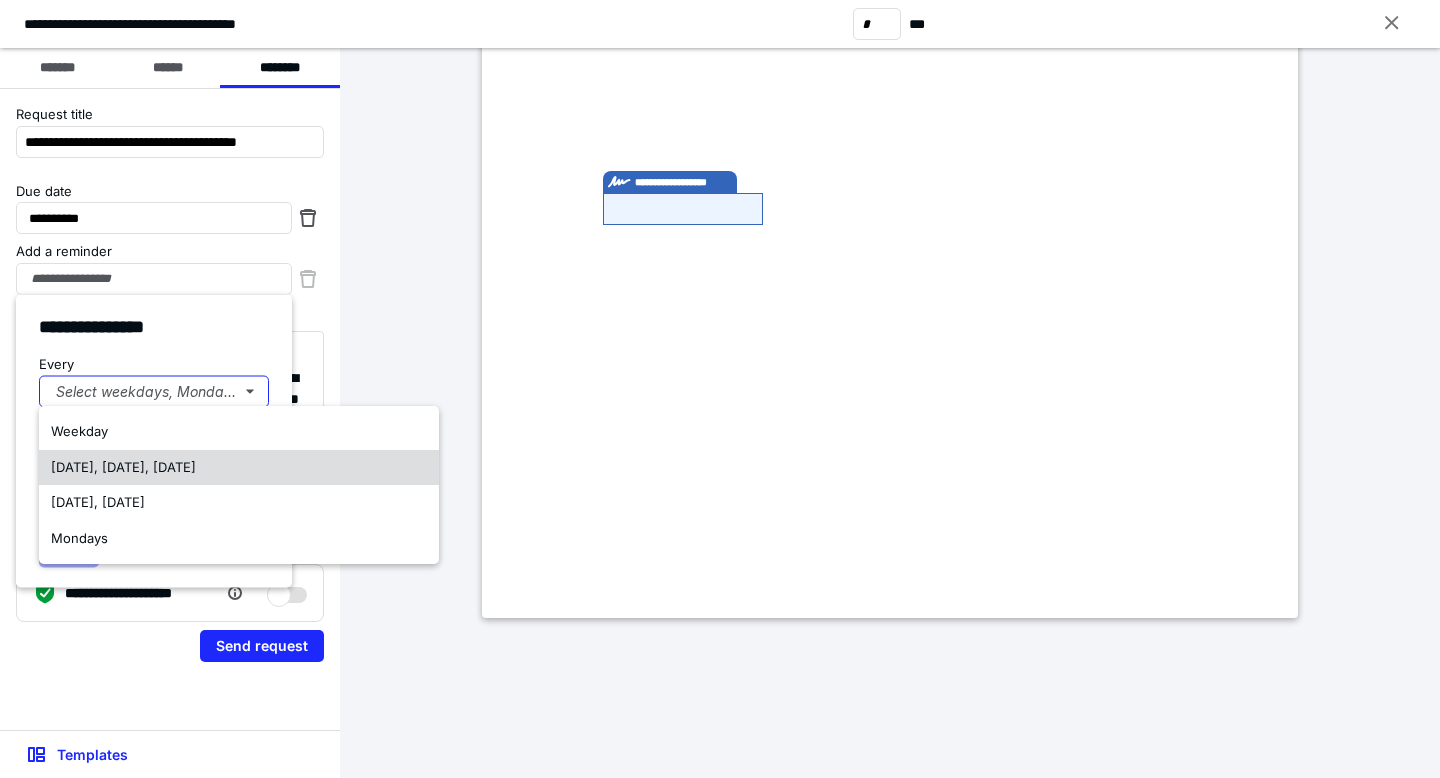 click on "[DATE], [DATE], [DATE]" at bounding box center (123, 467) 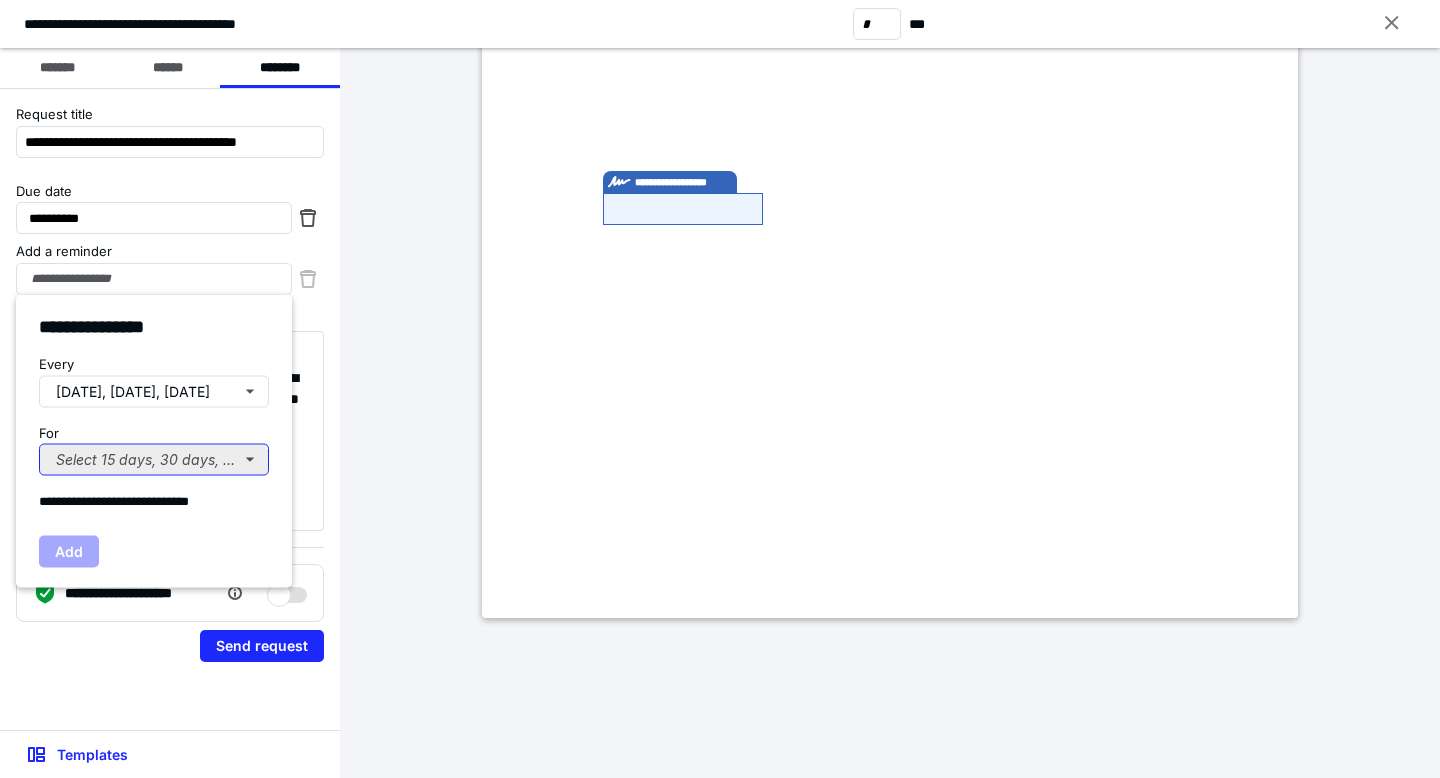 click on "Select 15 days, 30 days, or 45 days..." at bounding box center [154, 460] 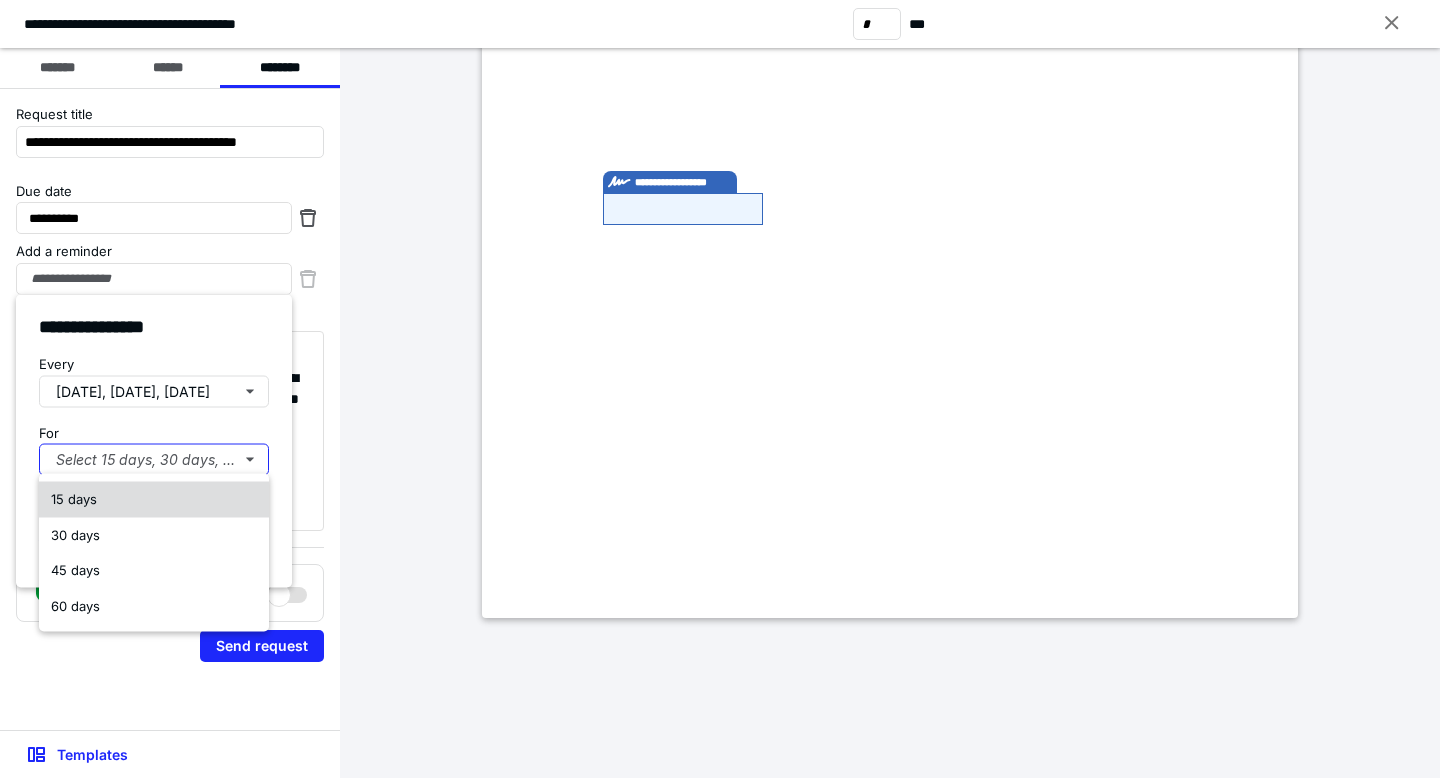 click on "15 days" at bounding box center [74, 499] 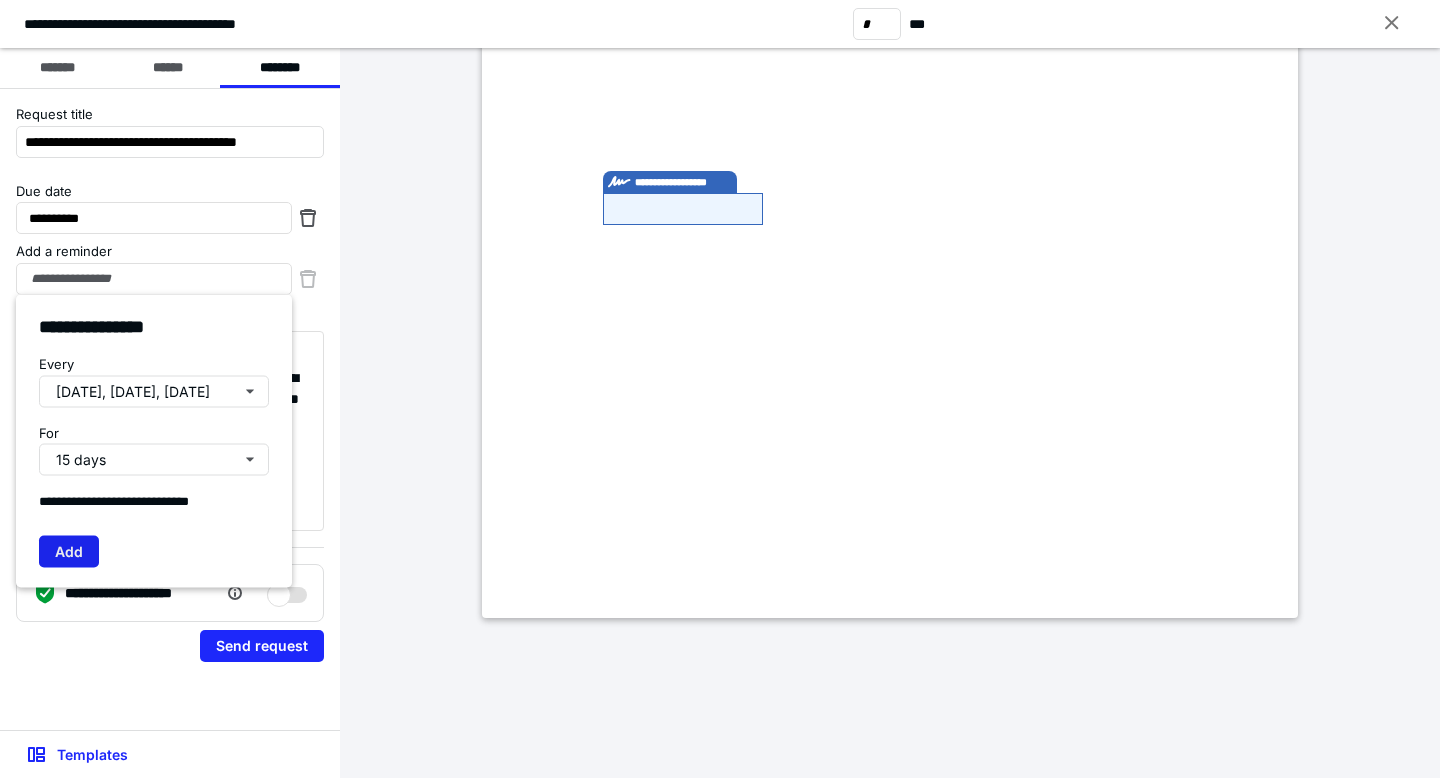 click on "Add" at bounding box center (69, 551) 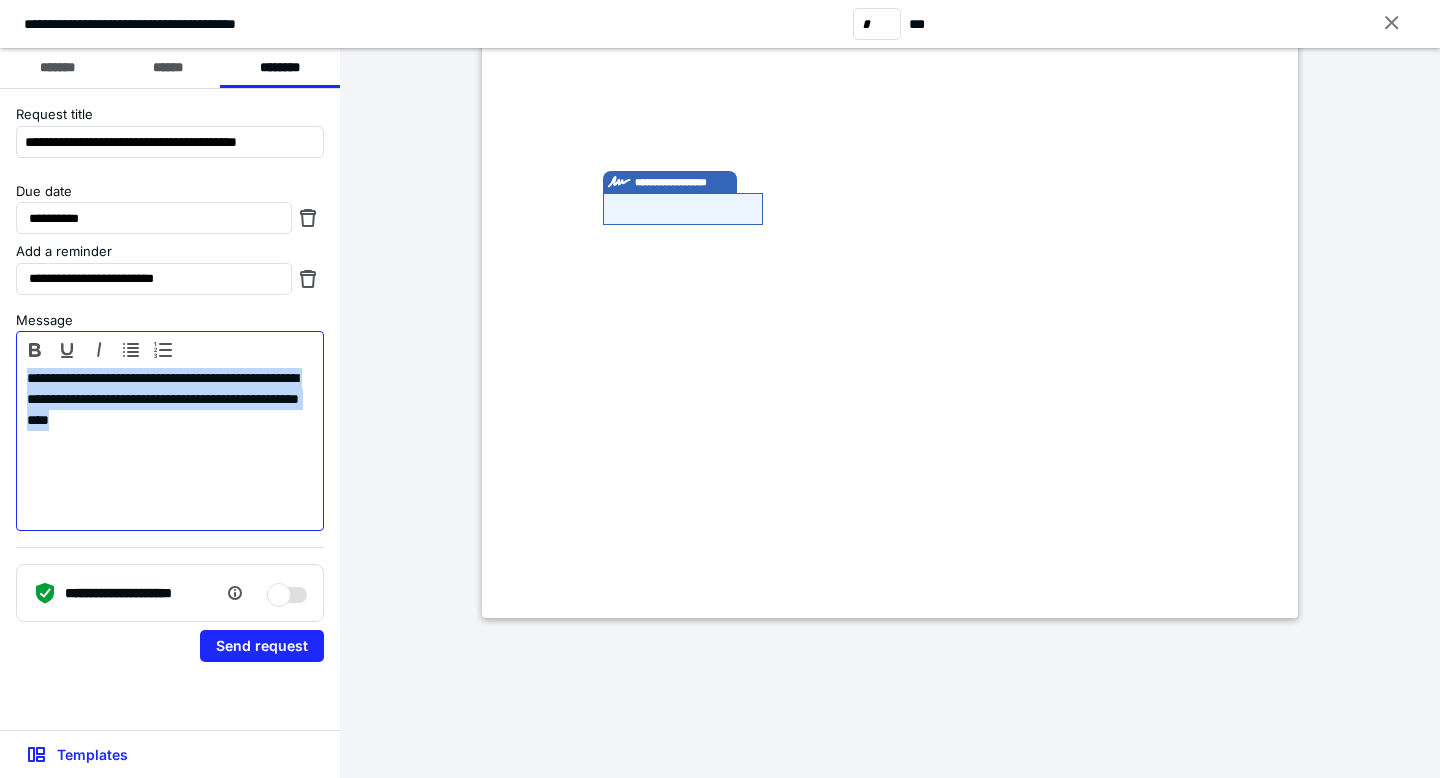 drag, startPoint x: 264, startPoint y: 429, endPoint x: 2, endPoint y: 368, distance: 269.00745 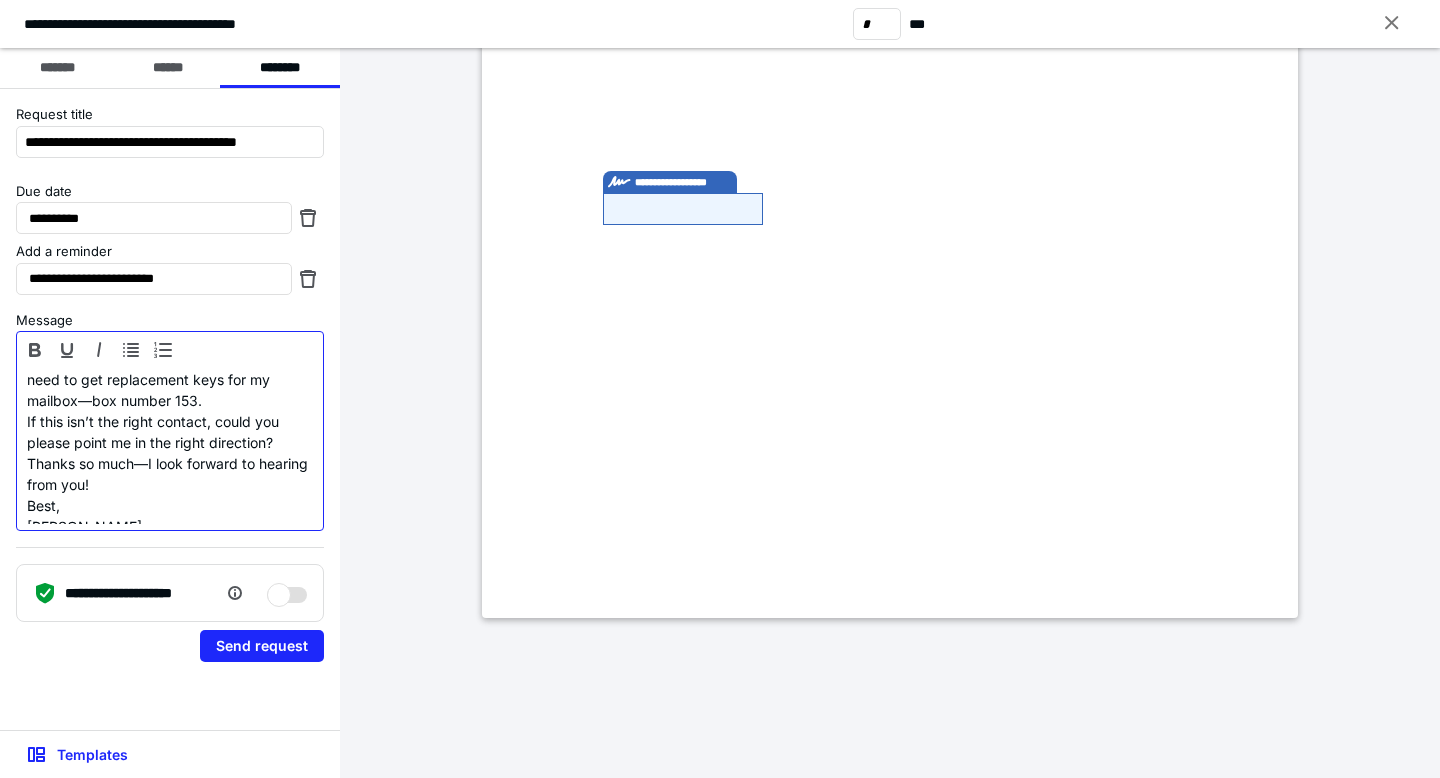 scroll, scrollTop: 96, scrollLeft: 0, axis: vertical 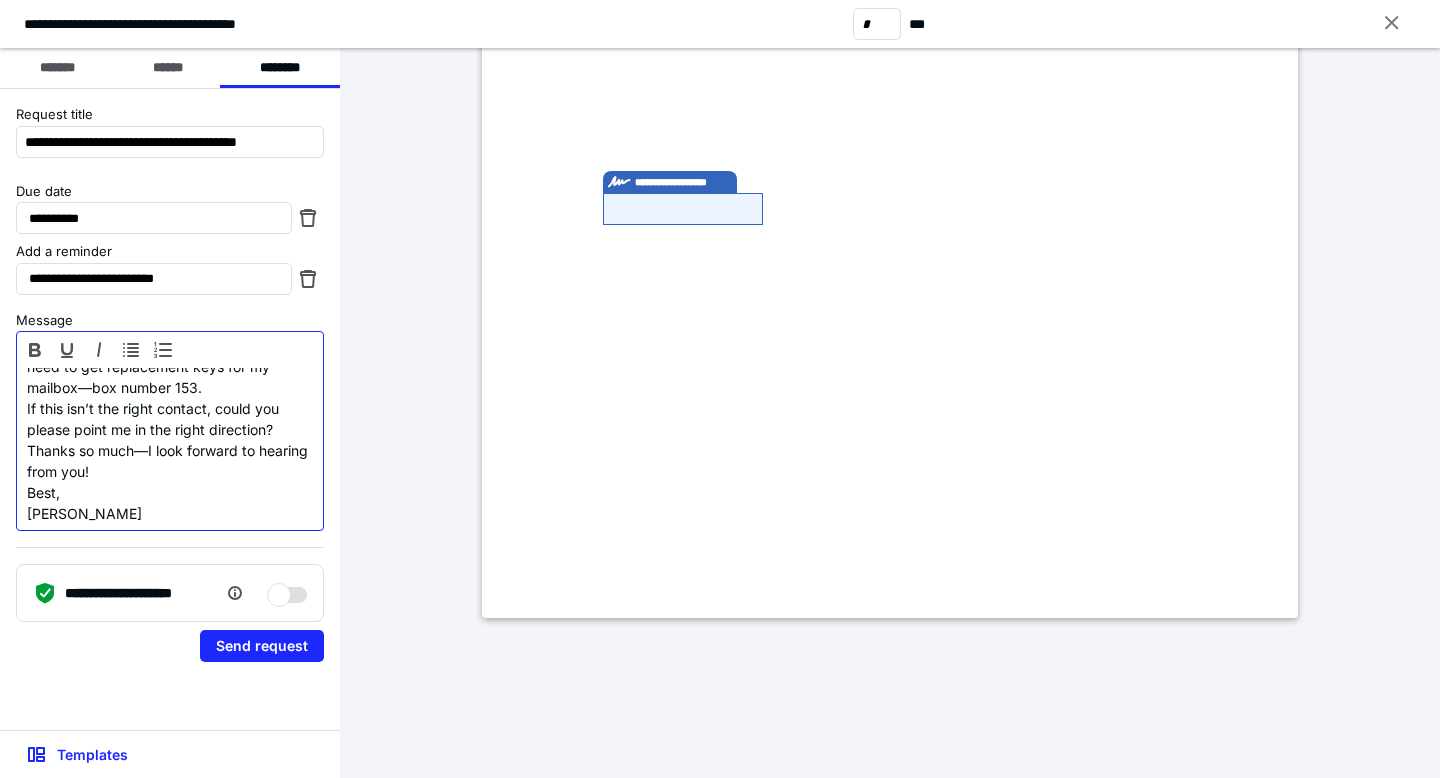 drag, startPoint x: 30, startPoint y: 379, endPoint x: 306, endPoint y: 548, distance: 323.63095 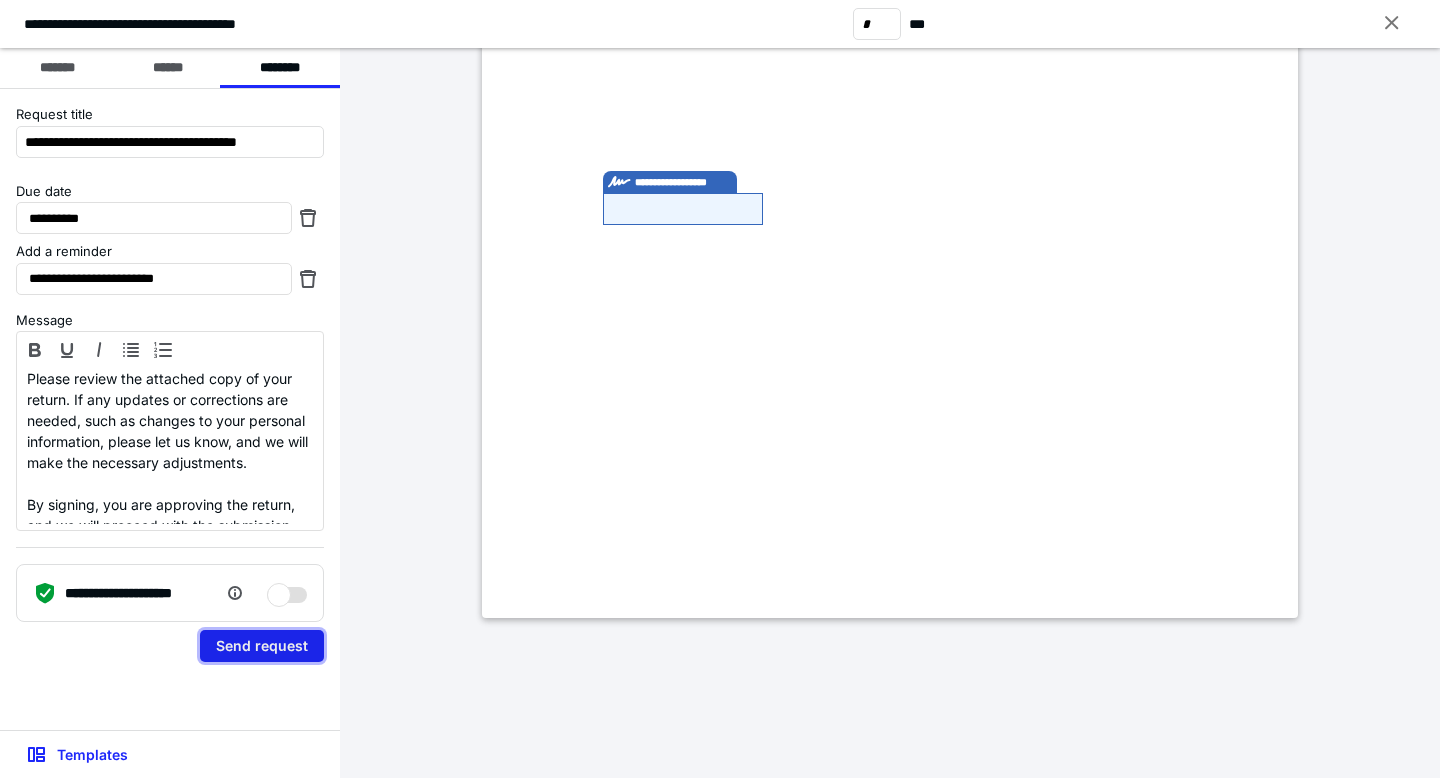 click on "Send request" at bounding box center [262, 646] 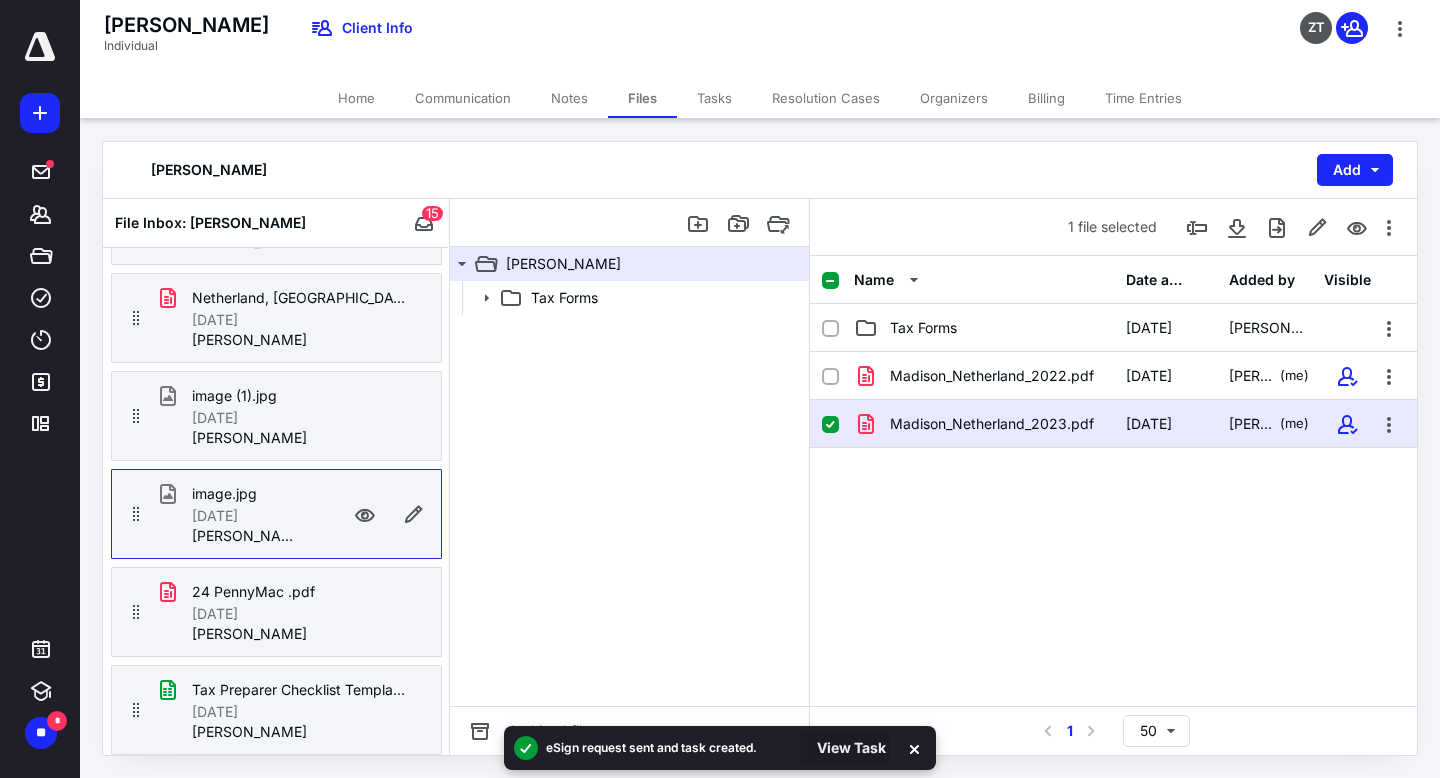 click on "View Task" at bounding box center (845, 748) 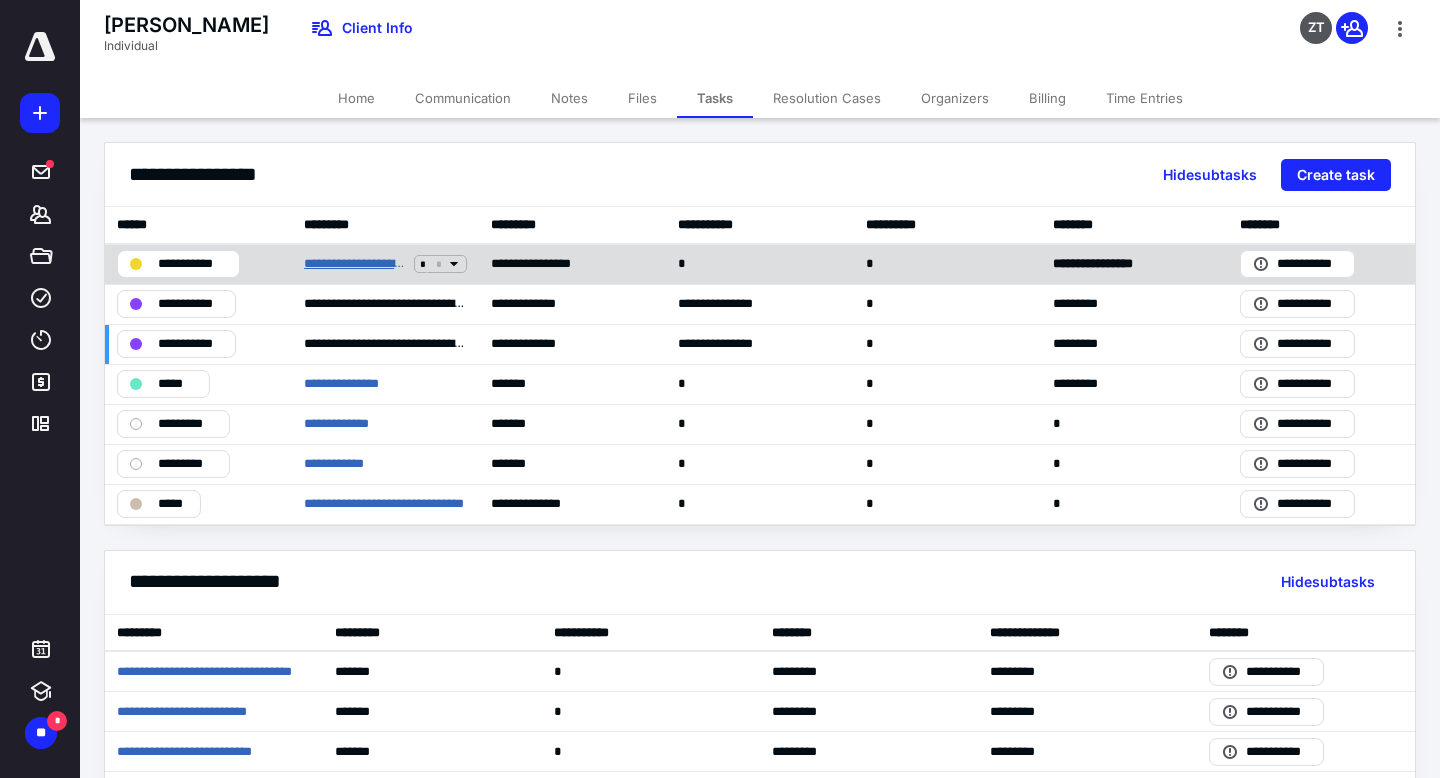 click on "**********" at bounding box center (355, 264) 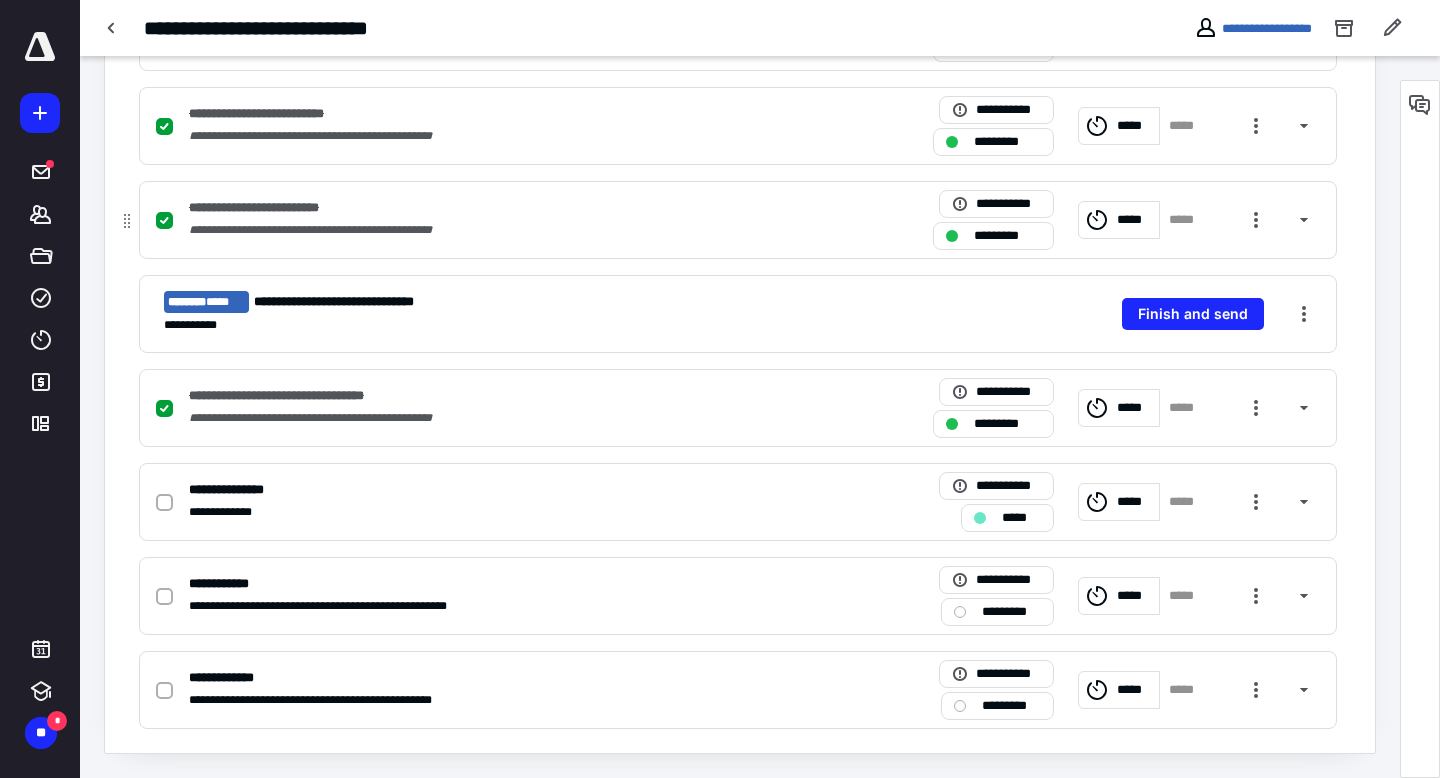 scroll, scrollTop: 0, scrollLeft: 0, axis: both 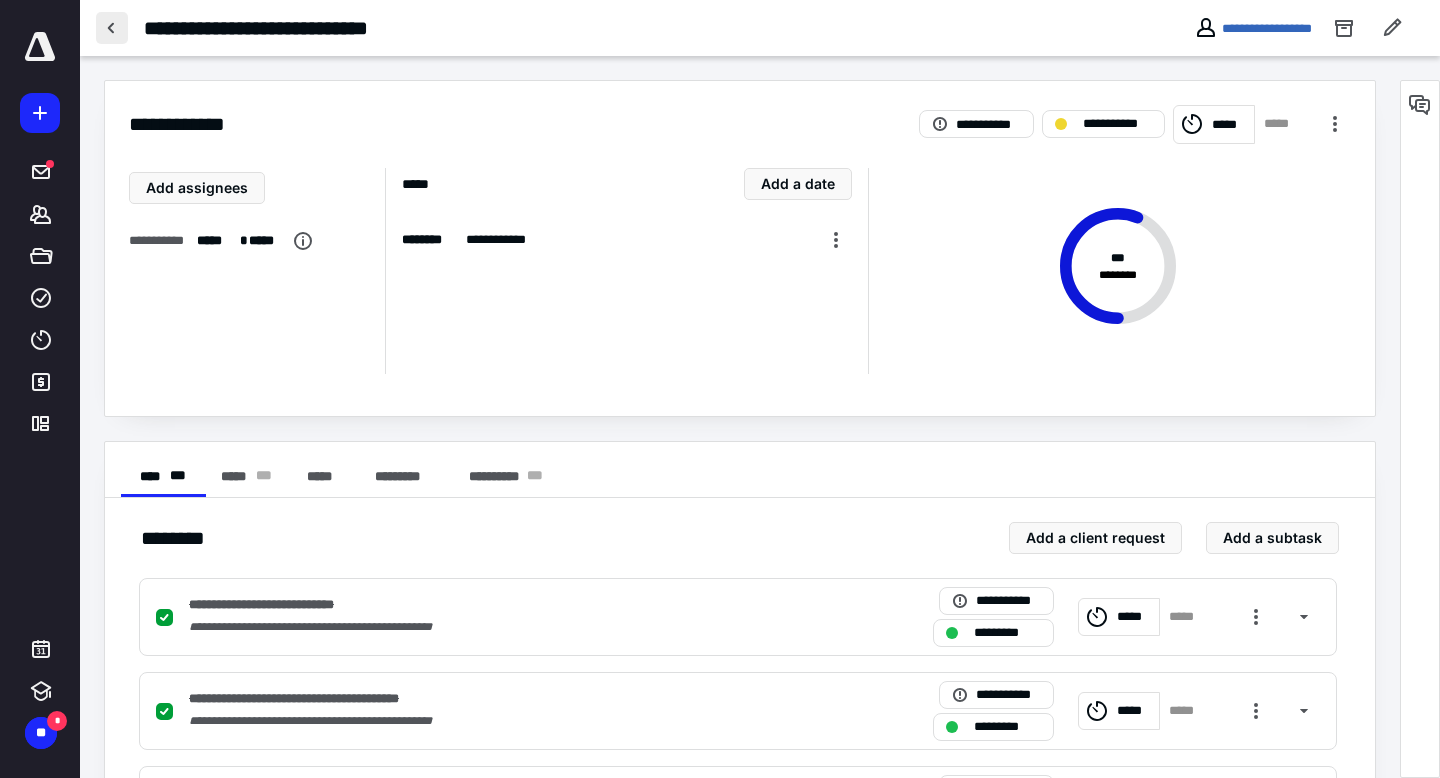 click at bounding box center (112, 28) 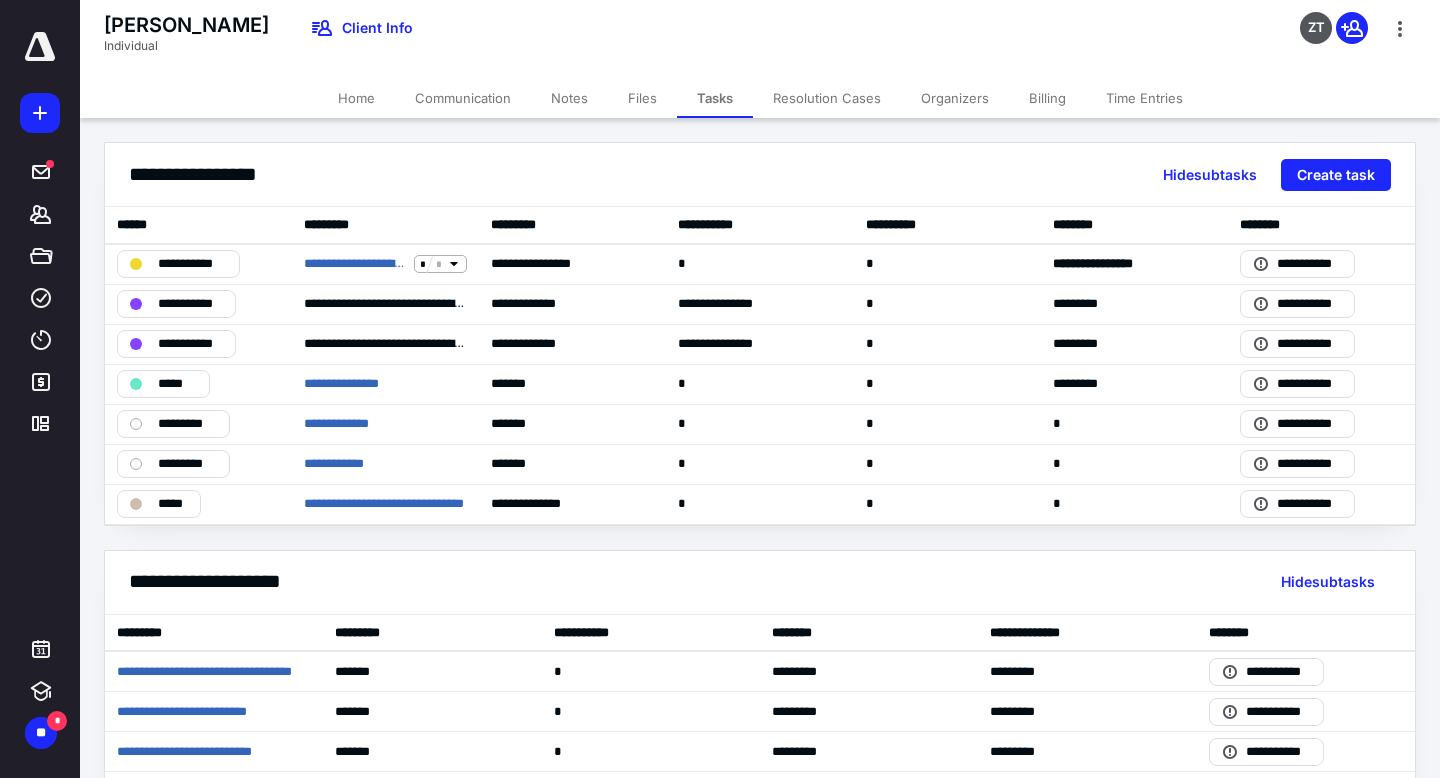 click on "Files" at bounding box center [642, 98] 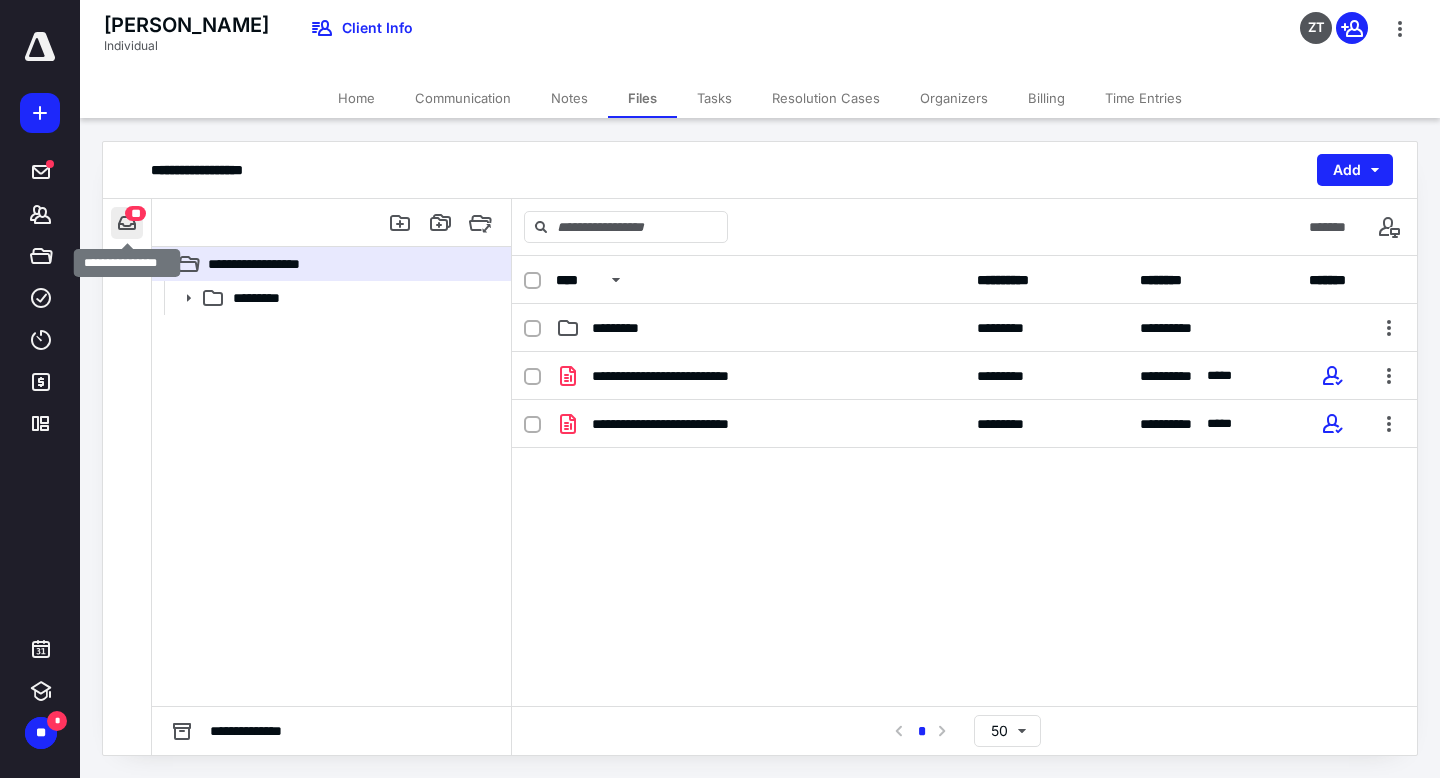 click at bounding box center (127, 223) 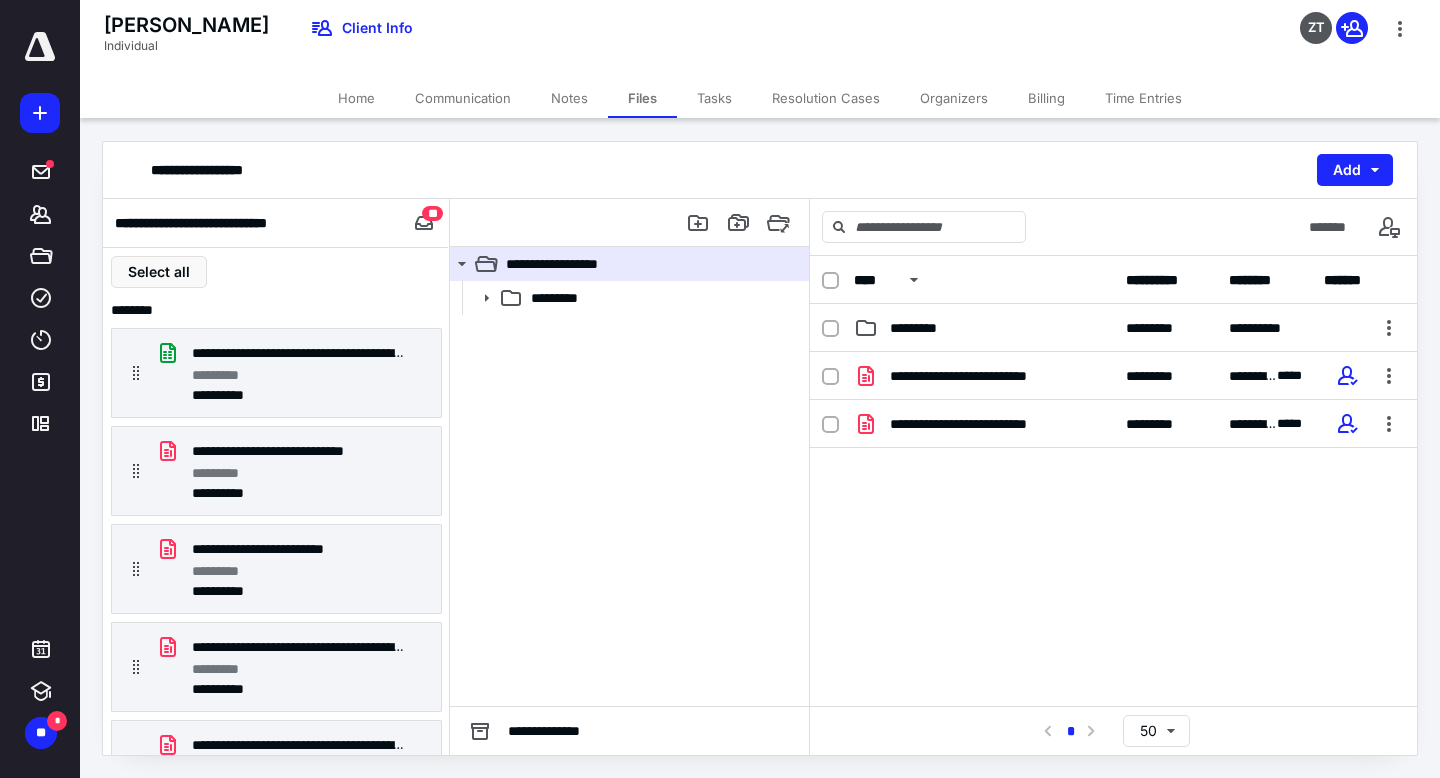 scroll, scrollTop: 1035, scrollLeft: 0, axis: vertical 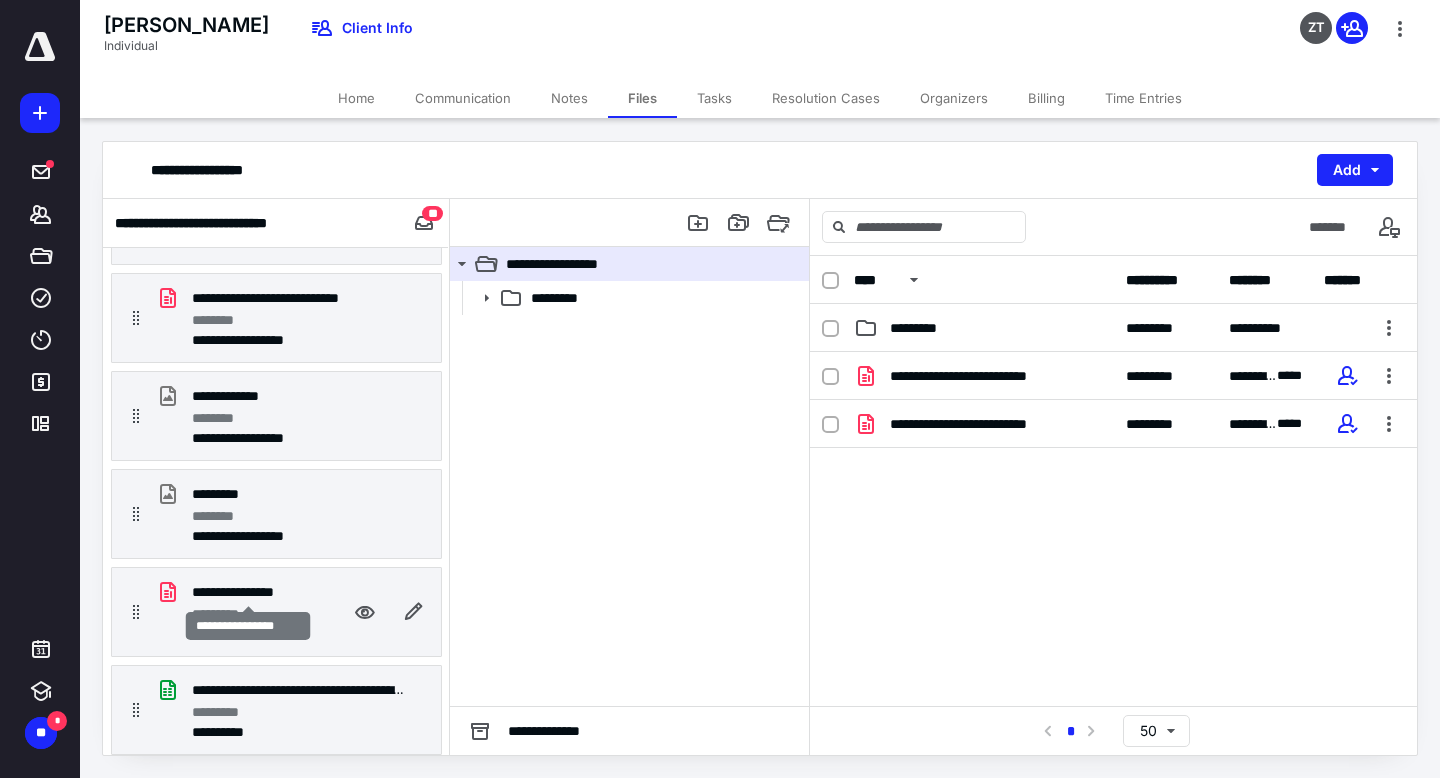 click on "**********" at bounding box center [248, 592] 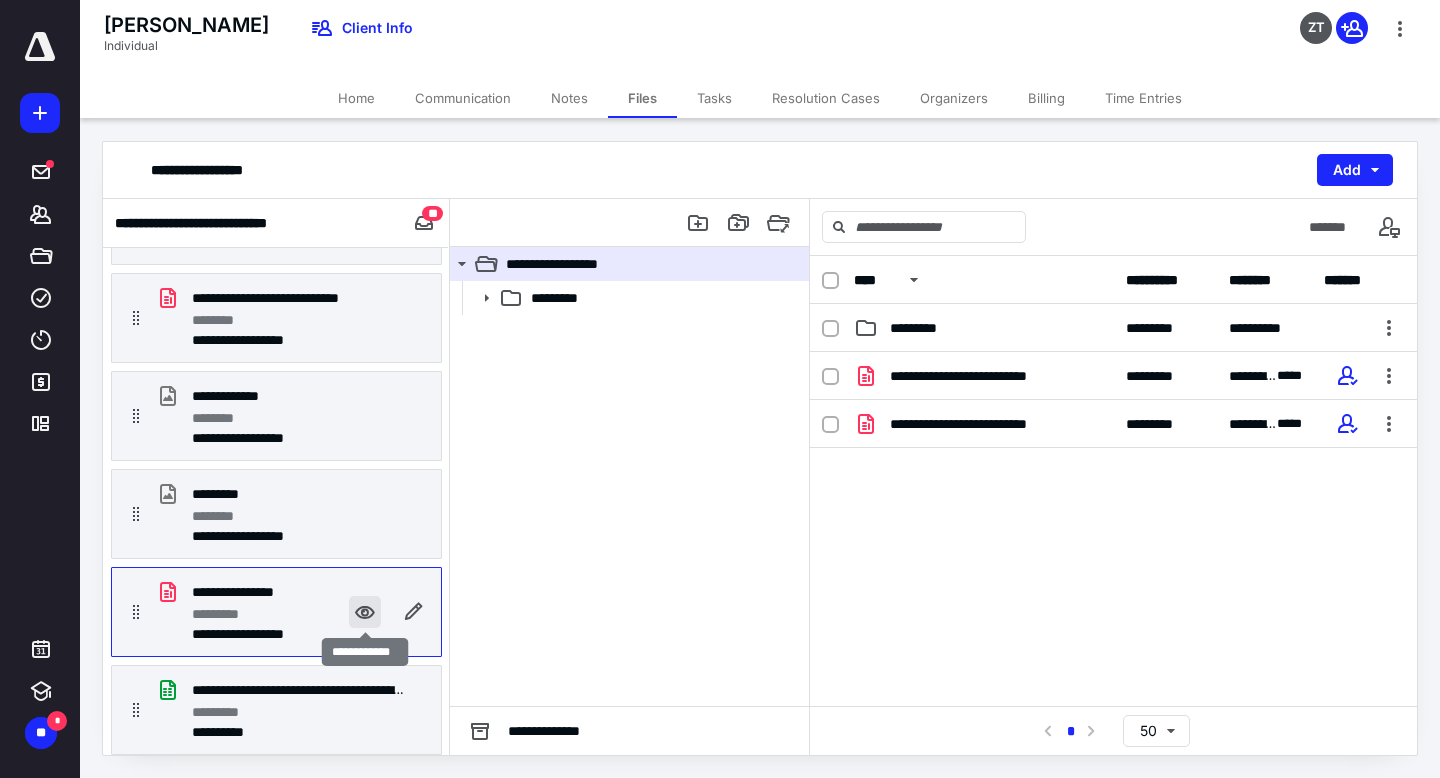 click at bounding box center (365, 612) 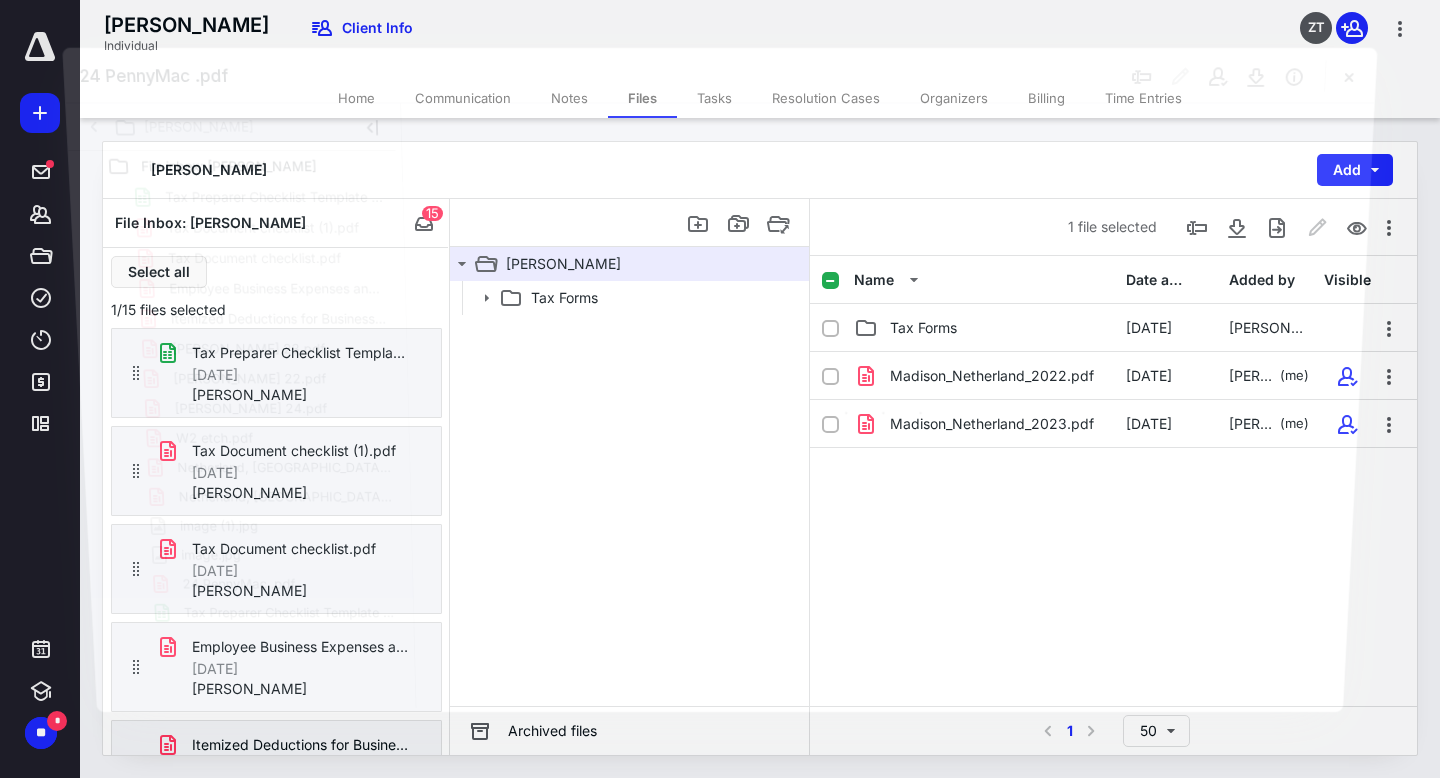 scroll, scrollTop: 1035, scrollLeft: 0, axis: vertical 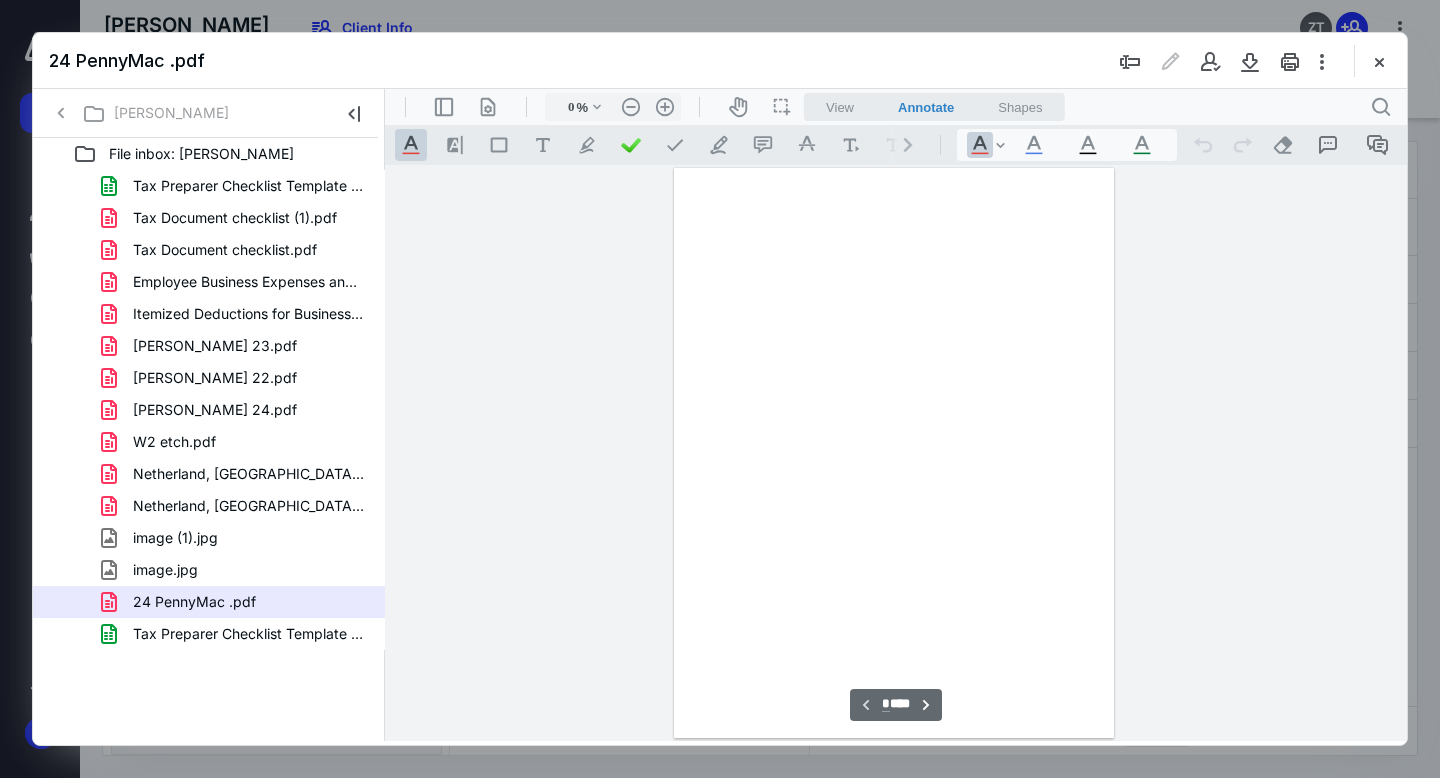 type on "72" 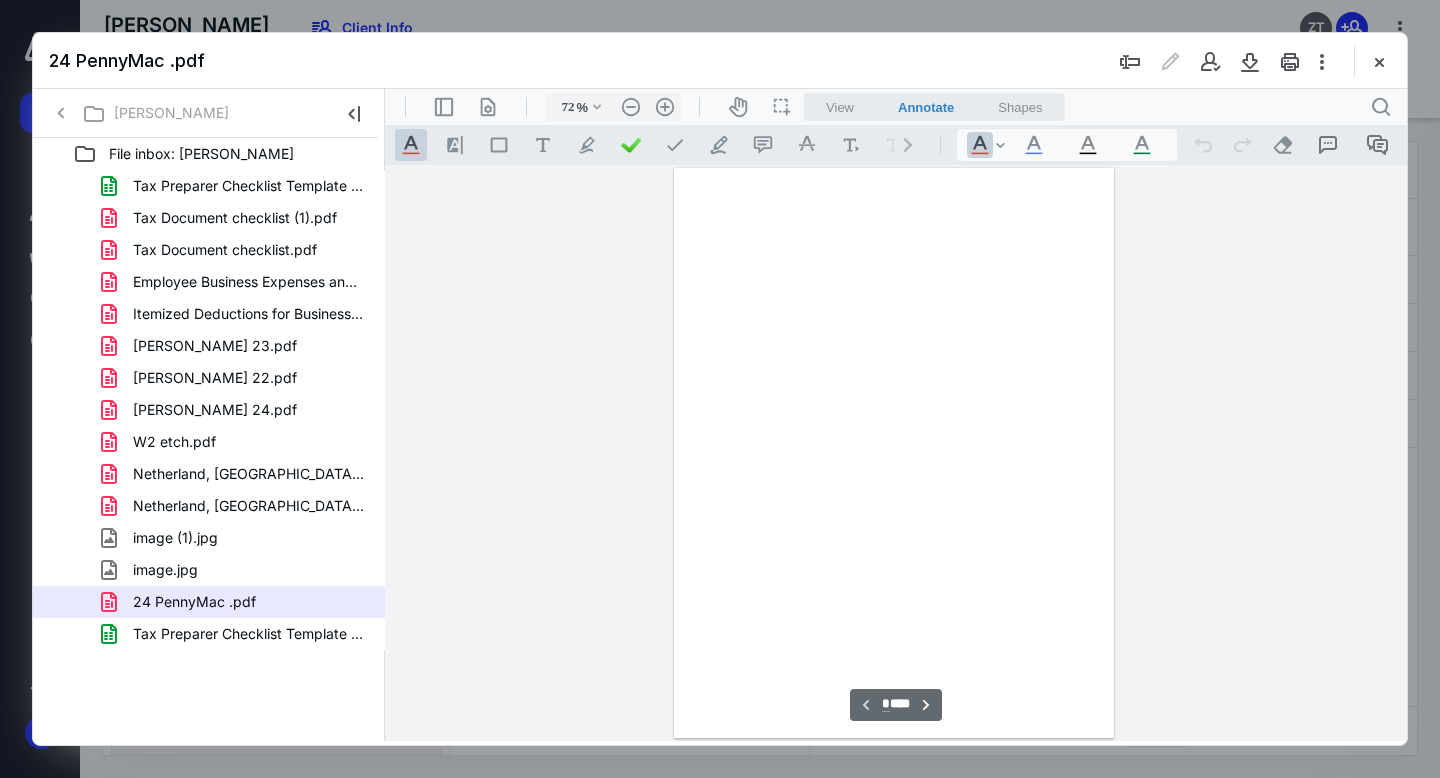 scroll, scrollTop: 79, scrollLeft: 0, axis: vertical 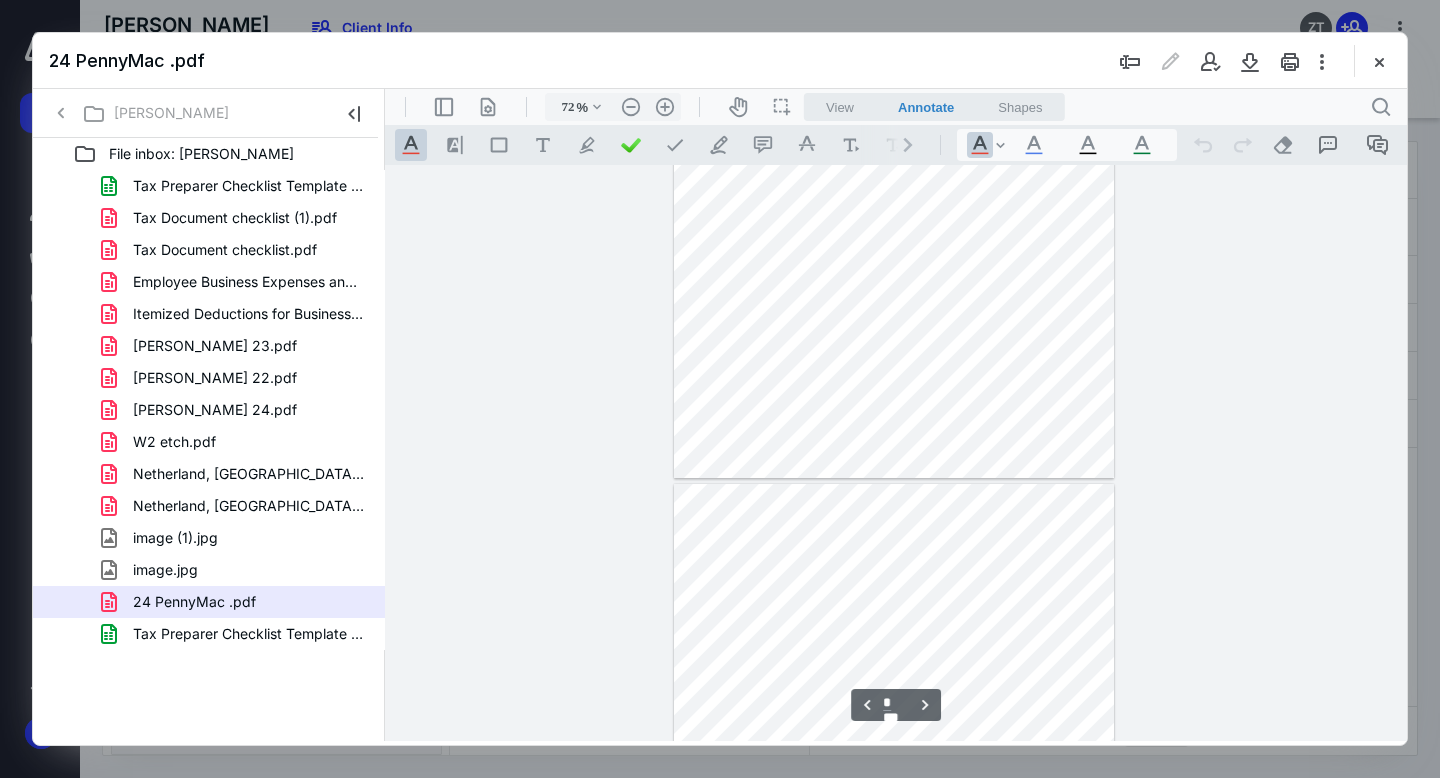 type on "*" 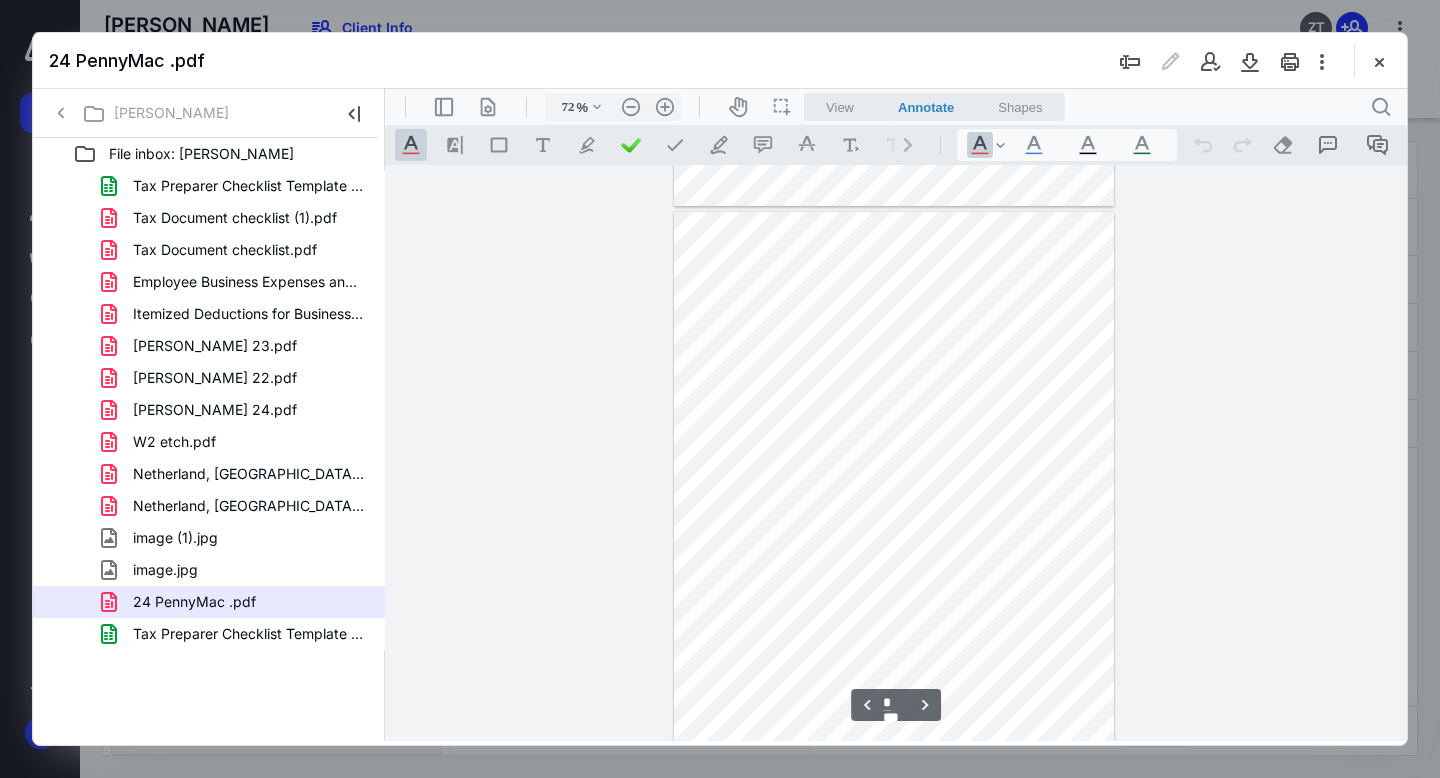 scroll, scrollTop: 2314, scrollLeft: 0, axis: vertical 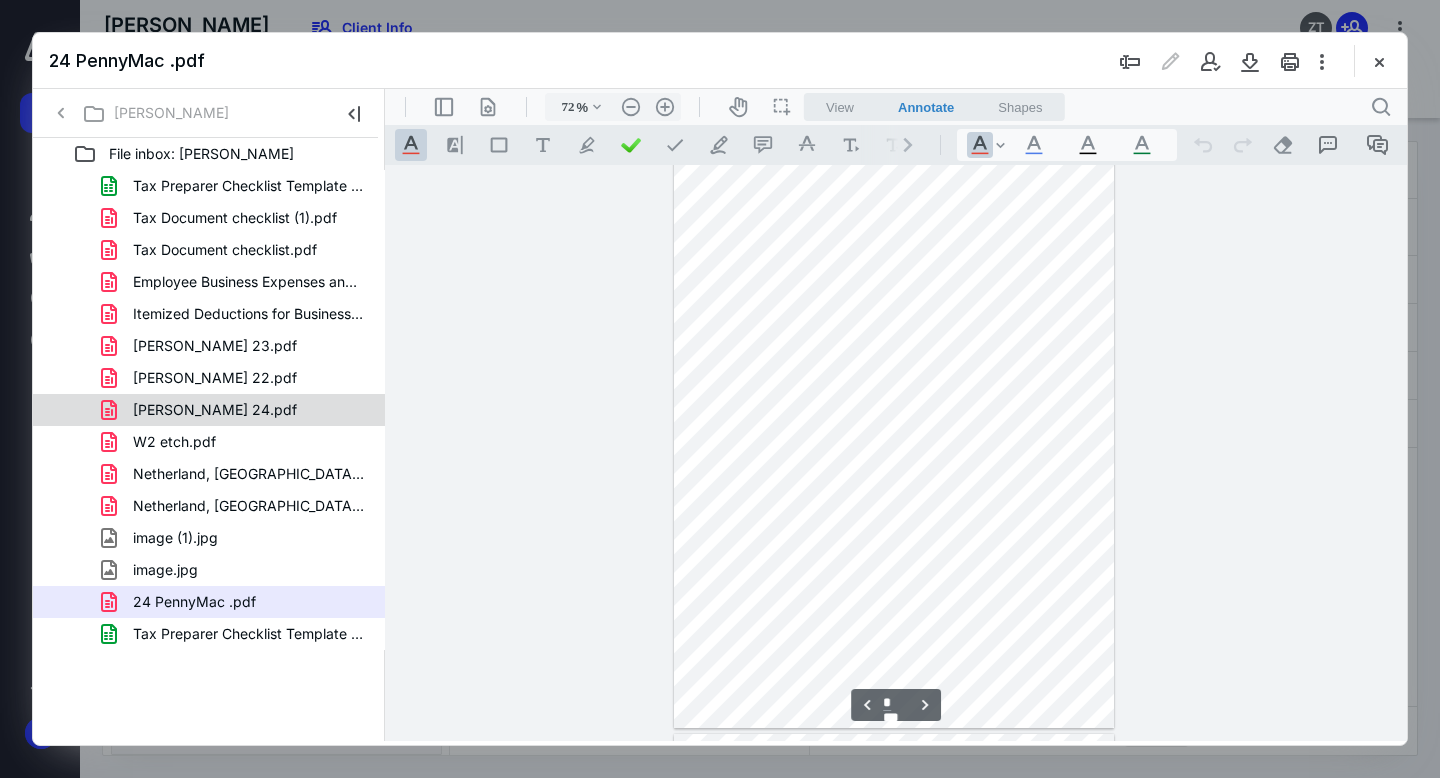 click on "[PERSON_NAME] 24.pdf" at bounding box center (215, 410) 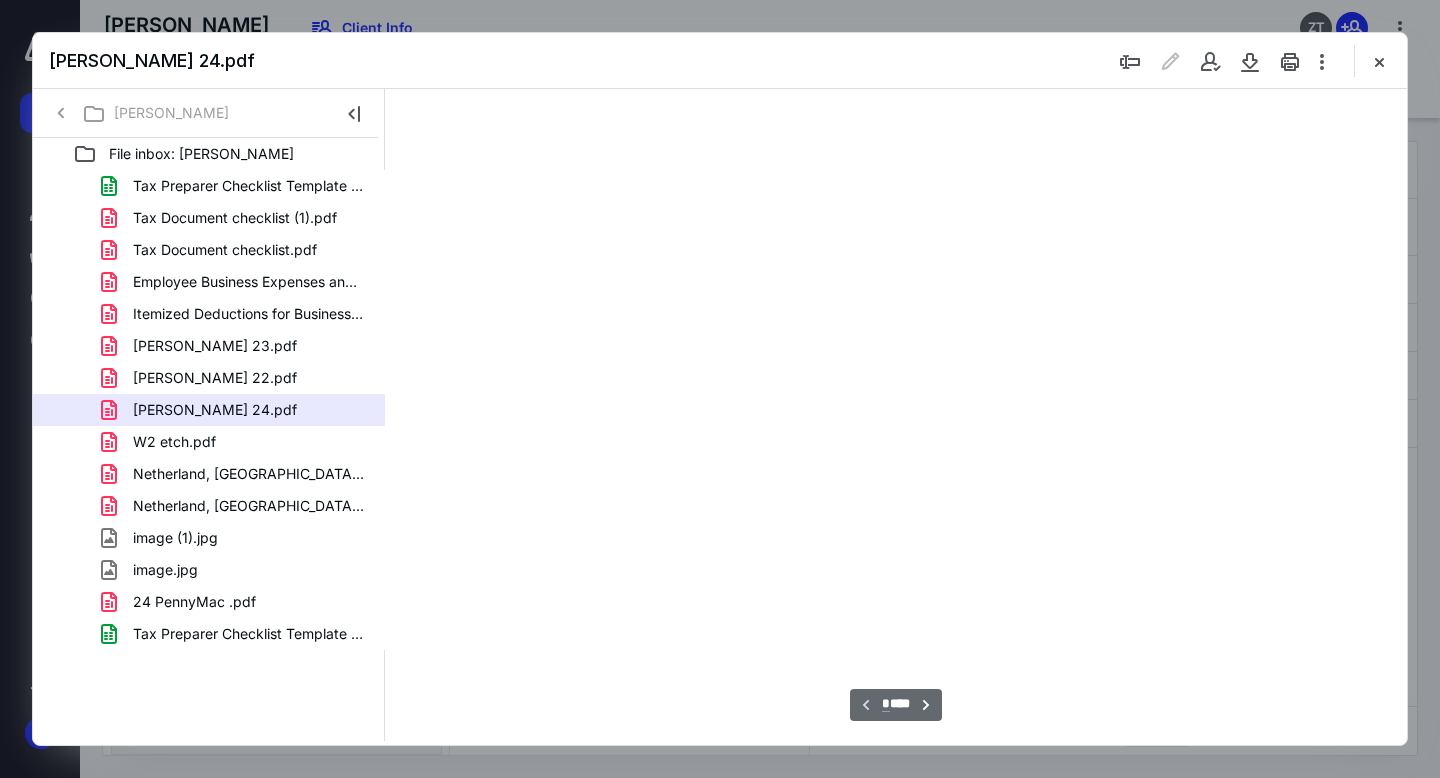 type on "72" 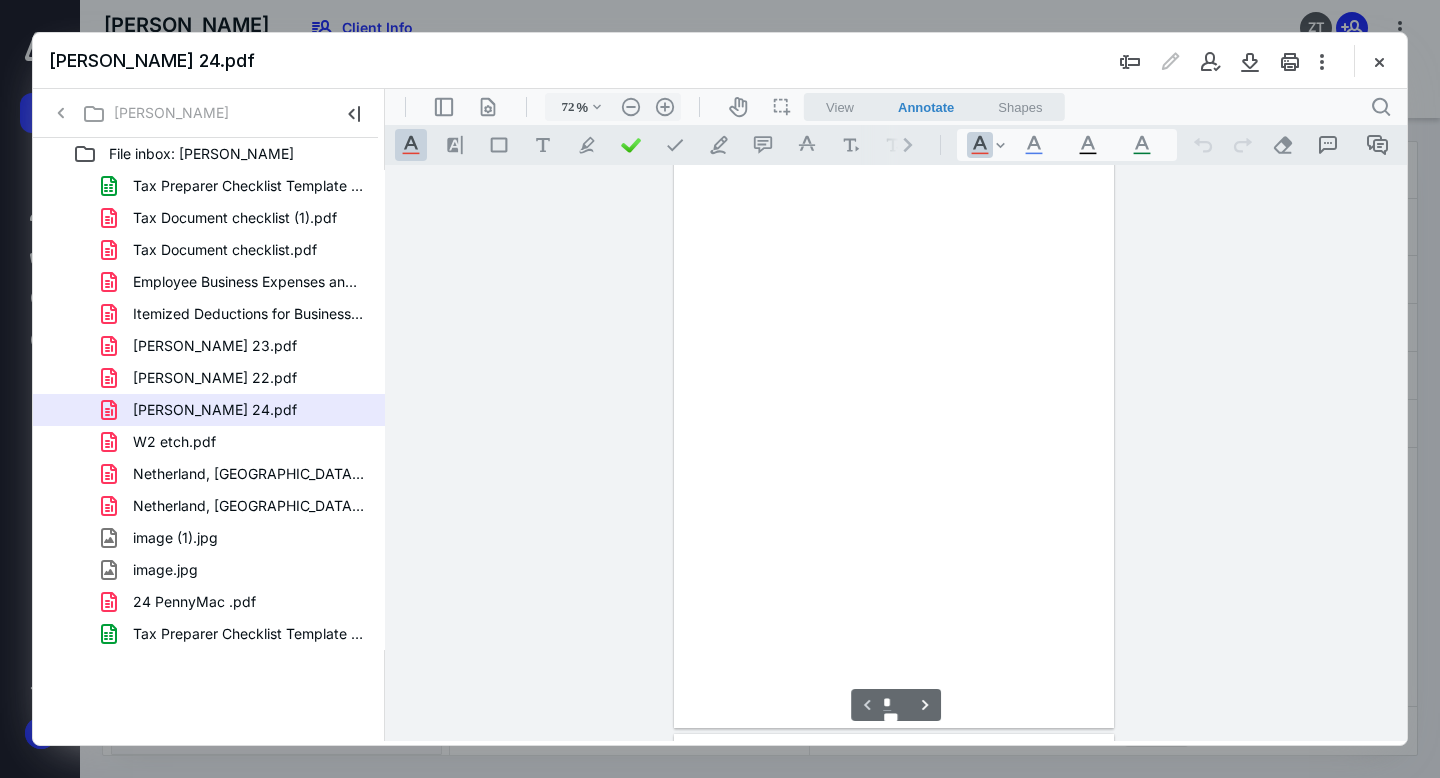 scroll, scrollTop: 79, scrollLeft: 0, axis: vertical 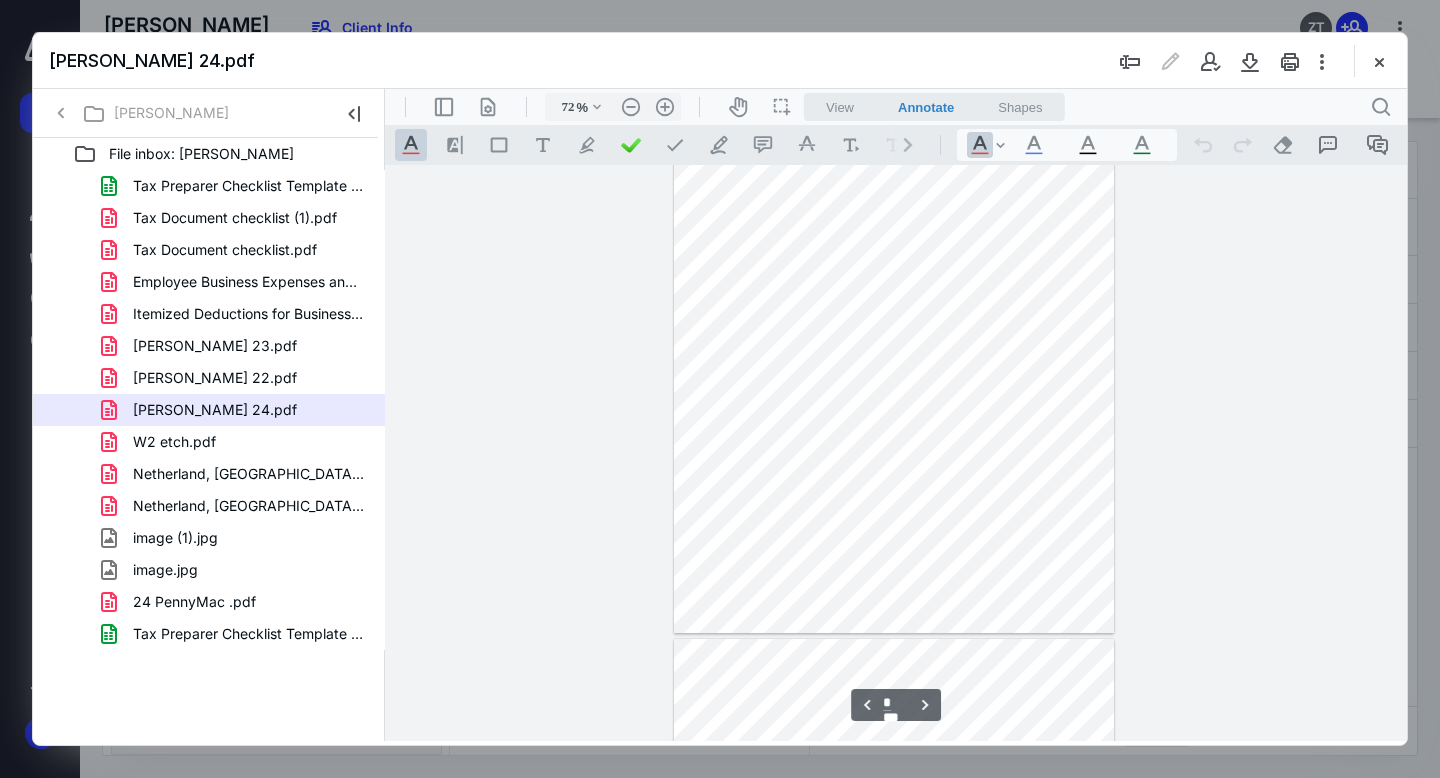 type on "*" 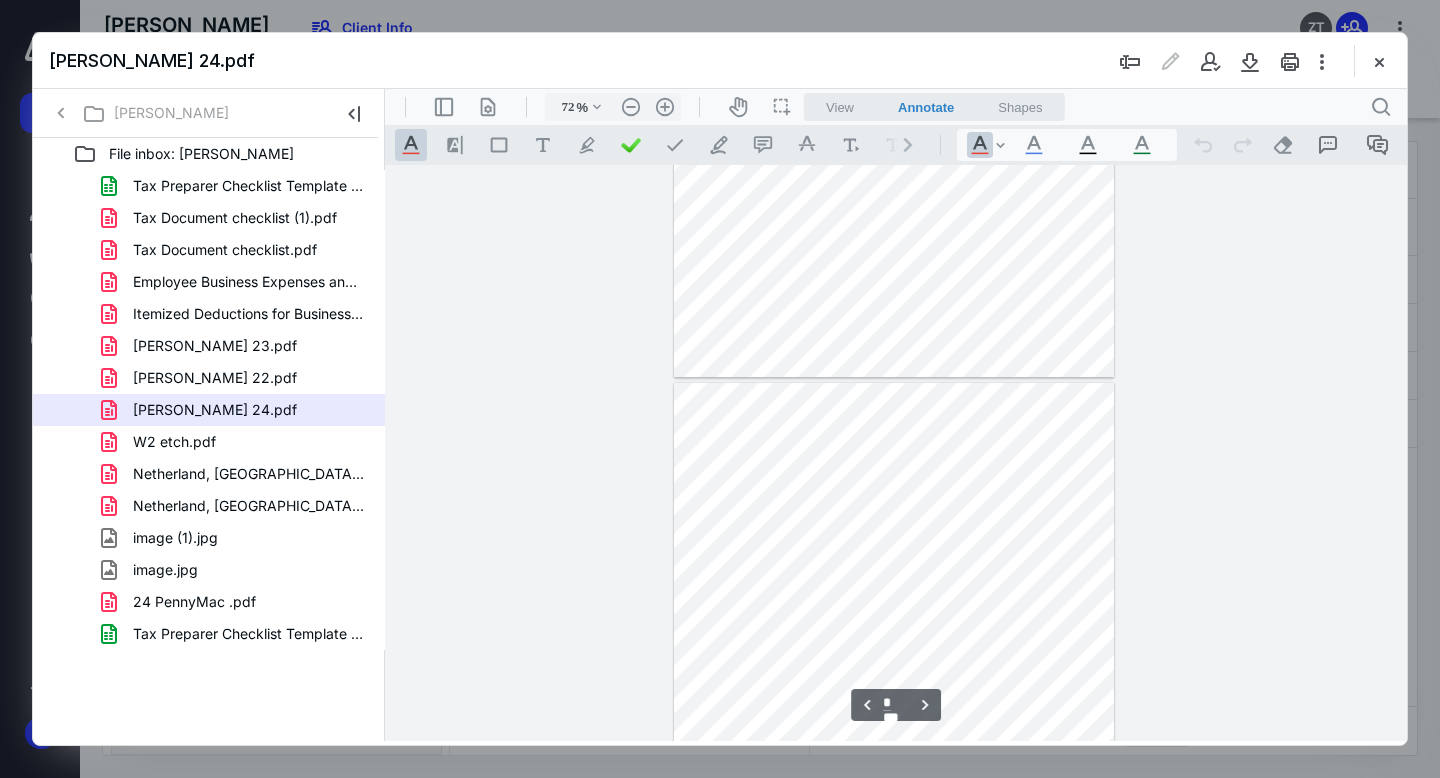 scroll, scrollTop: 2198, scrollLeft: 0, axis: vertical 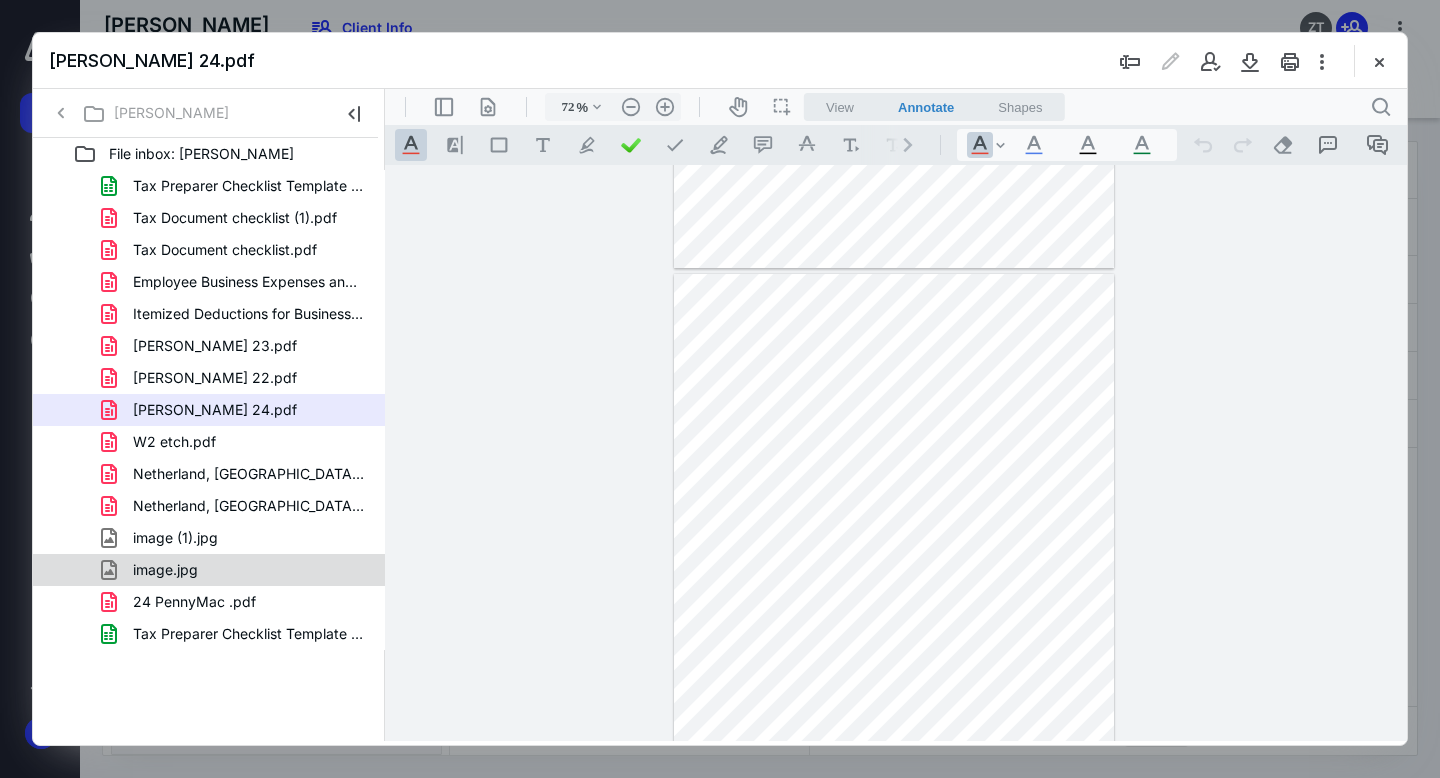 click on "image.jpg" at bounding box center (237, 570) 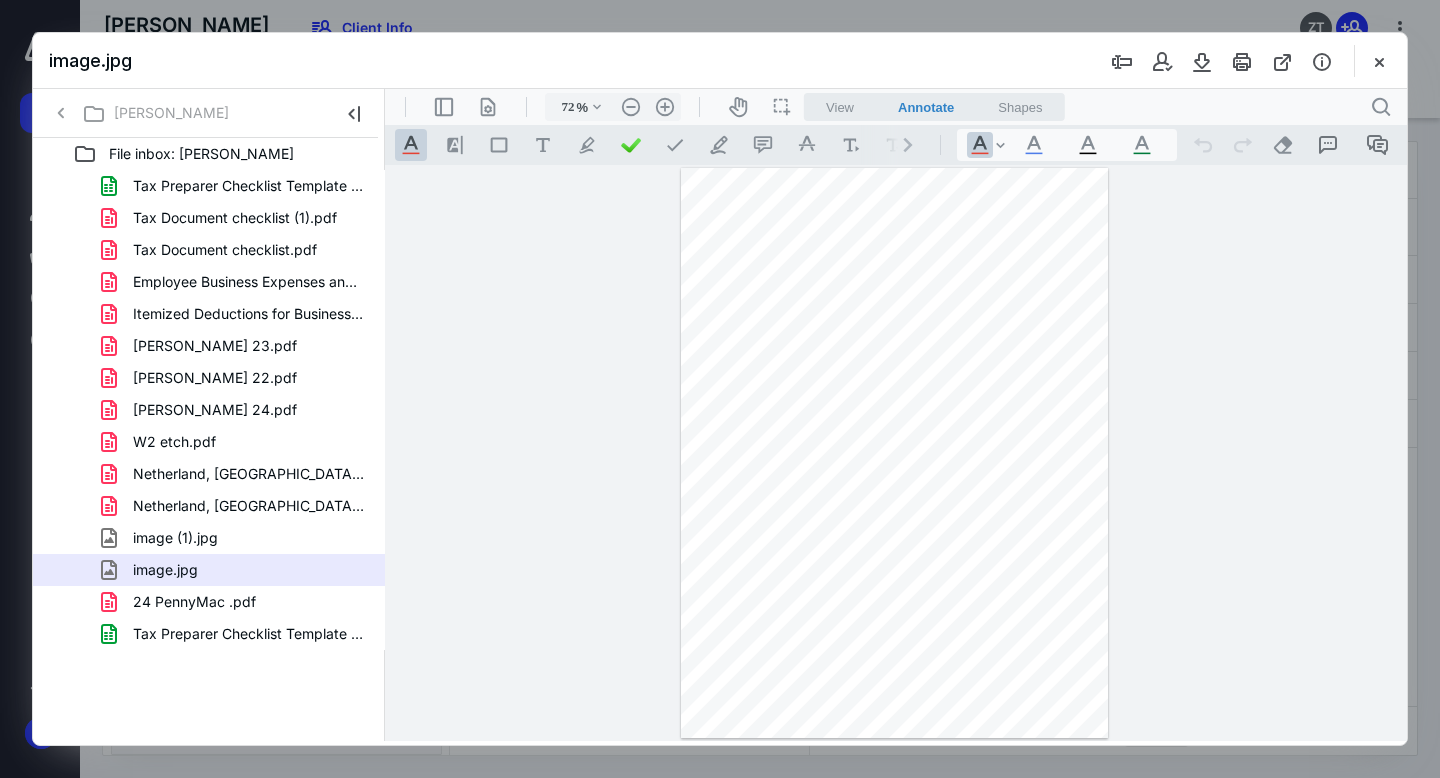 scroll, scrollTop: 0, scrollLeft: 0, axis: both 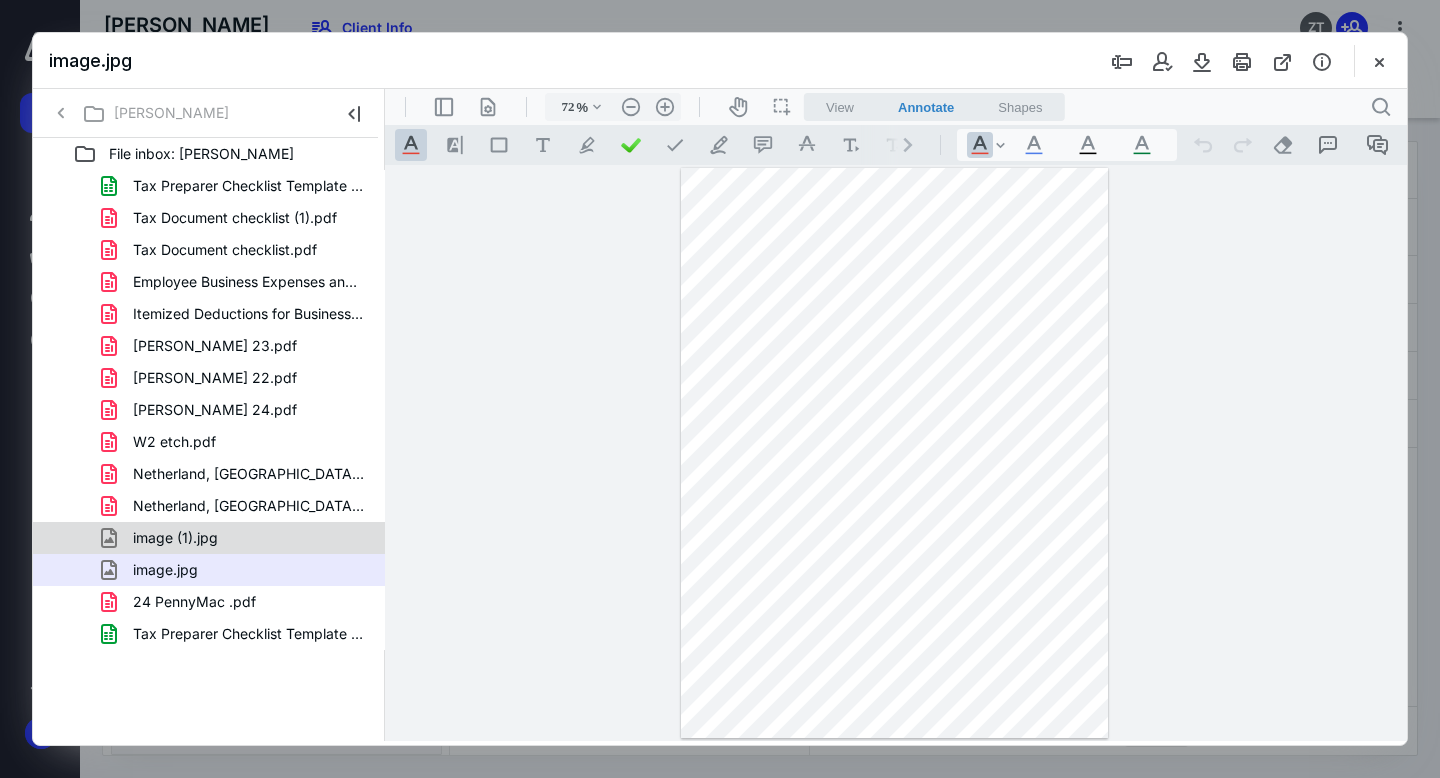 click on "image (1).jpg" at bounding box center [237, 538] 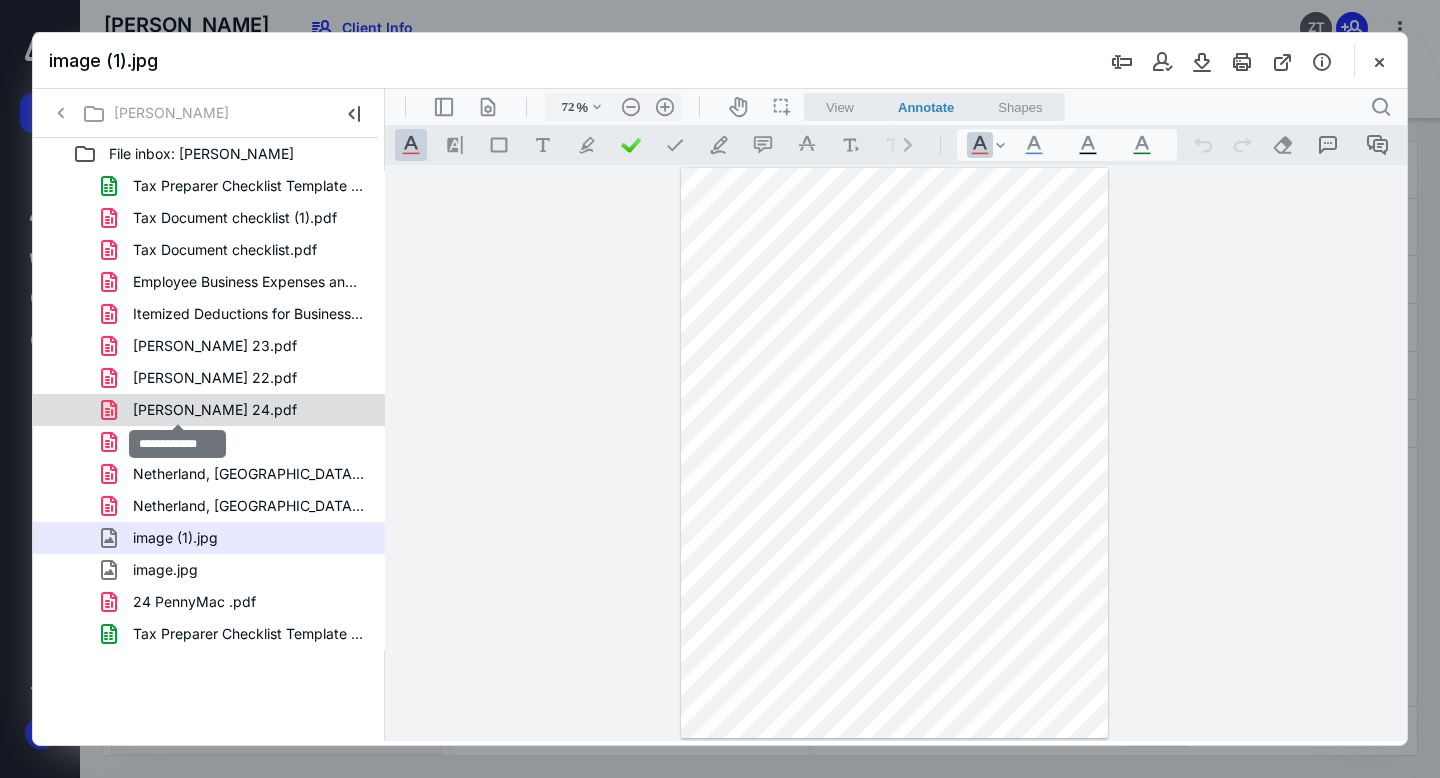 click on "[PERSON_NAME] 24.pdf" at bounding box center (215, 410) 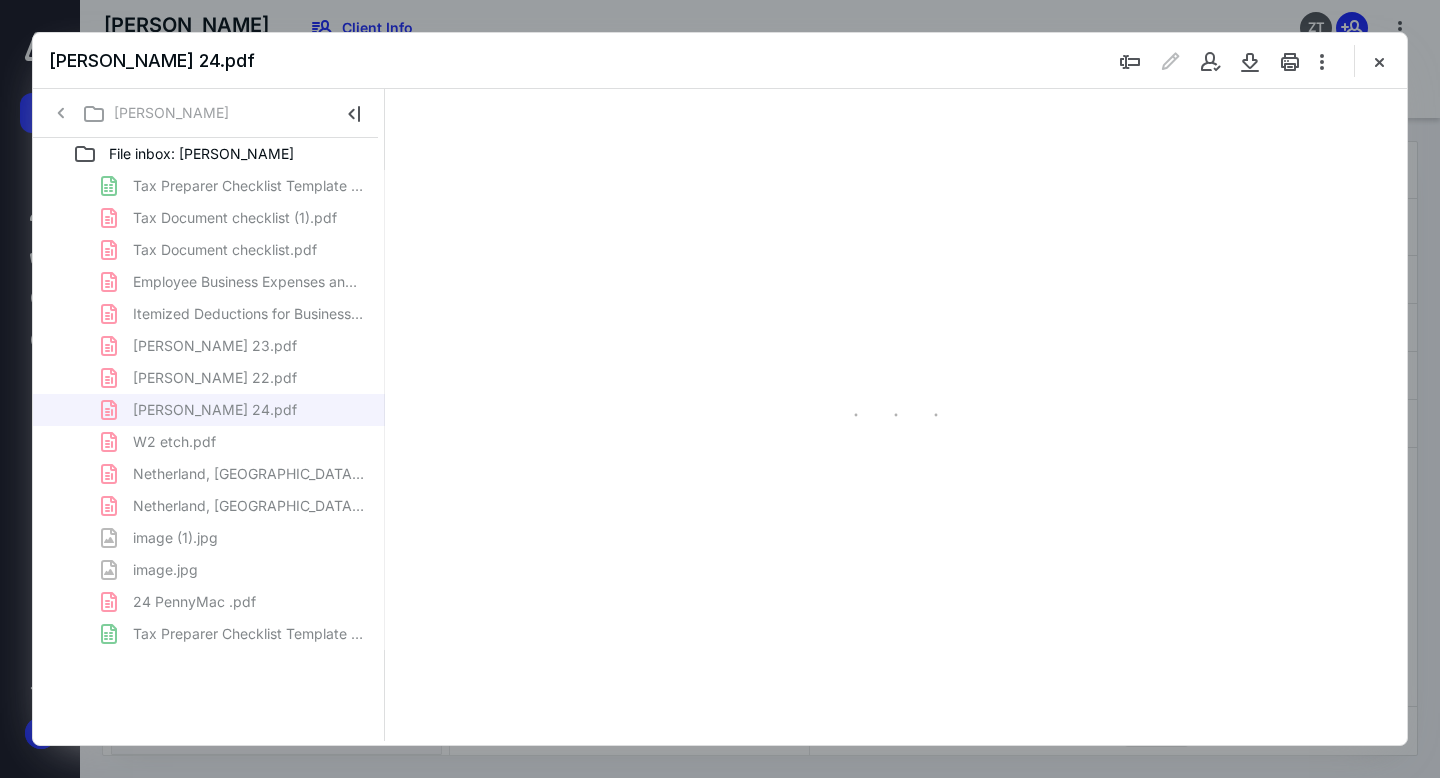 type on "72" 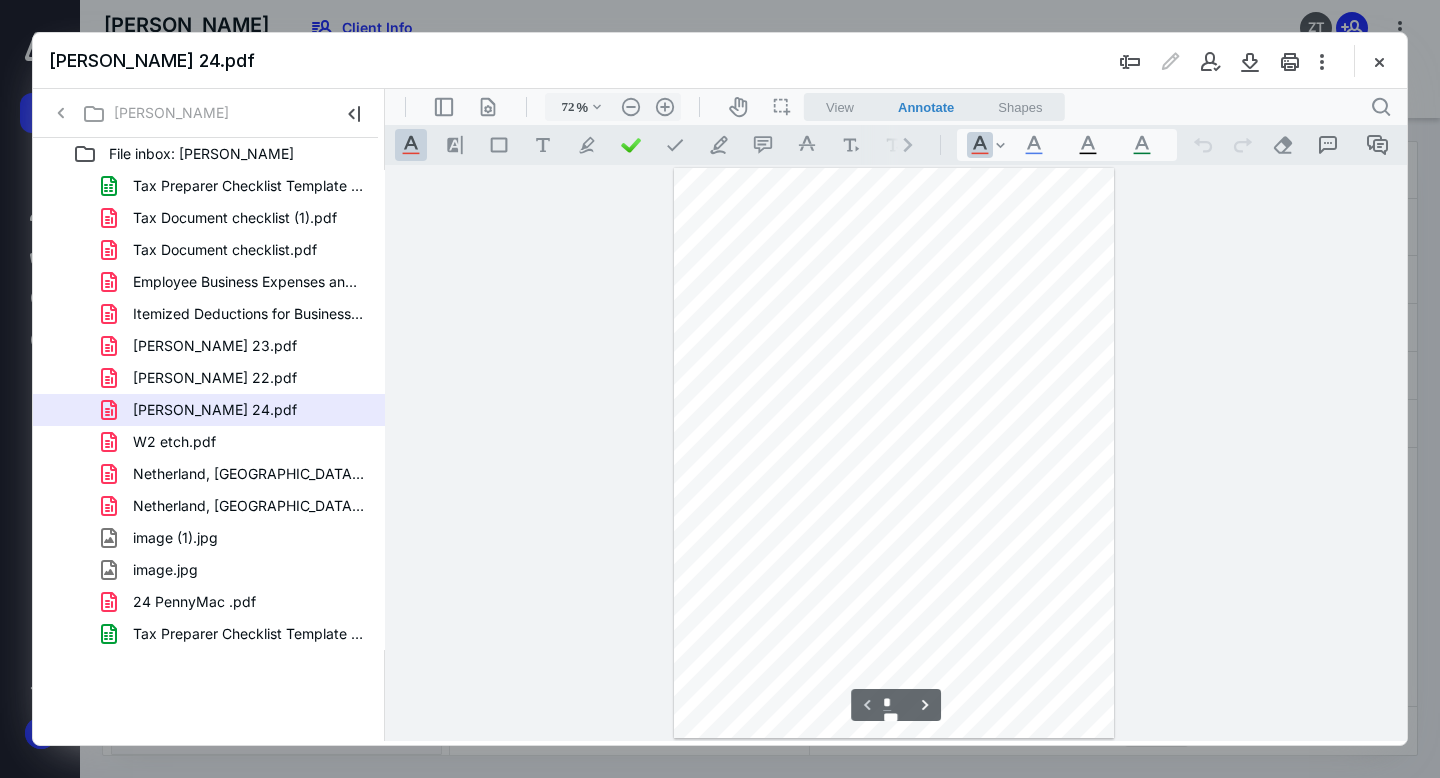 scroll, scrollTop: 79, scrollLeft: 0, axis: vertical 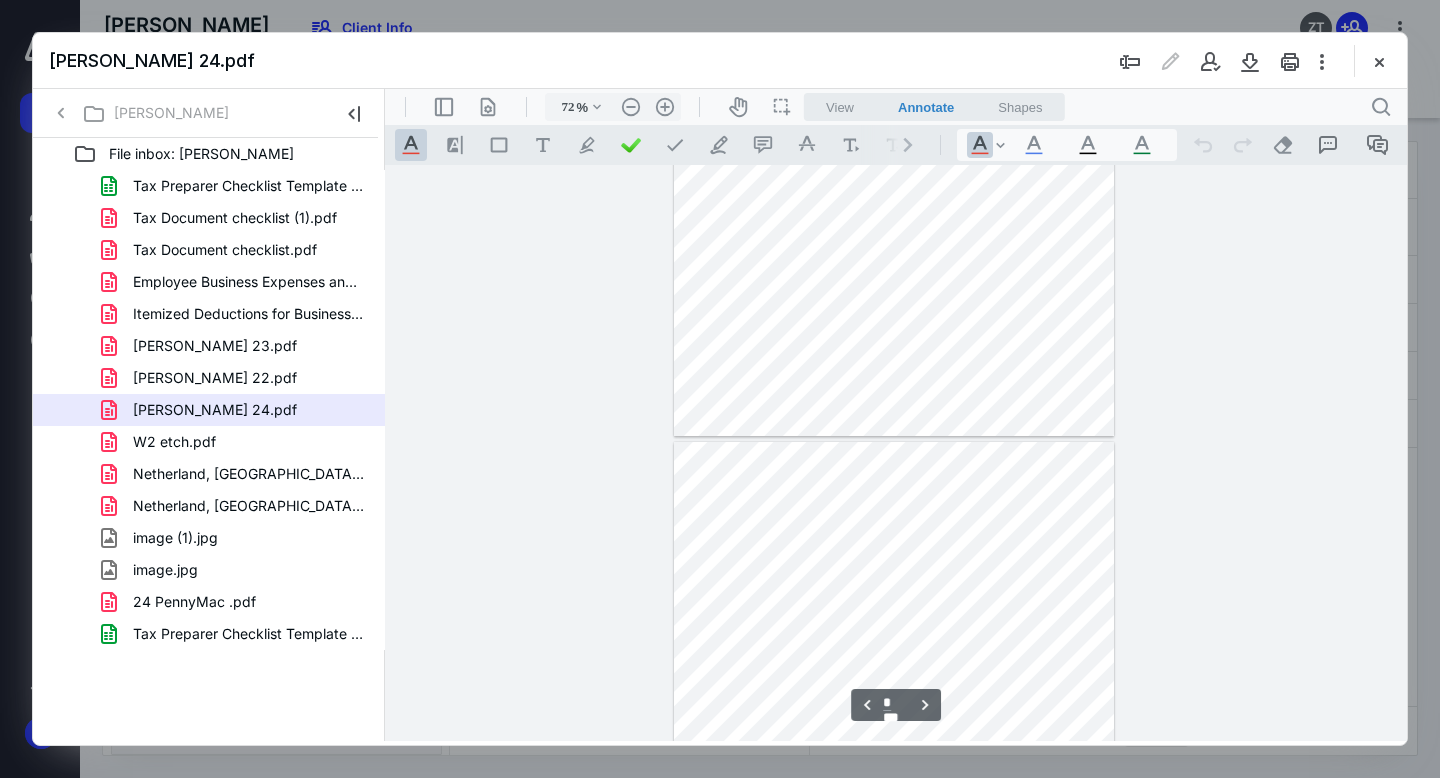 type on "*" 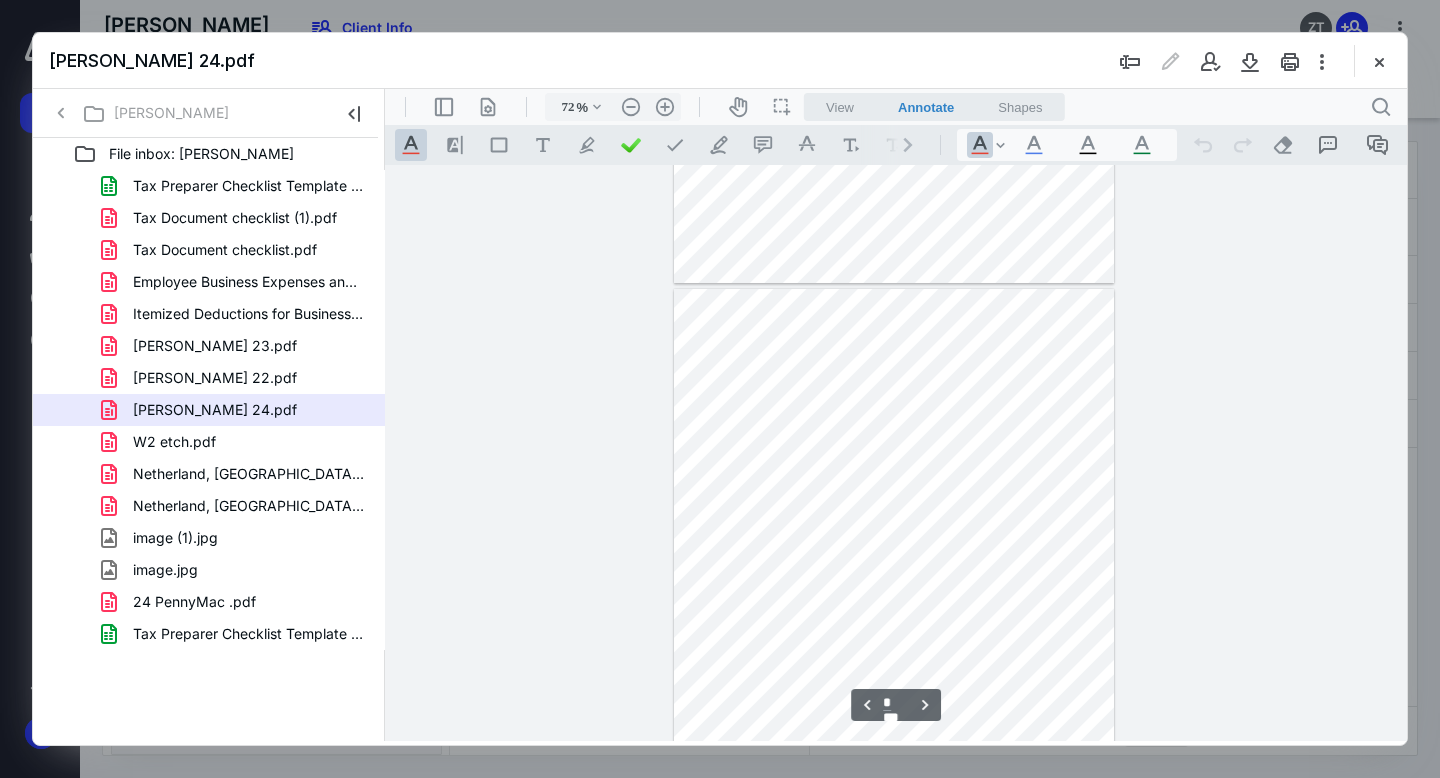 scroll, scrollTop: 2206, scrollLeft: 0, axis: vertical 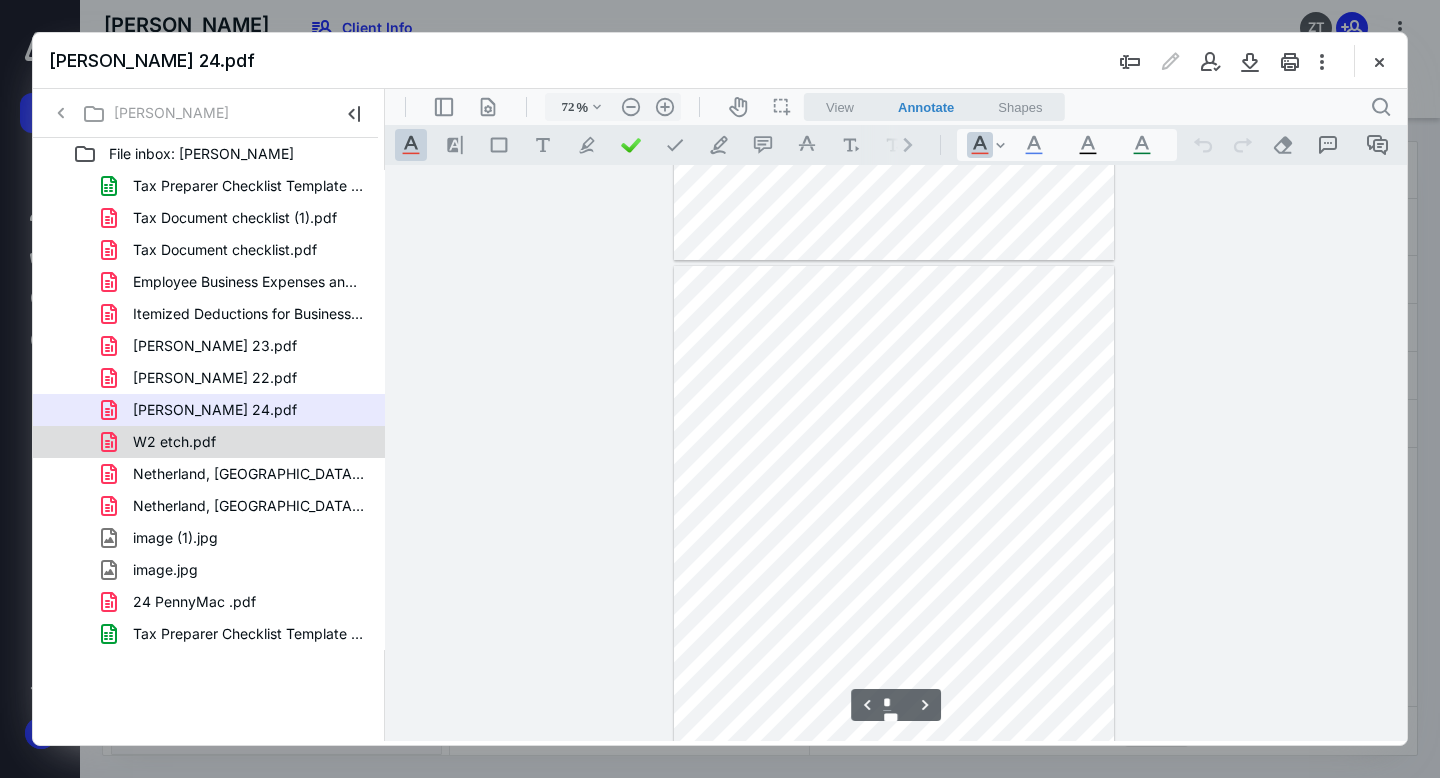 click on "W2 etch.pdf" at bounding box center (162, 442) 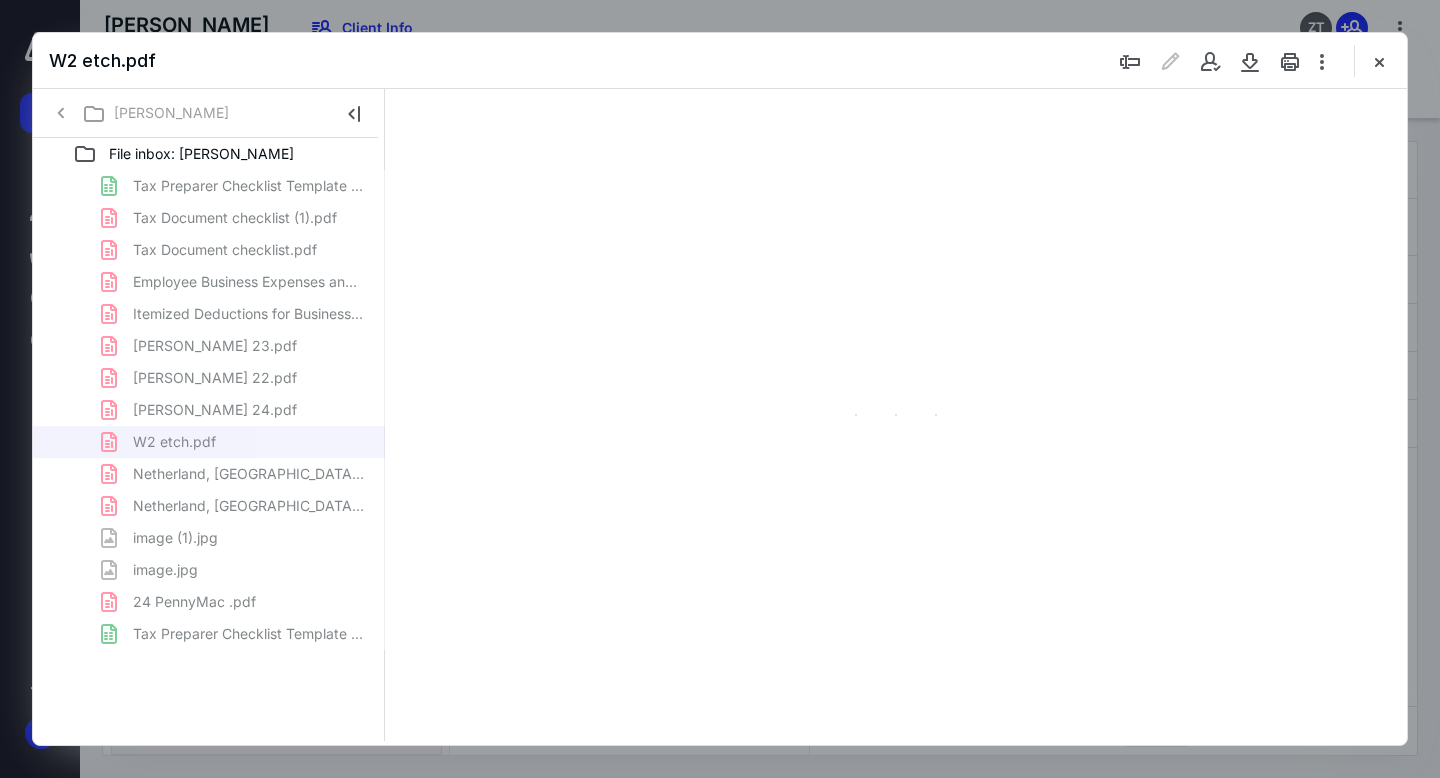 scroll, scrollTop: 0, scrollLeft: 0, axis: both 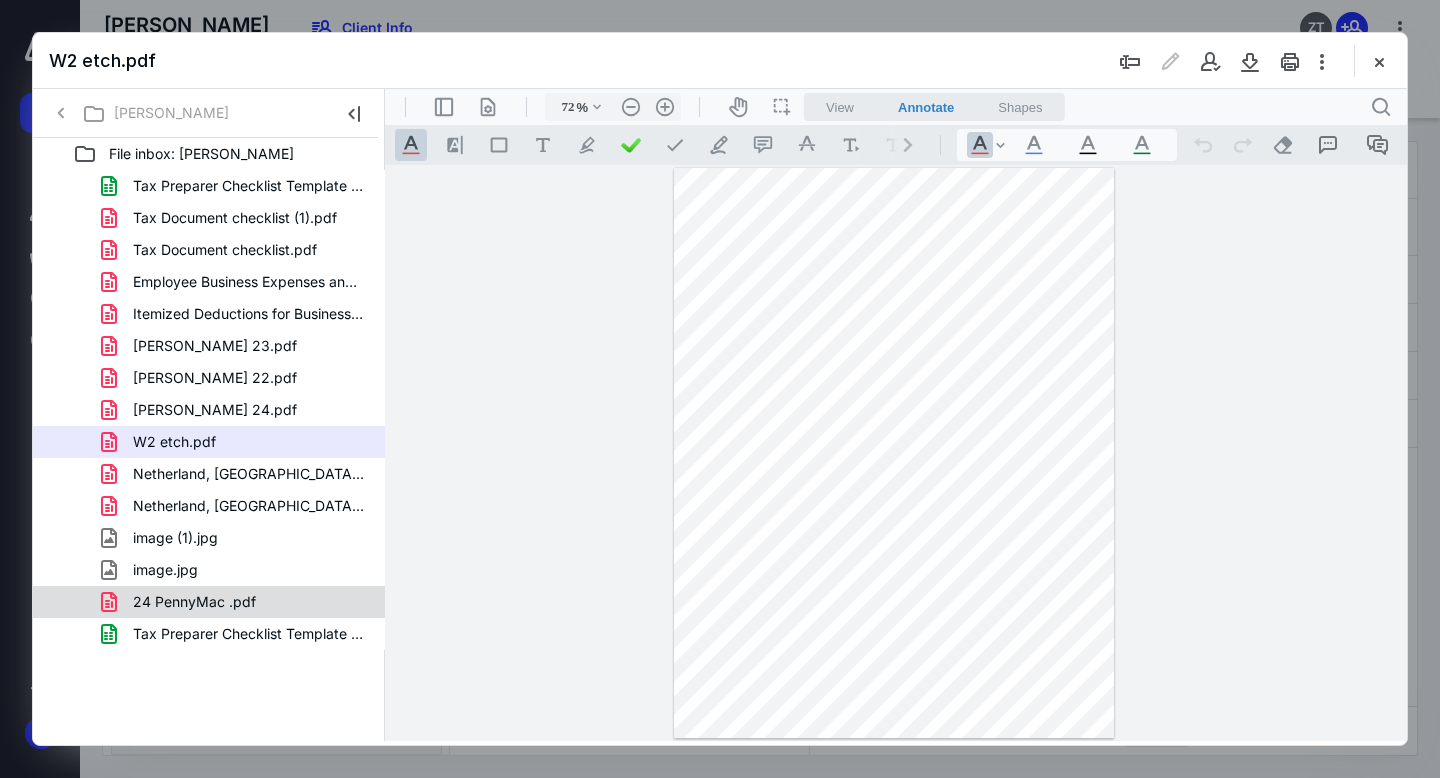 click on "24 PennyMac .pdf" at bounding box center [237, 602] 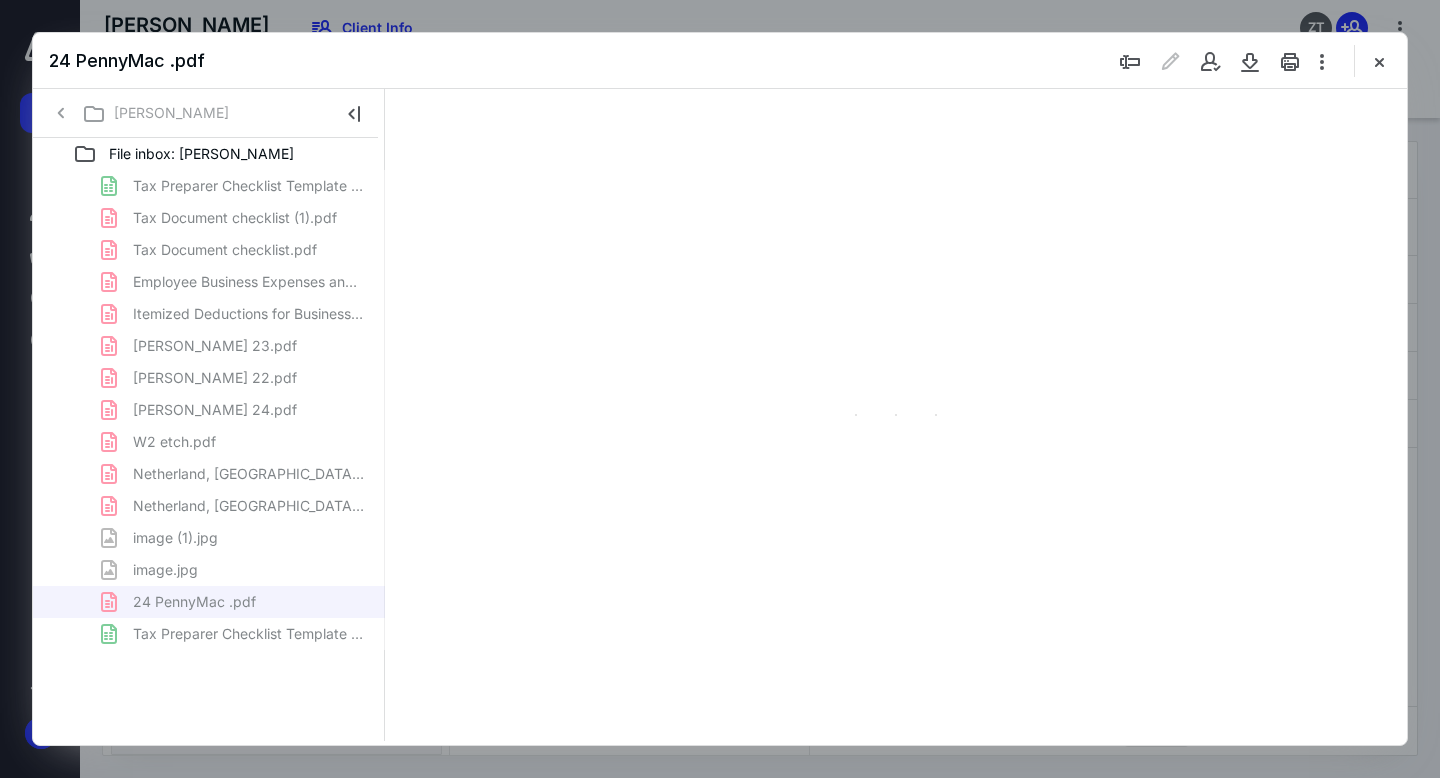 type on "72" 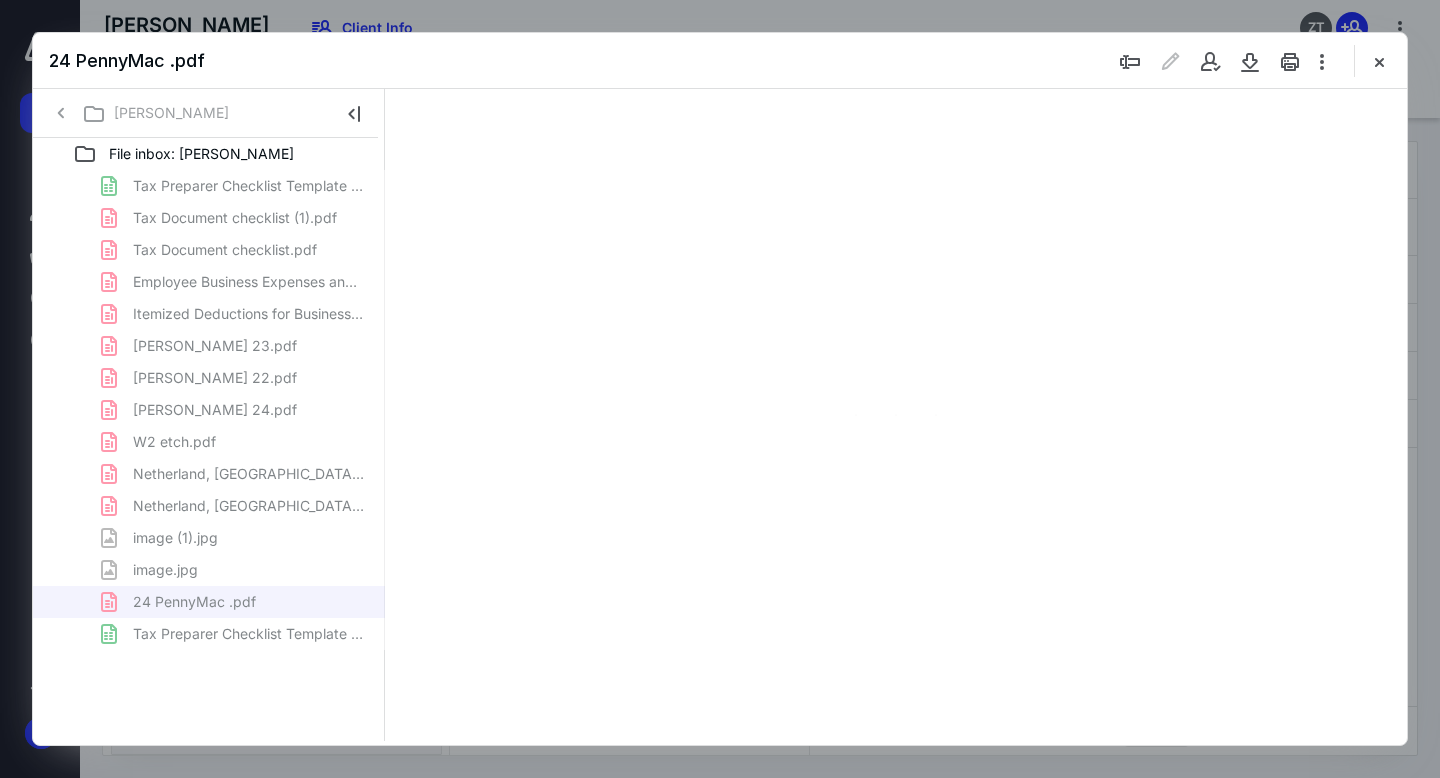 scroll, scrollTop: 79, scrollLeft: 0, axis: vertical 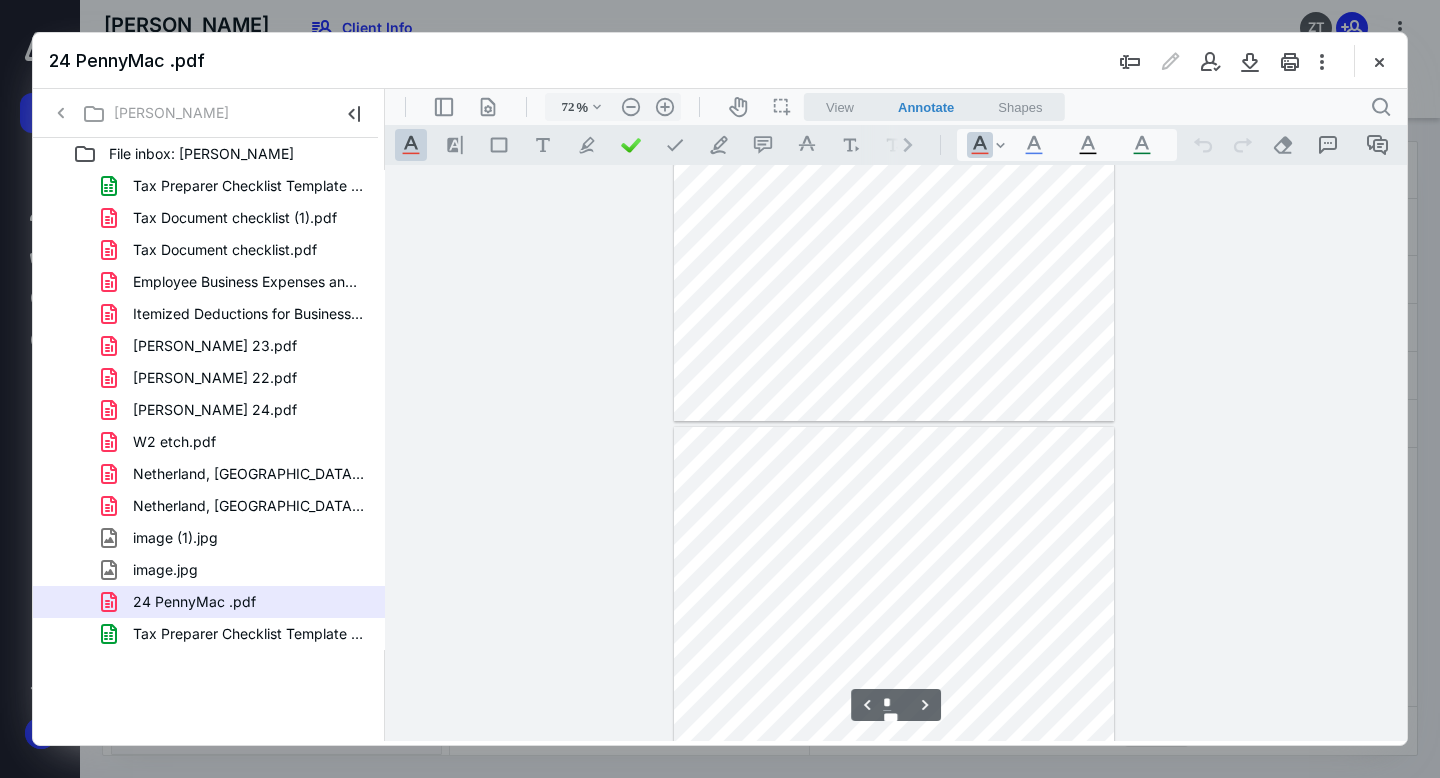 type on "*" 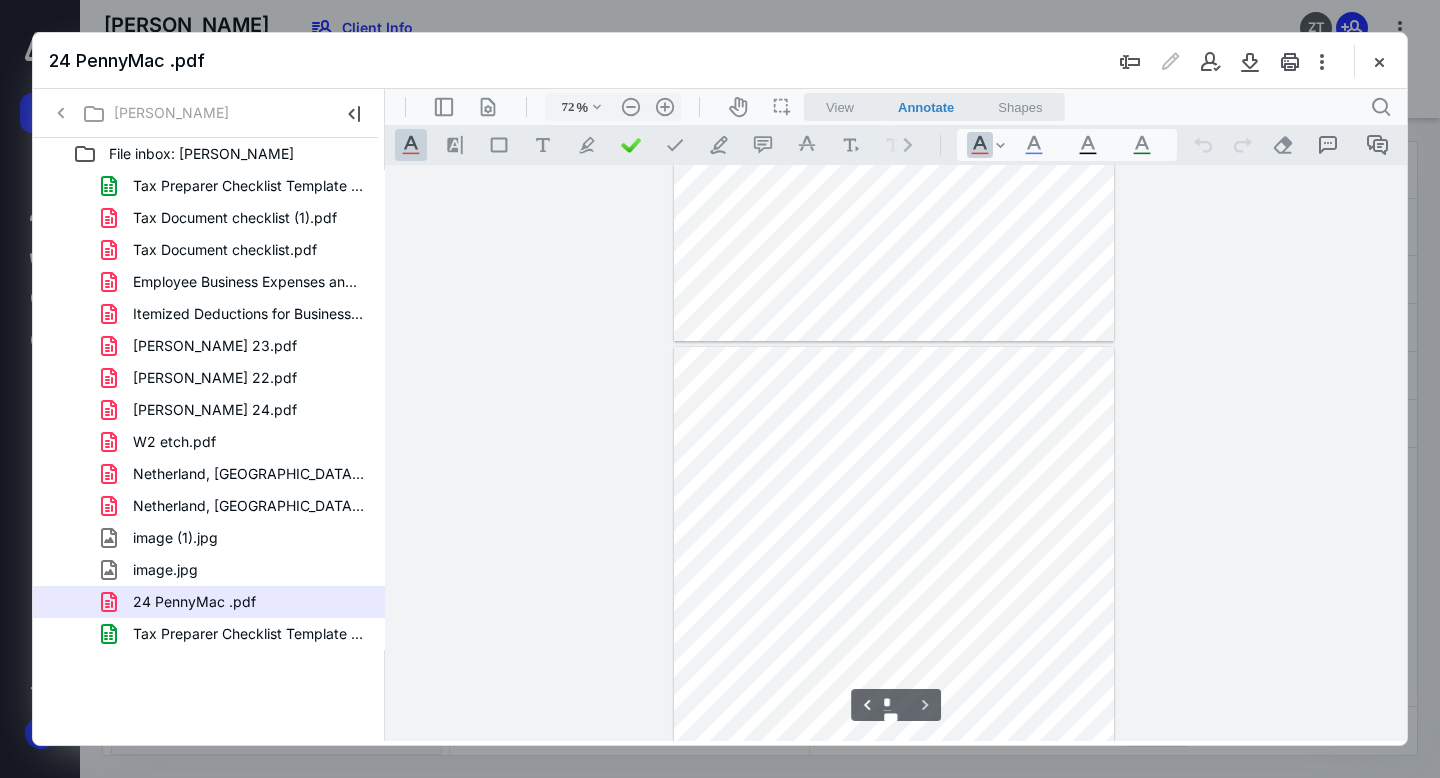 scroll, scrollTop: 4032, scrollLeft: 0, axis: vertical 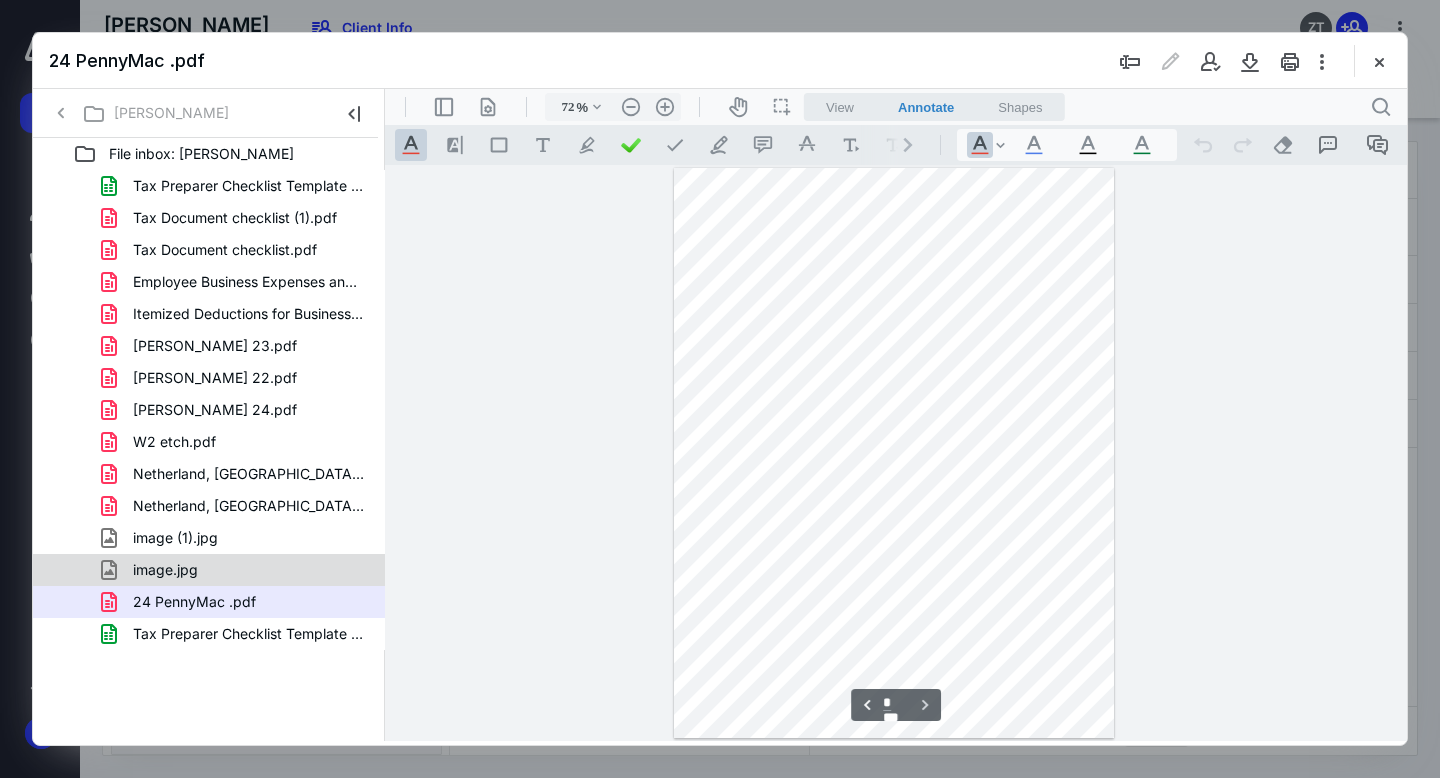 click on "image.jpg" at bounding box center [237, 570] 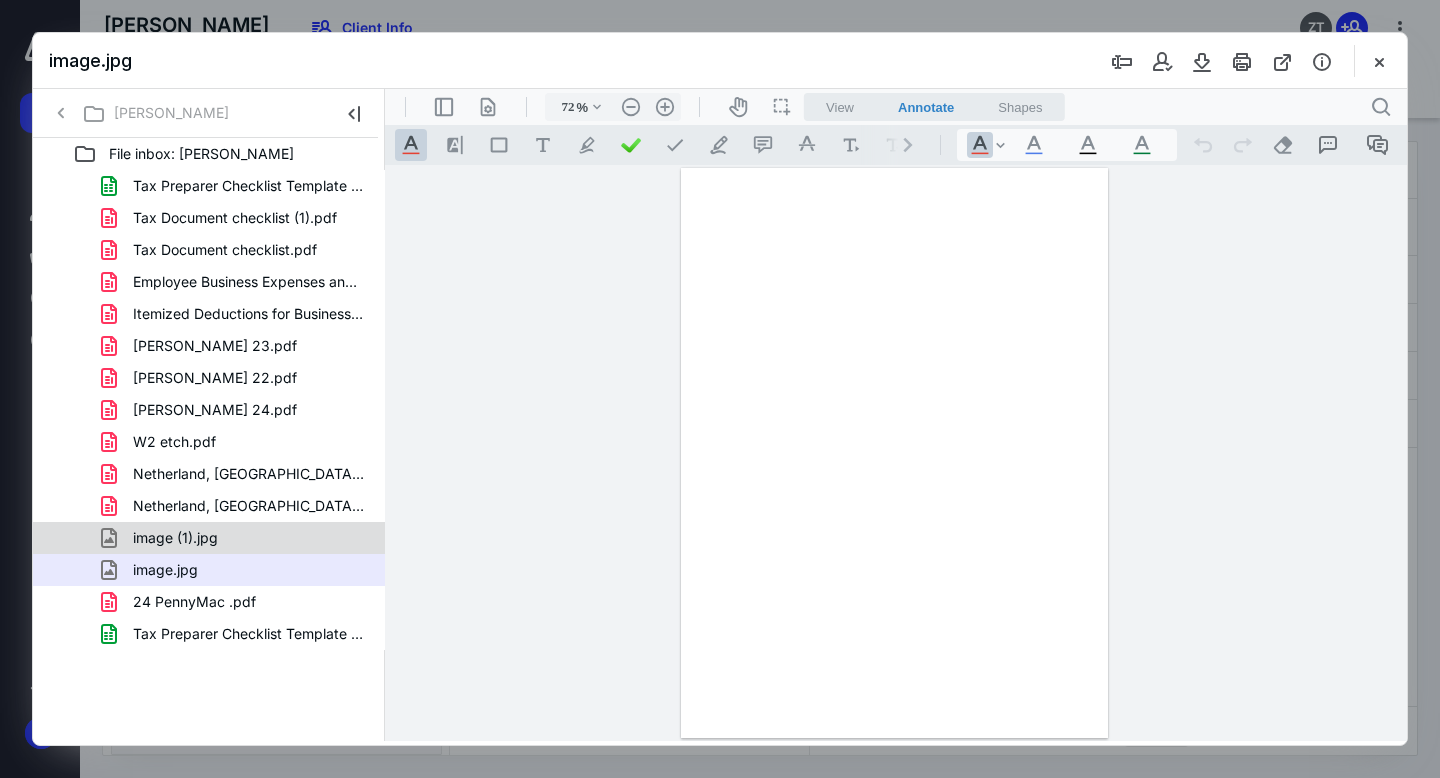 scroll, scrollTop: 0, scrollLeft: 0, axis: both 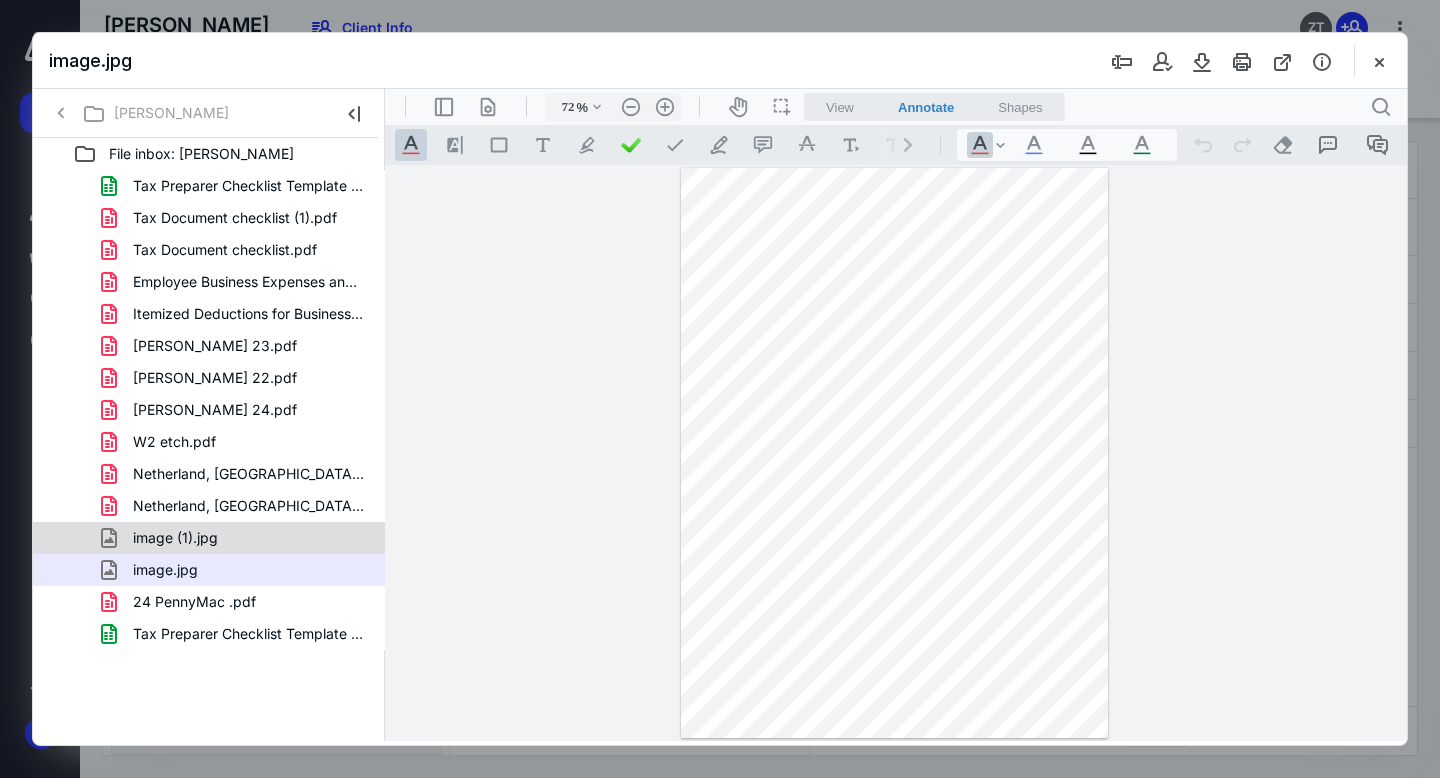 click on "image (1).jpg" at bounding box center (237, 538) 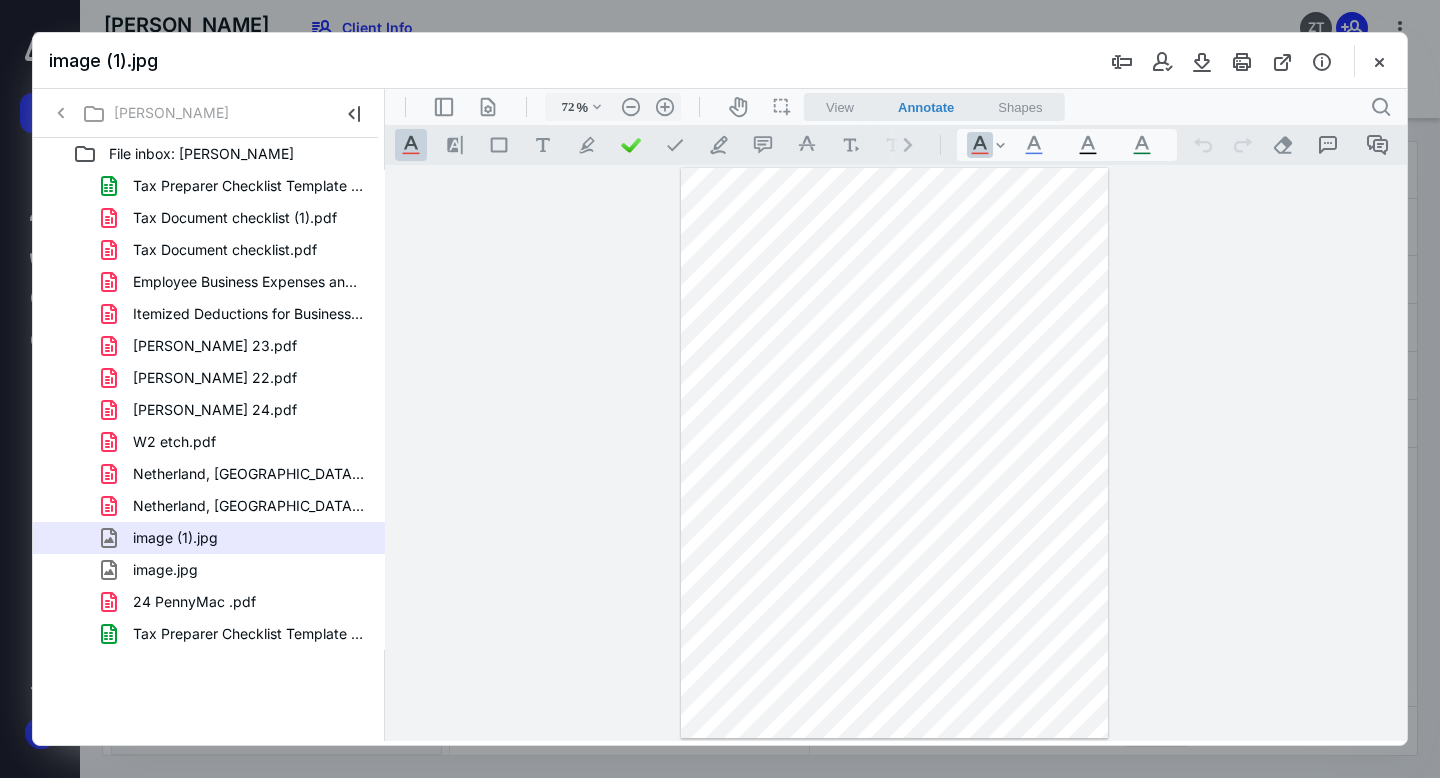 click on "[PERSON_NAME] 23.pdf" at bounding box center (215, 346) 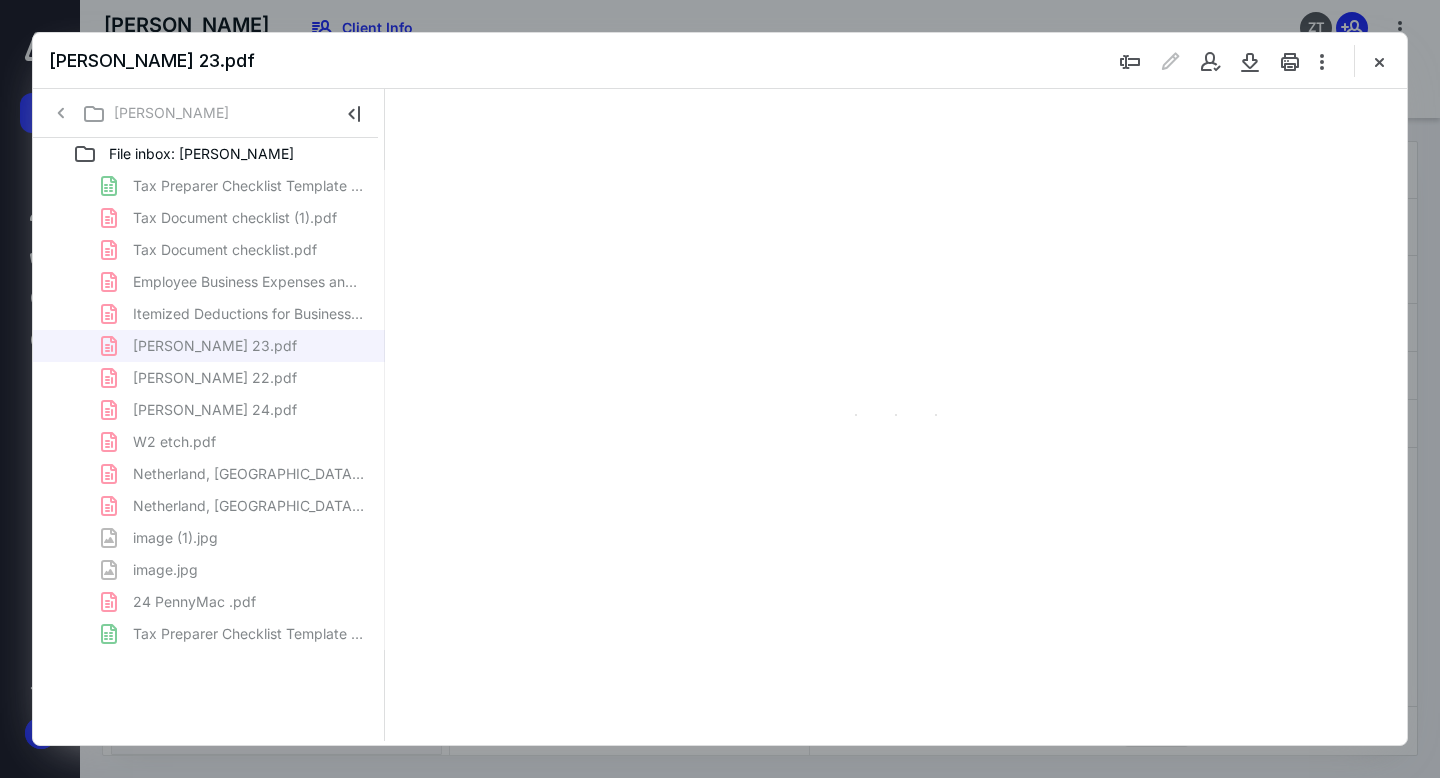 type on "72" 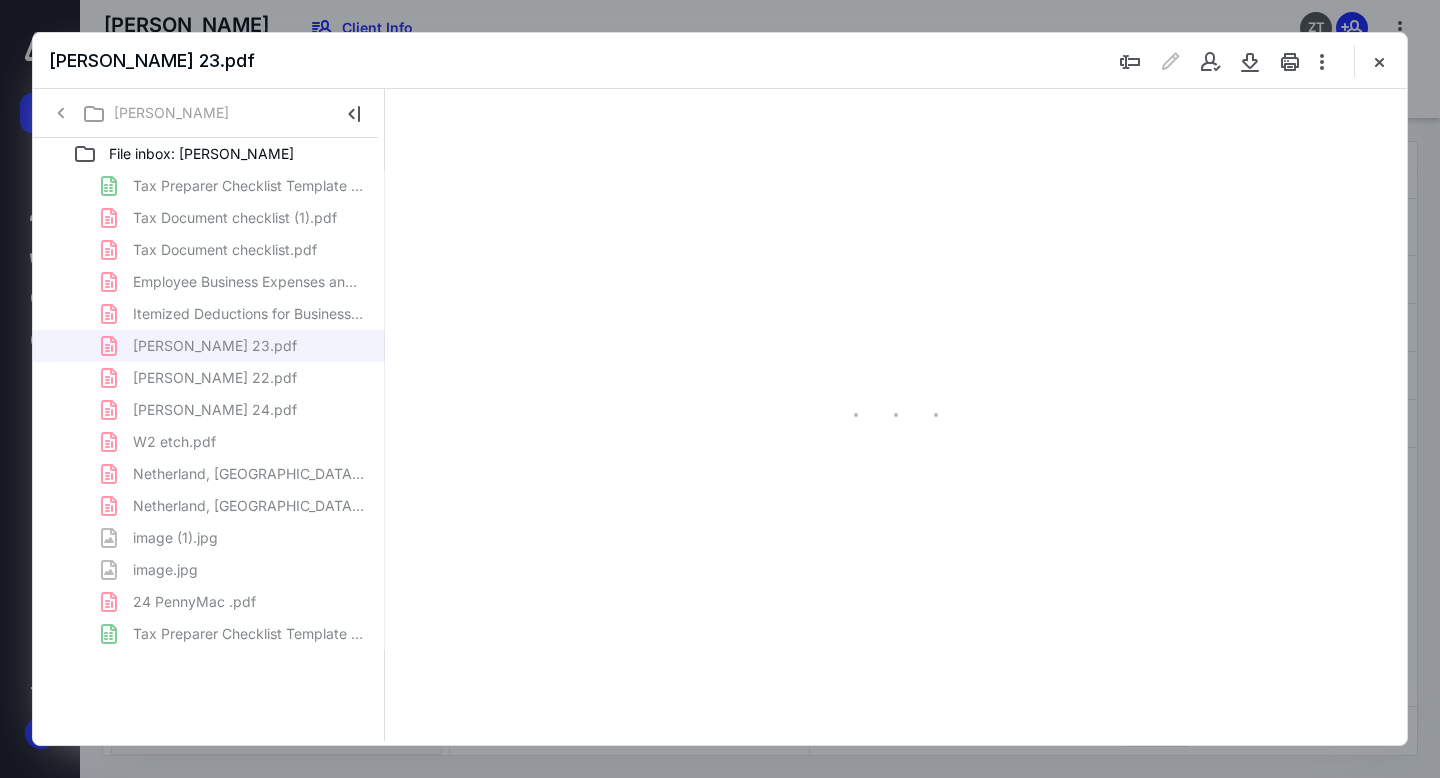 scroll, scrollTop: 79, scrollLeft: 0, axis: vertical 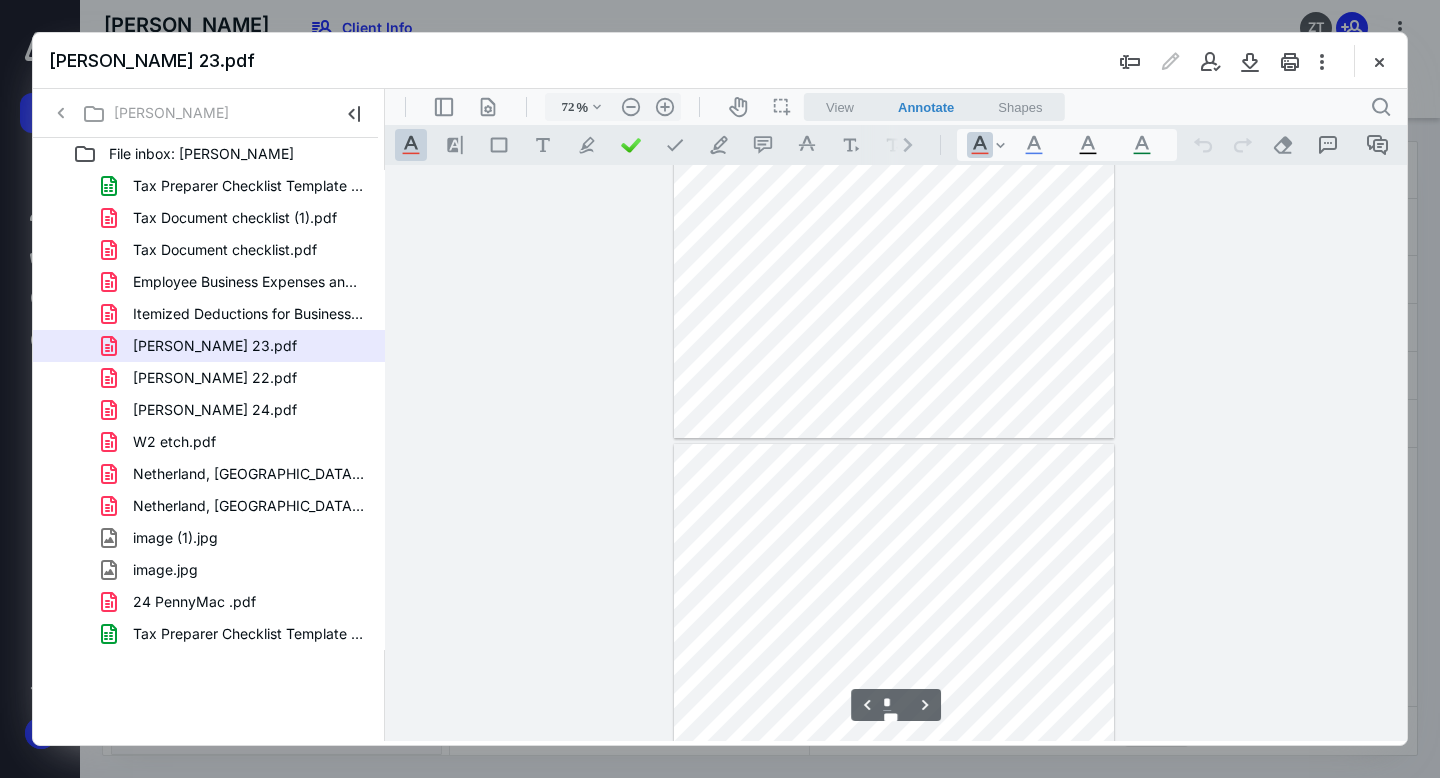 type on "*" 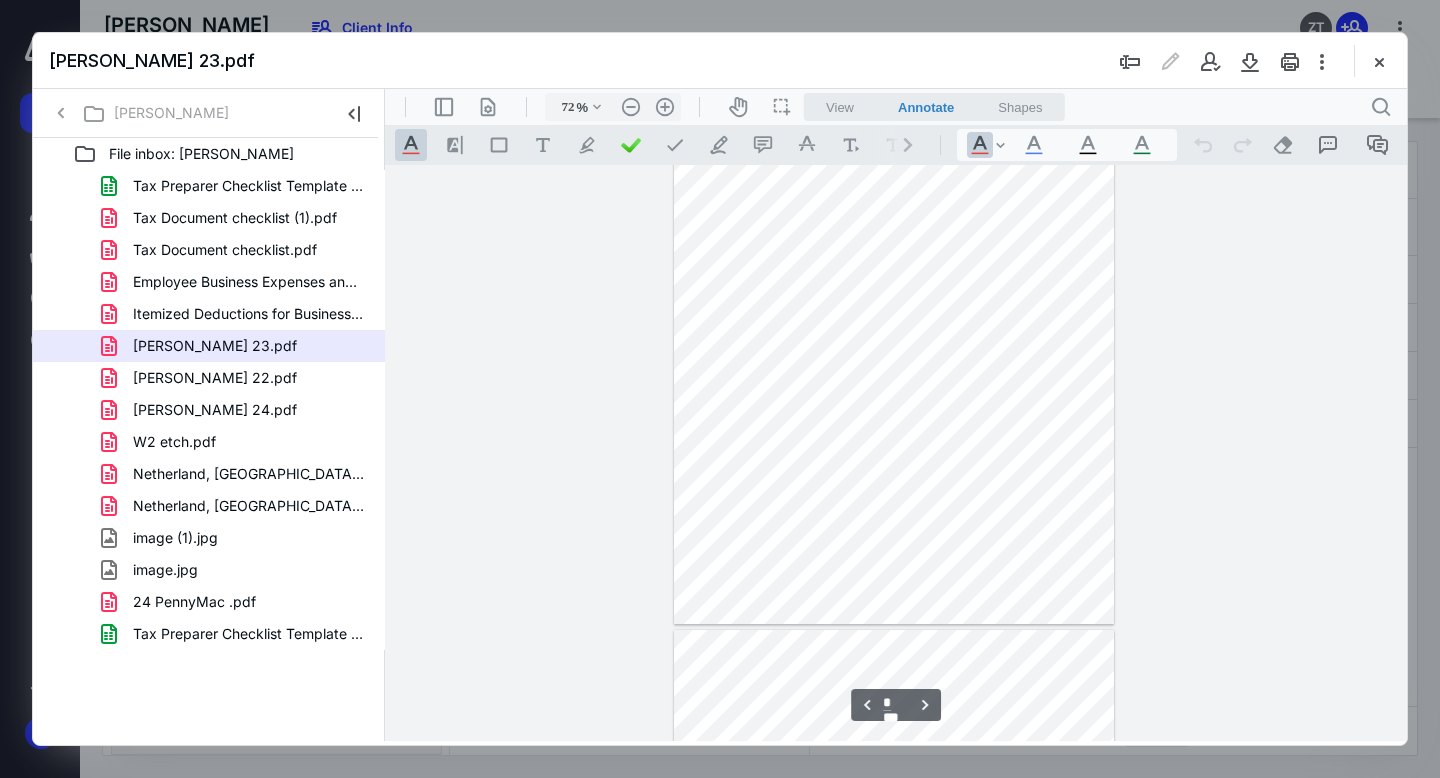 scroll, scrollTop: 2426, scrollLeft: 0, axis: vertical 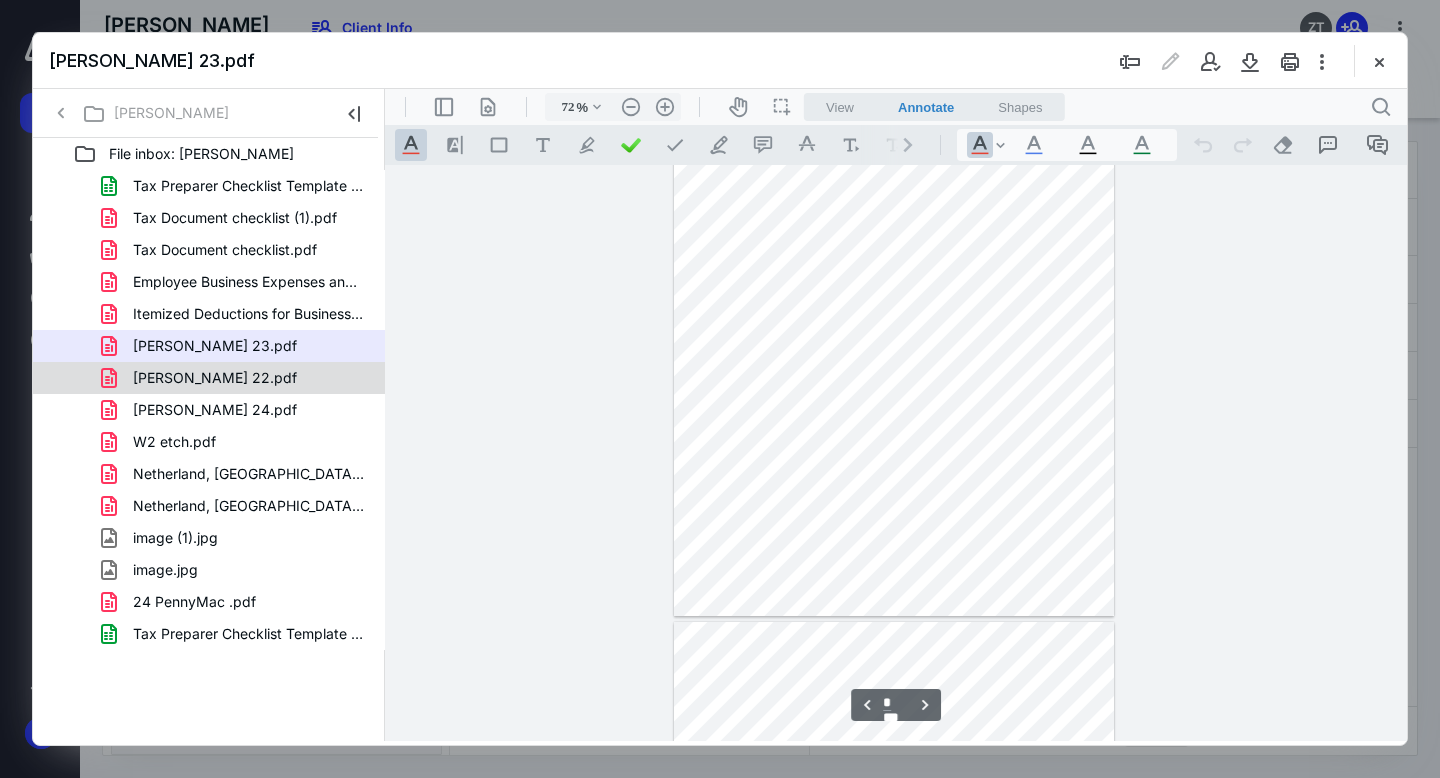 click on "[PERSON_NAME] 22.pdf" at bounding box center (237, 378) 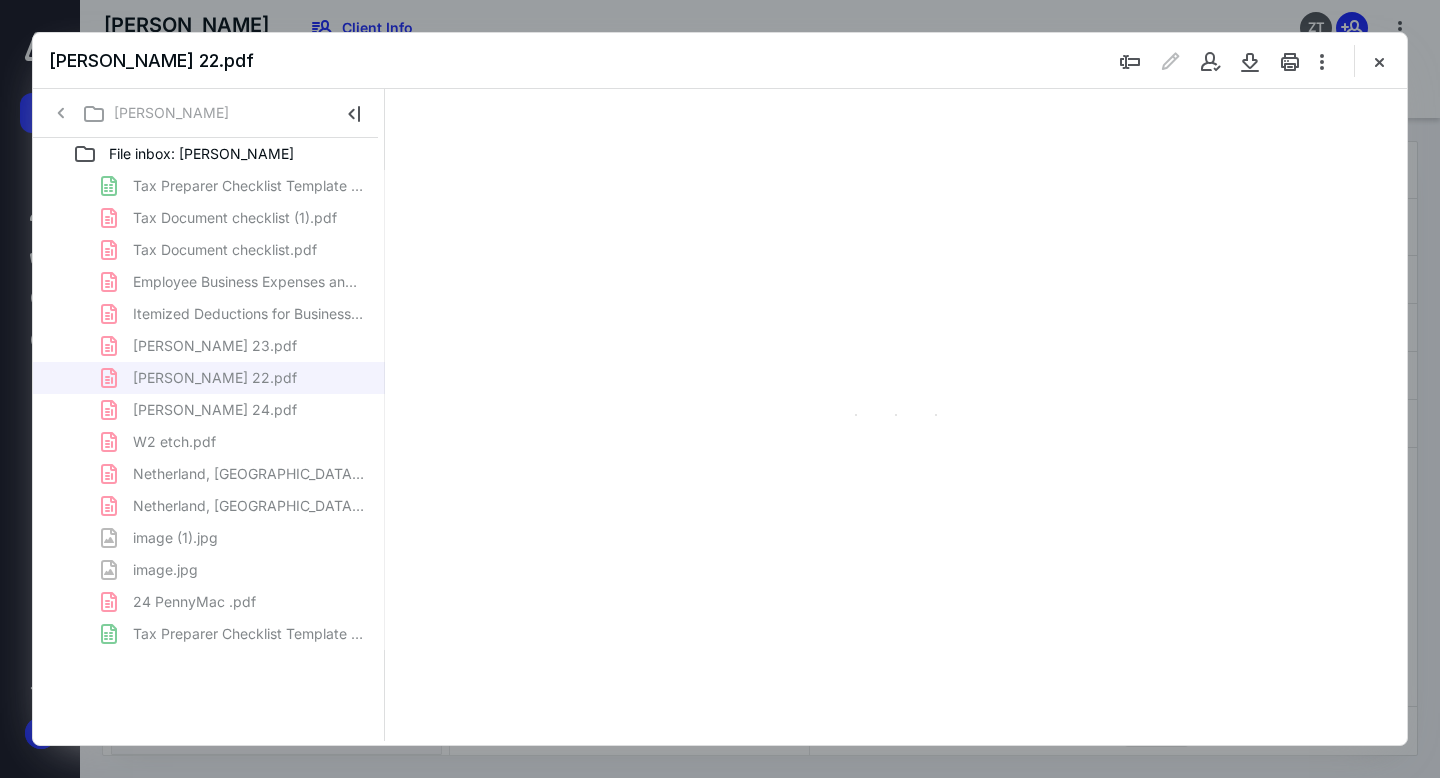 type on "72" 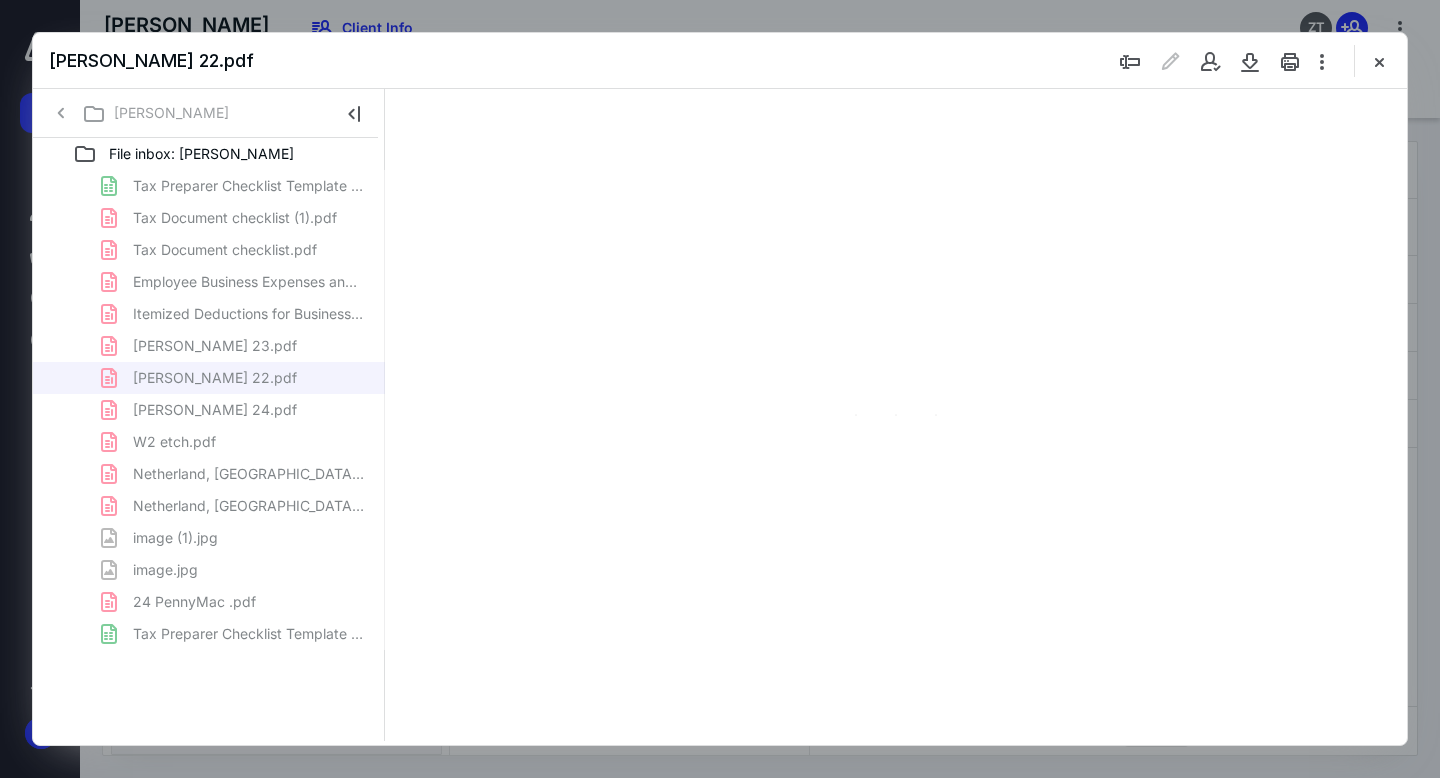 scroll, scrollTop: 79, scrollLeft: 0, axis: vertical 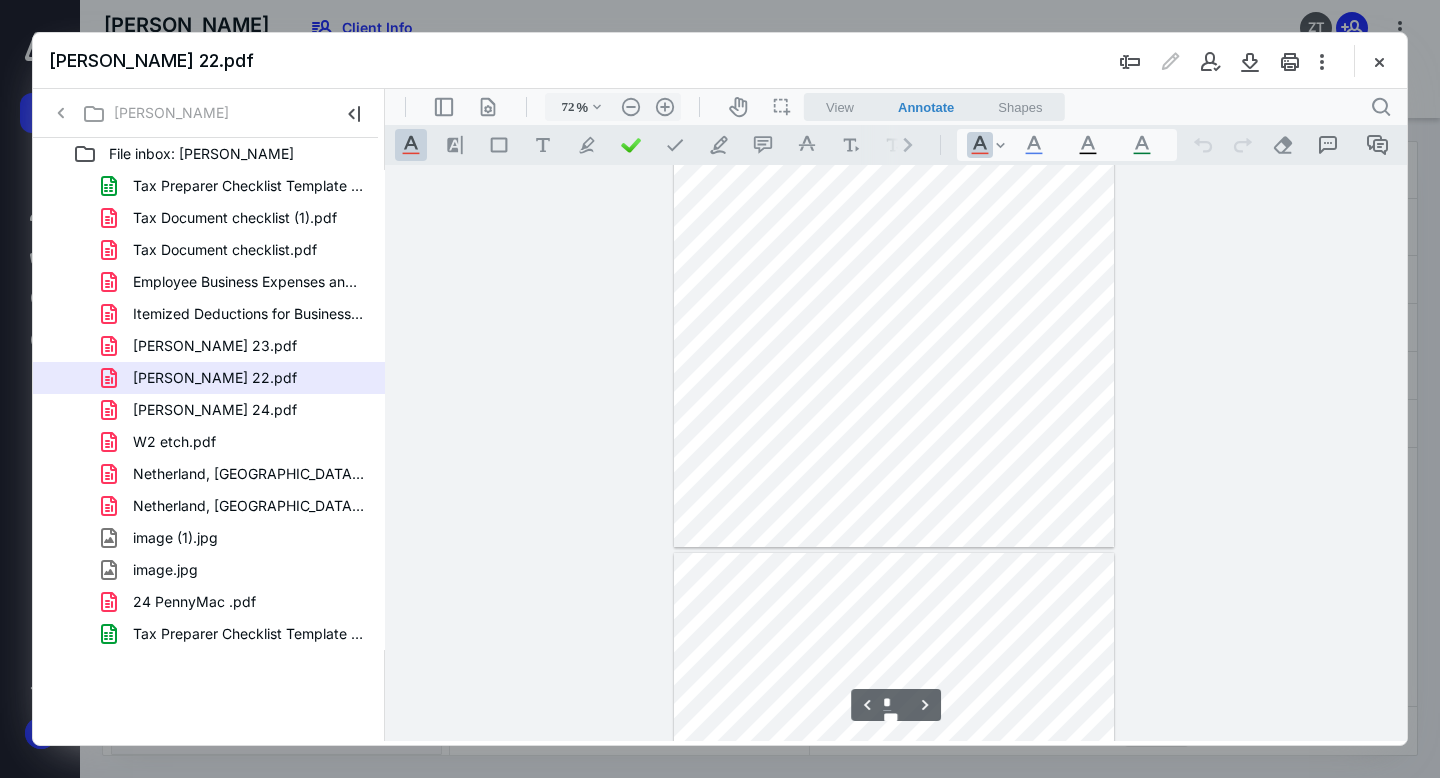 type on "*" 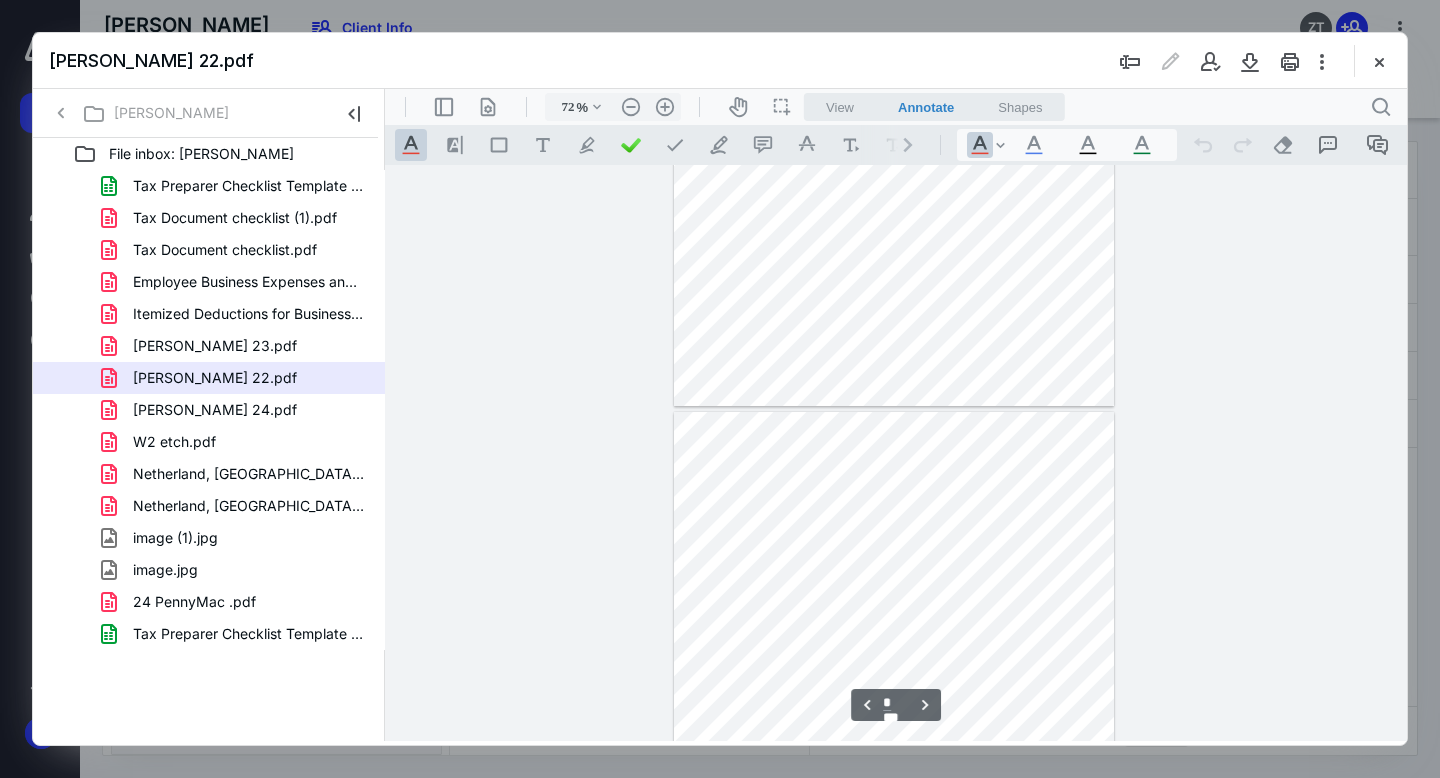 scroll, scrollTop: 2083, scrollLeft: 0, axis: vertical 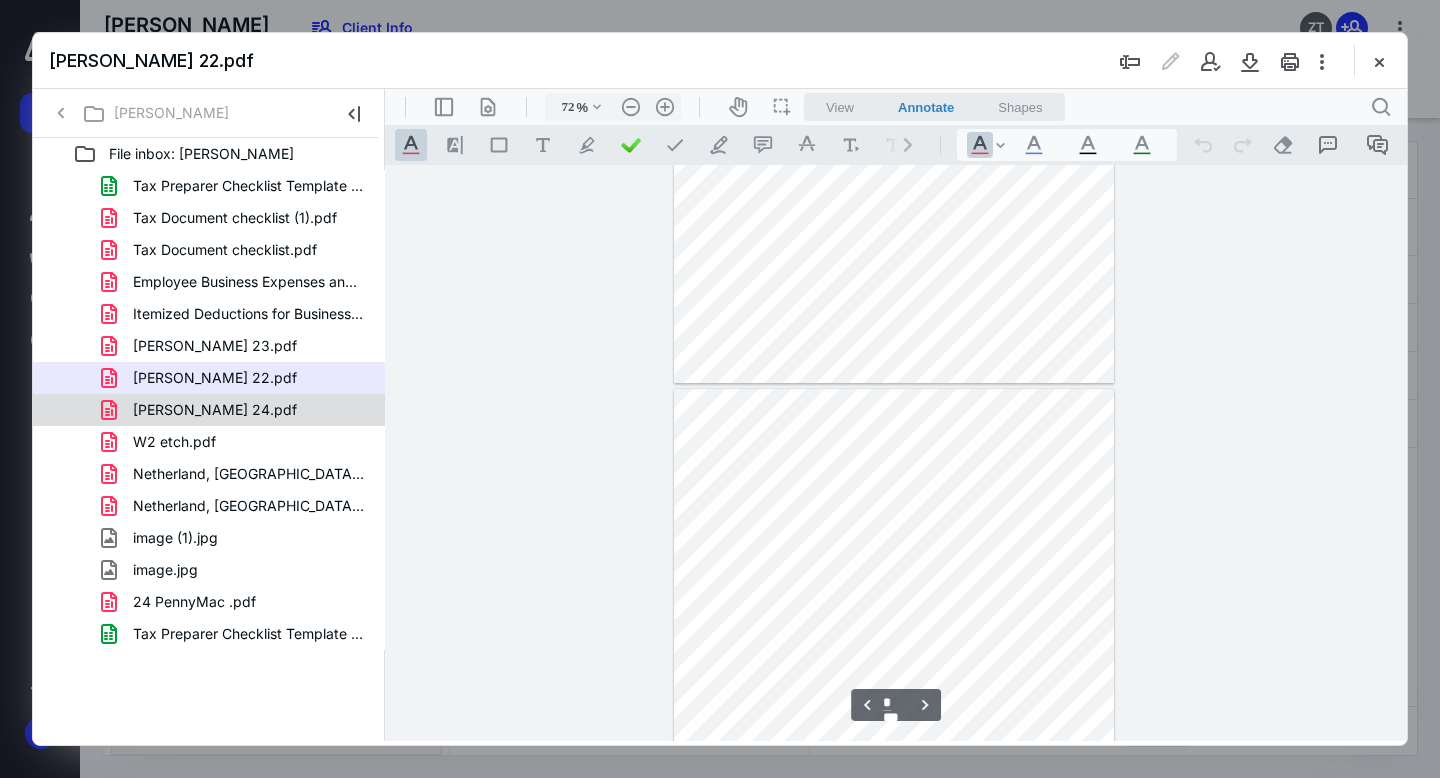 click on "[PERSON_NAME] 24.pdf" at bounding box center (237, 410) 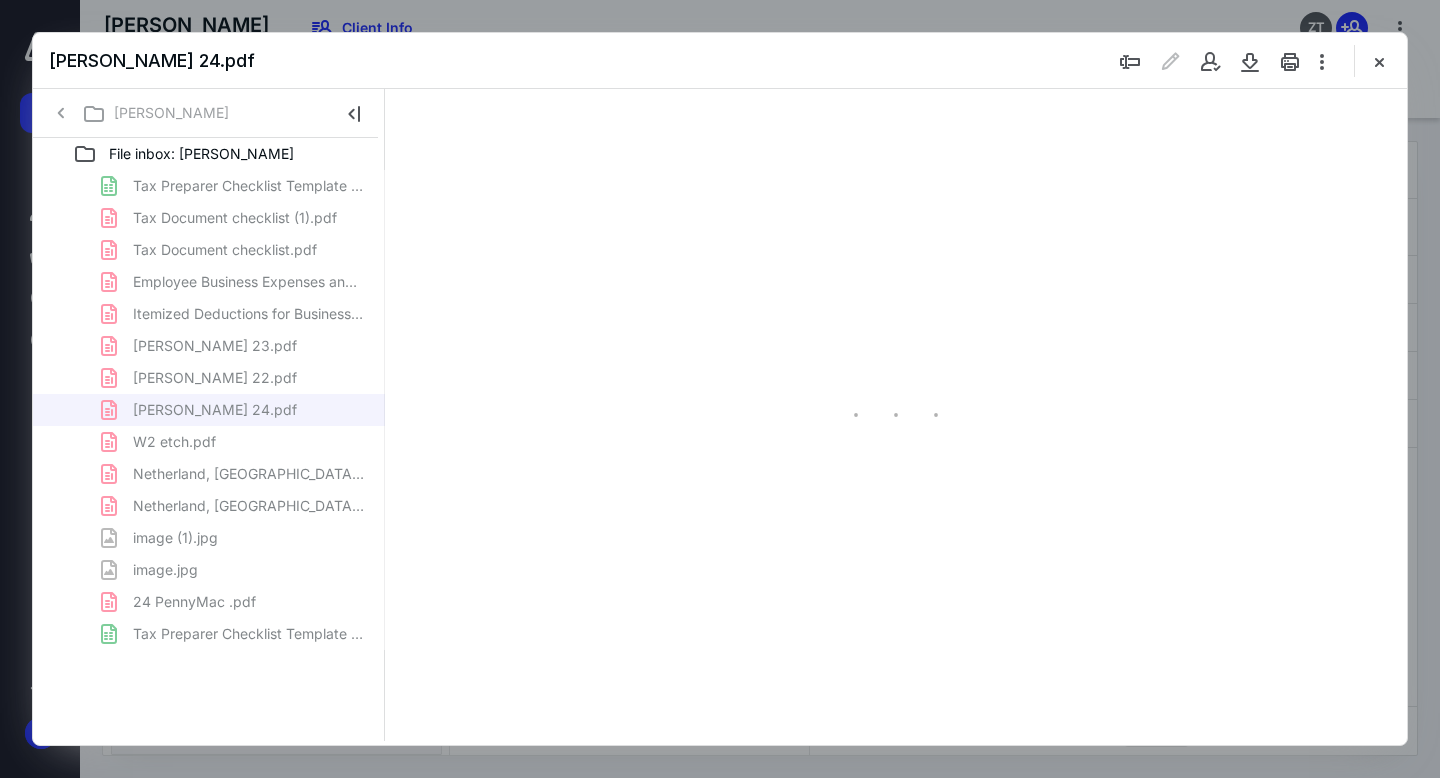 type on "72" 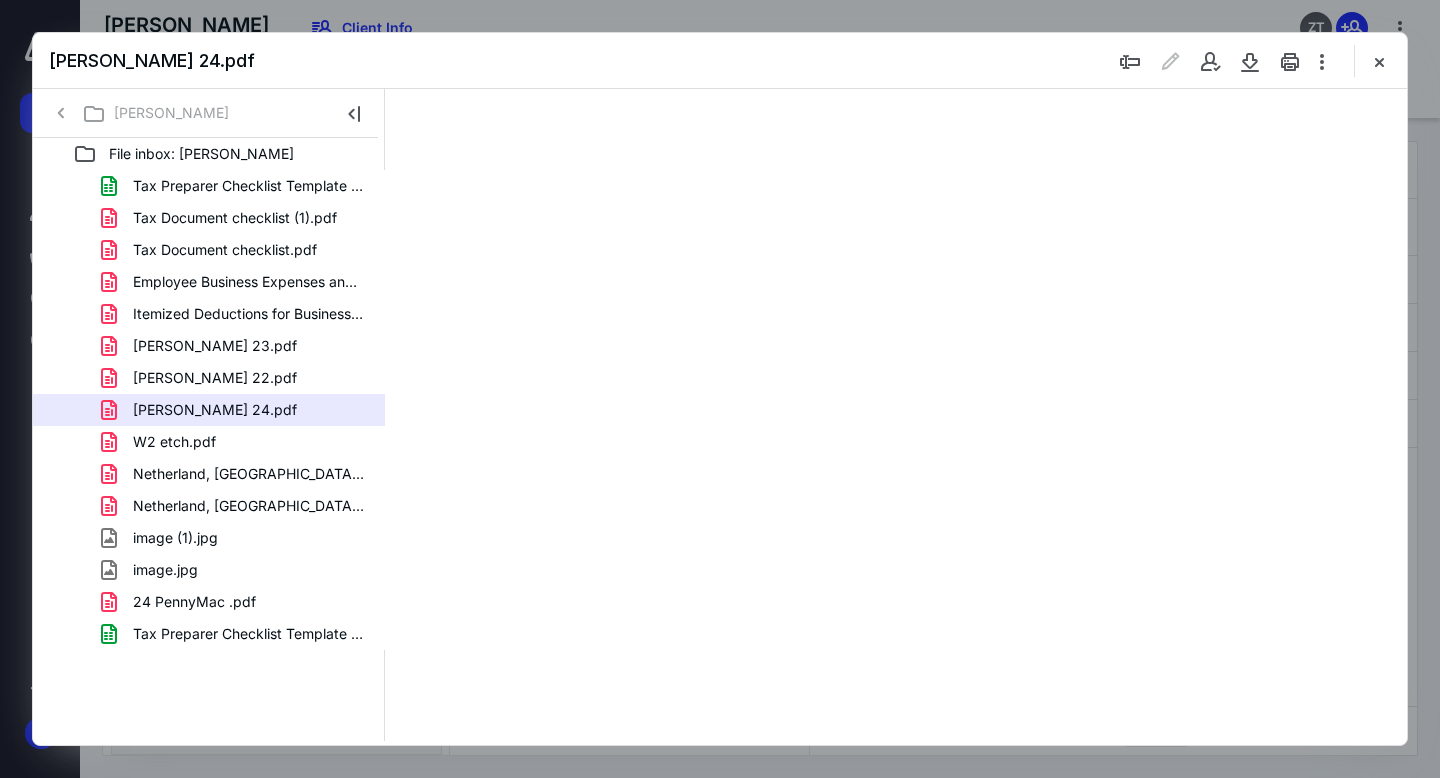 scroll, scrollTop: 79, scrollLeft: 0, axis: vertical 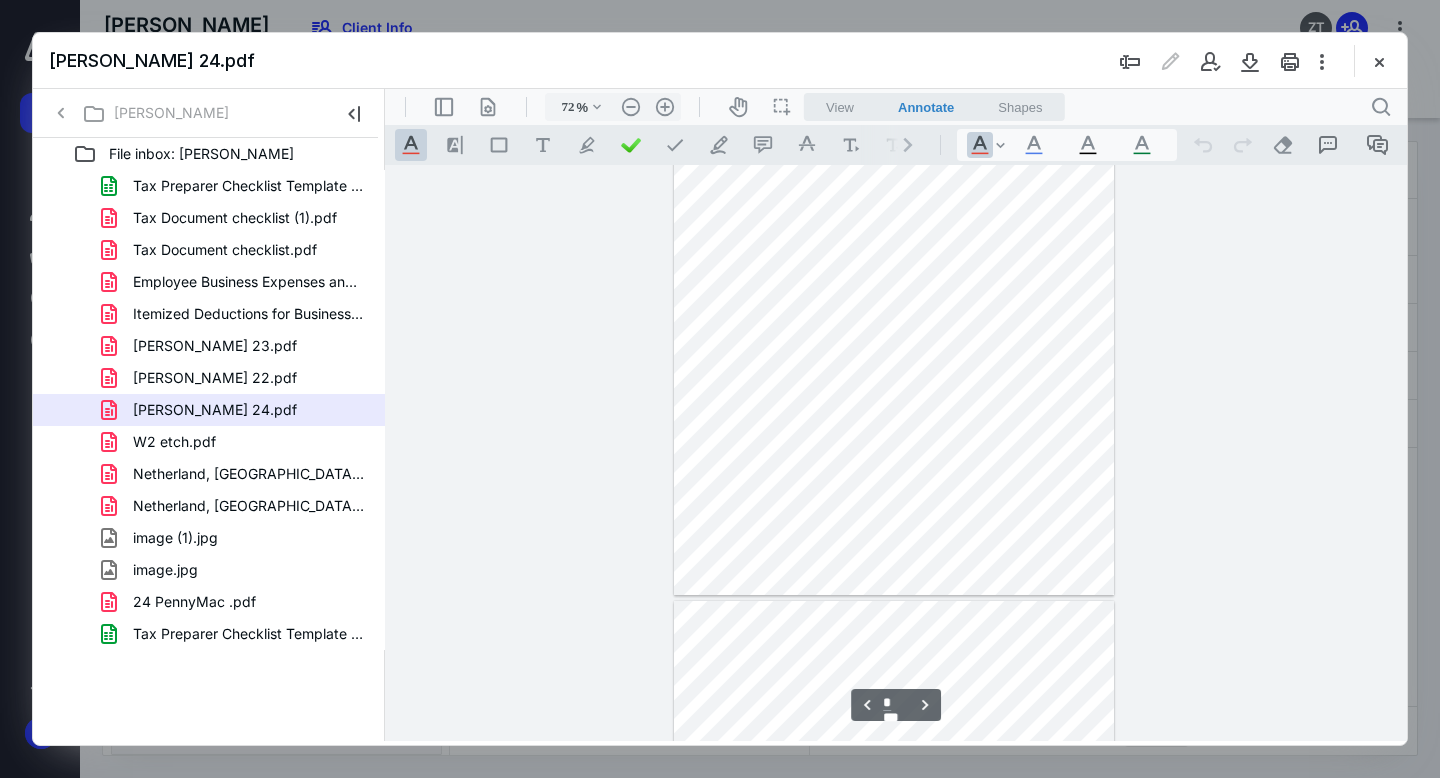 type on "*" 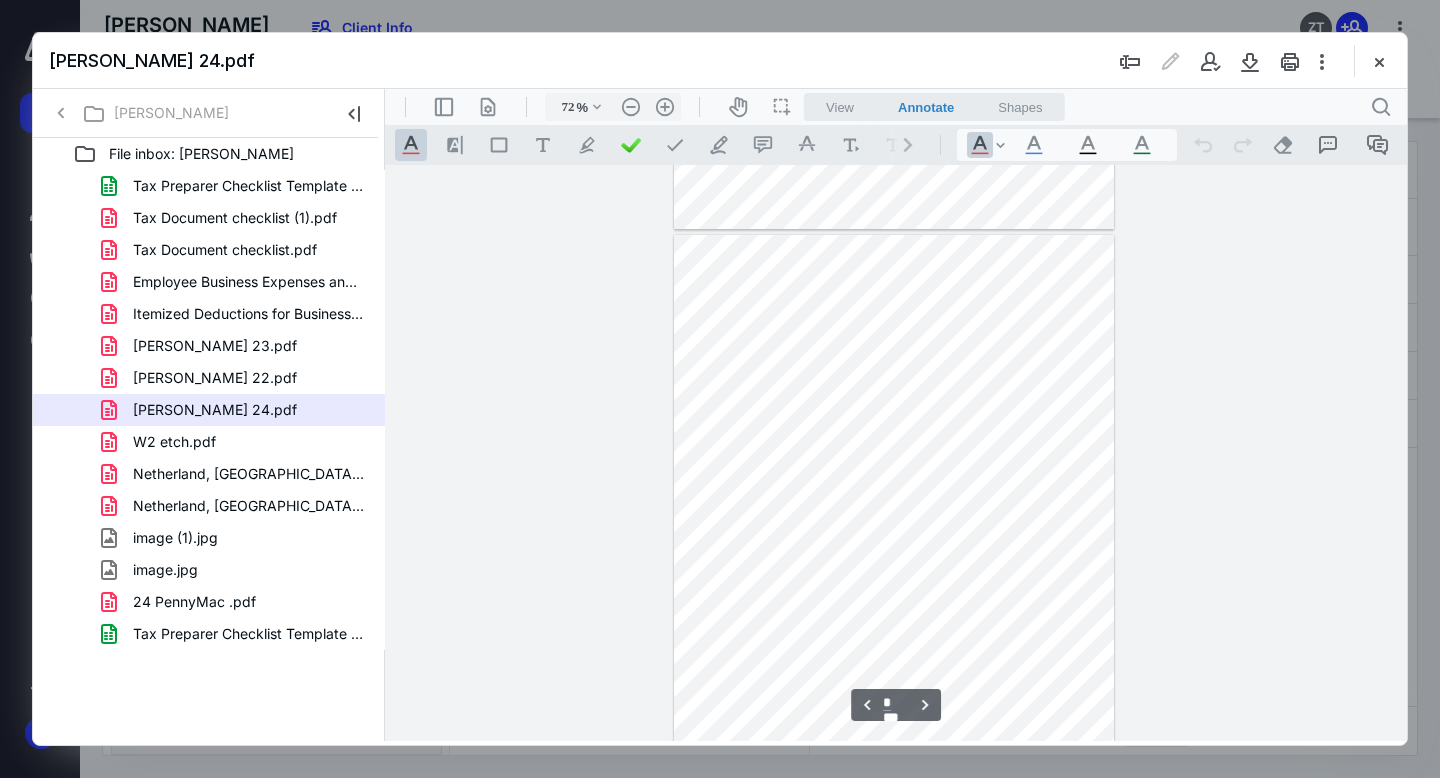 scroll, scrollTop: 2328, scrollLeft: 0, axis: vertical 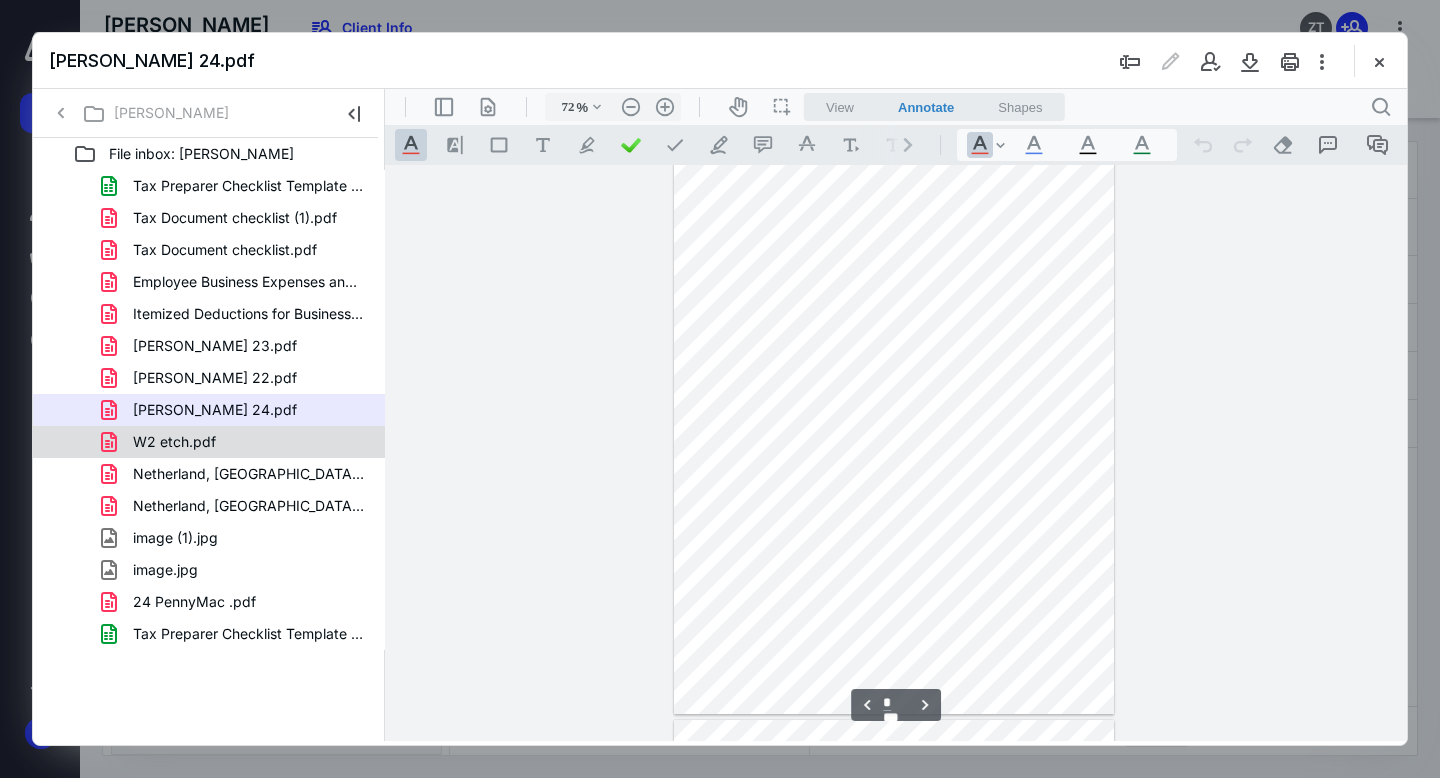 click on "W2 etch.pdf" at bounding box center (237, 442) 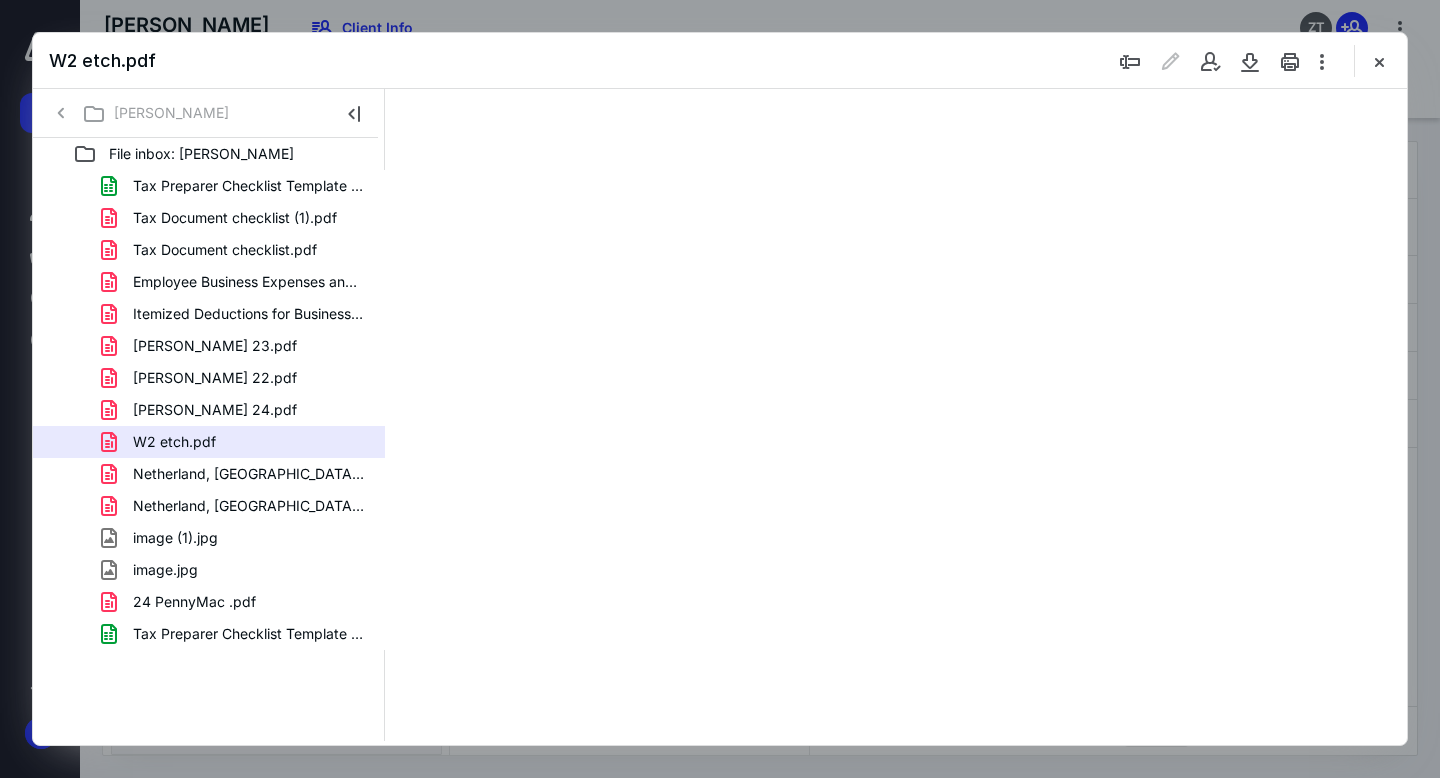 scroll, scrollTop: 0, scrollLeft: 0, axis: both 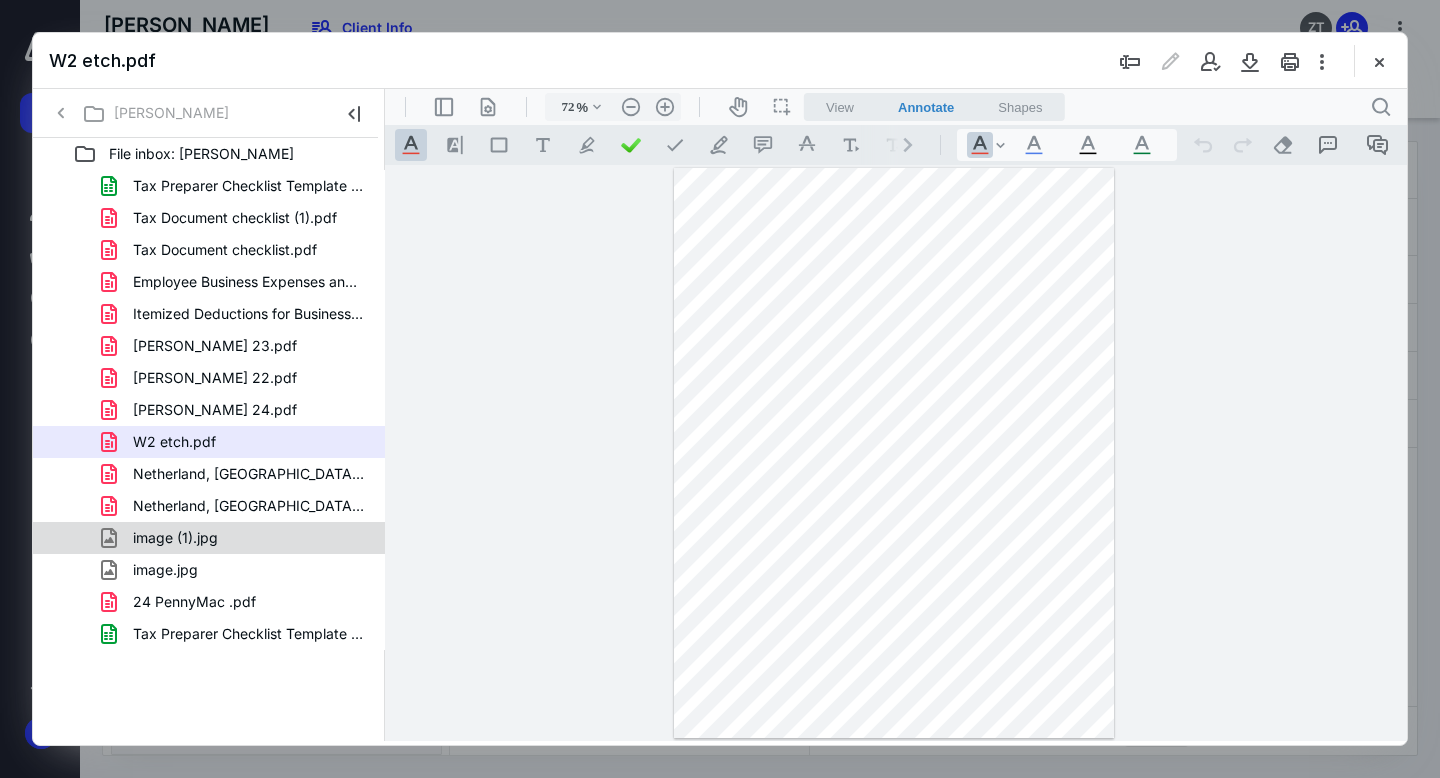 click on "image (1).jpg" at bounding box center [237, 538] 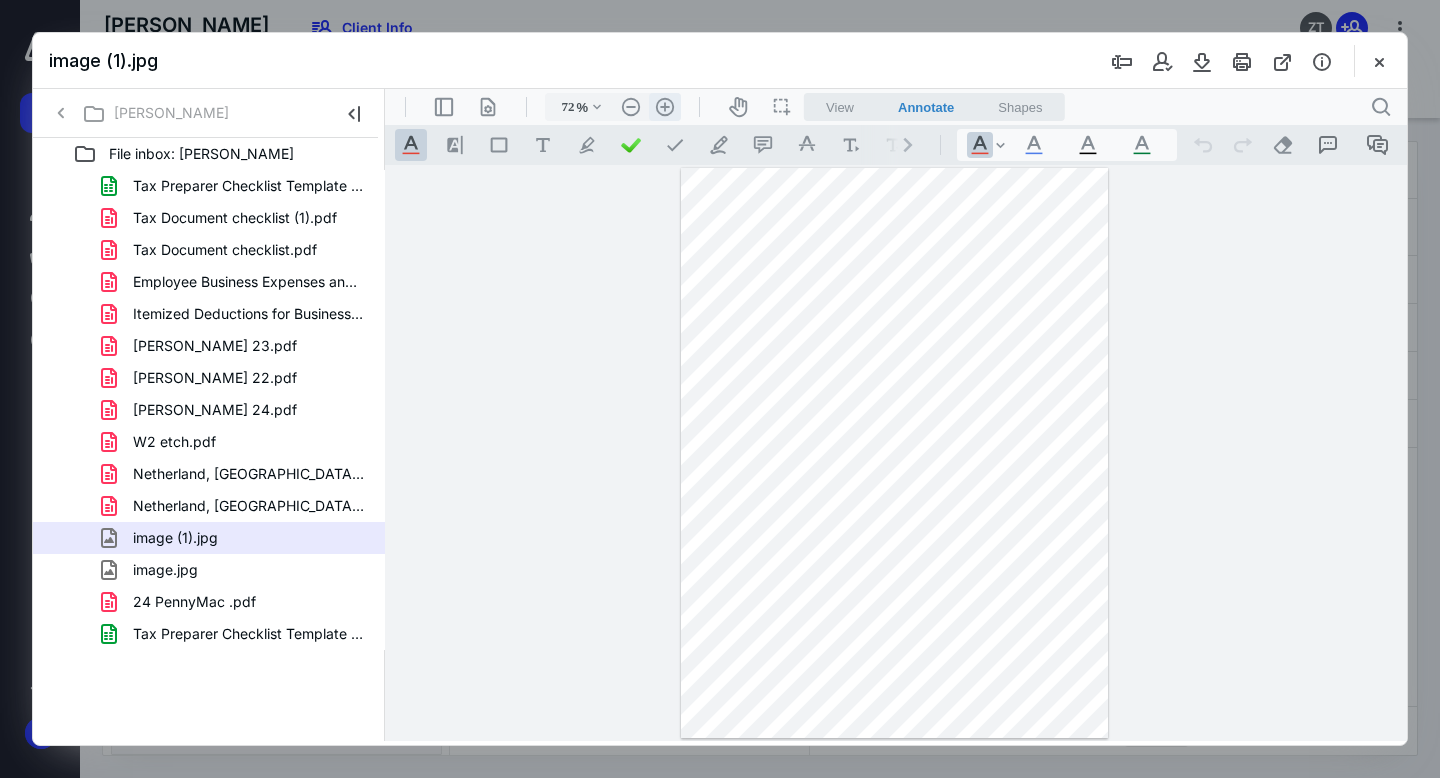 click on ".cls-1{fill:#abb0c4;} icon - header - zoom - in - line" at bounding box center (665, 107) 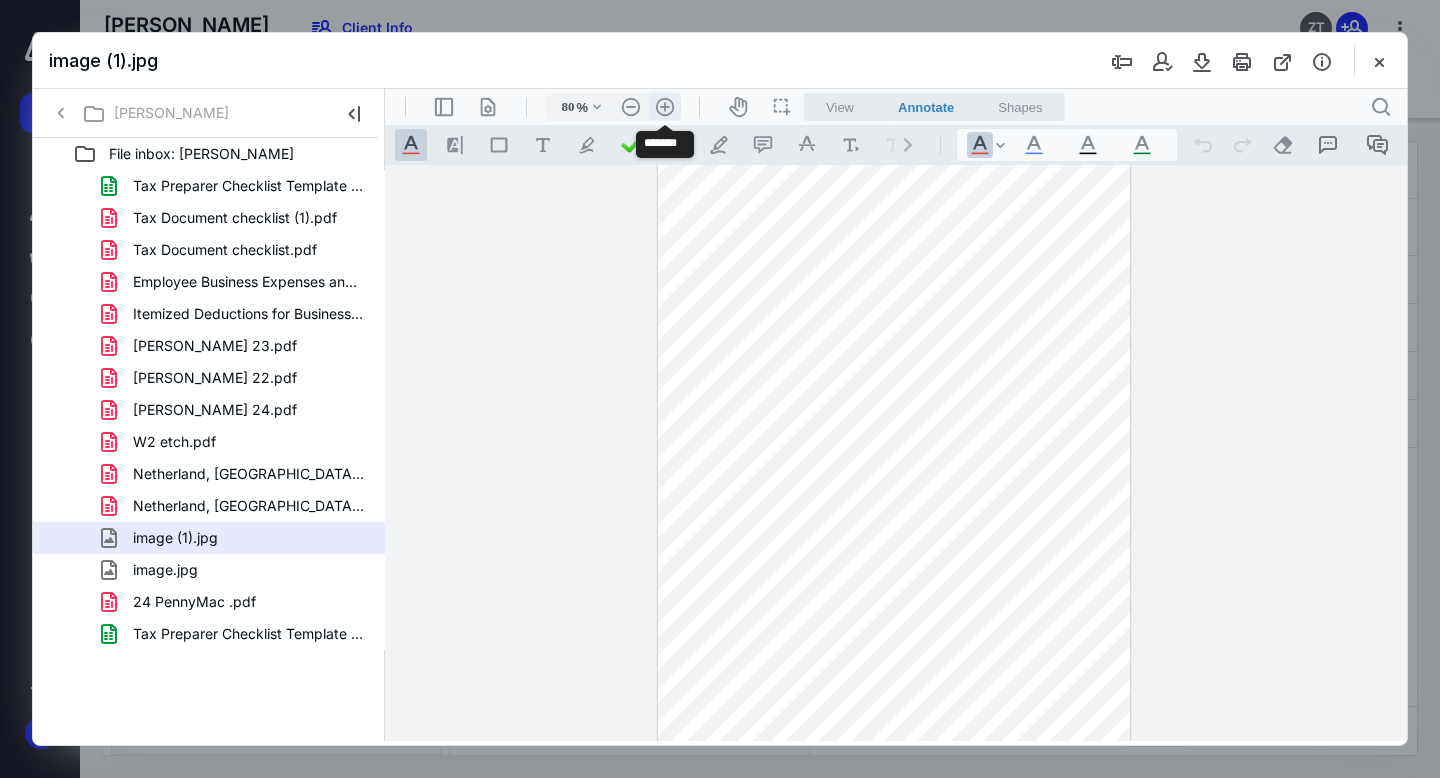 click on ".cls-1{fill:#abb0c4;} icon - header - zoom - in - line" at bounding box center (665, 107) 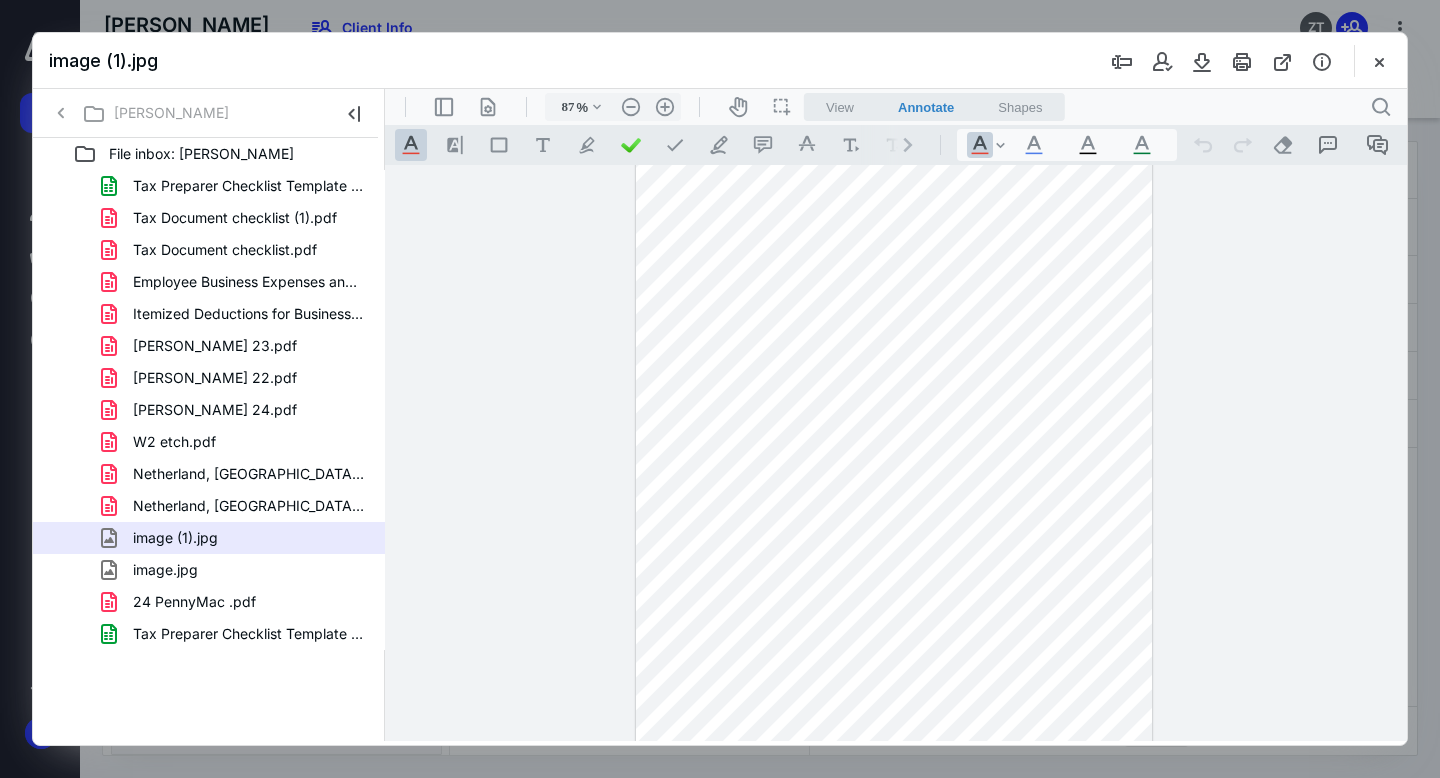 scroll, scrollTop: 0, scrollLeft: 0, axis: both 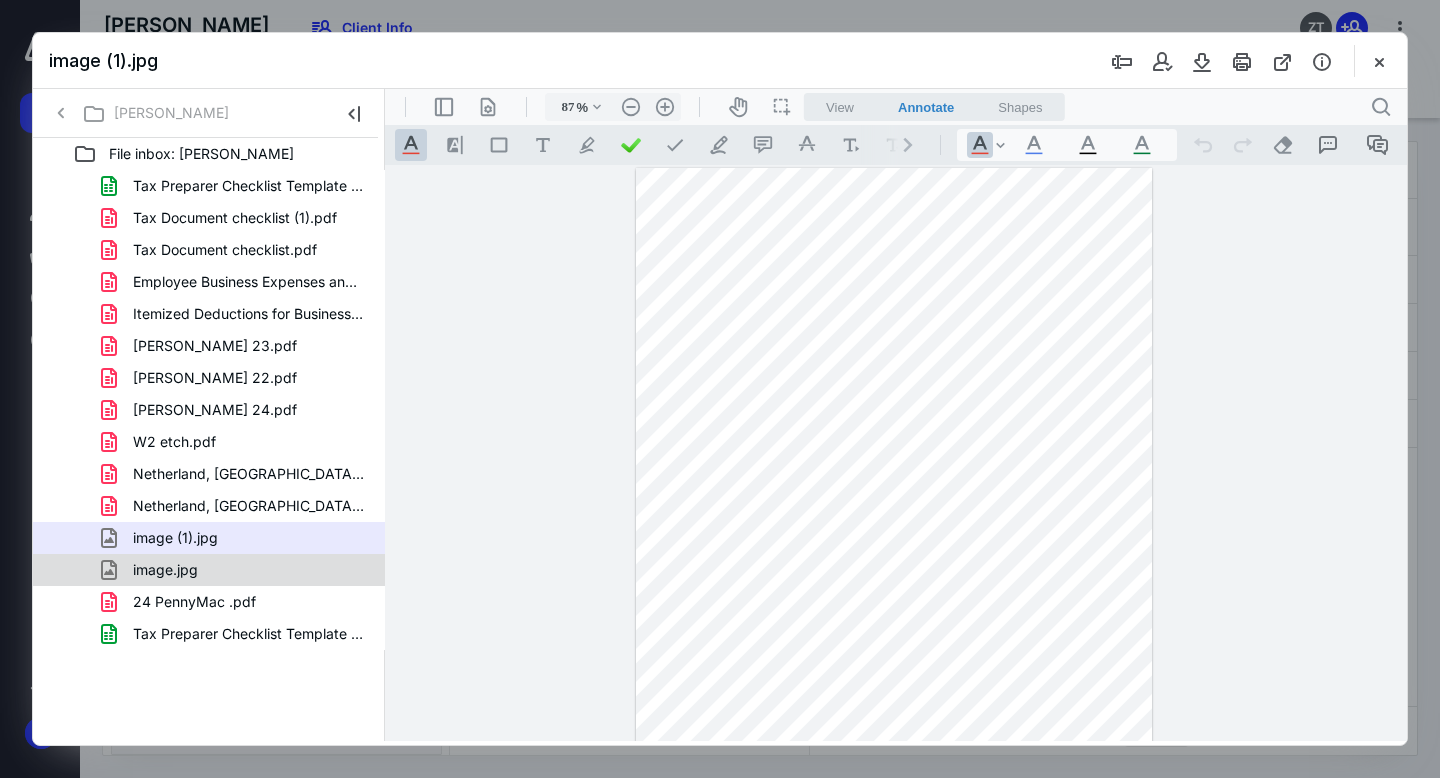 click on "image.jpg" at bounding box center [165, 570] 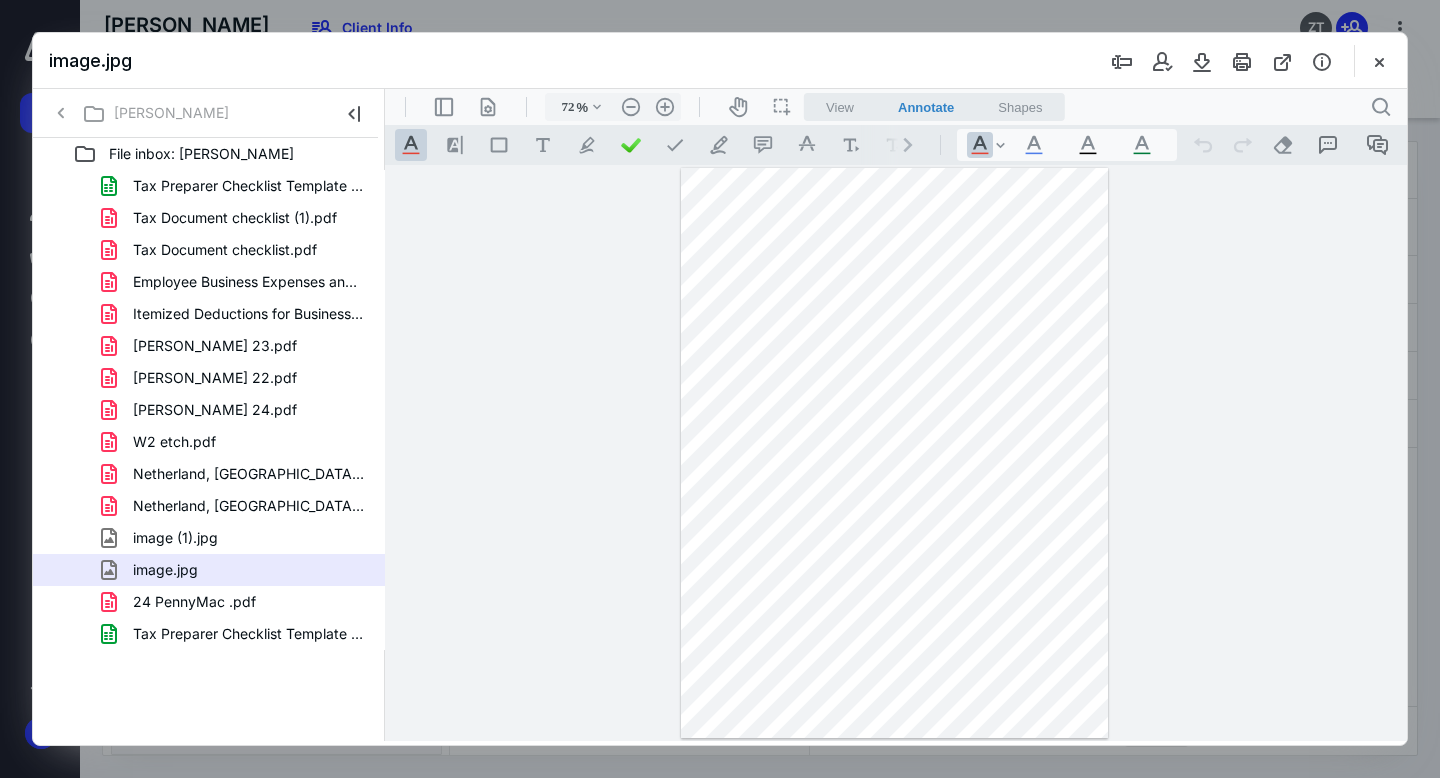 click on "72 % .cls-1{fill:#abb0c4;} icon - chevron - down .cls-1{fill:#abb0c4;} icon - header - zoom - out - line Current zoom is   72 % .cls-1{fill:#abb0c4;} icon - header - zoom - in - line" at bounding box center (613, 107) 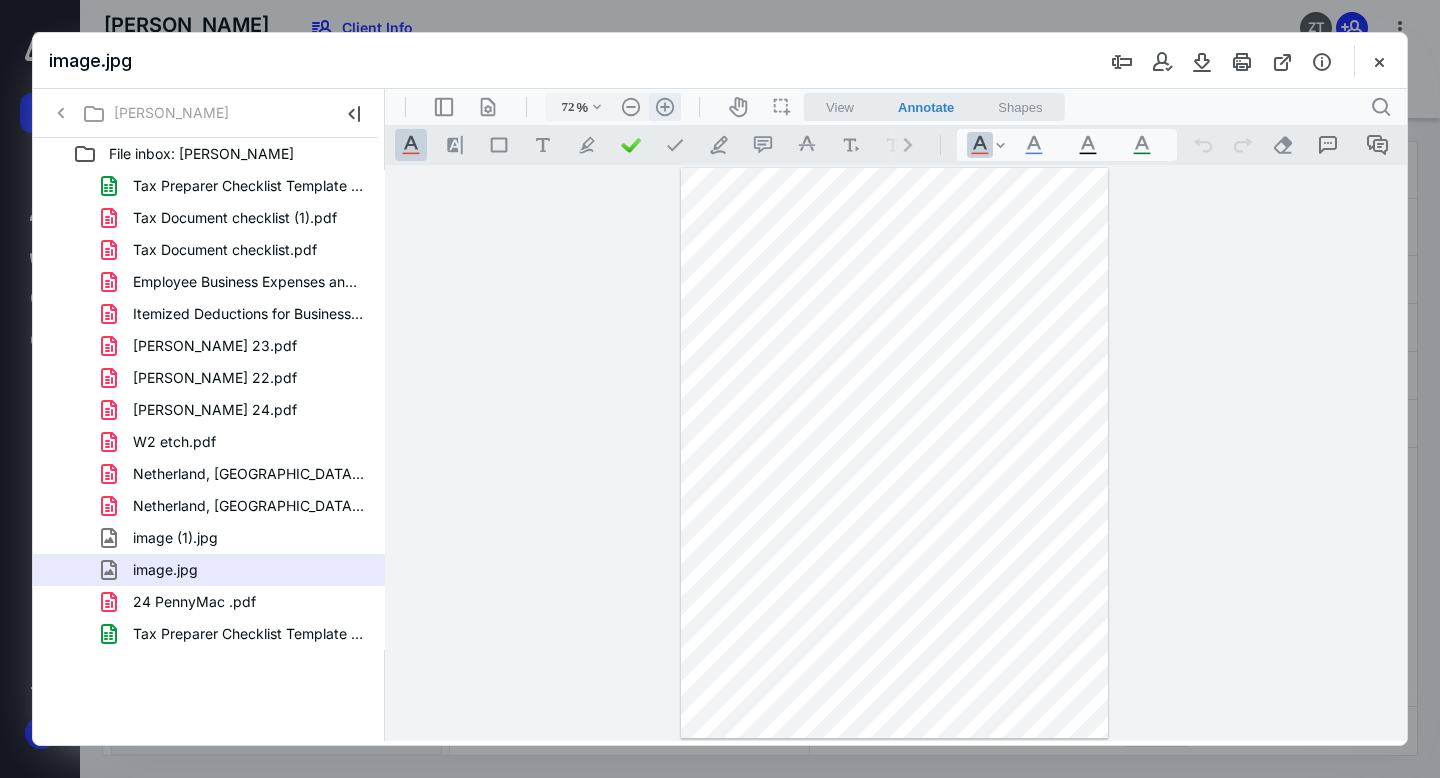 click on ".cls-1{fill:#abb0c4;} icon - header - zoom - in - line" at bounding box center (665, 107) 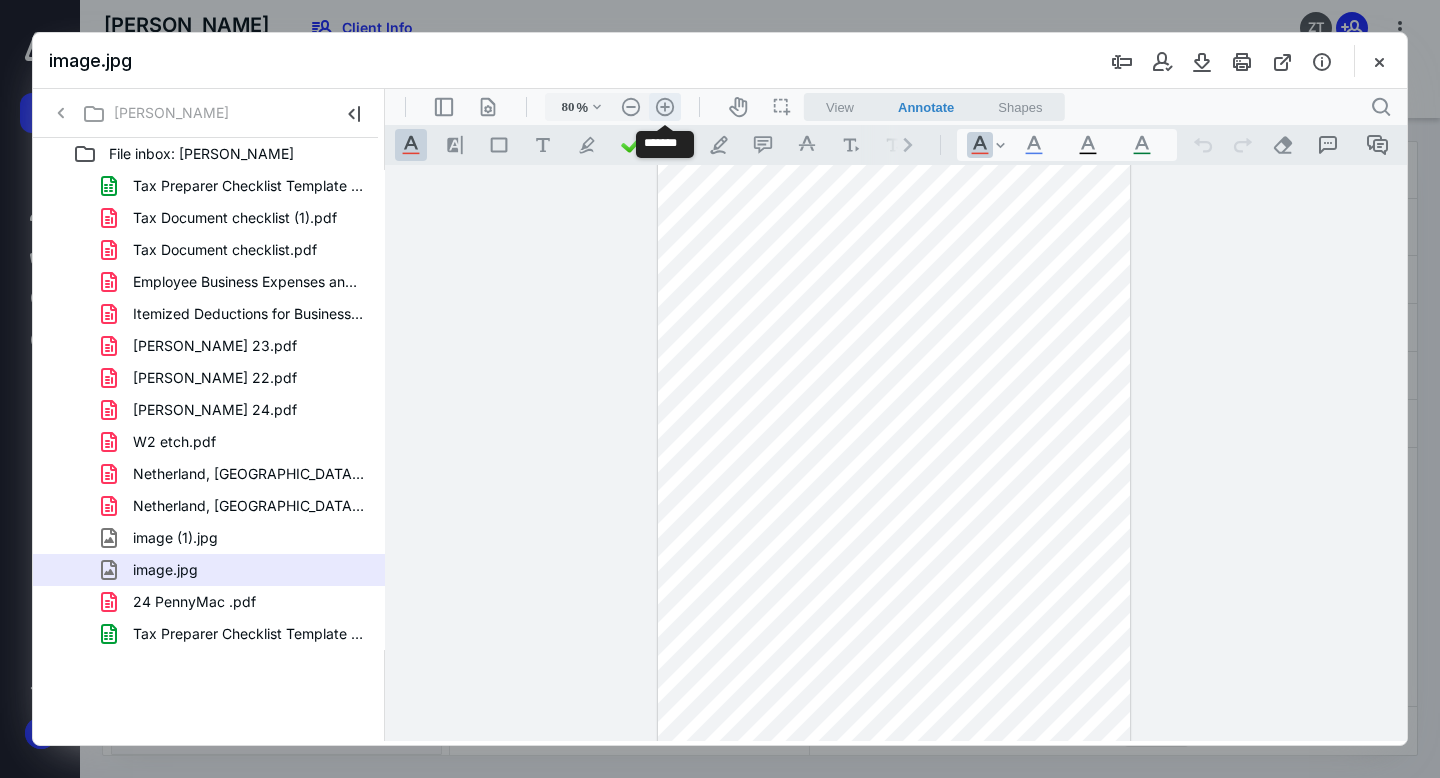 click on ".cls-1{fill:#abb0c4;} icon - header - zoom - in - line" at bounding box center (665, 107) 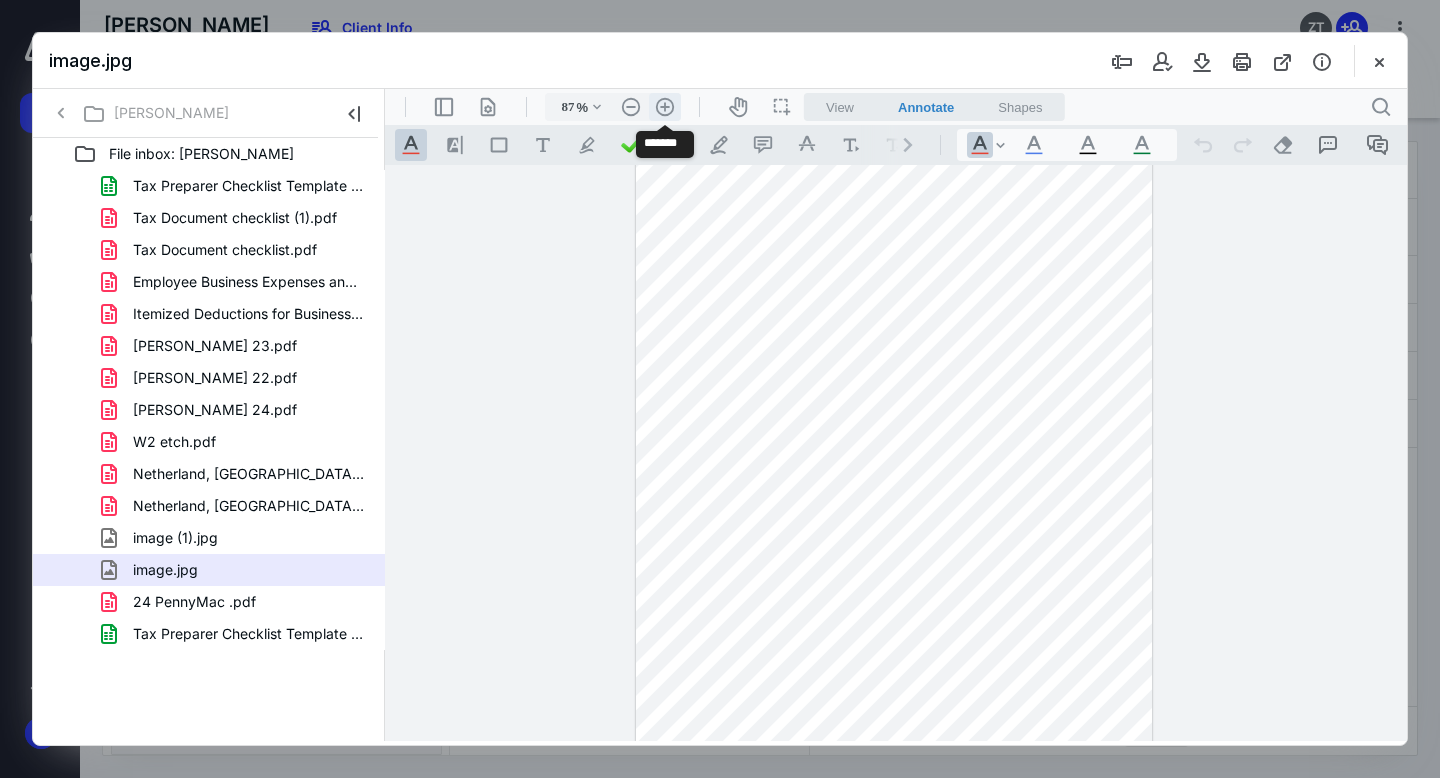 click on ".cls-1{fill:#abb0c4;} icon - header - zoom - in - line" at bounding box center (665, 107) 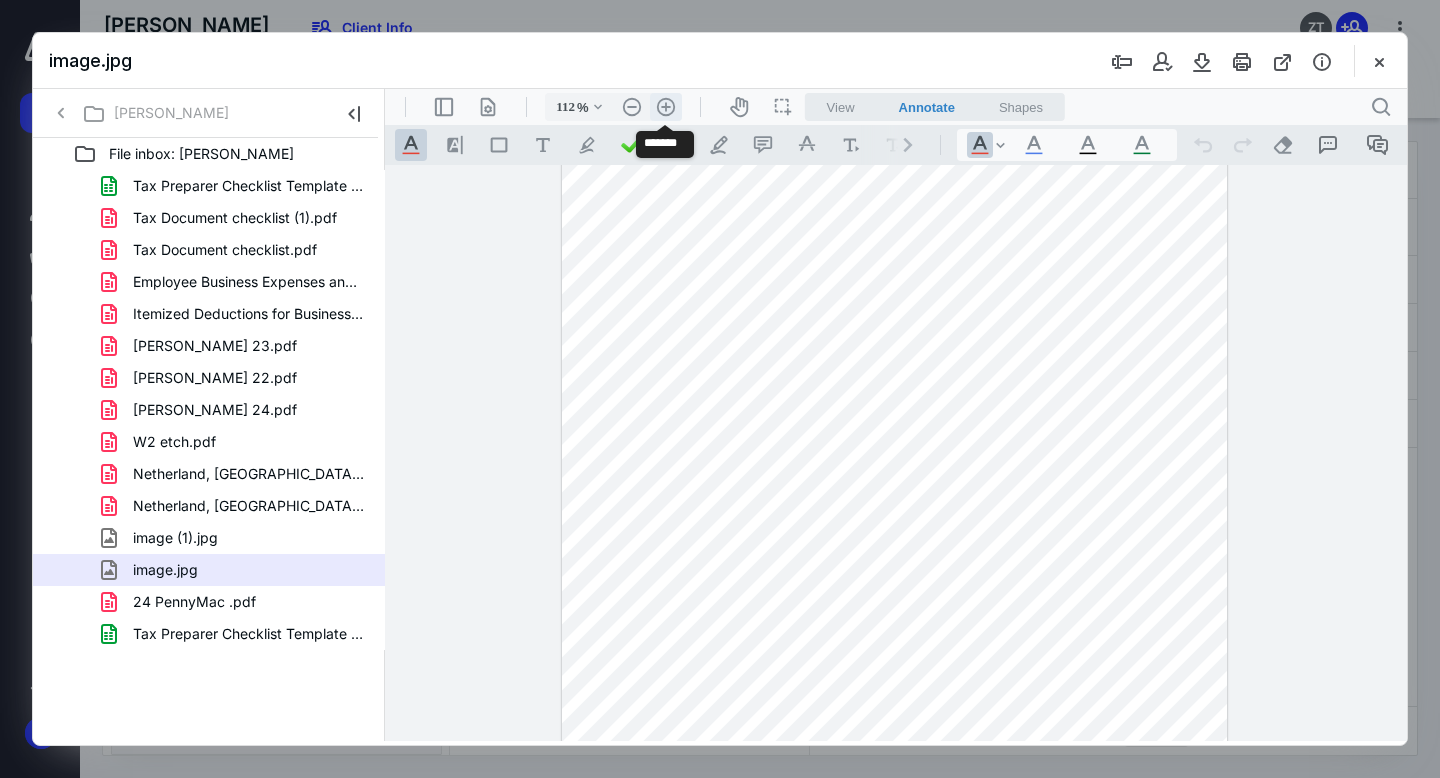 click on ".cls-1{fill:#abb0c4;} icon - header - zoom - in - line" at bounding box center [666, 107] 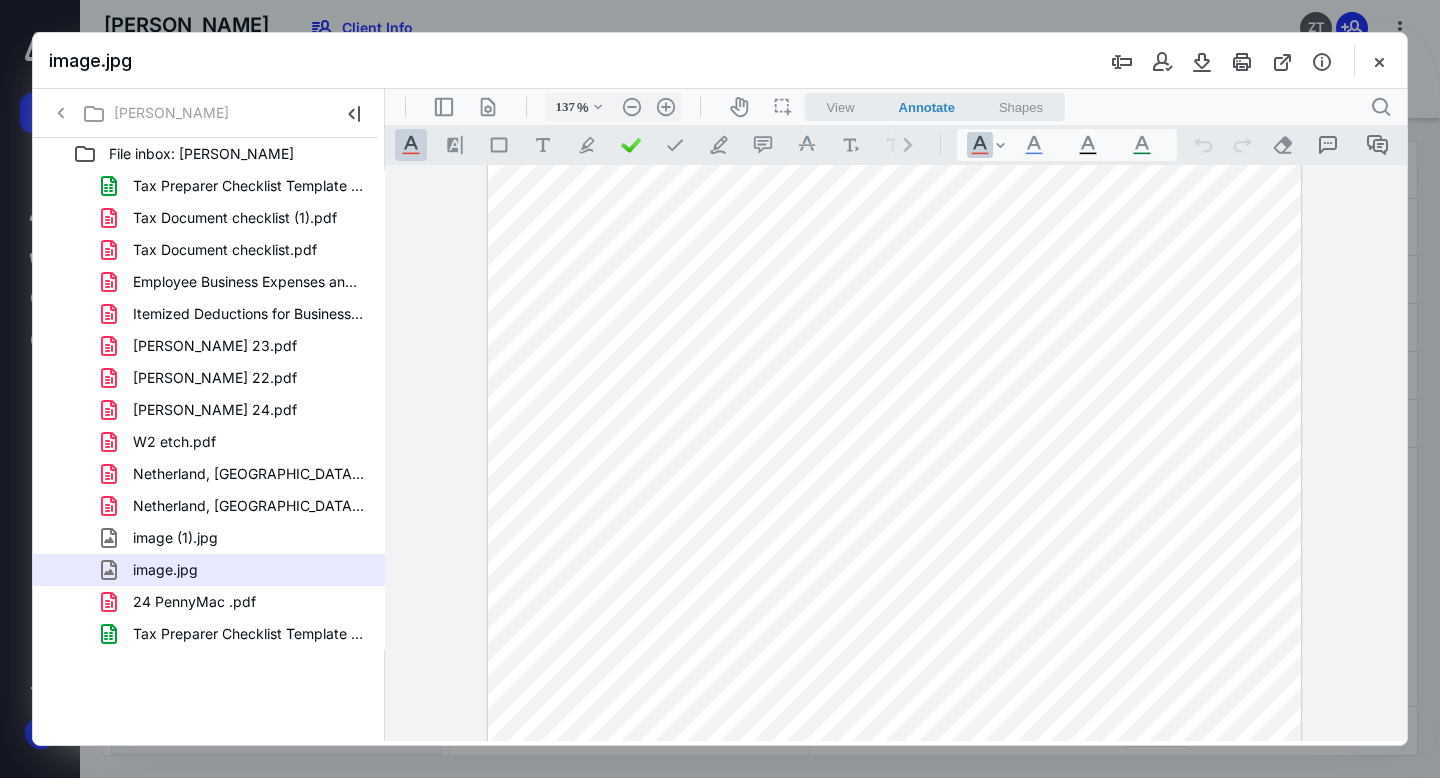 scroll, scrollTop: 487, scrollLeft: 0, axis: vertical 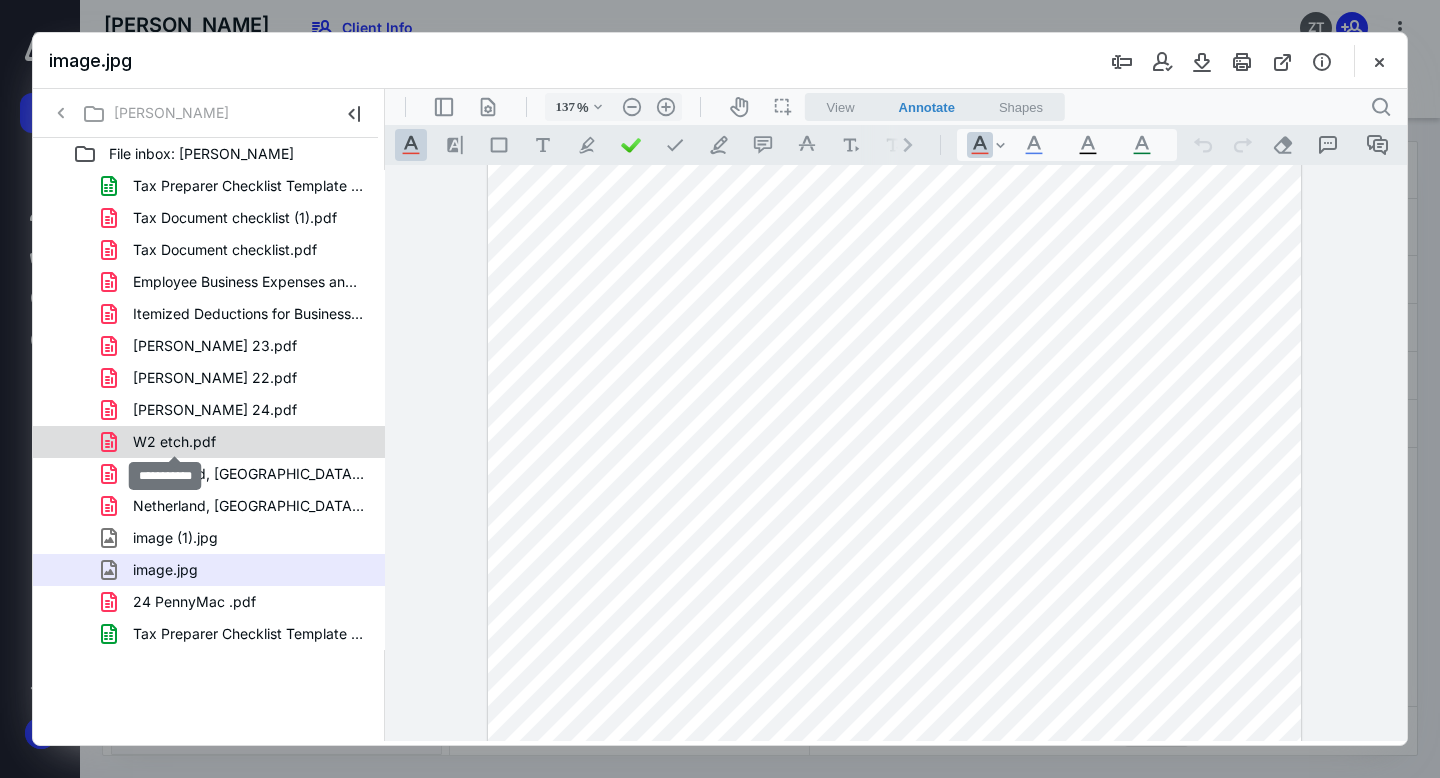 click on "W2 etch.pdf" at bounding box center (174, 442) 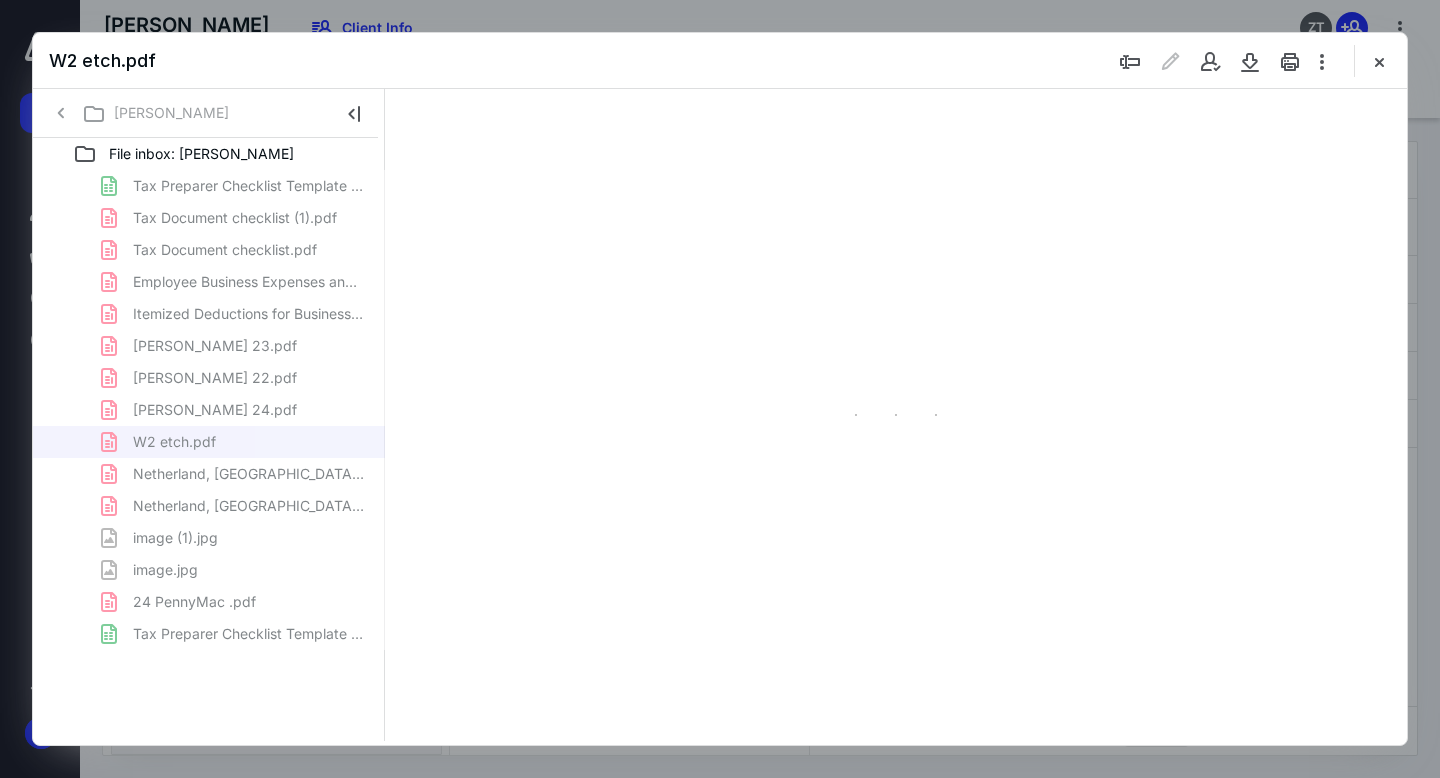 type on "72" 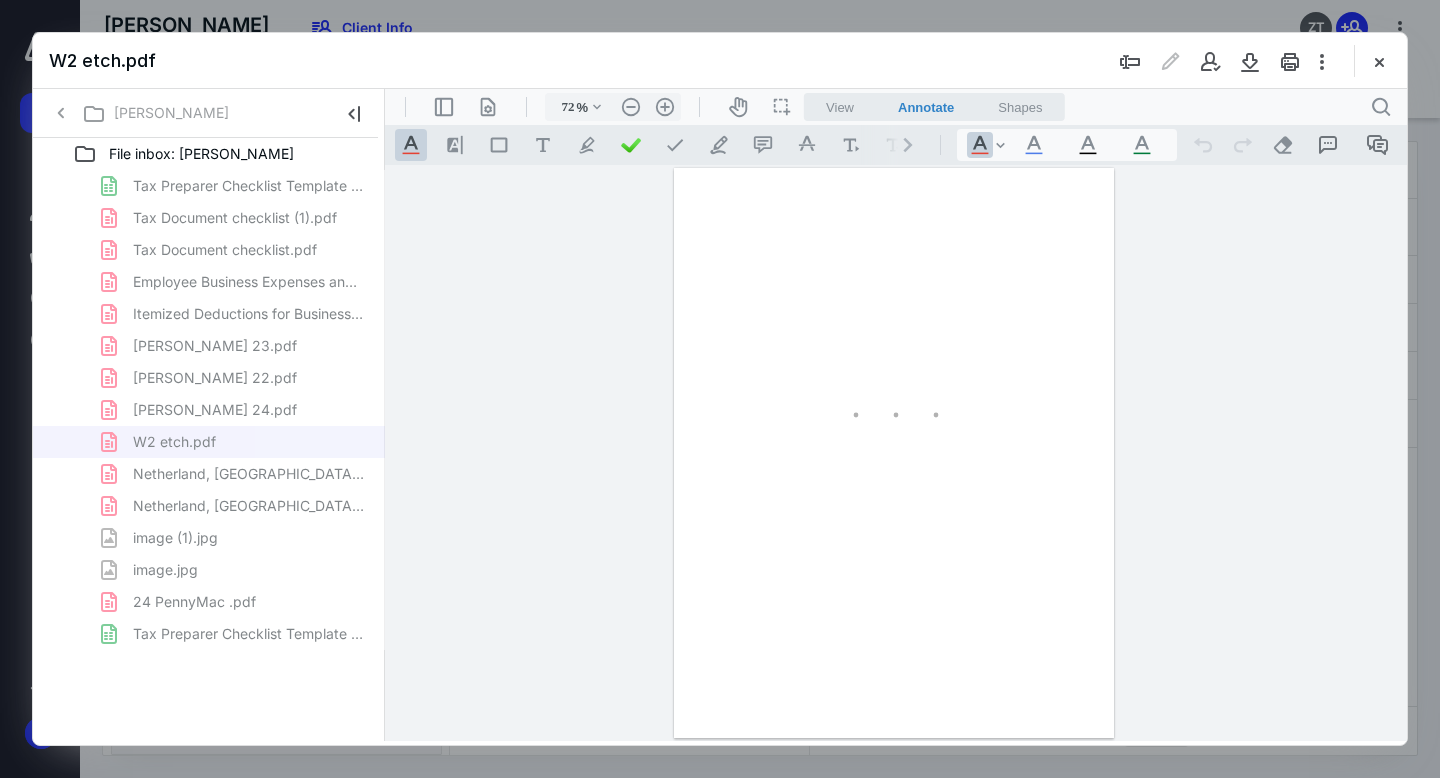scroll, scrollTop: 0, scrollLeft: 0, axis: both 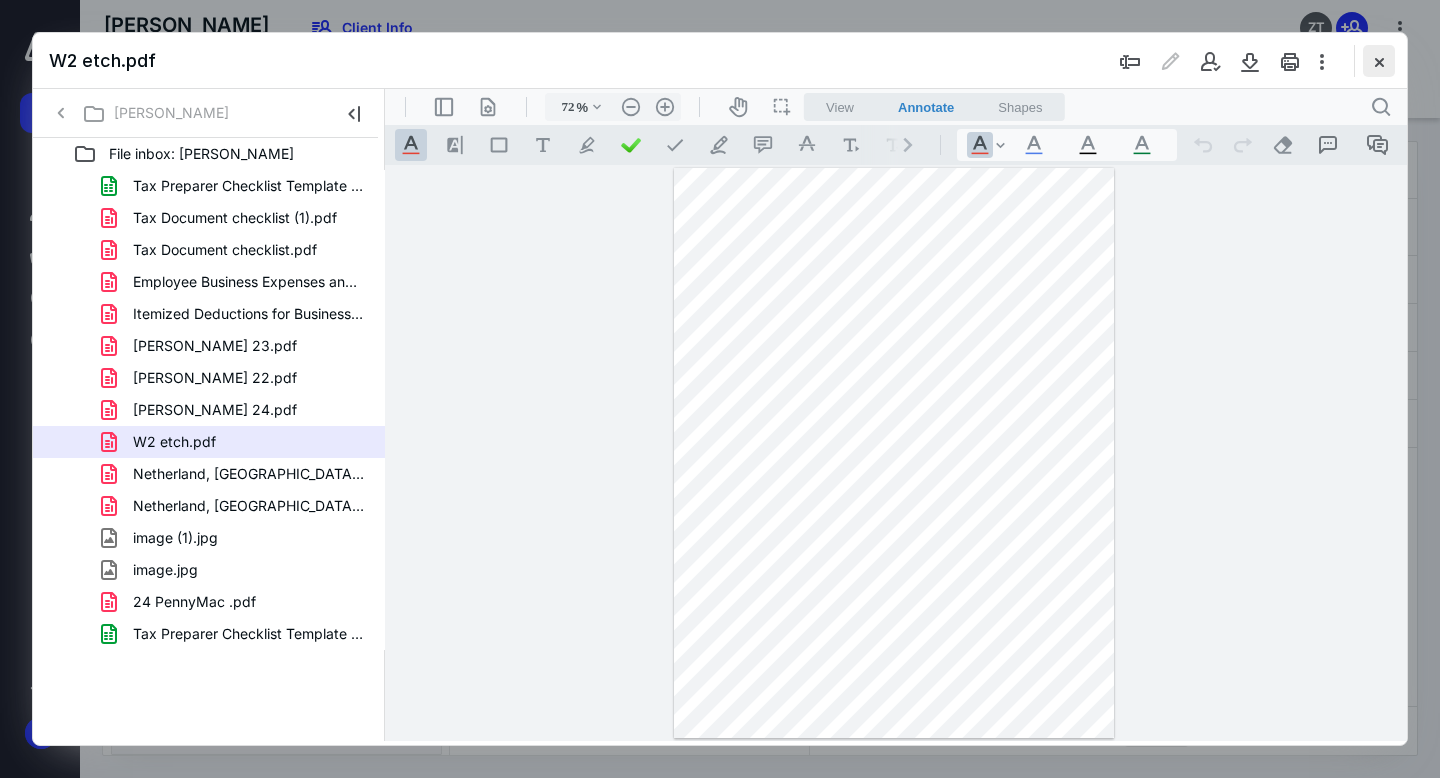 click at bounding box center (1379, 61) 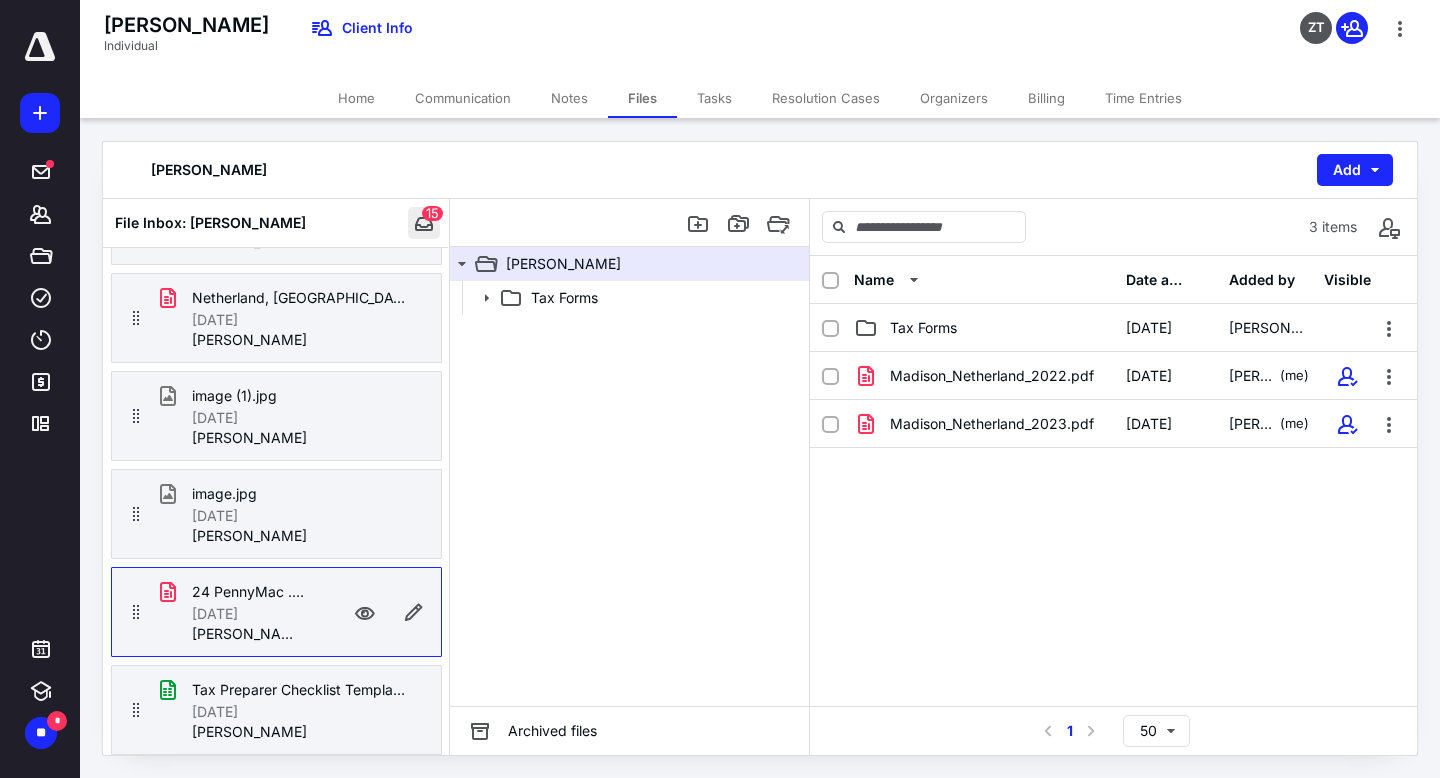 click at bounding box center (424, 223) 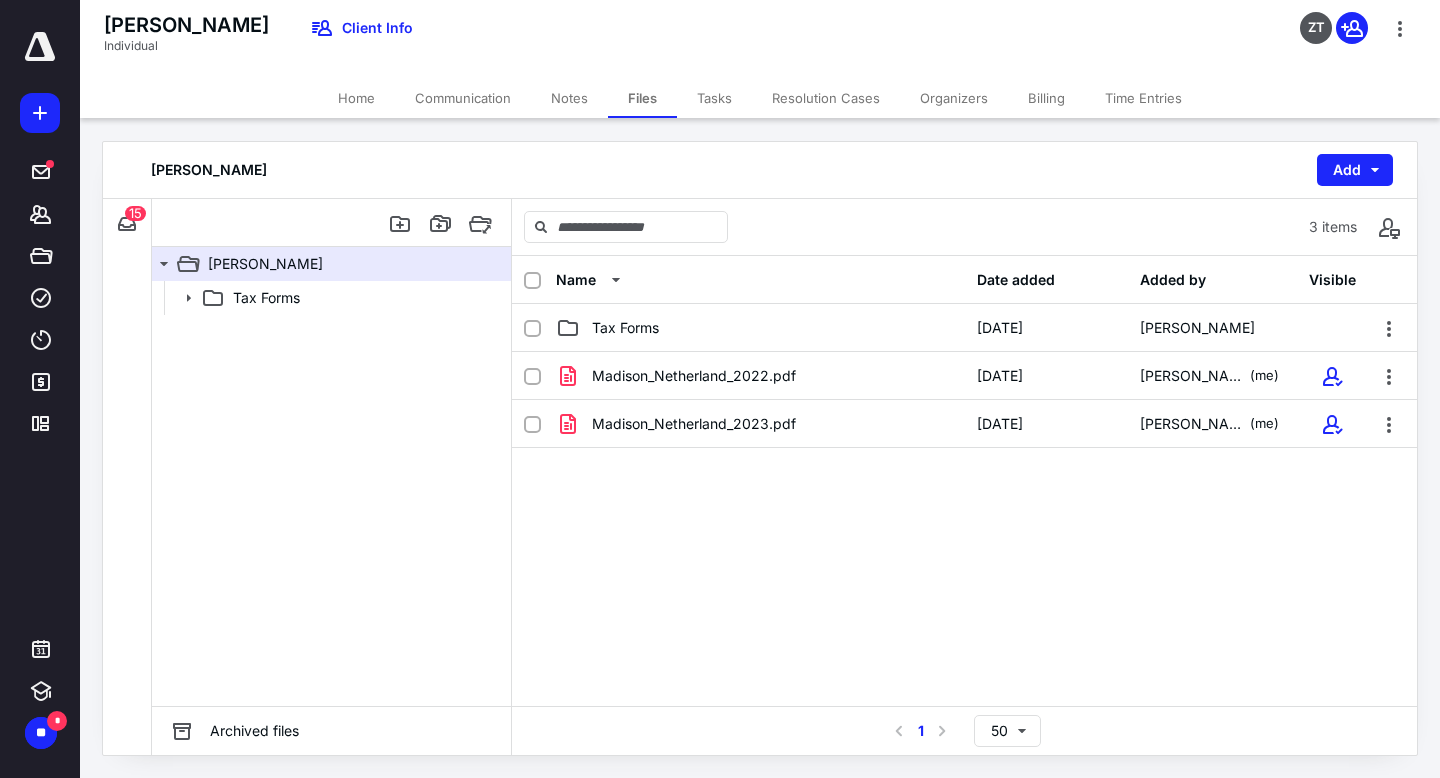 scroll, scrollTop: 1034, scrollLeft: 0, axis: vertical 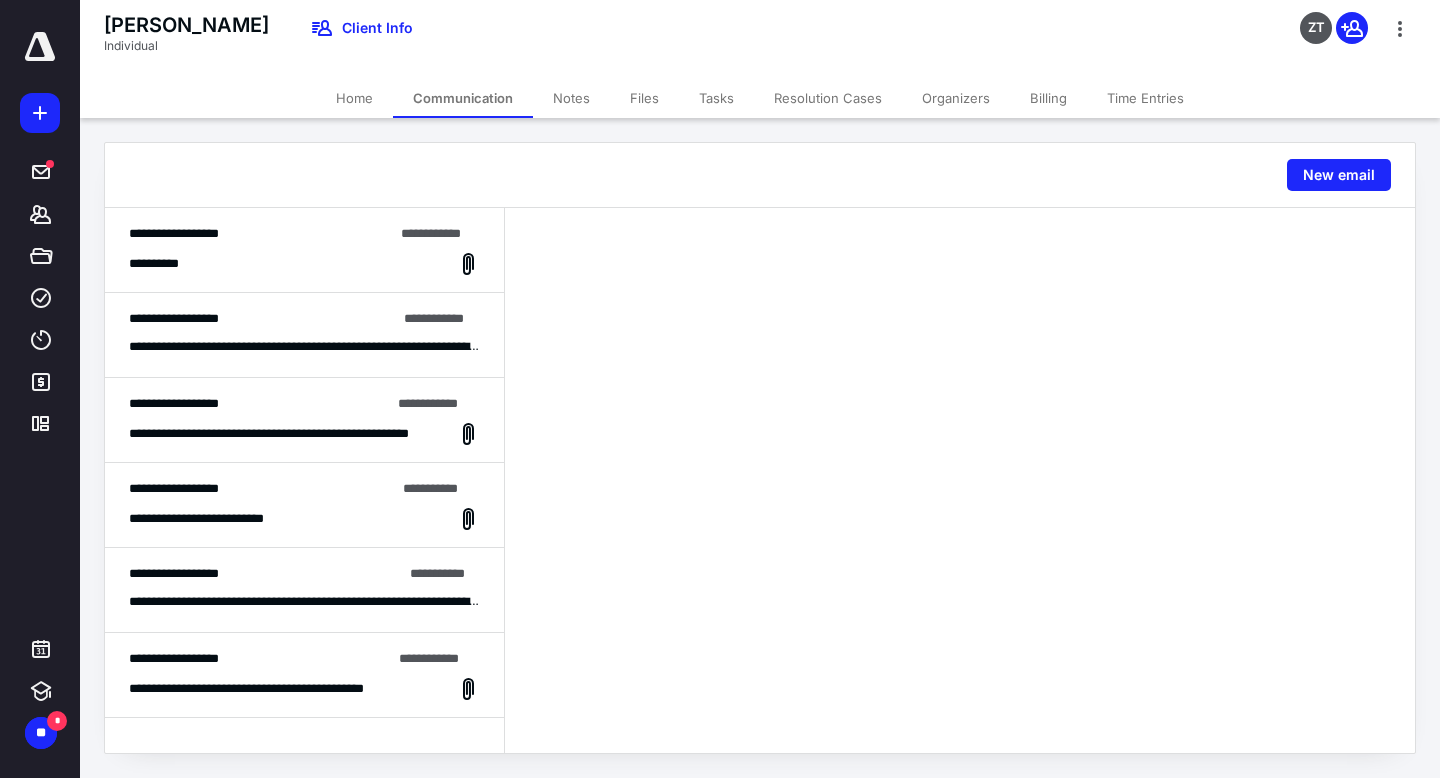 click on "**********" at bounding box center [304, 250] 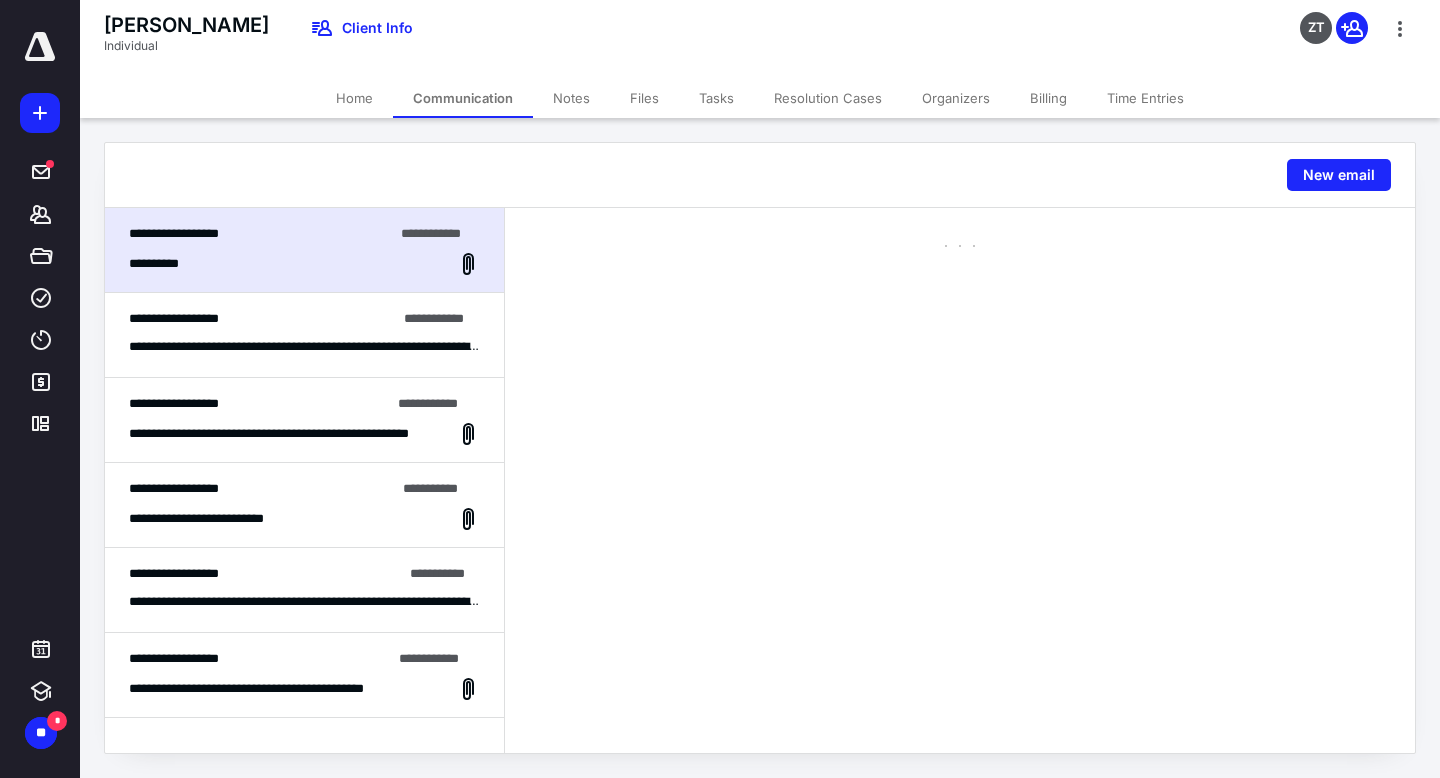 click on "**********" at bounding box center [304, 264] 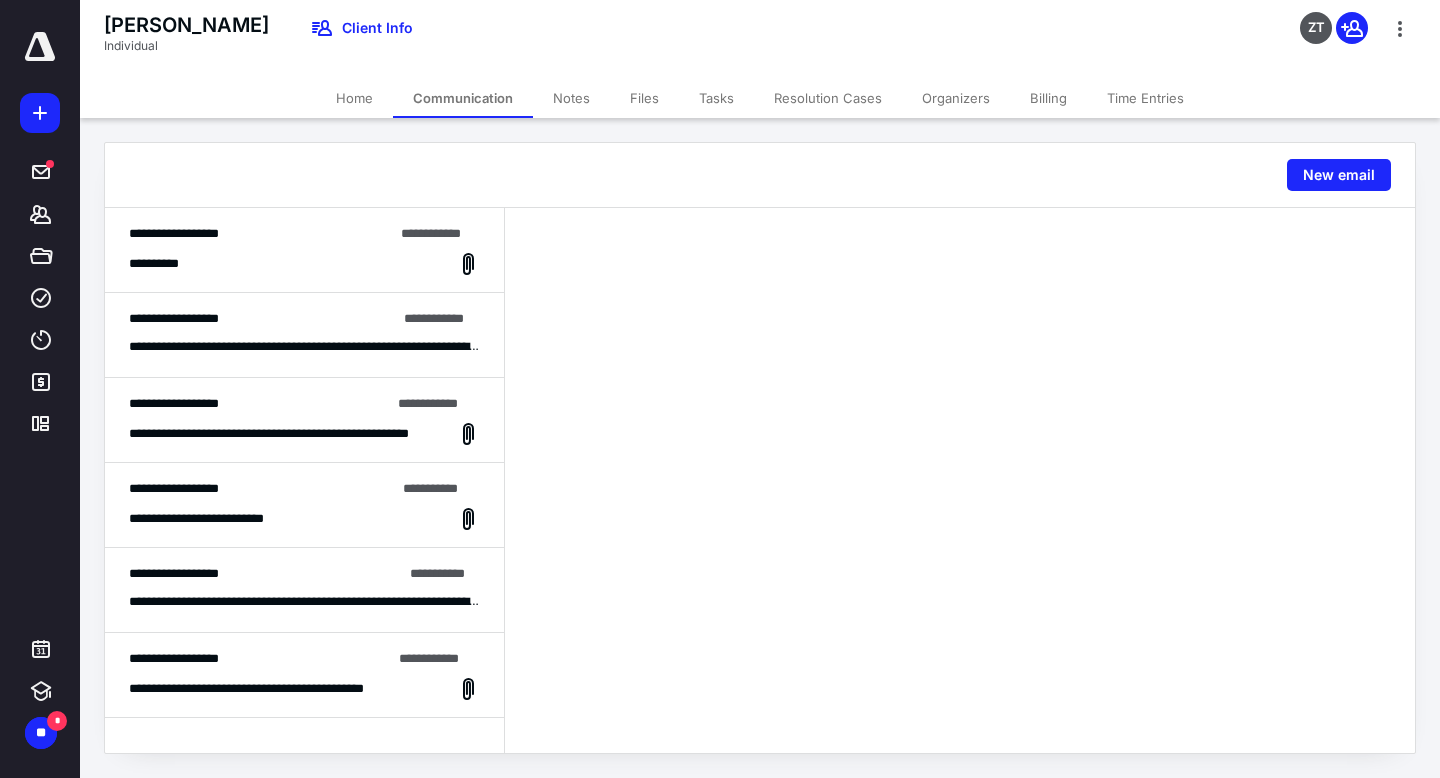 click on "**********" at bounding box center [304, 264] 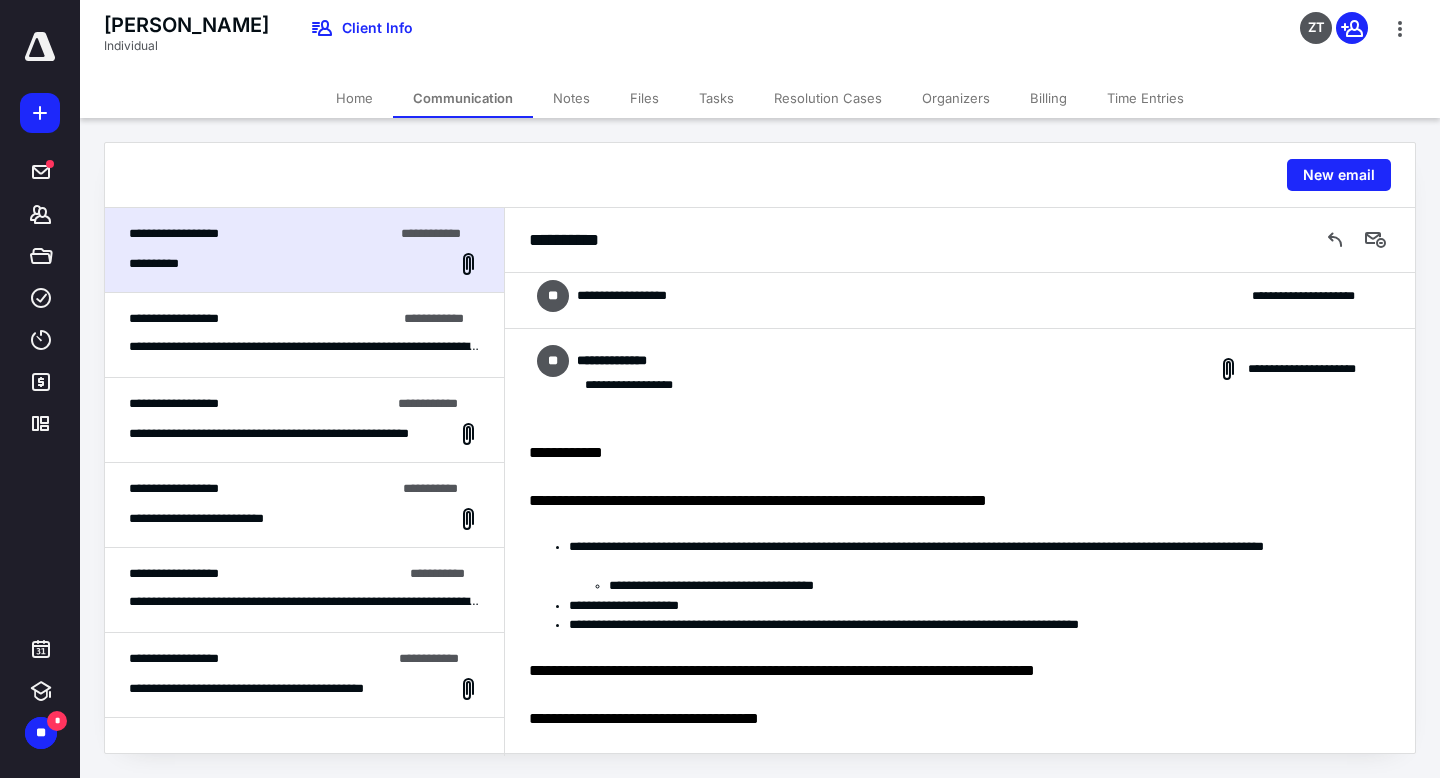 scroll, scrollTop: 0, scrollLeft: 0, axis: both 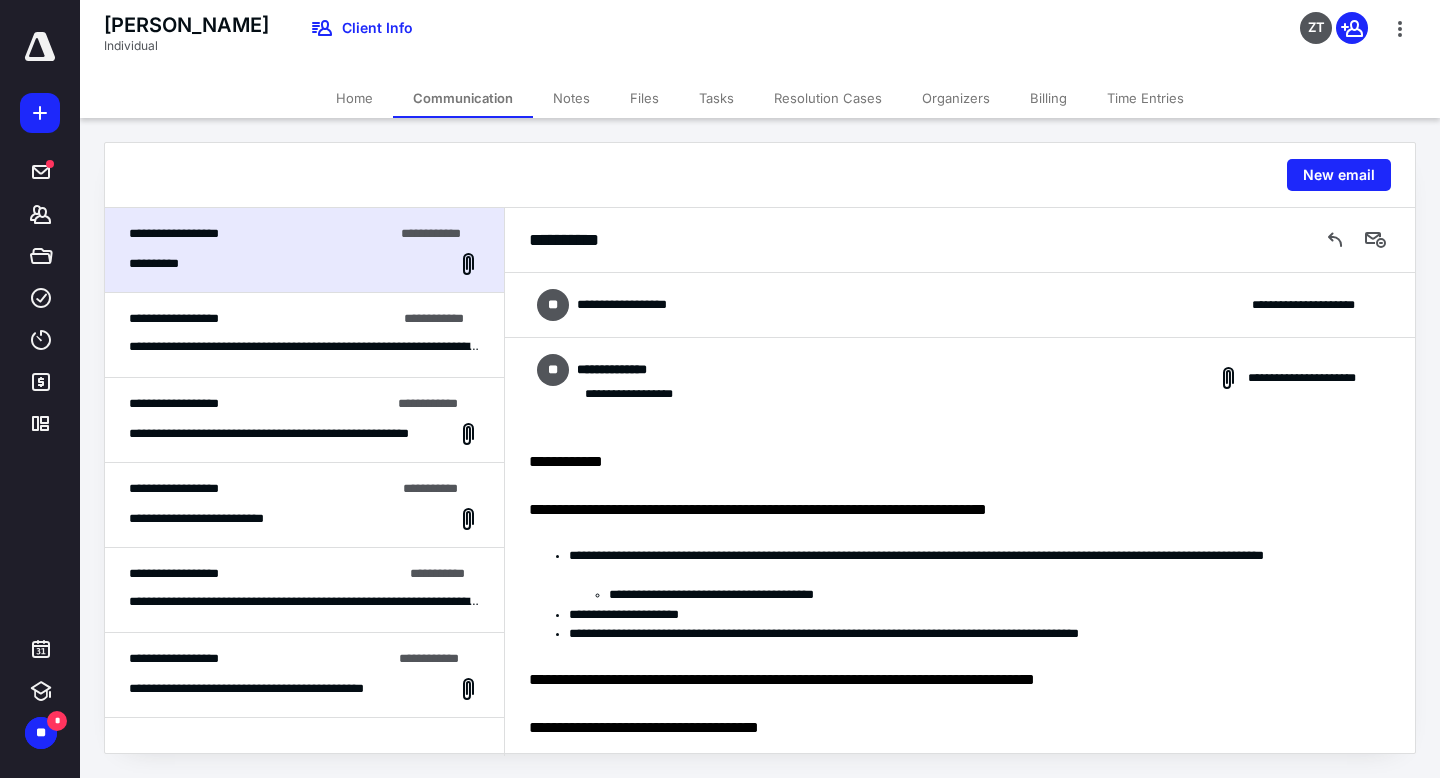 click on "**********" at bounding box center (960, 305) 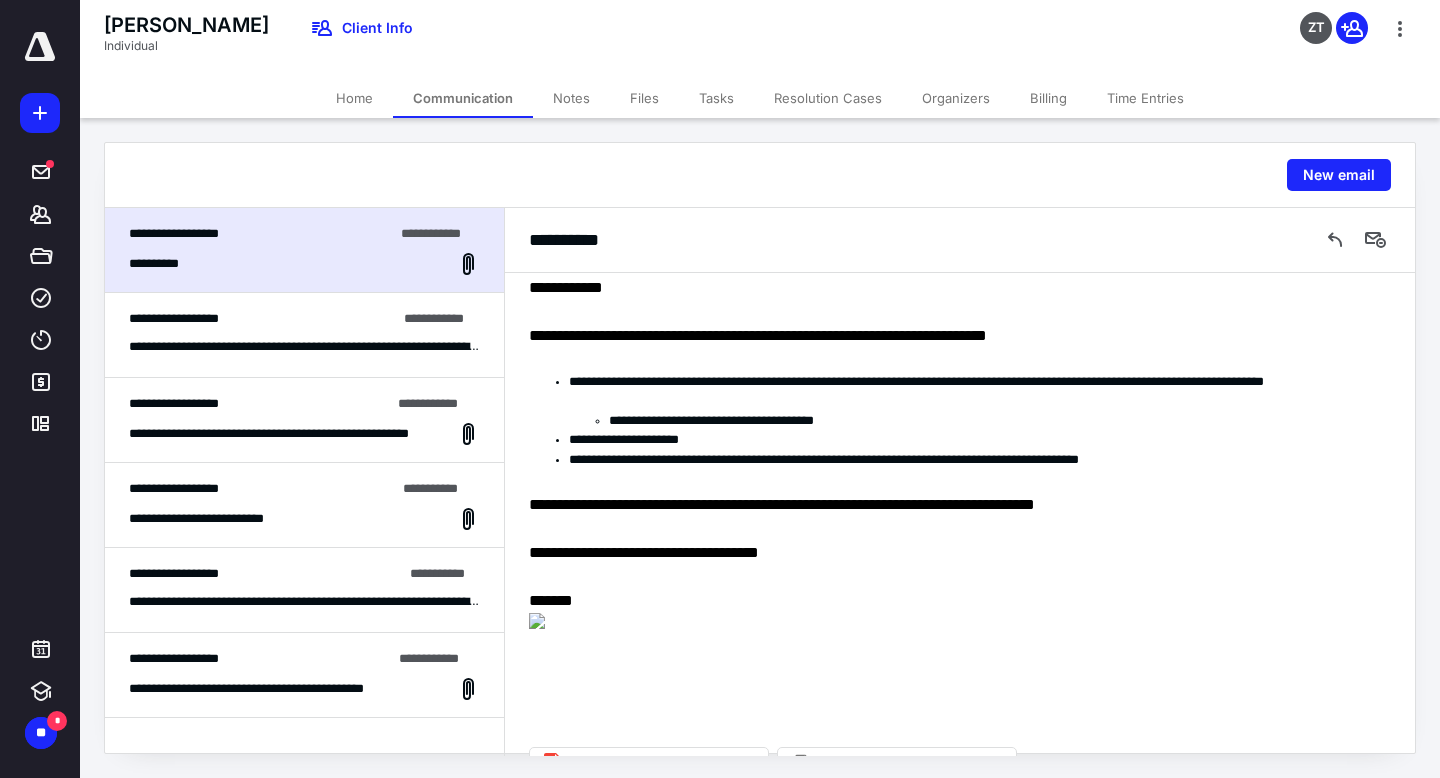 scroll, scrollTop: 400, scrollLeft: 0, axis: vertical 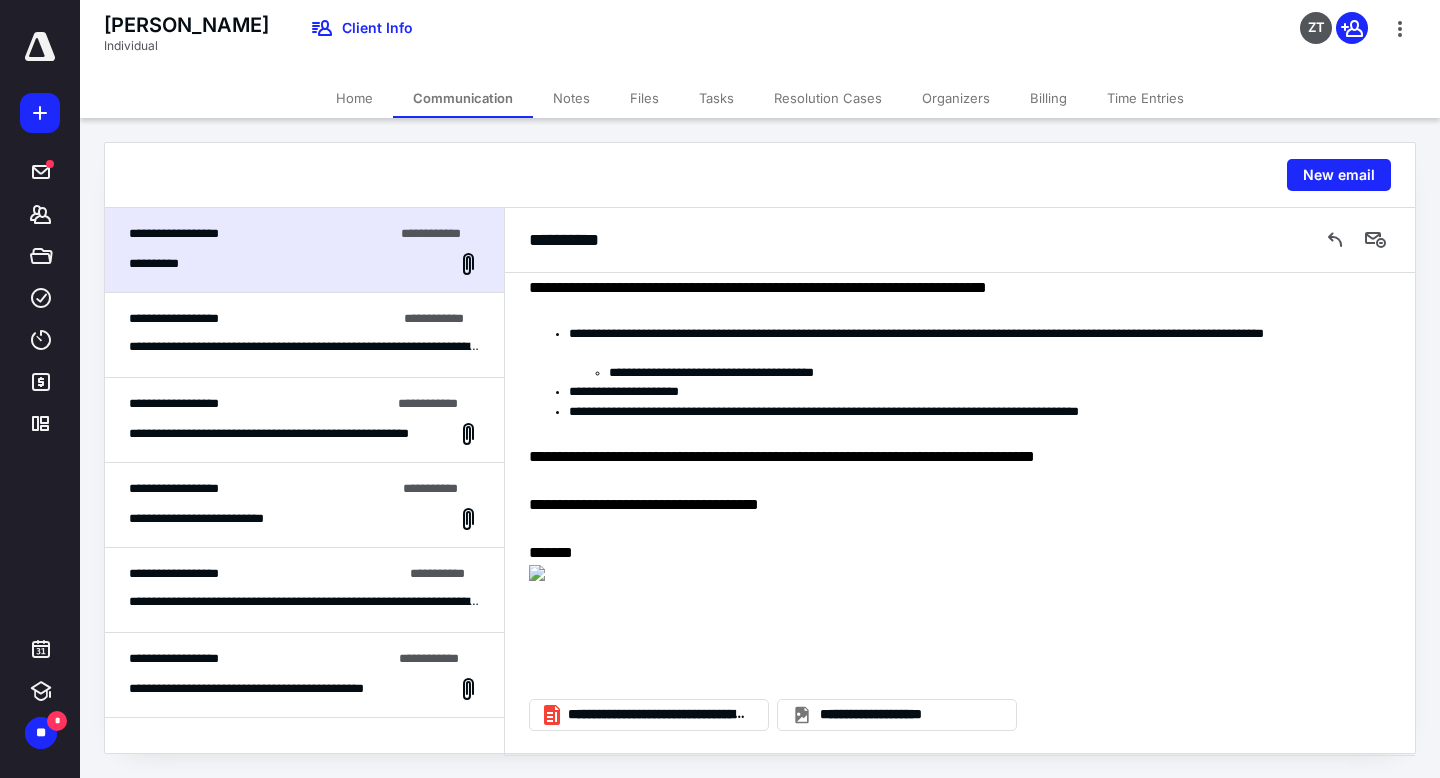 click on "Home" at bounding box center (354, 98) 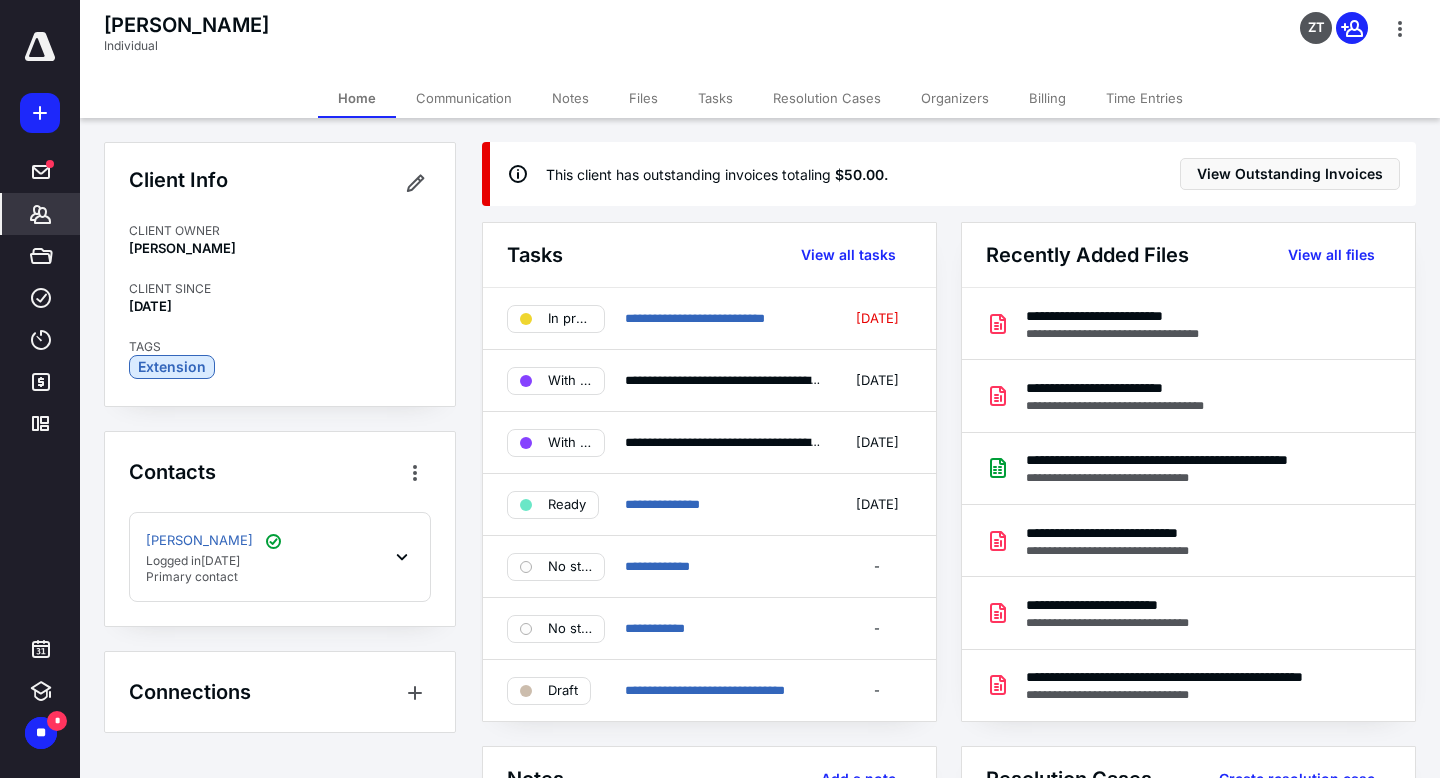 click on "Files" at bounding box center (643, 98) 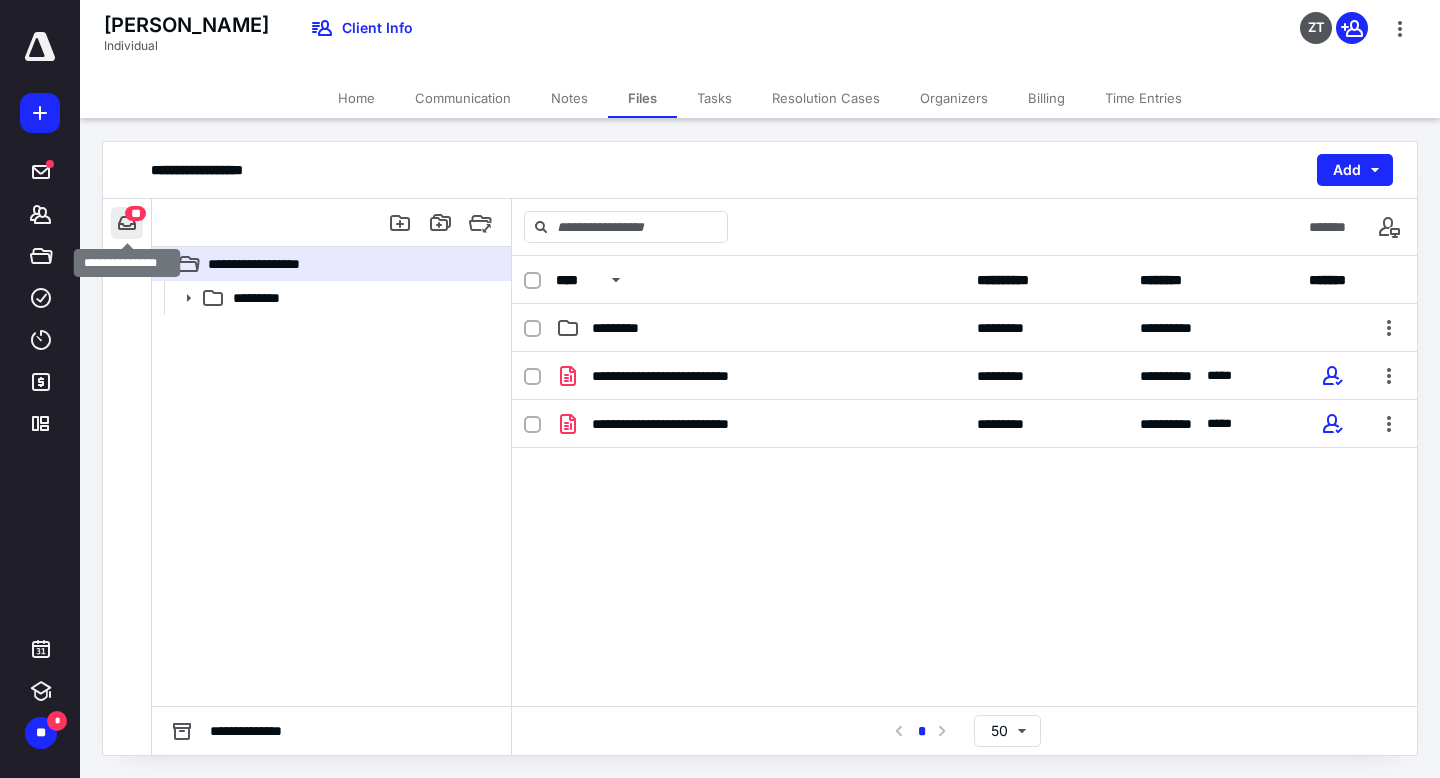 click at bounding box center [127, 223] 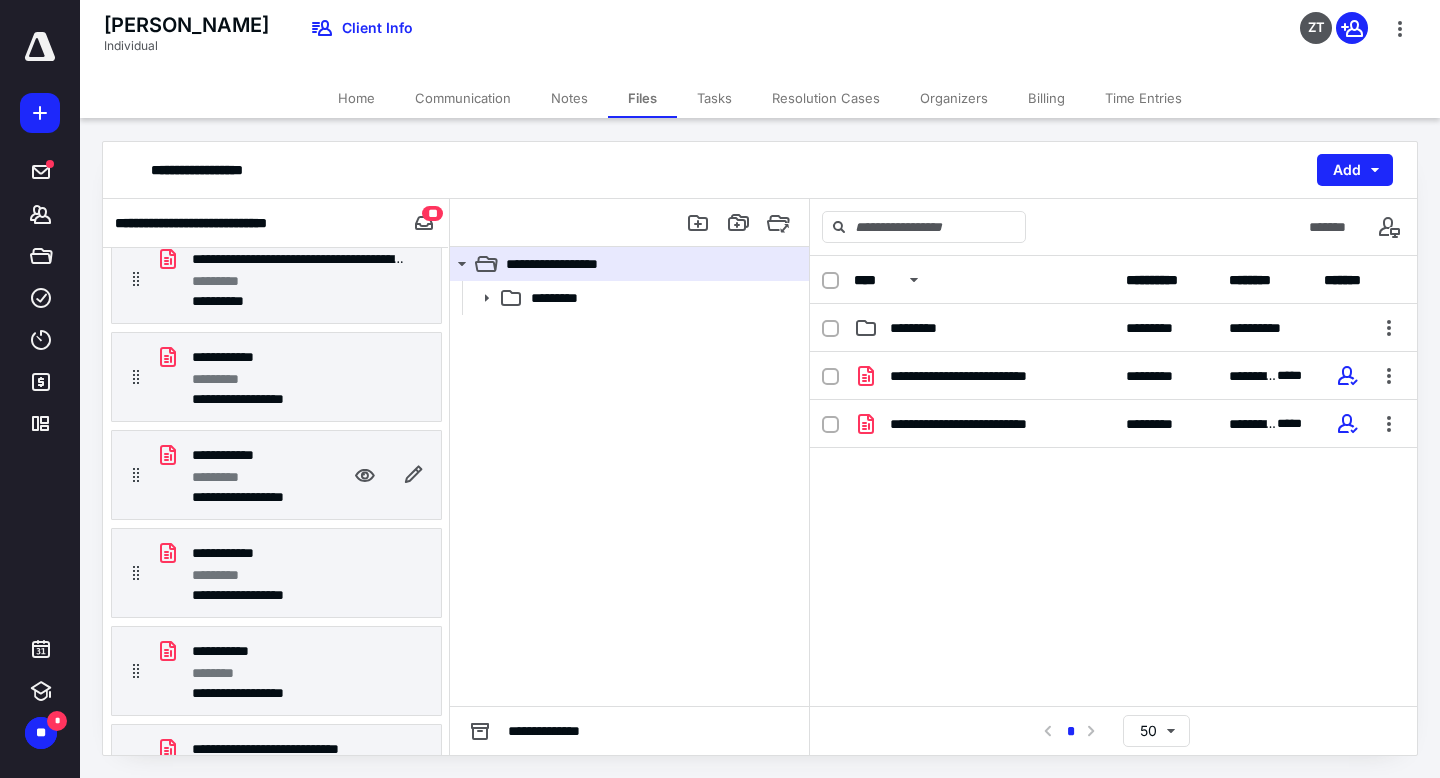 scroll, scrollTop: 487, scrollLeft: 0, axis: vertical 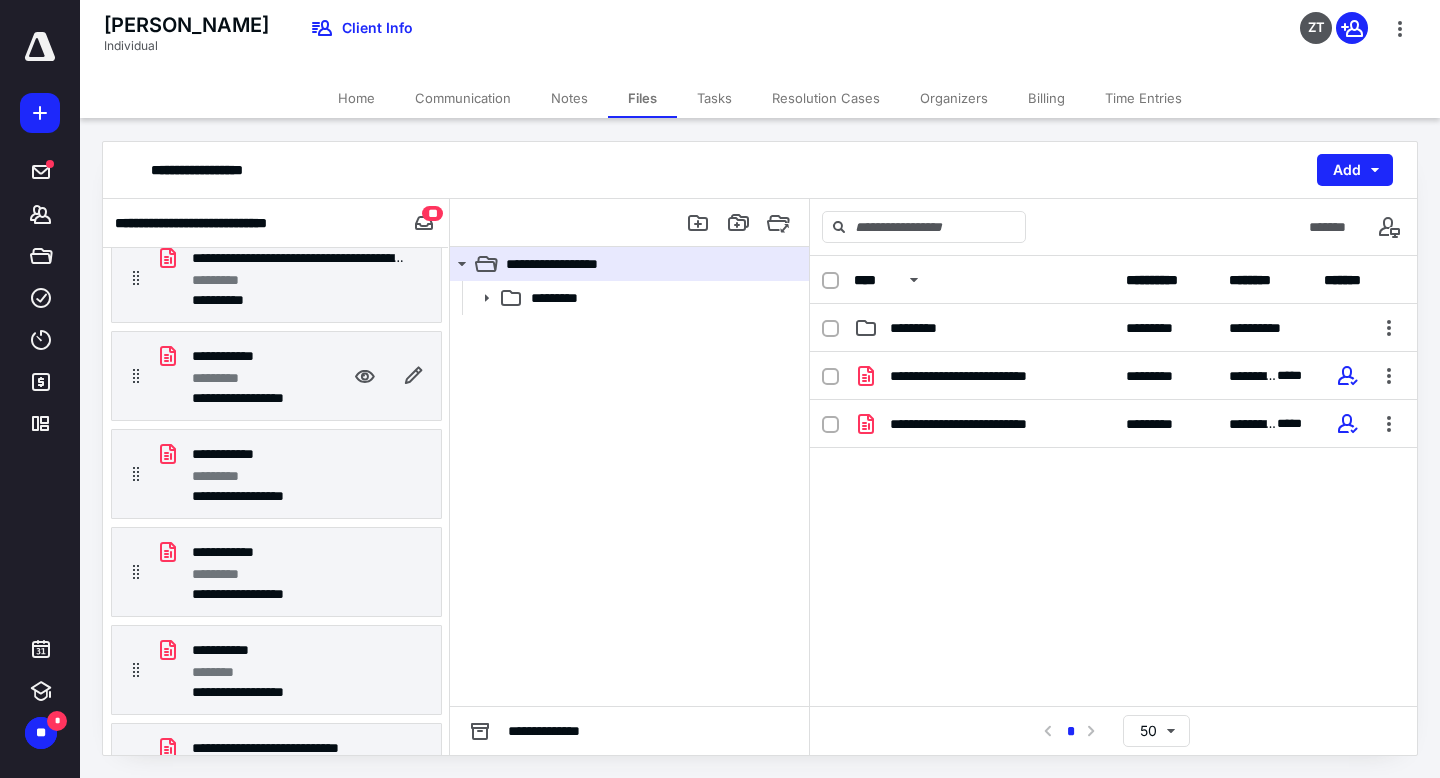 click on "**********" at bounding box center (276, 376) 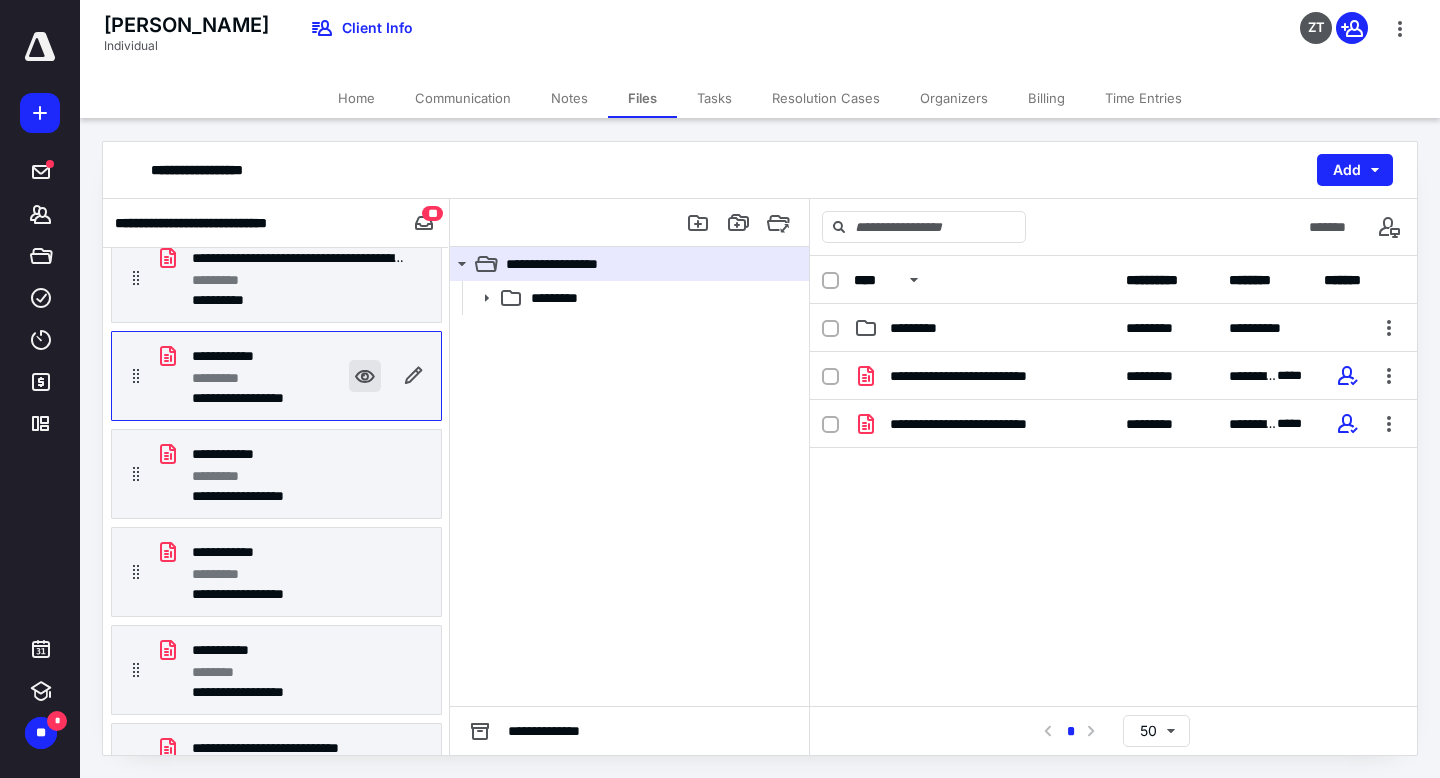 click at bounding box center [365, 376] 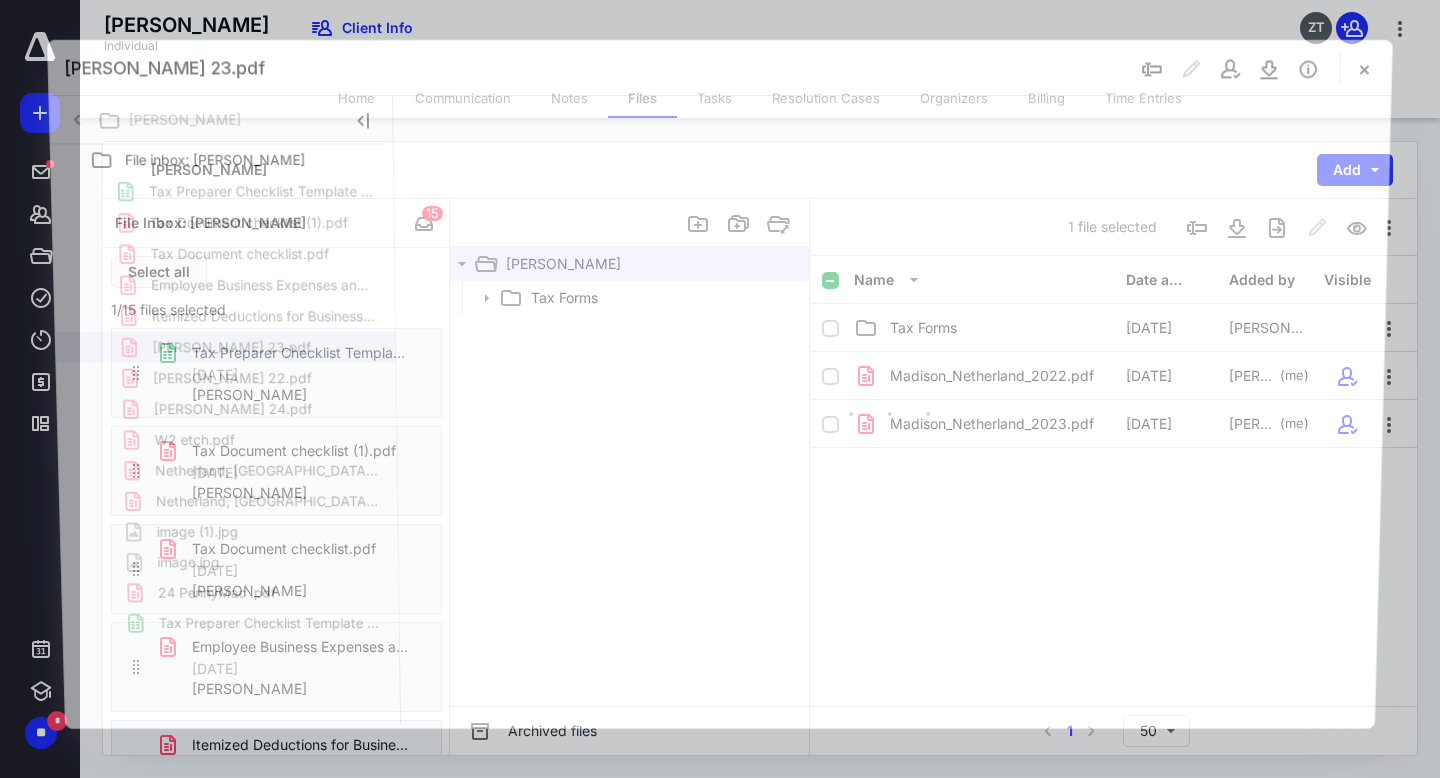scroll, scrollTop: 487, scrollLeft: 0, axis: vertical 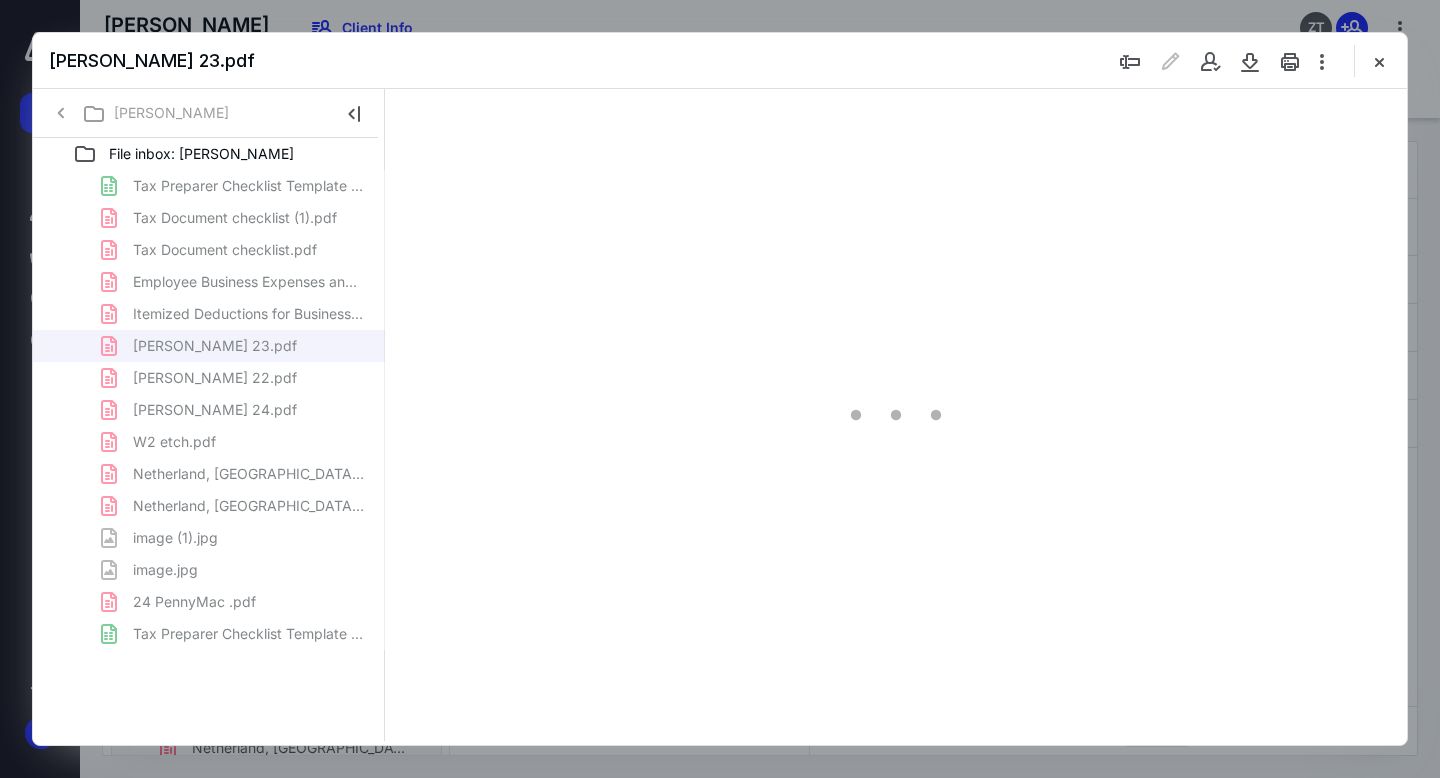 type on "72" 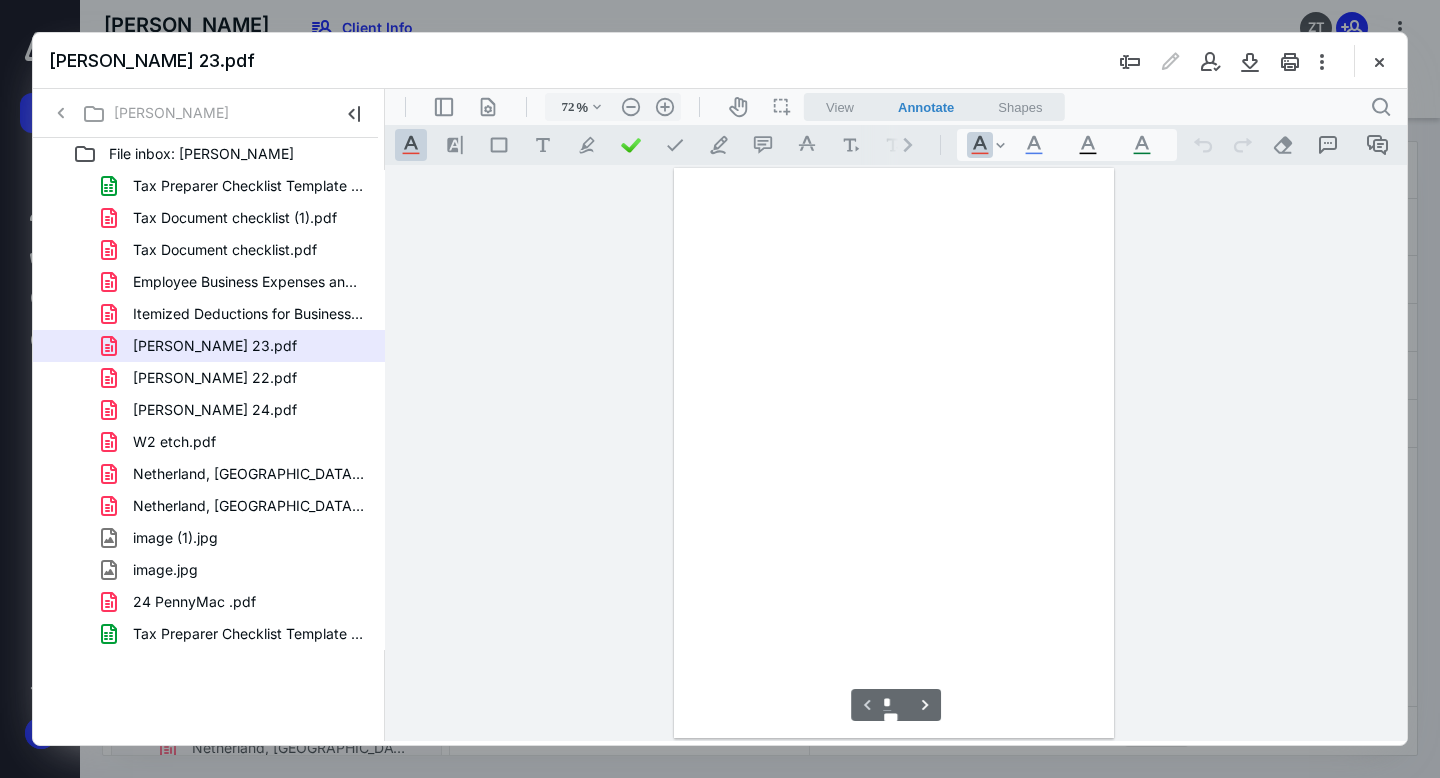 scroll, scrollTop: 79, scrollLeft: 0, axis: vertical 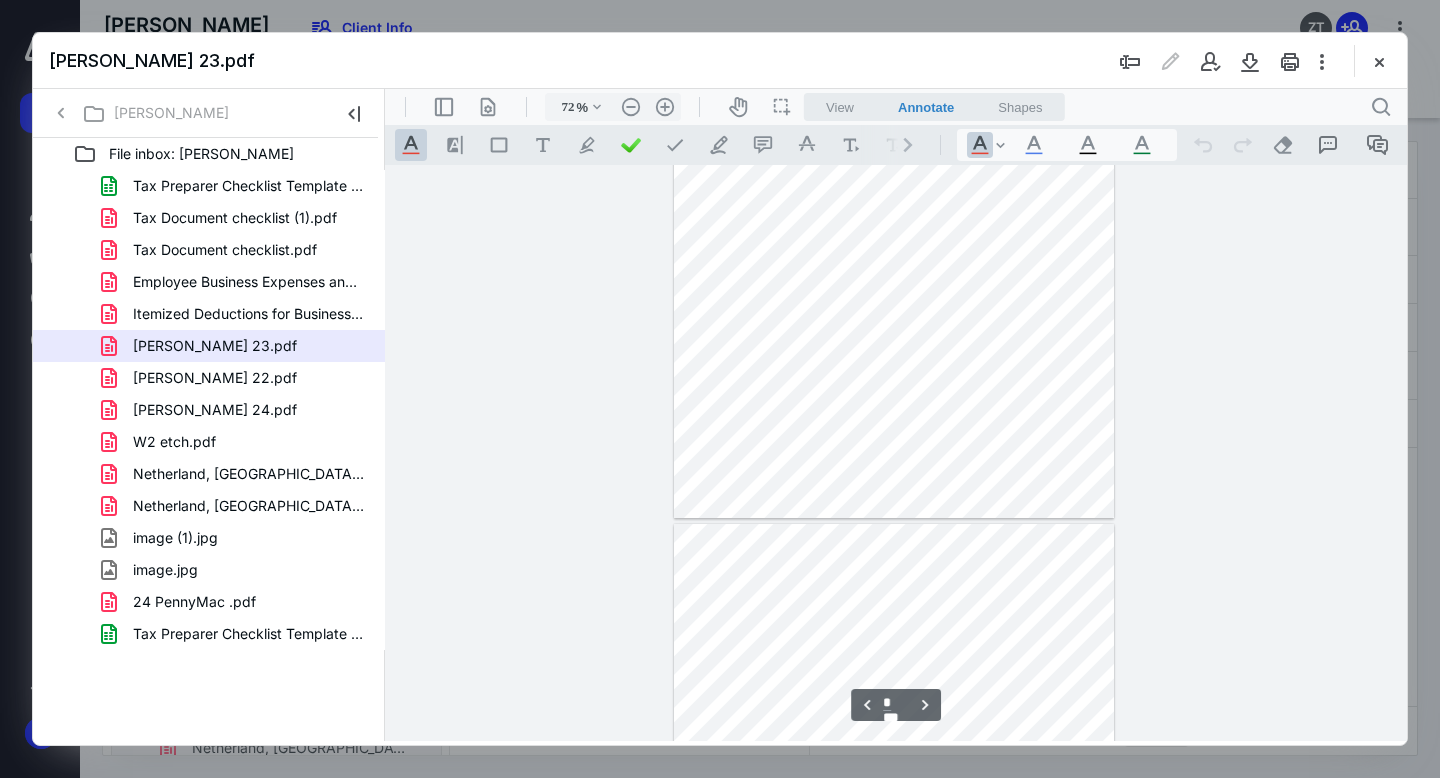 type on "*" 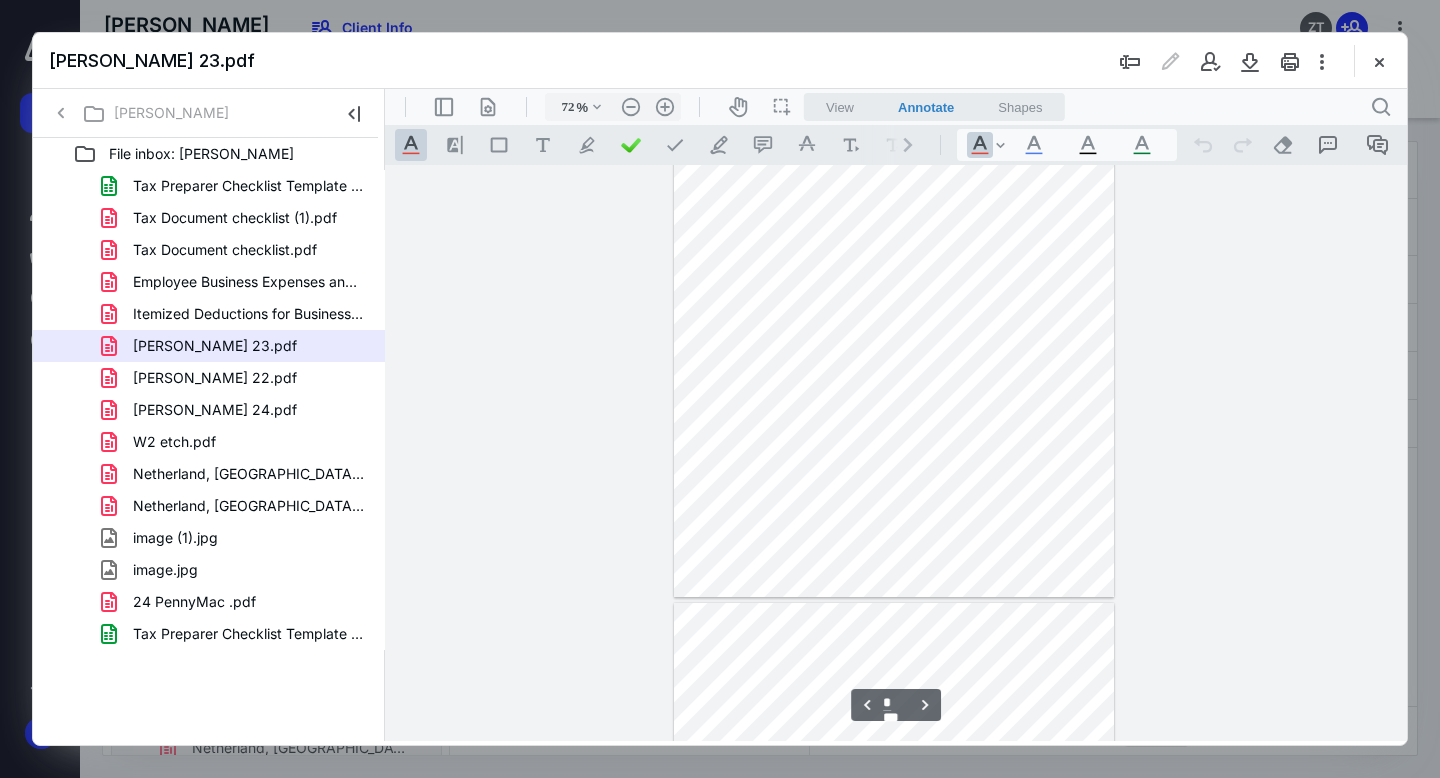 scroll, scrollTop: 2454, scrollLeft: 0, axis: vertical 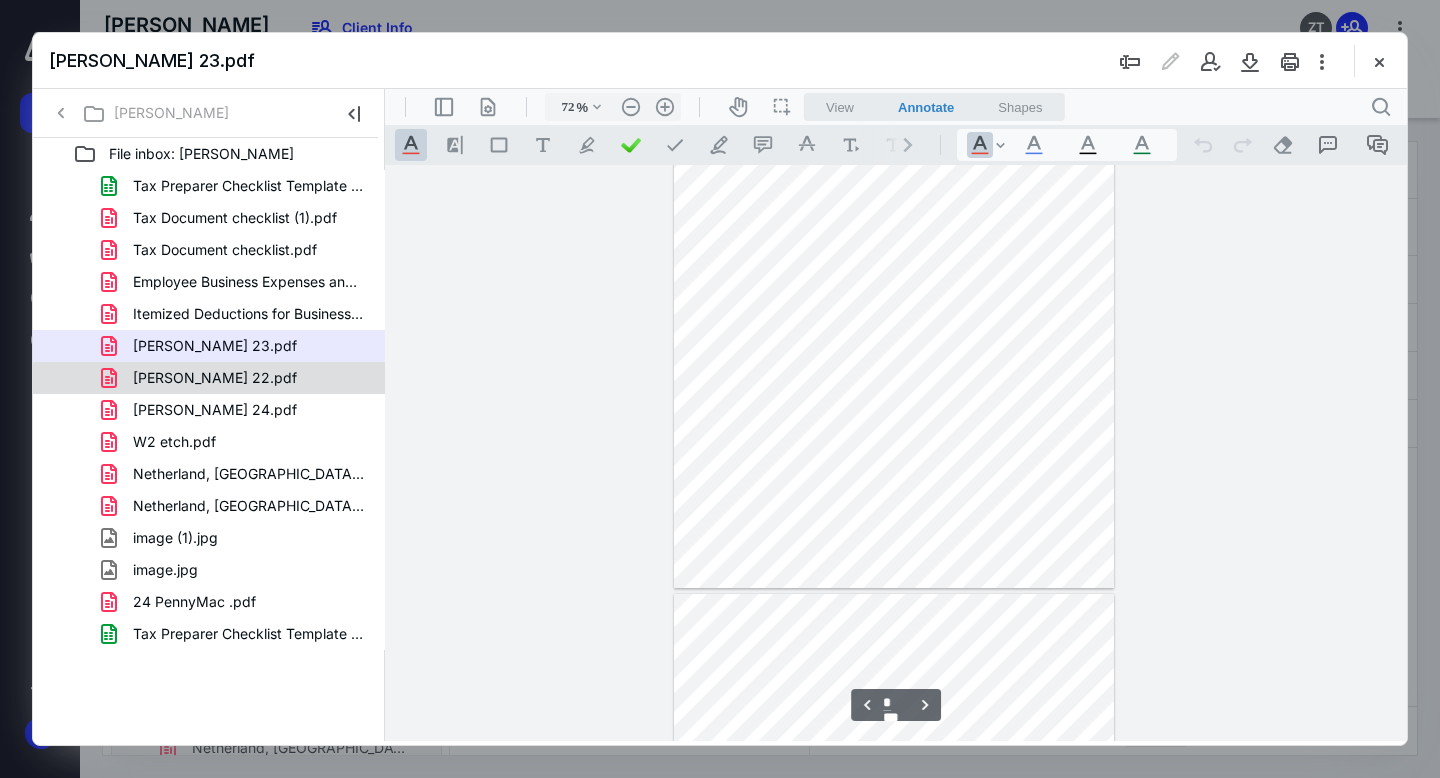 click on "[PERSON_NAME] 22.pdf" at bounding box center [215, 378] 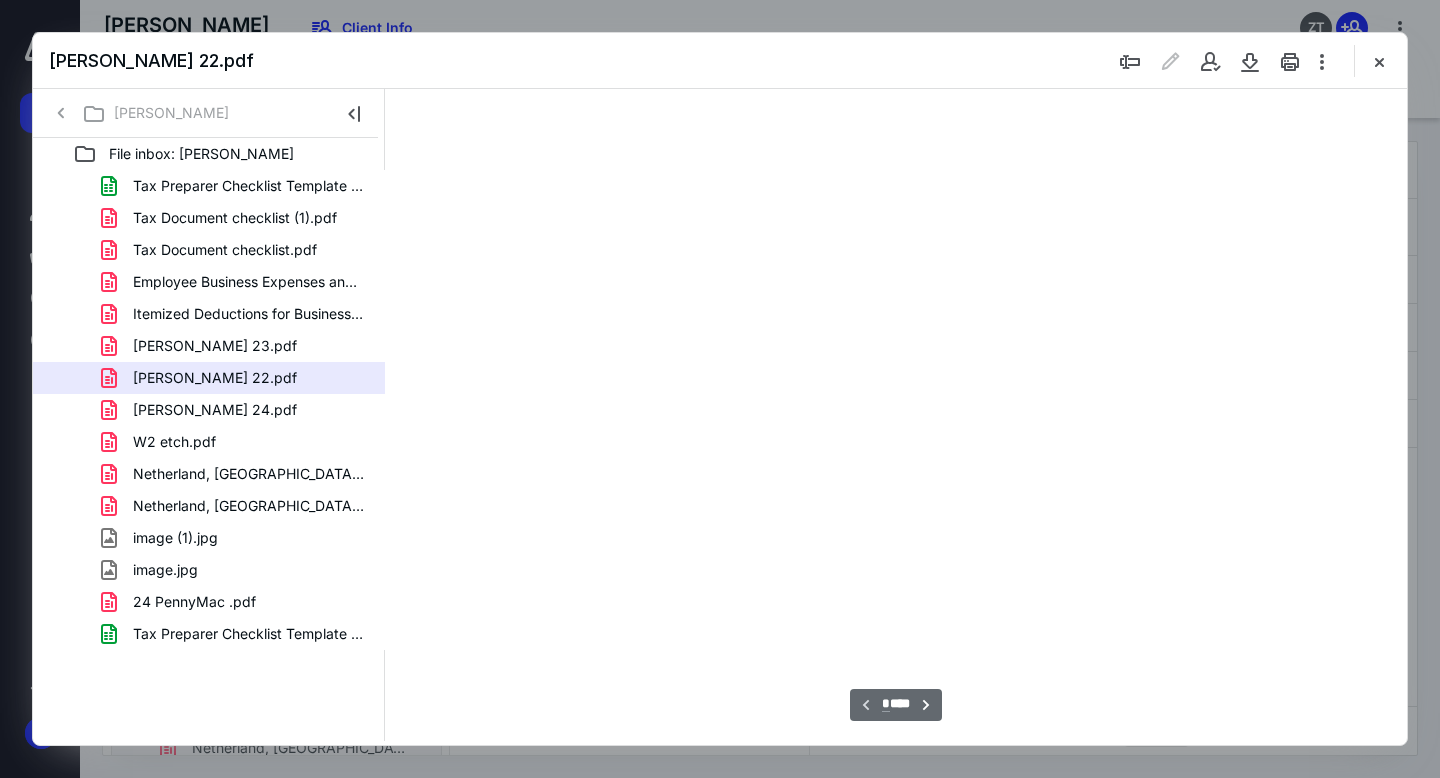 type on "72" 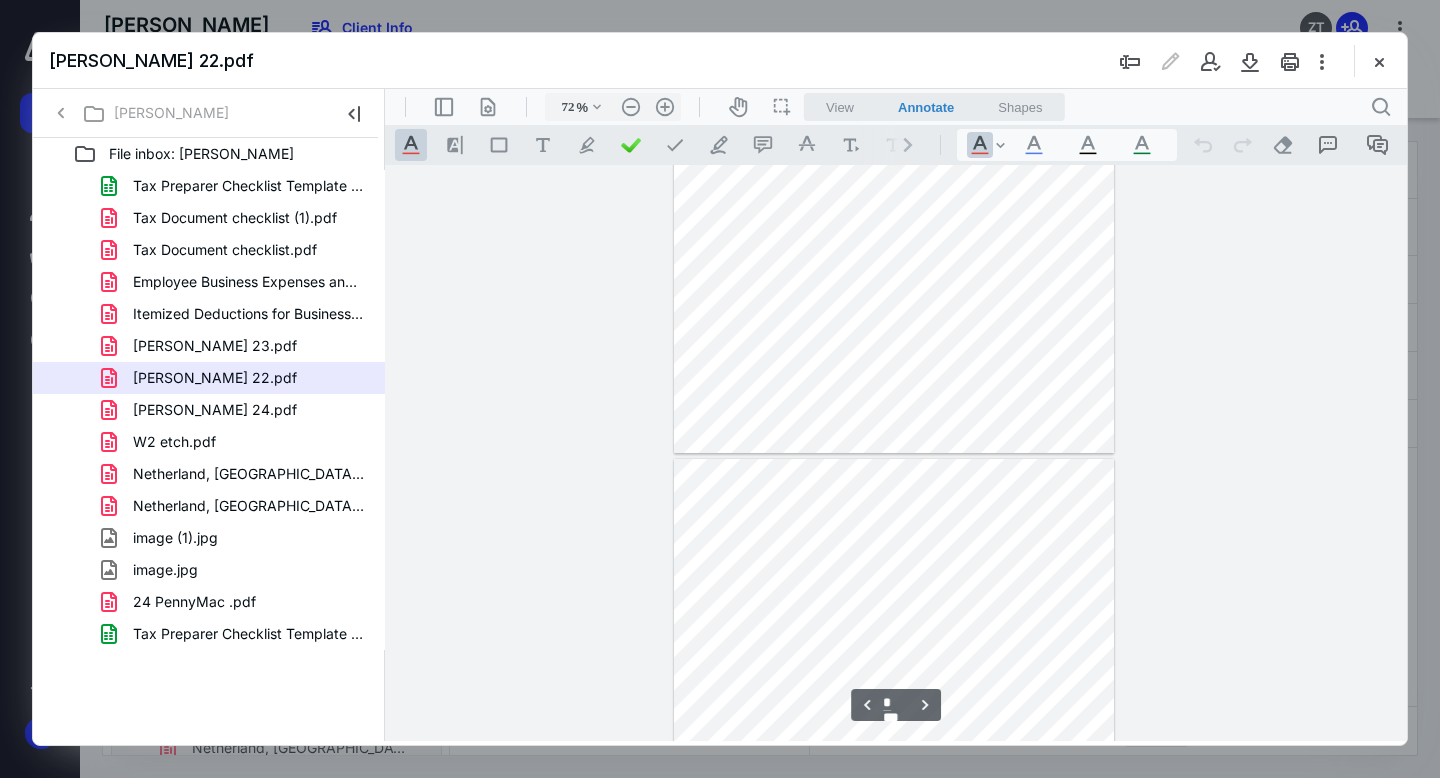 type on "*" 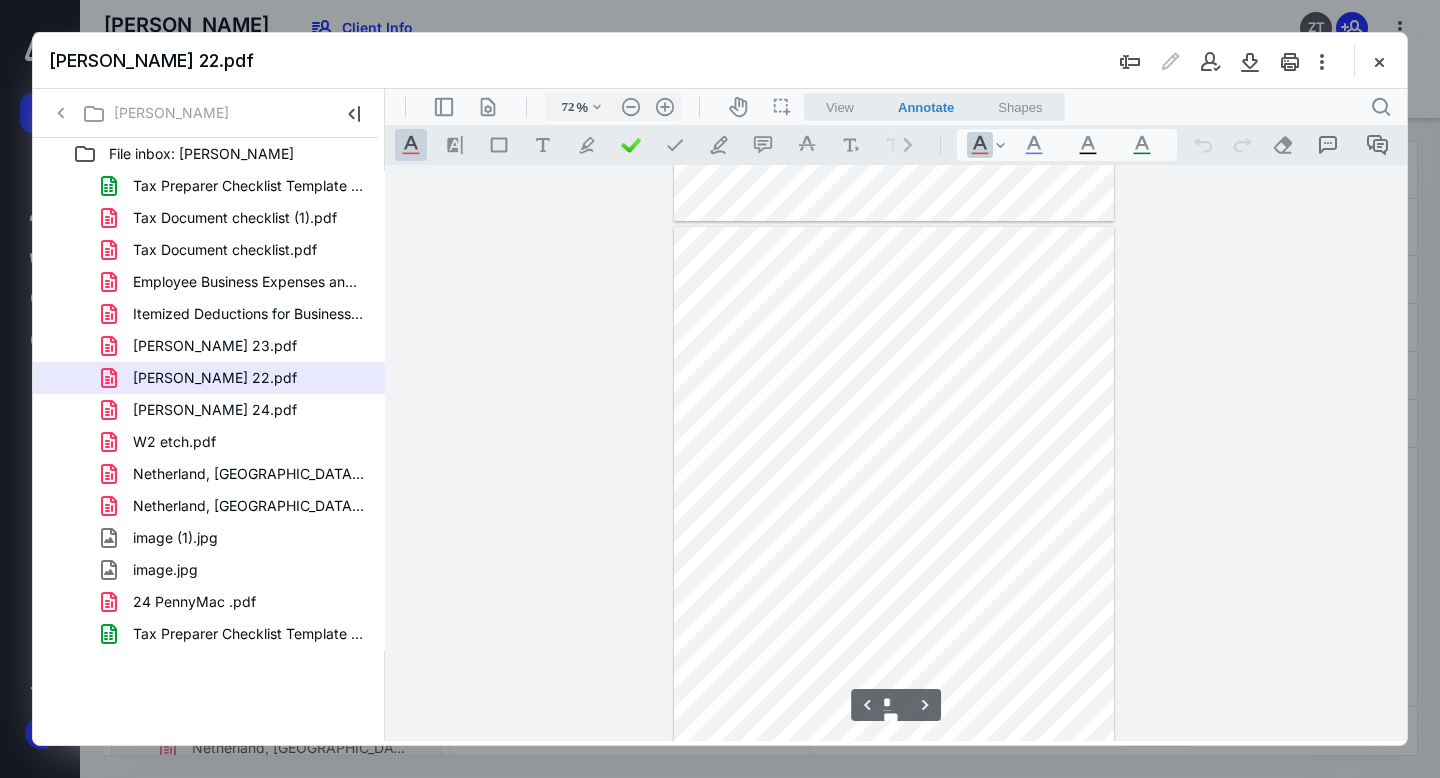 scroll, scrollTop: 2250, scrollLeft: 0, axis: vertical 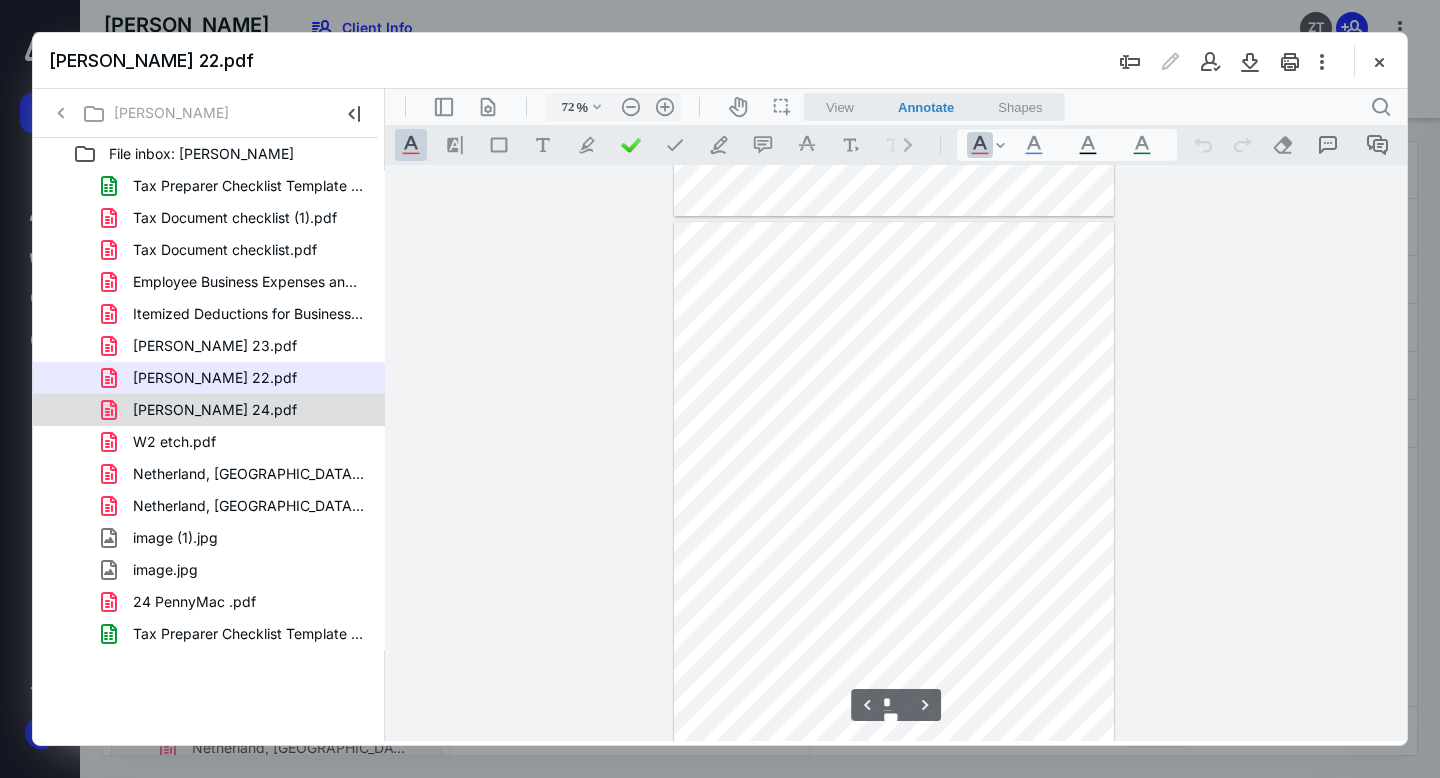click on "[PERSON_NAME] 24.pdf" at bounding box center (215, 410) 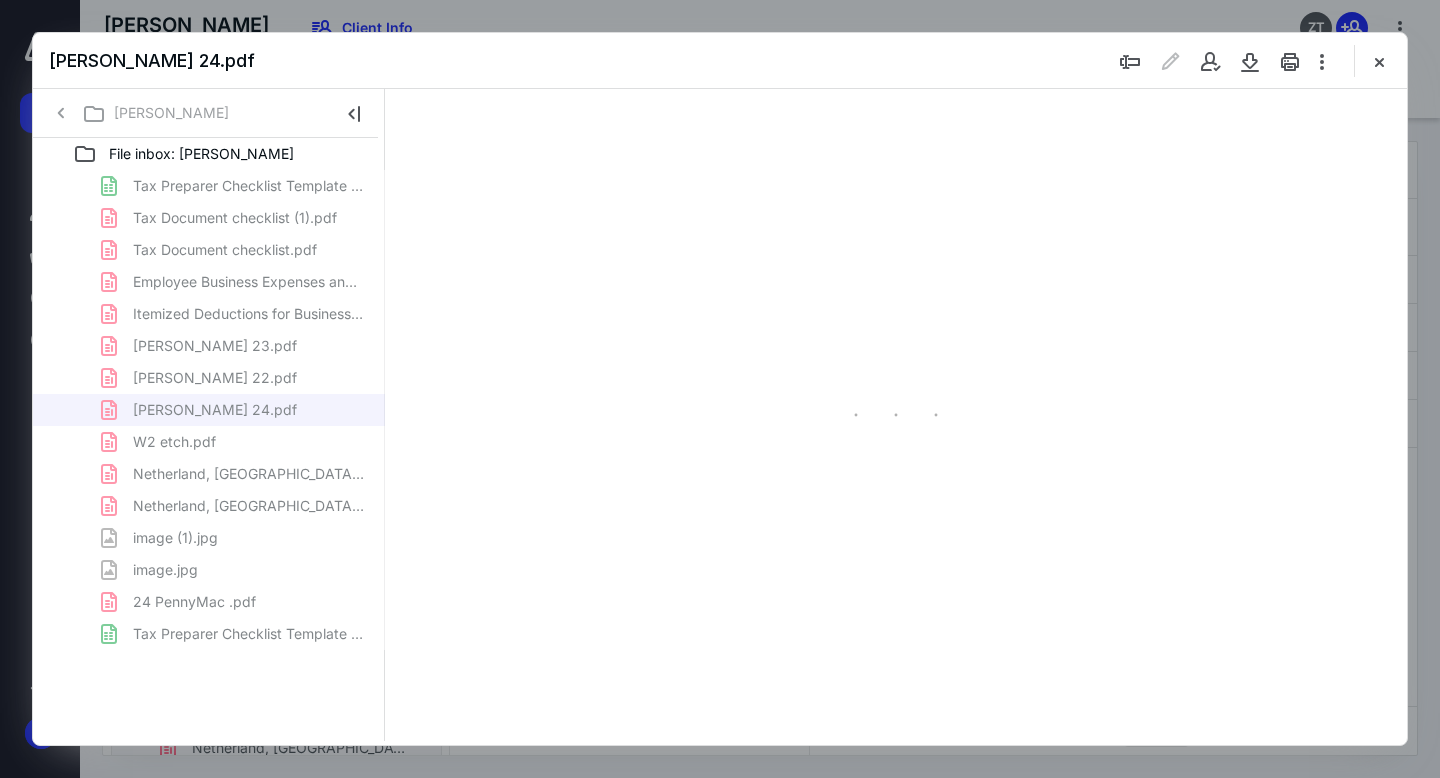 type on "72" 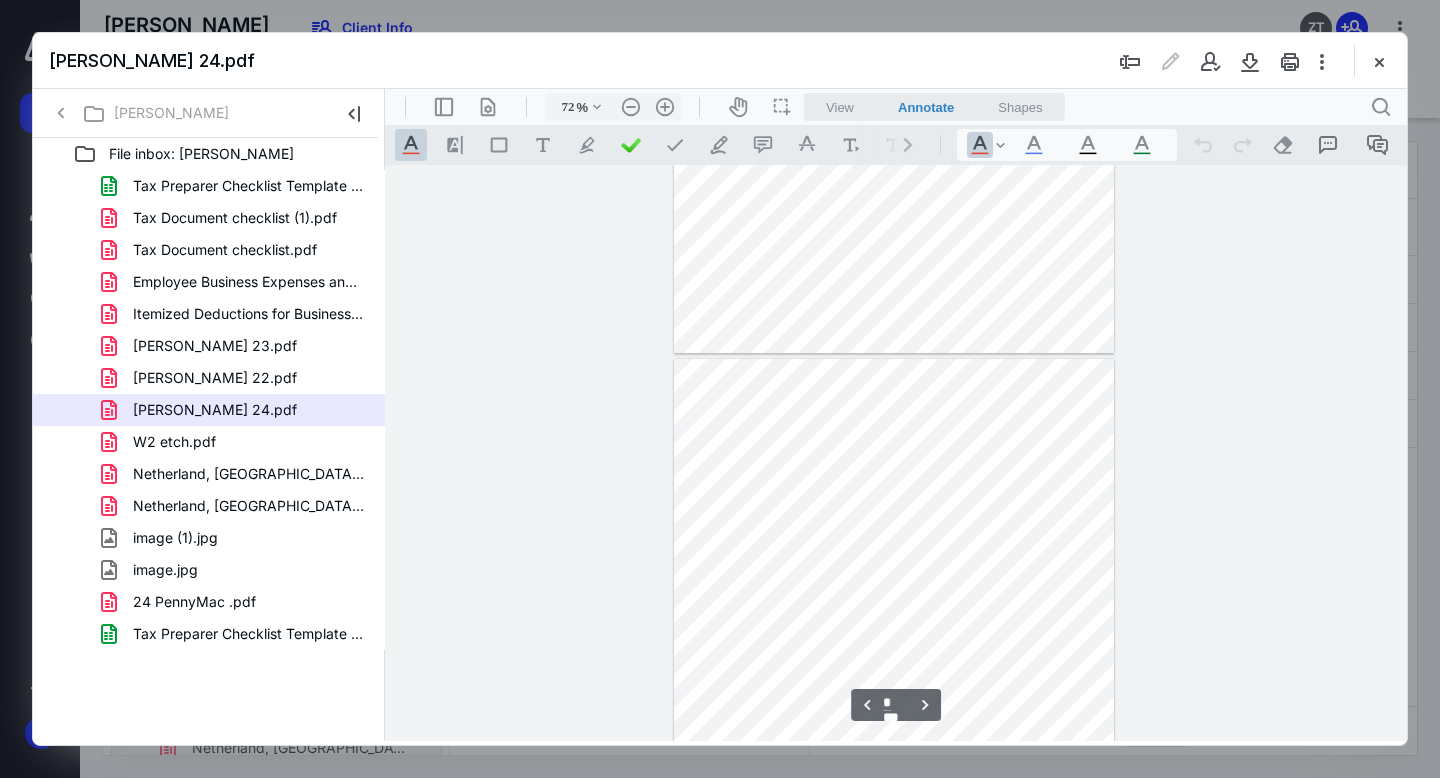 scroll, scrollTop: 2114, scrollLeft: 0, axis: vertical 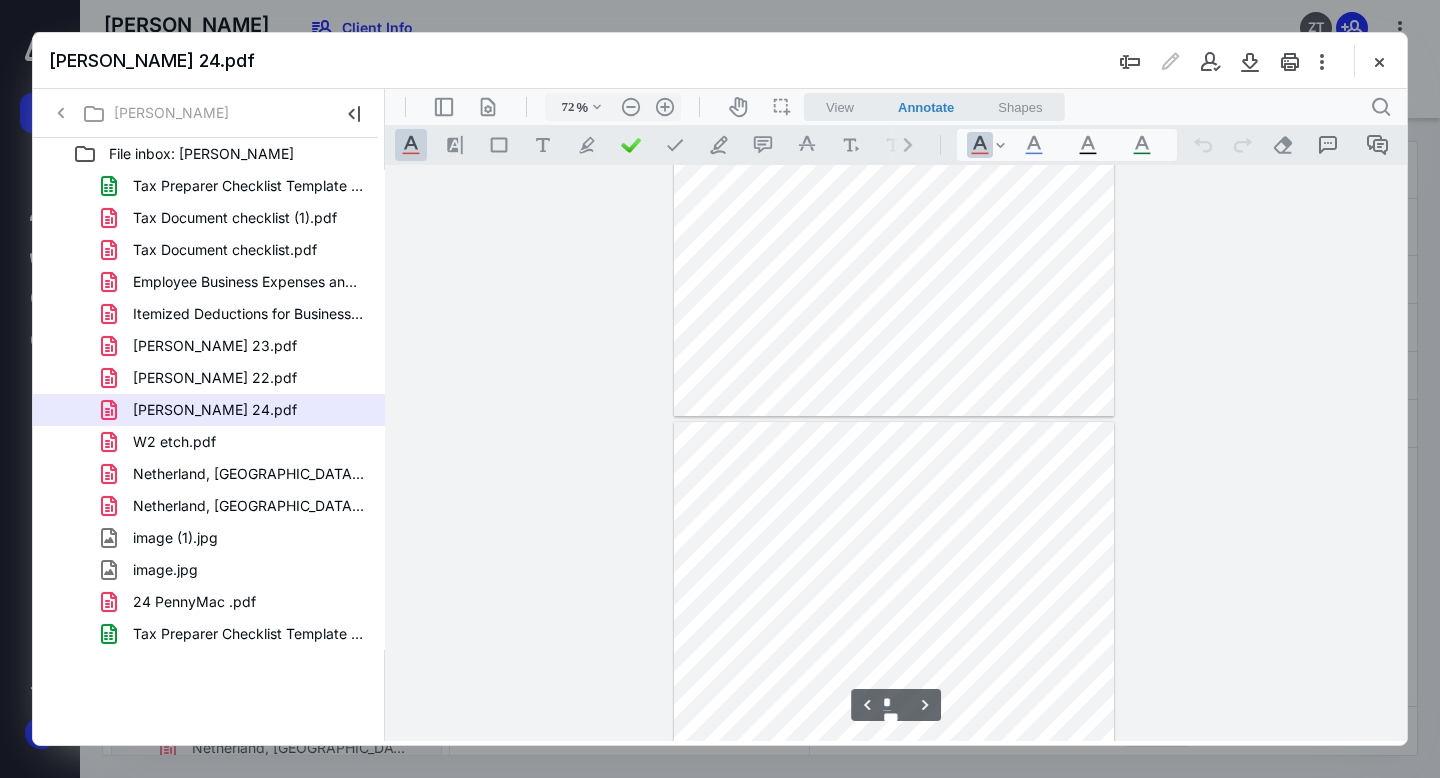 type on "*" 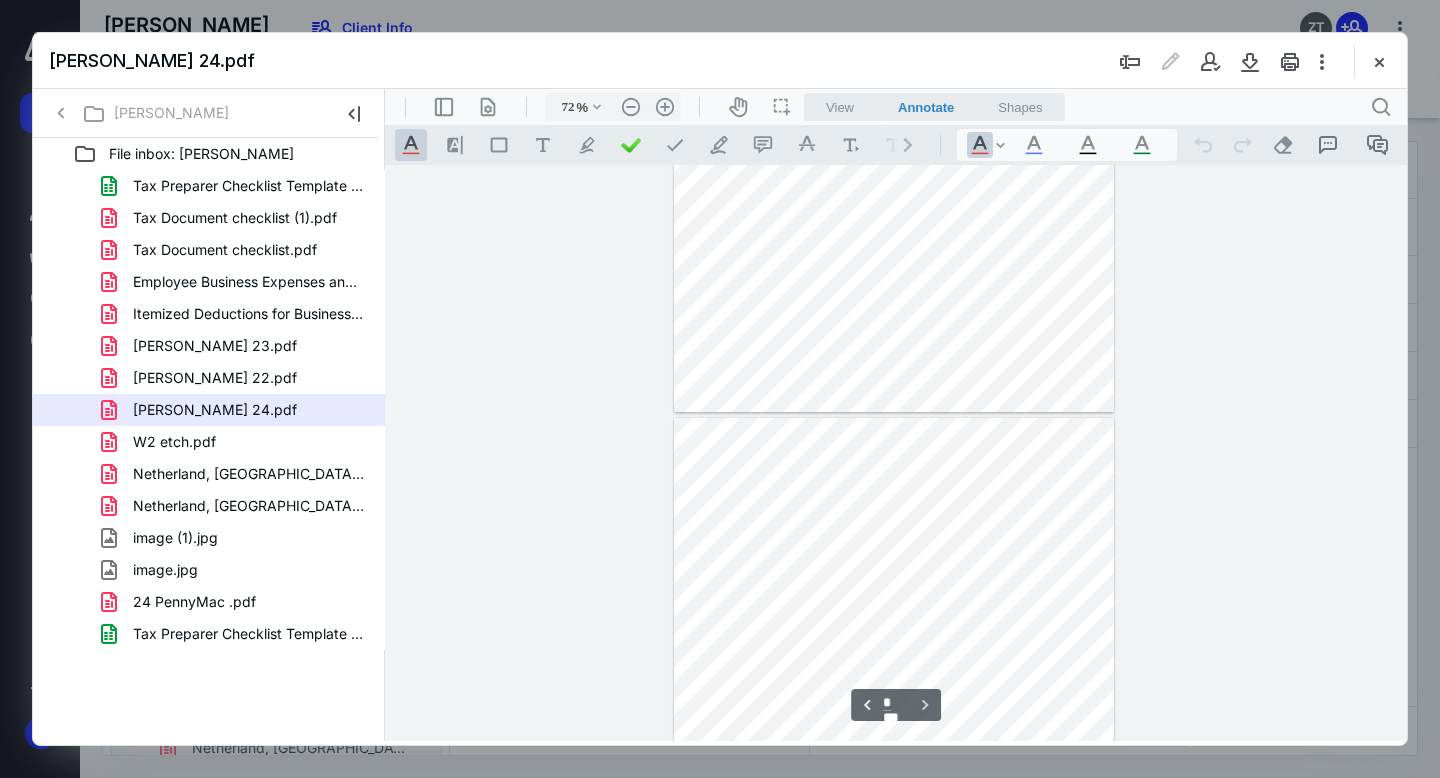 scroll, scrollTop: 4032, scrollLeft: 0, axis: vertical 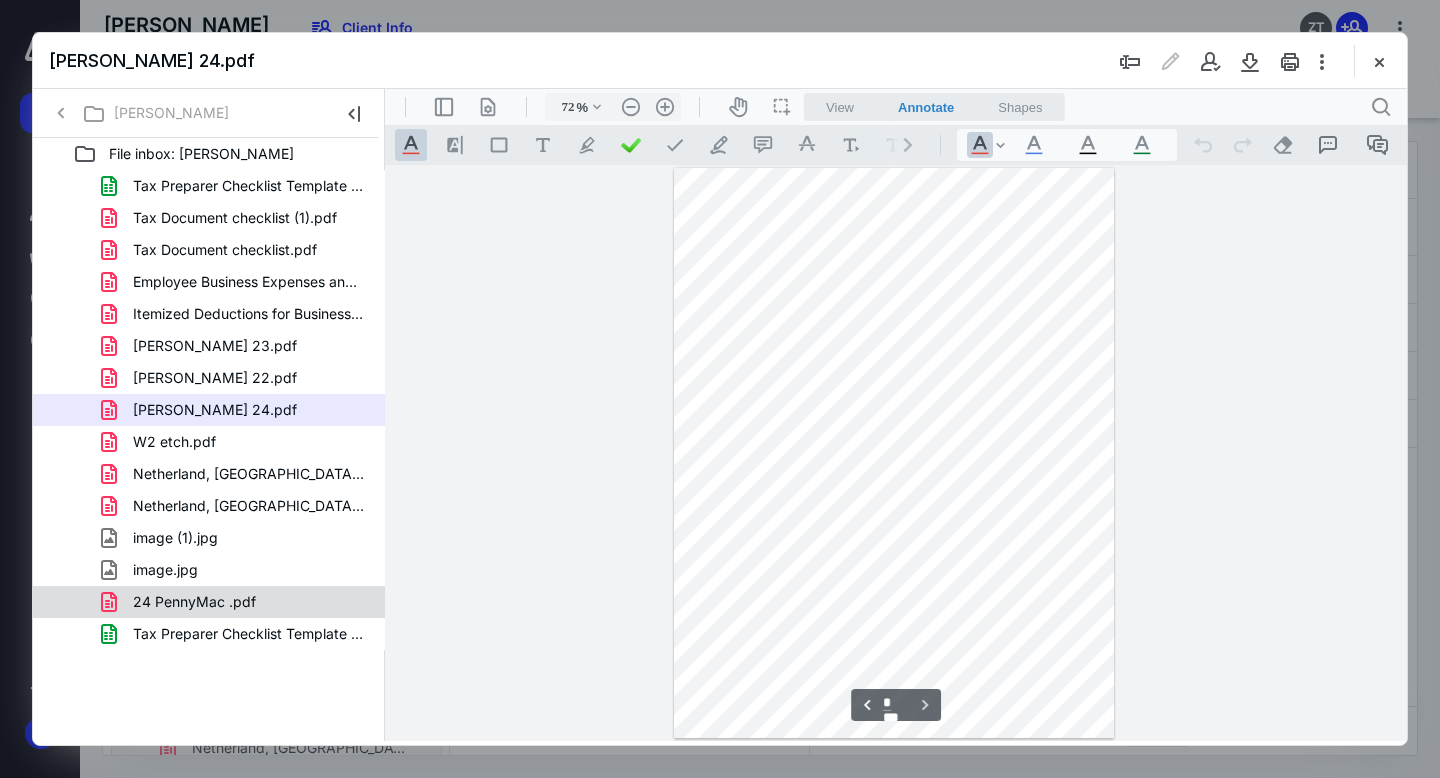 click on "24 PennyMac .pdf" at bounding box center (194, 602) 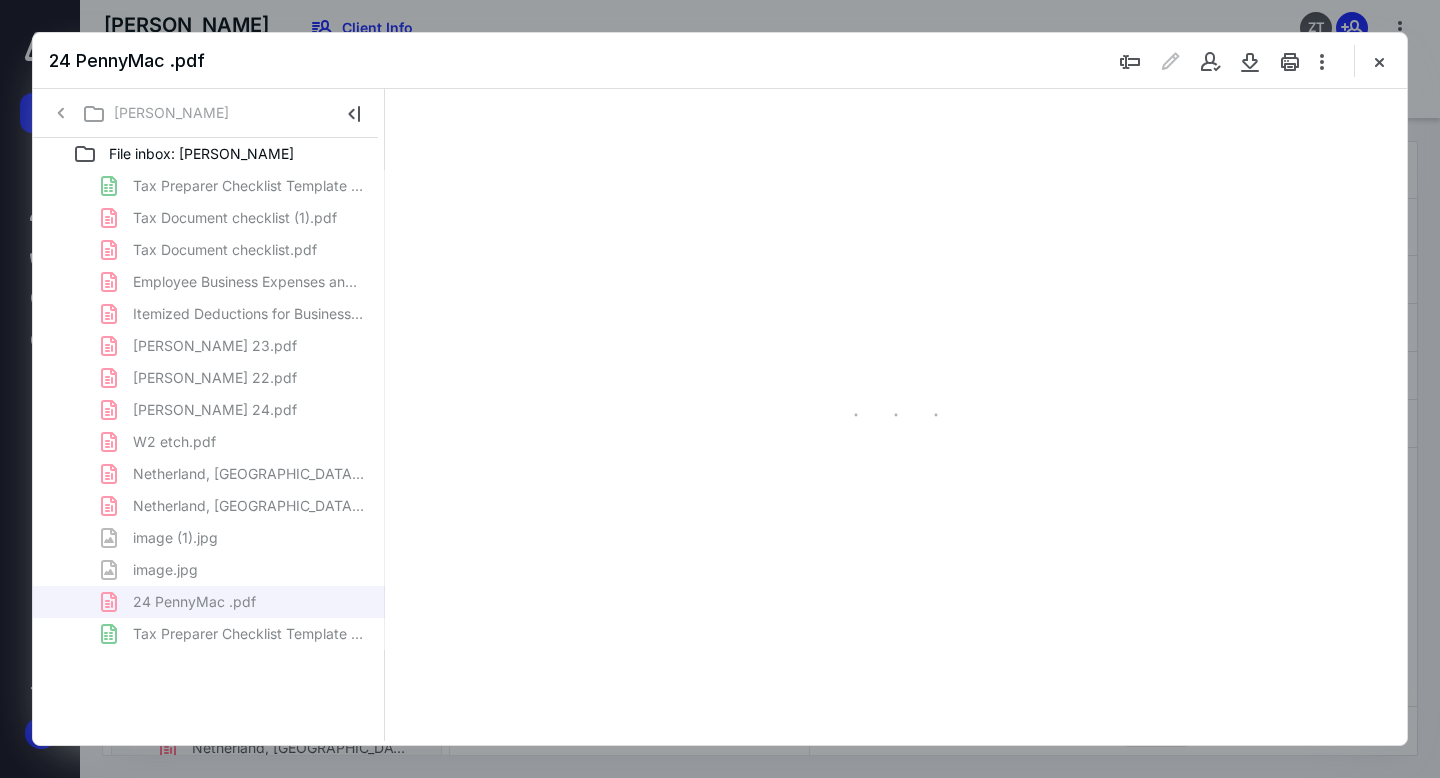type on "72" 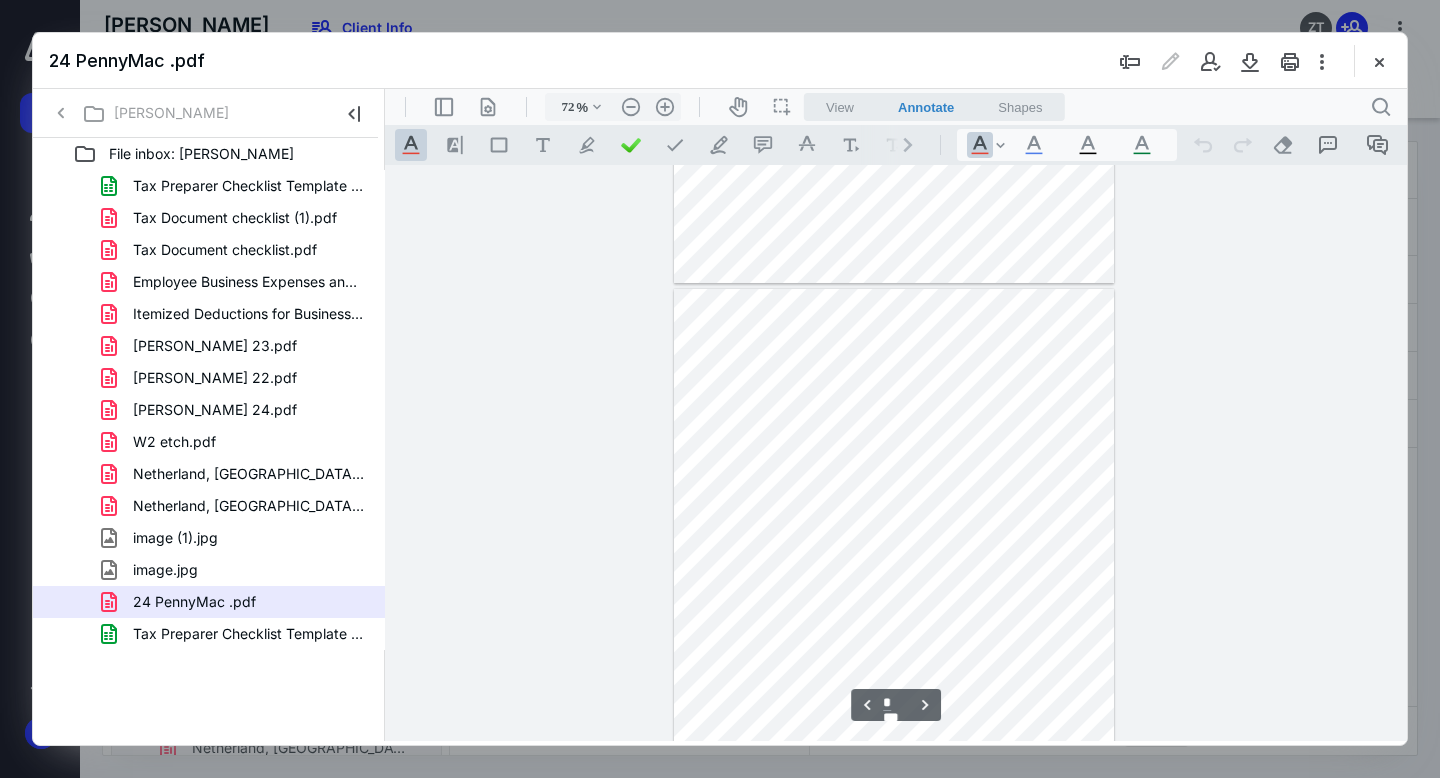 scroll, scrollTop: 2185, scrollLeft: 0, axis: vertical 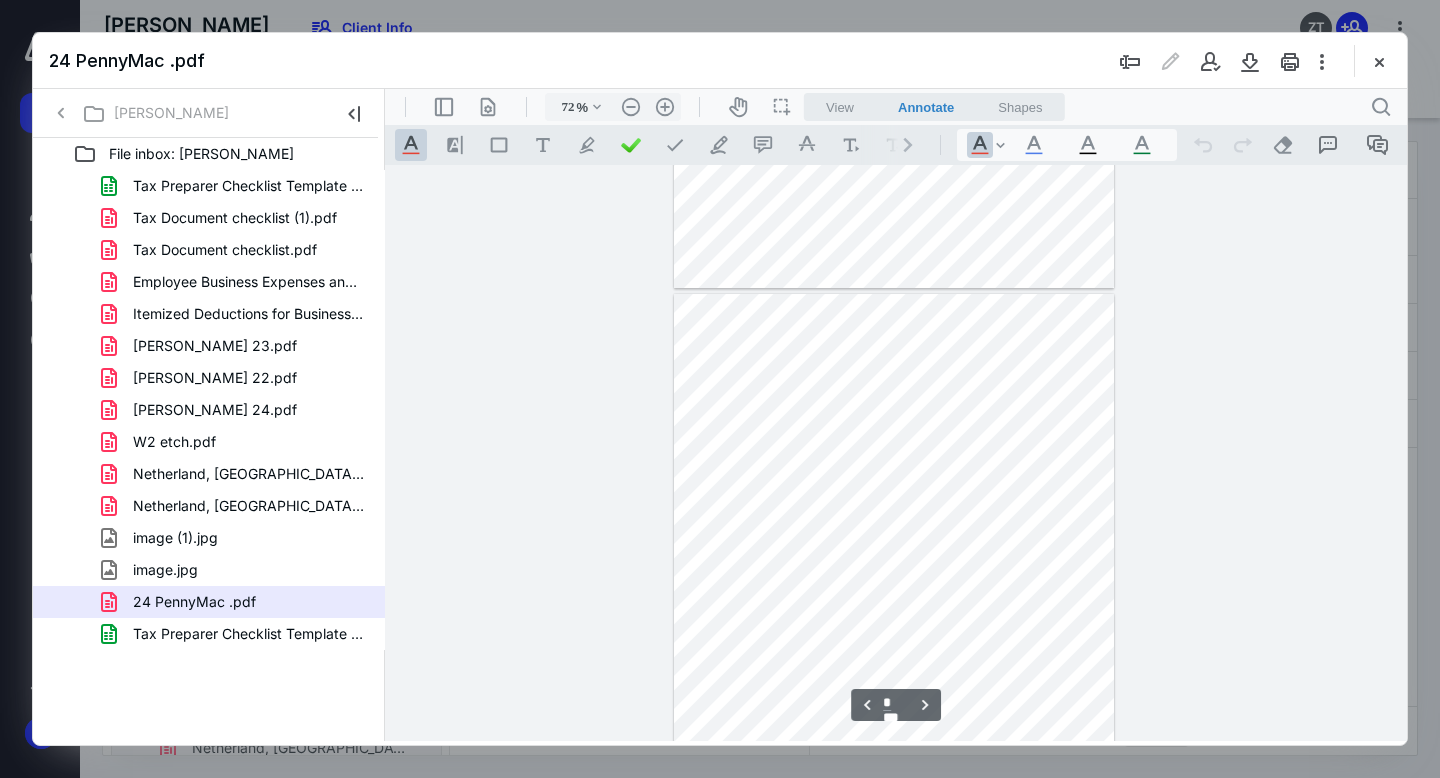 type on "*" 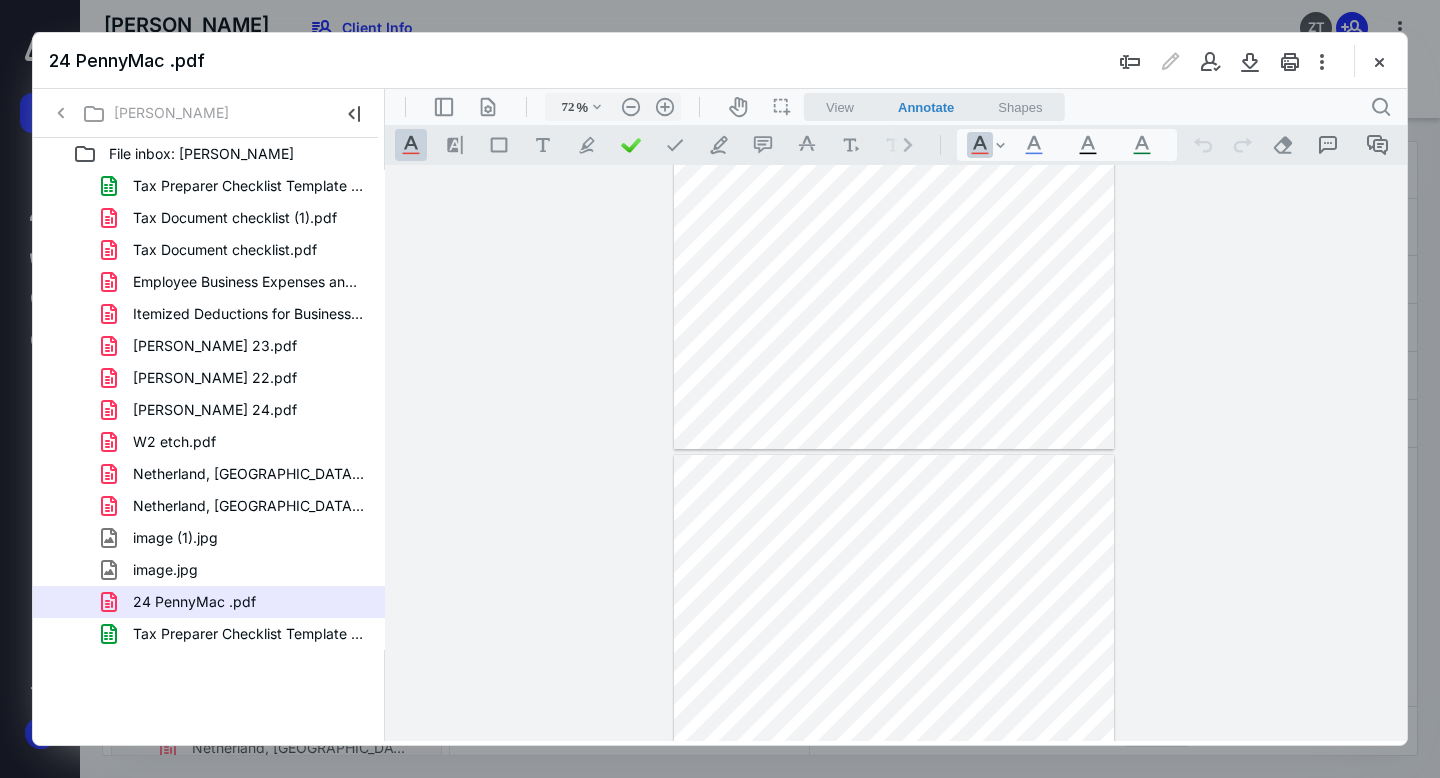 click at bounding box center [1379, 61] 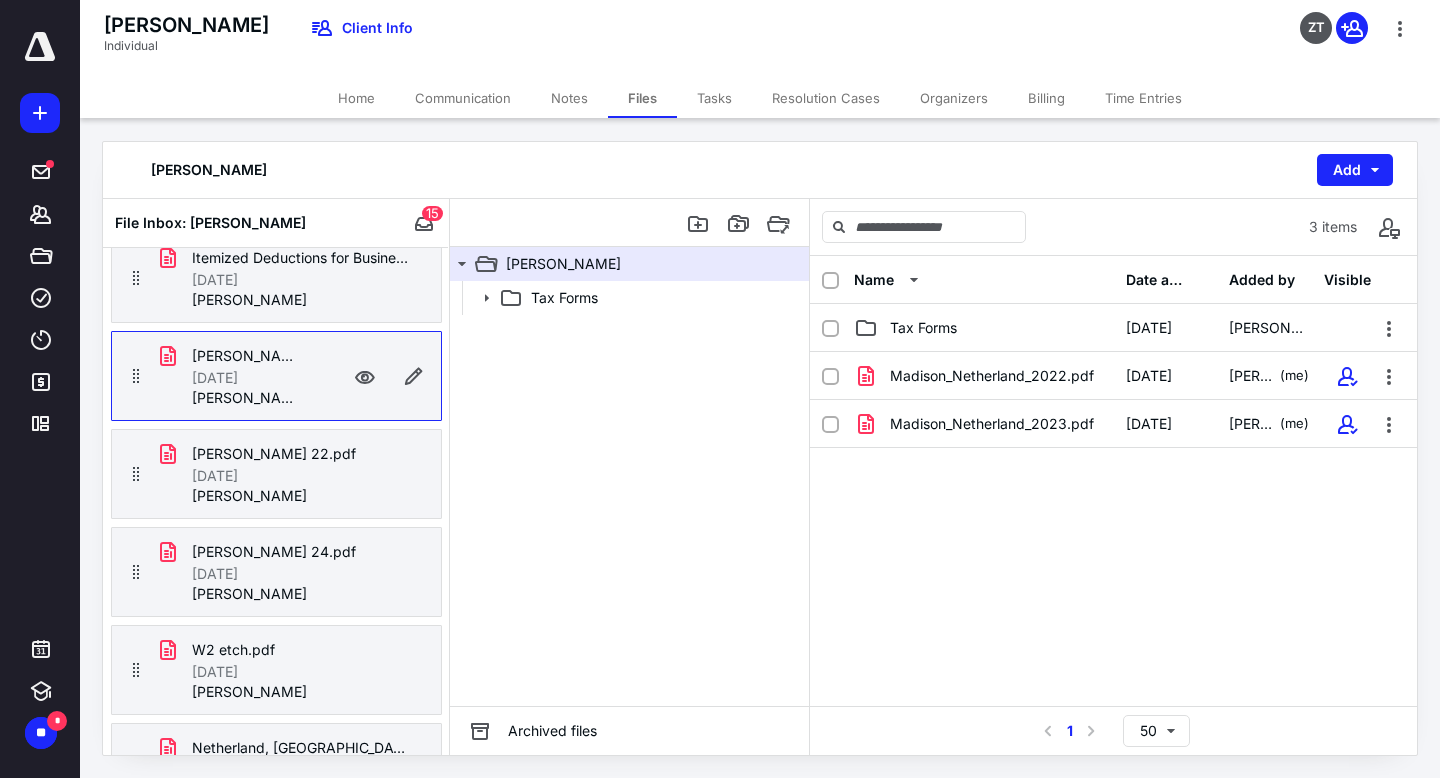 click on "Files" at bounding box center [642, 98] 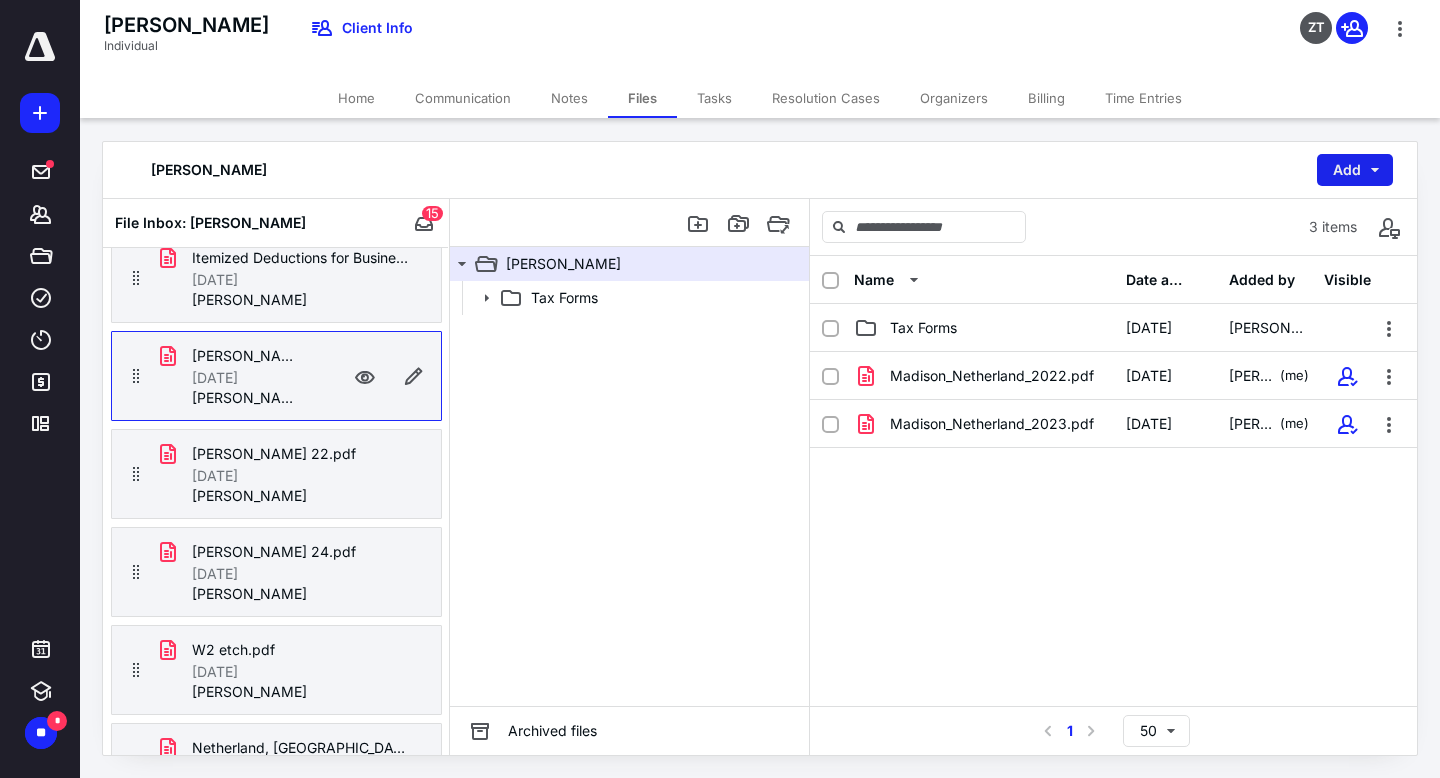 click on "Add" at bounding box center (1355, 170) 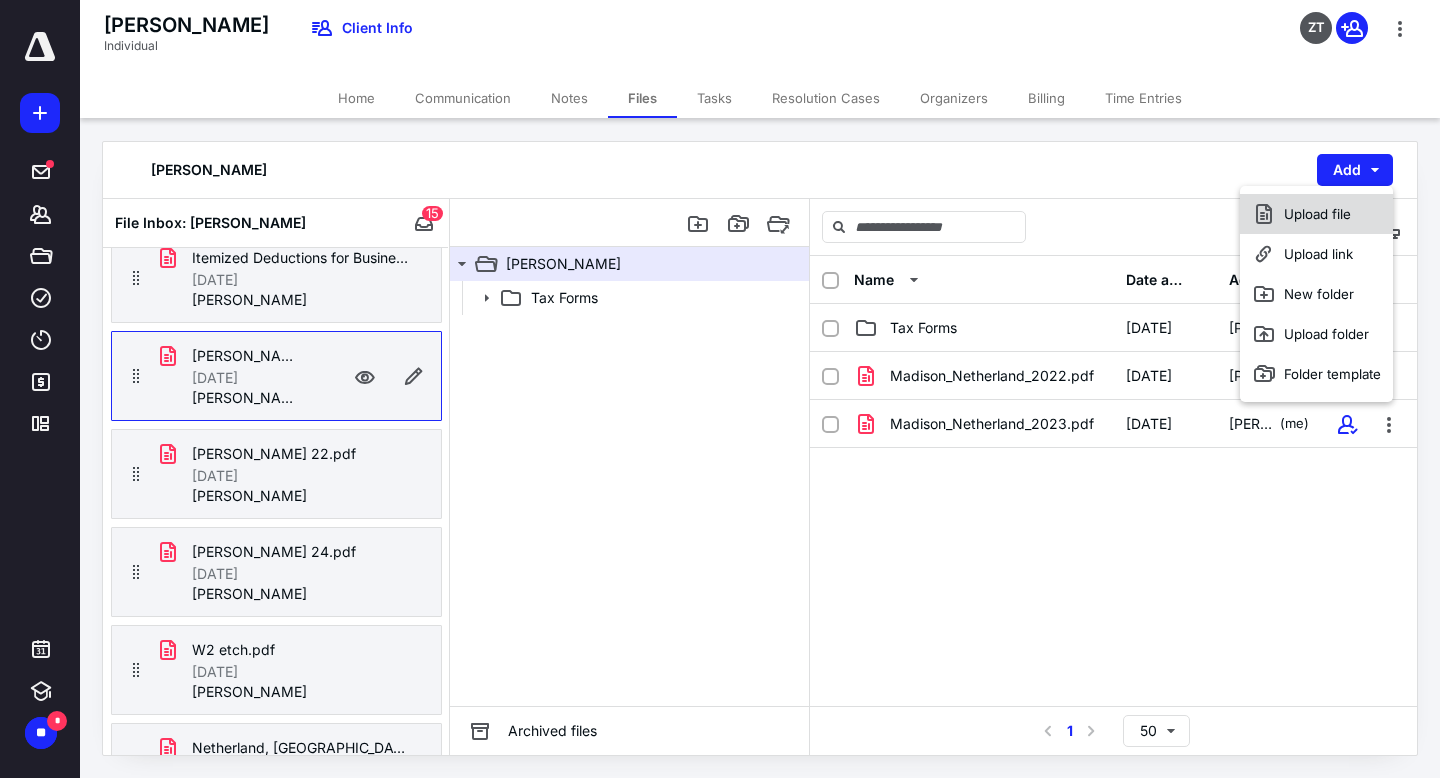 click on "Upload file" at bounding box center (1316, 214) 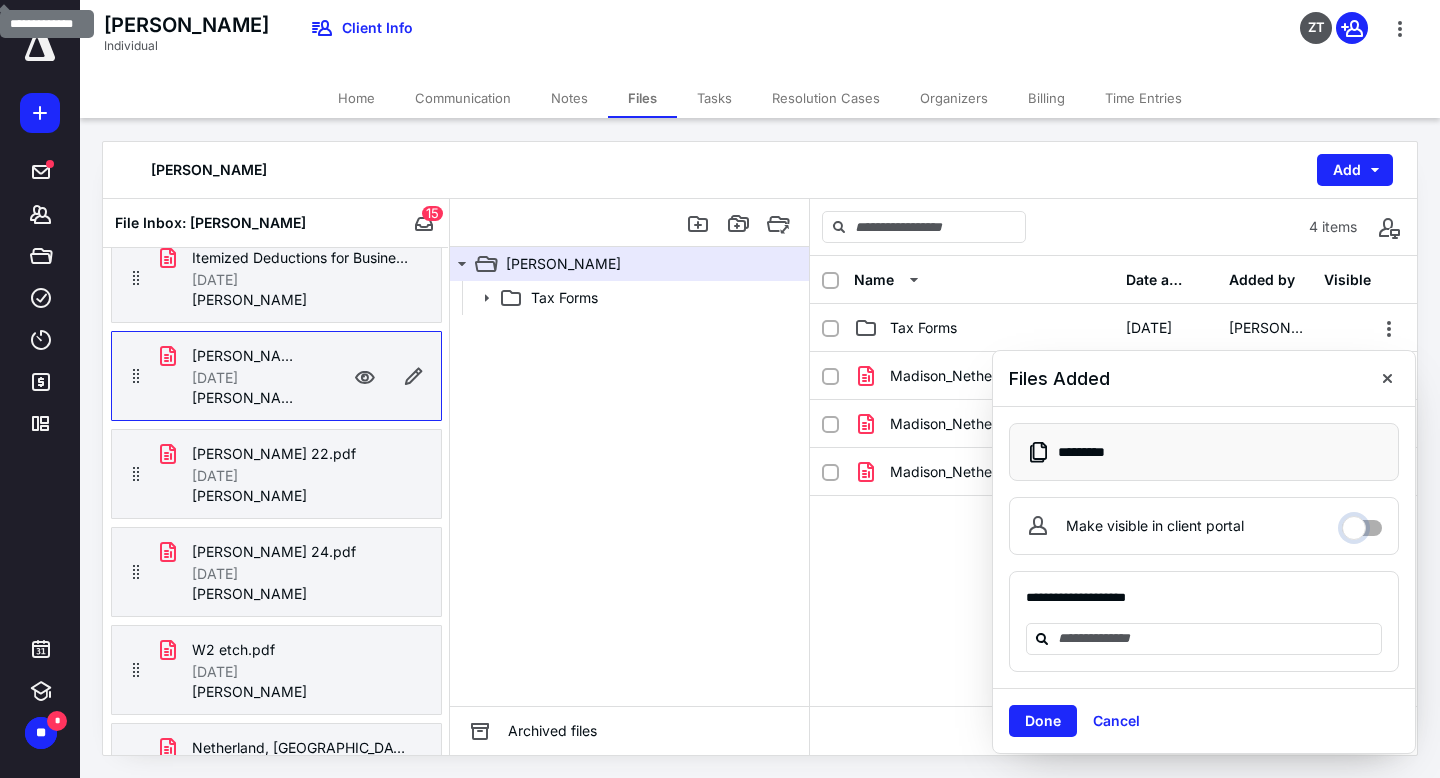 click on "Make visible in client portal" at bounding box center [1362, 523] 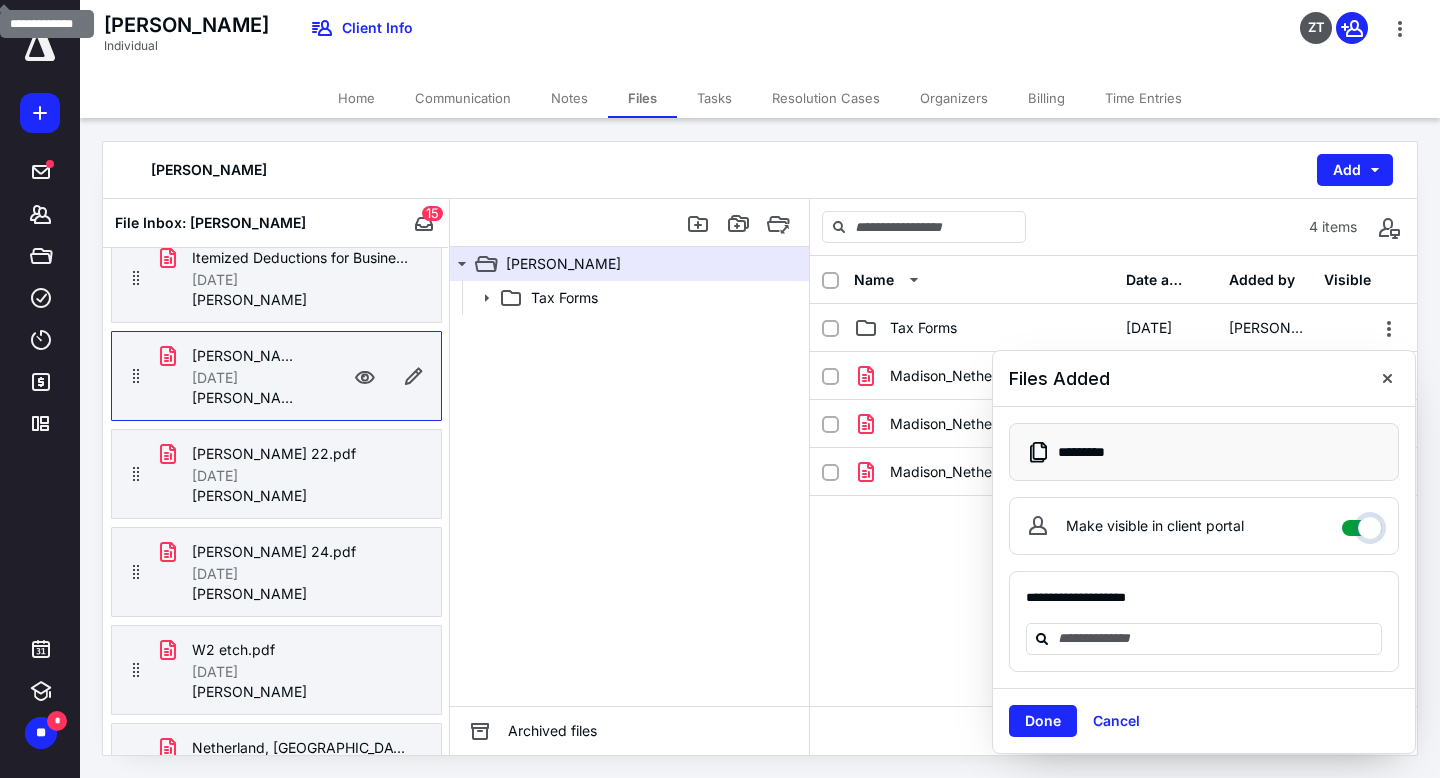 checkbox on "****" 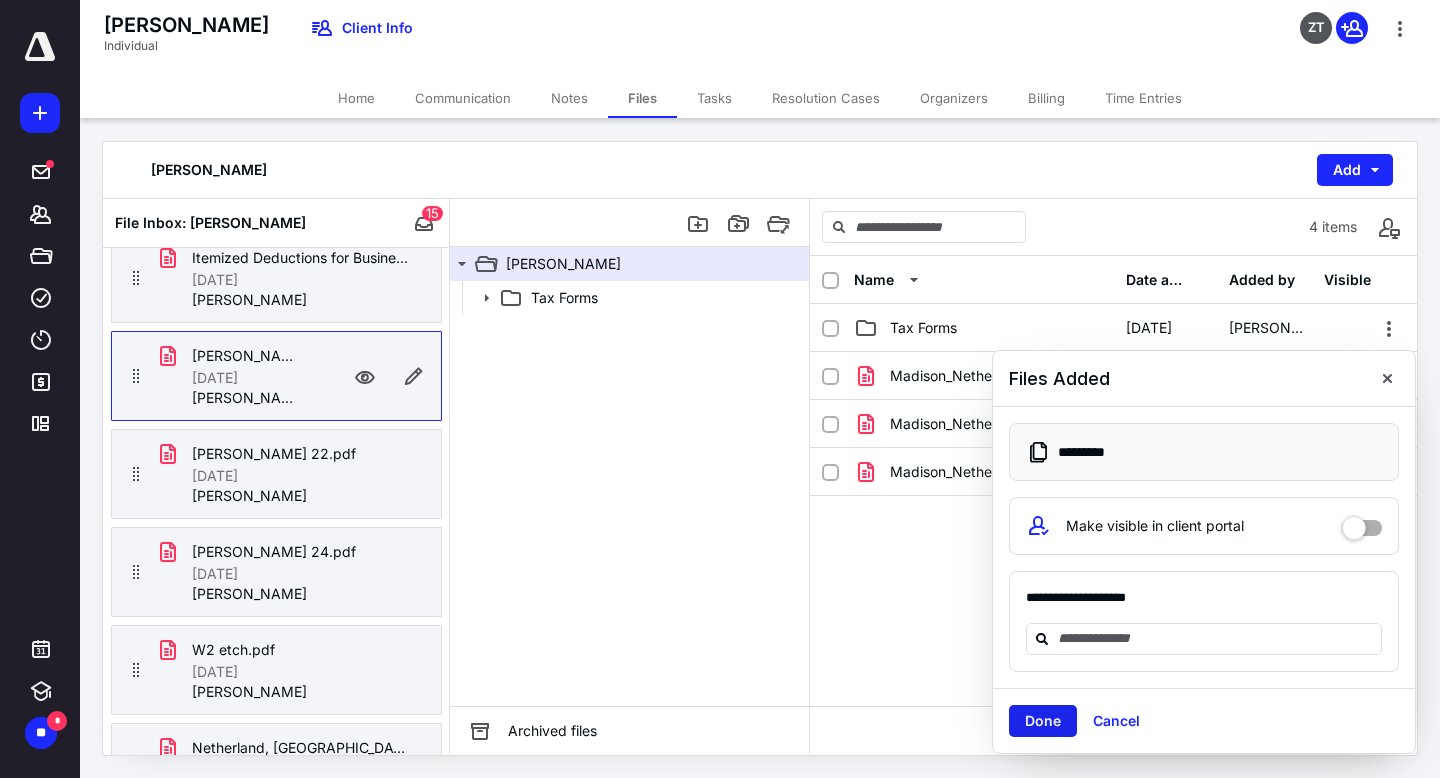 click on "Done" at bounding box center (1043, 721) 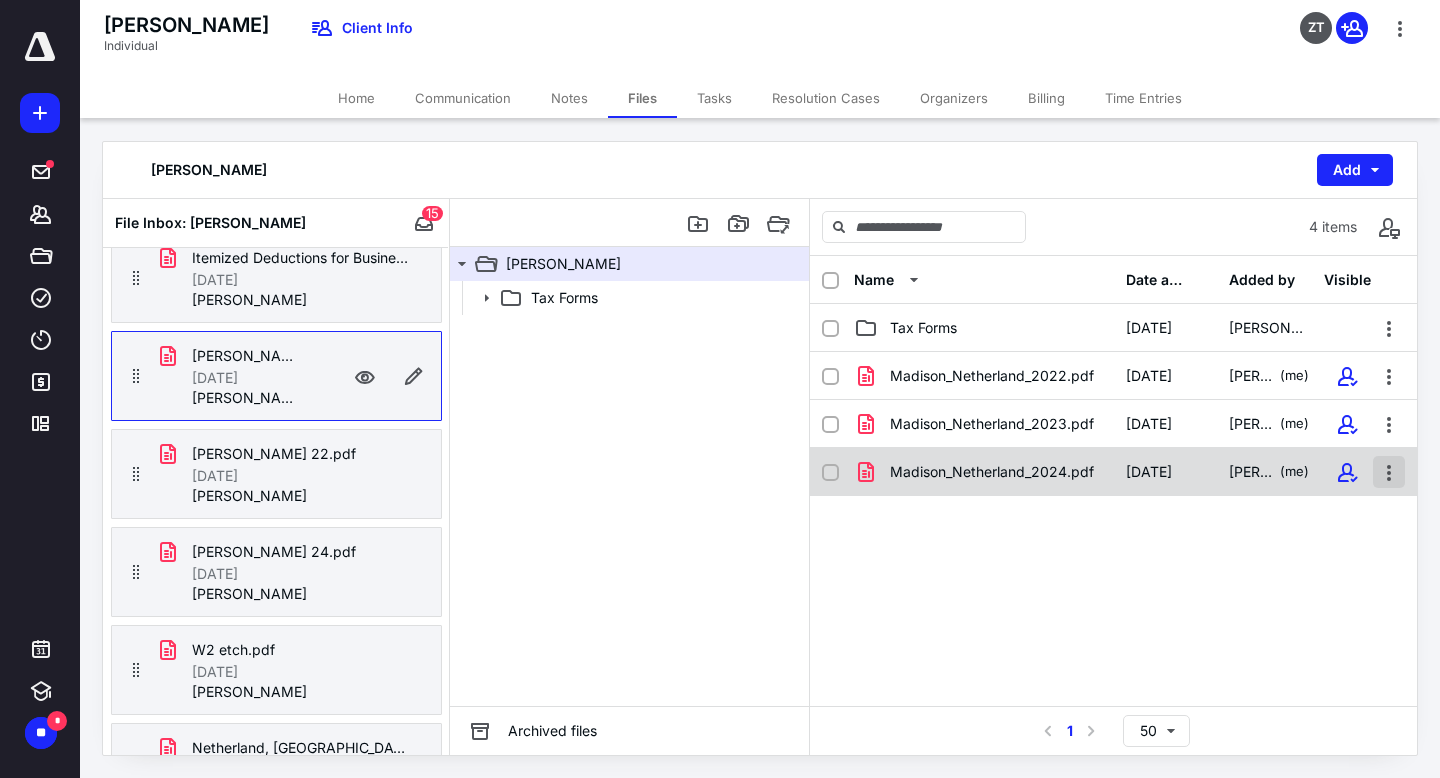 click at bounding box center [1389, 472] 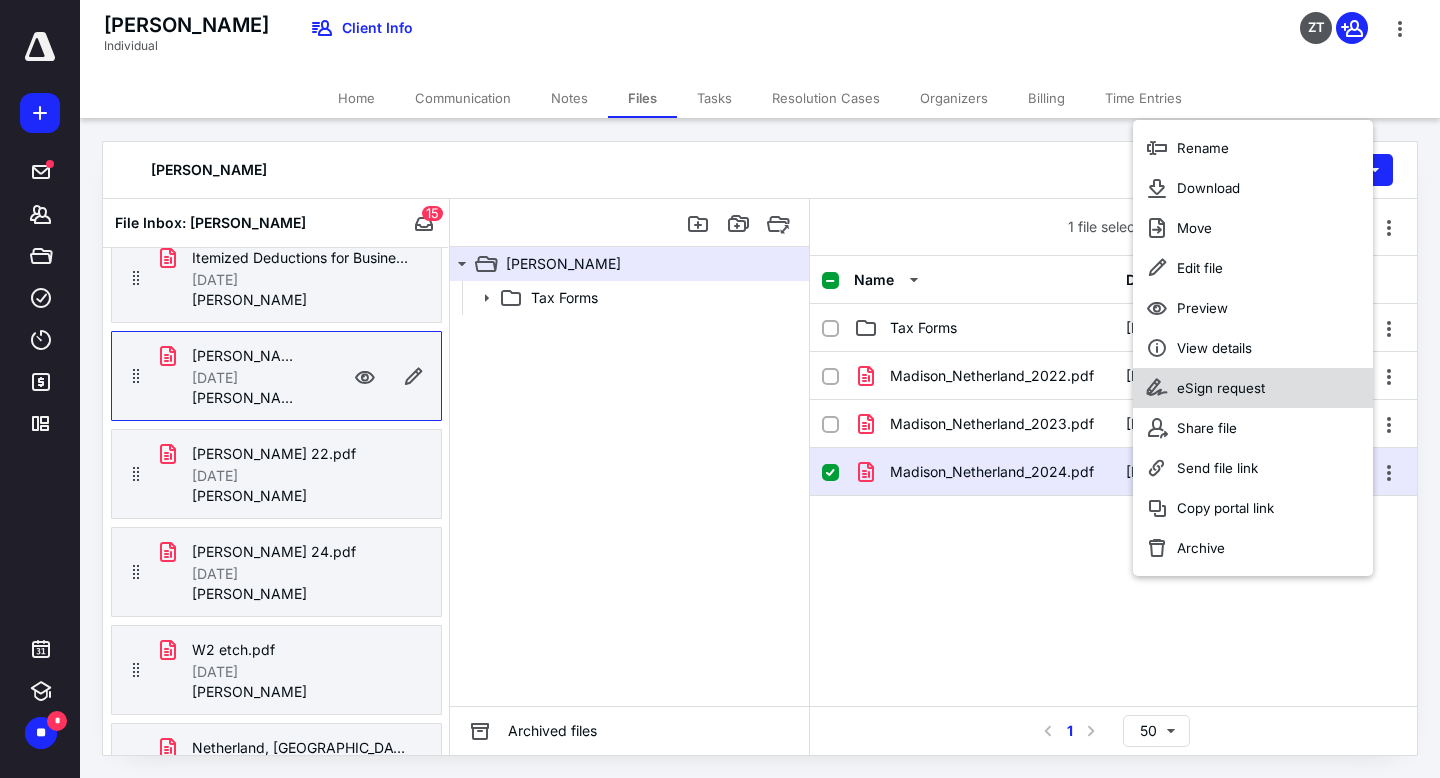 click on "eSign request" at bounding box center (1253, 388) 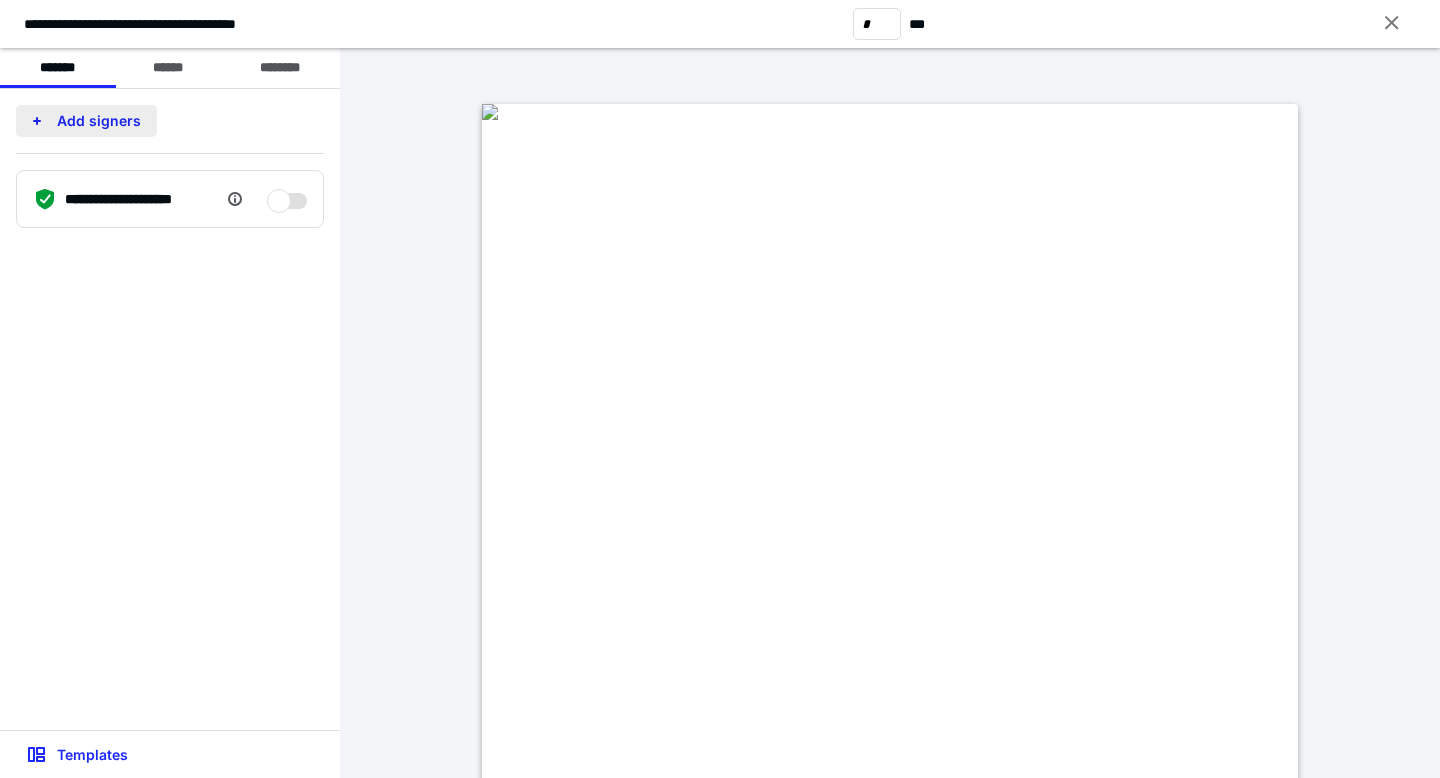click on "Add signers" at bounding box center [86, 121] 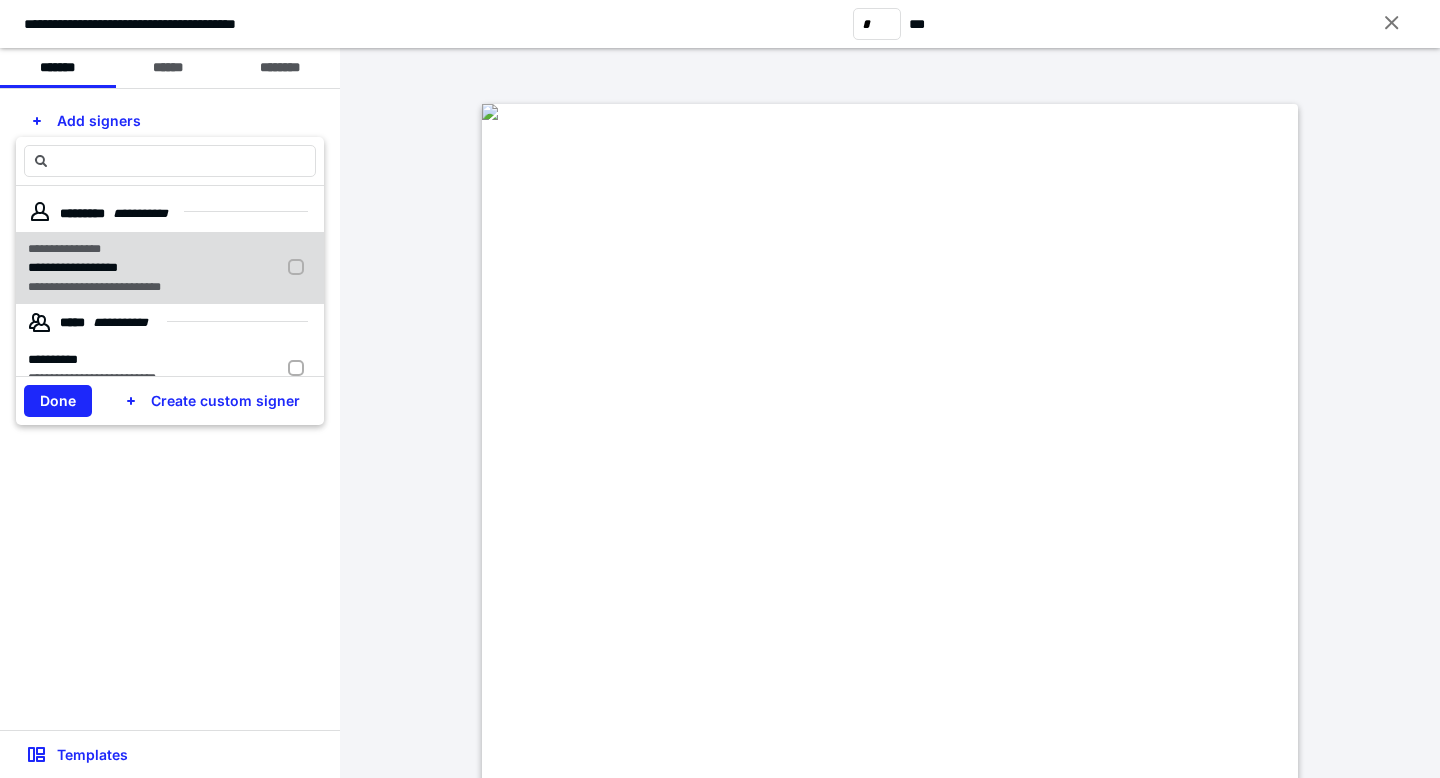 click on "**********" at bounding box center (73, 267) 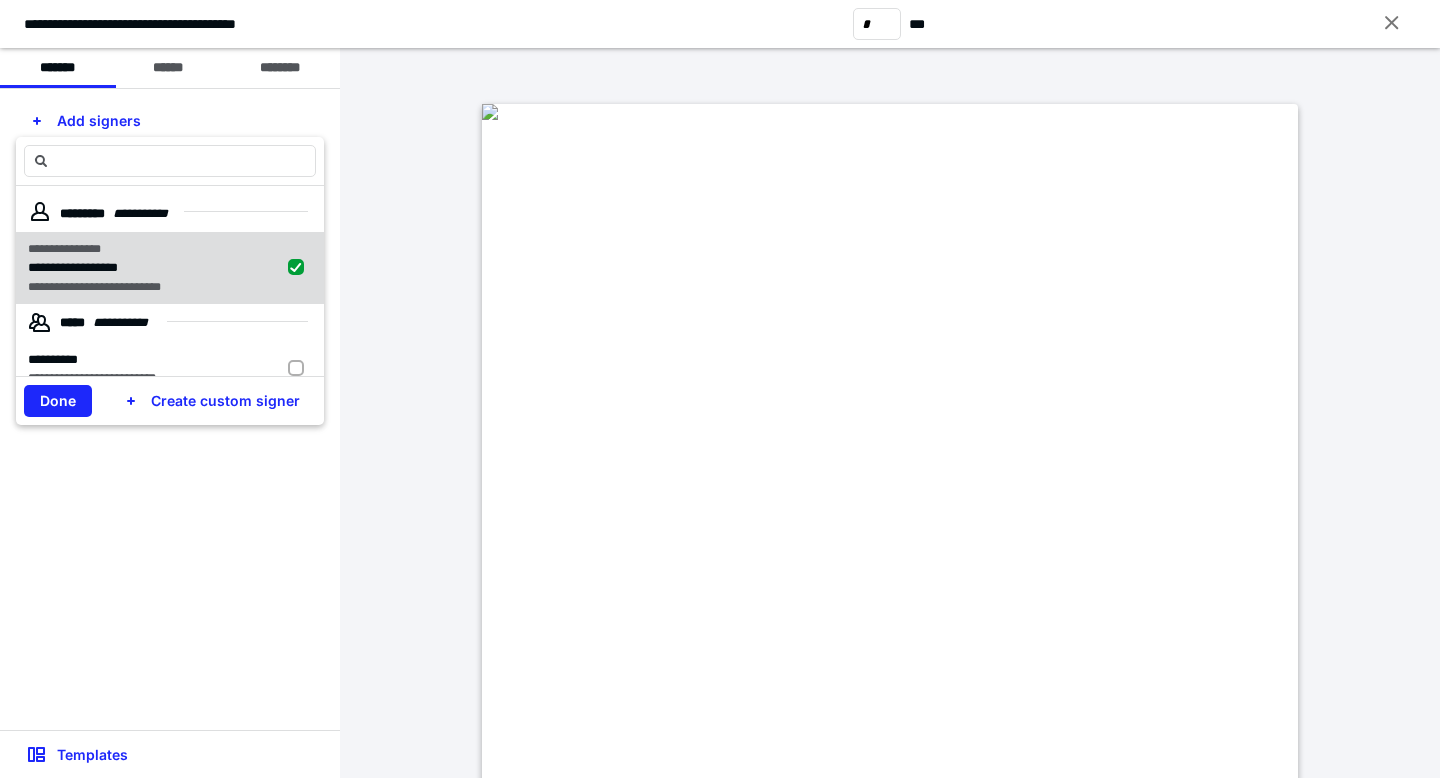 checkbox on "true" 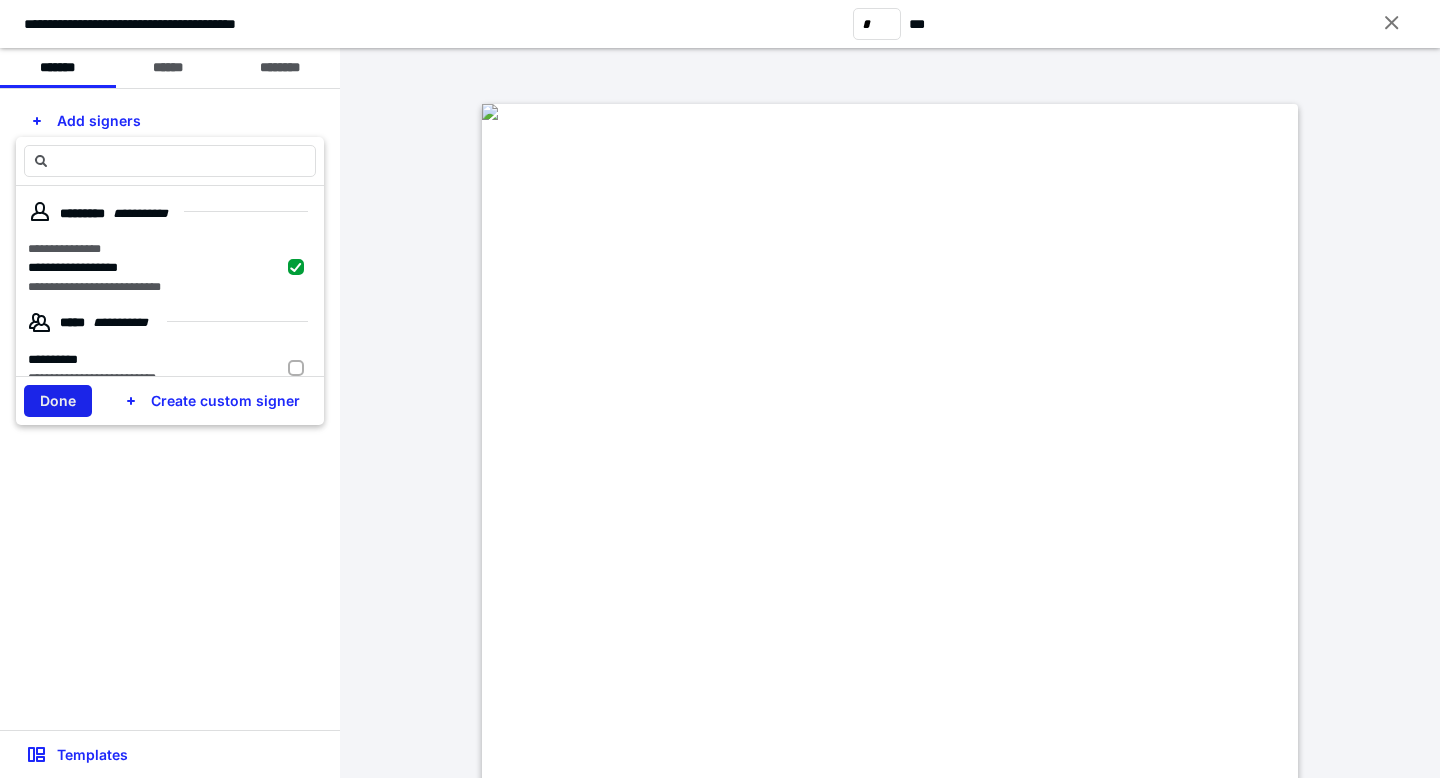 click on "Done" at bounding box center [58, 401] 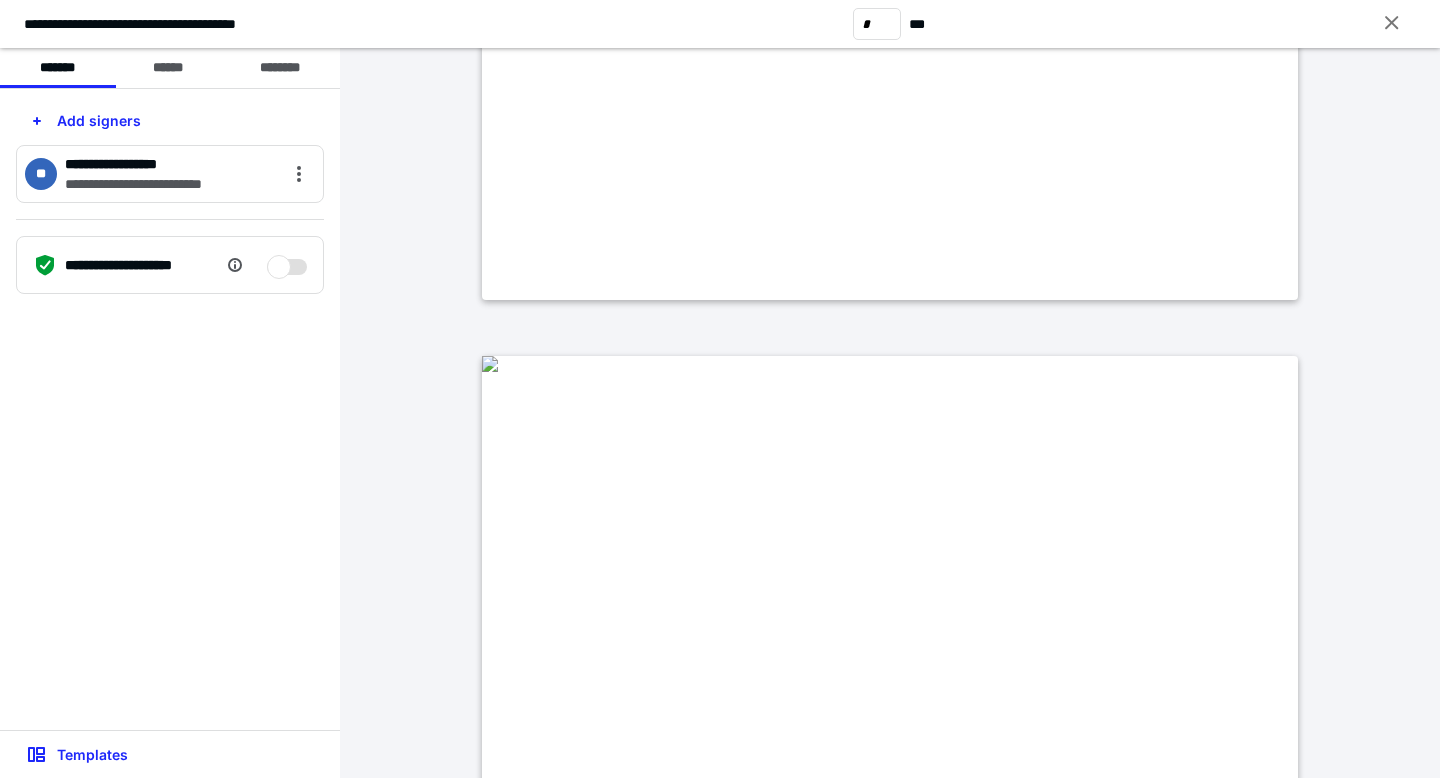 type on "*" 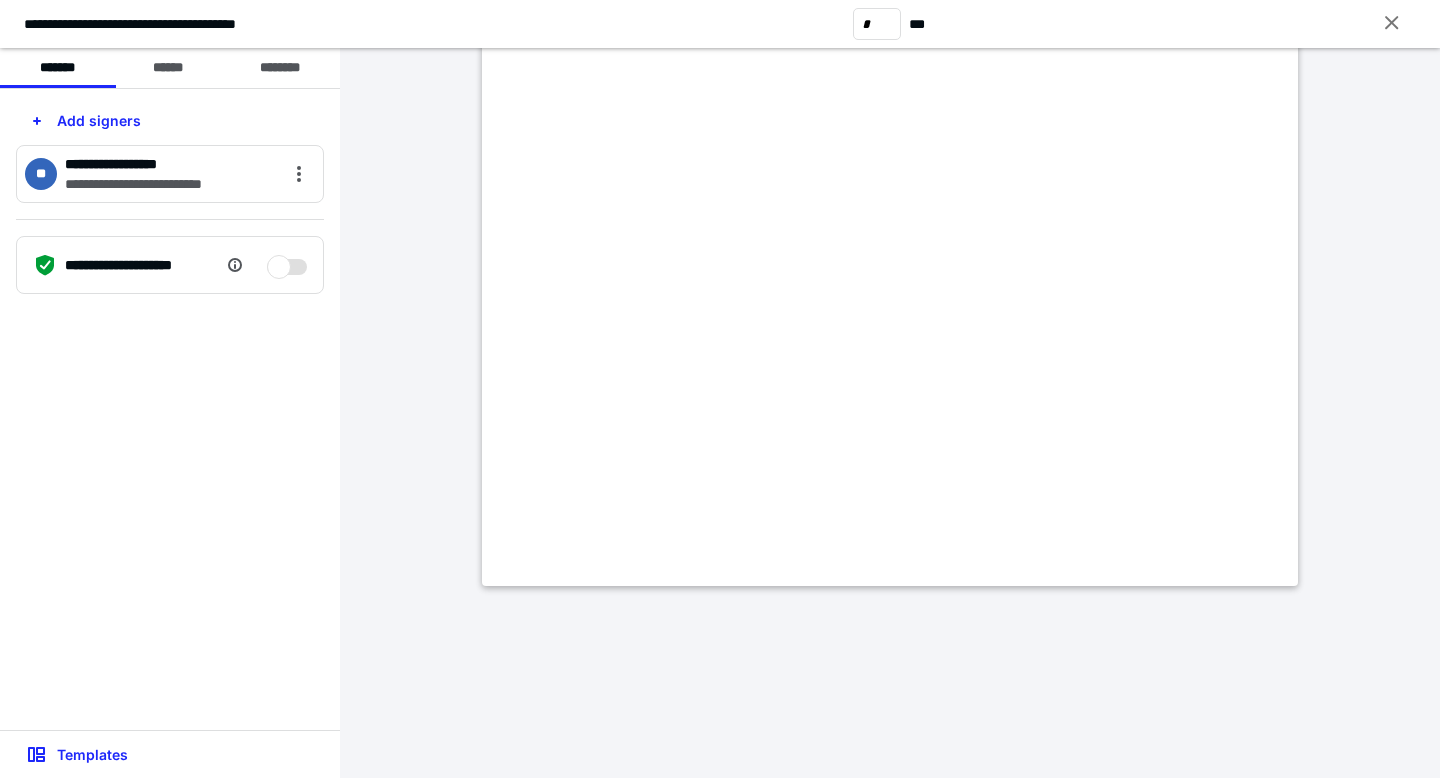 scroll, scrollTop: 1682, scrollLeft: 0, axis: vertical 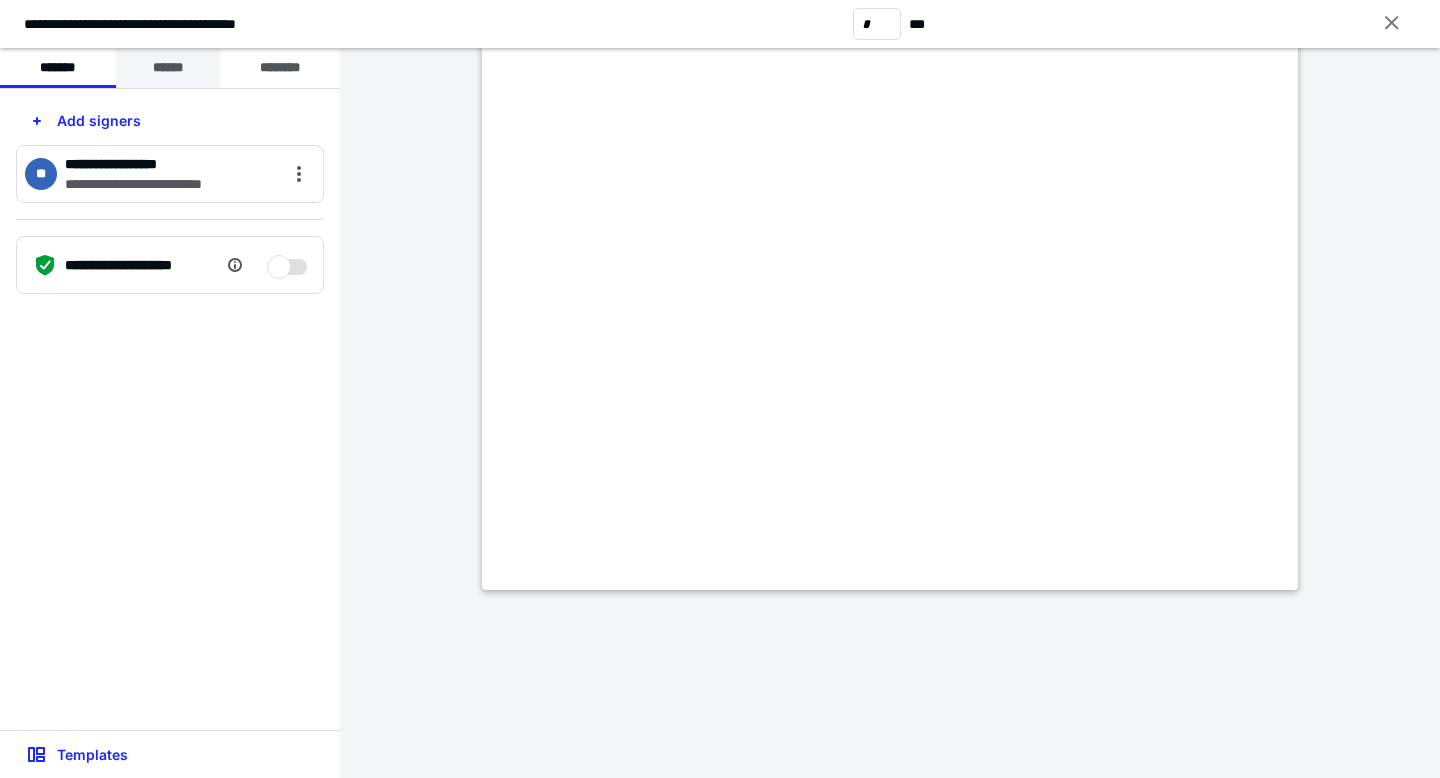 click on "******" at bounding box center [168, 68] 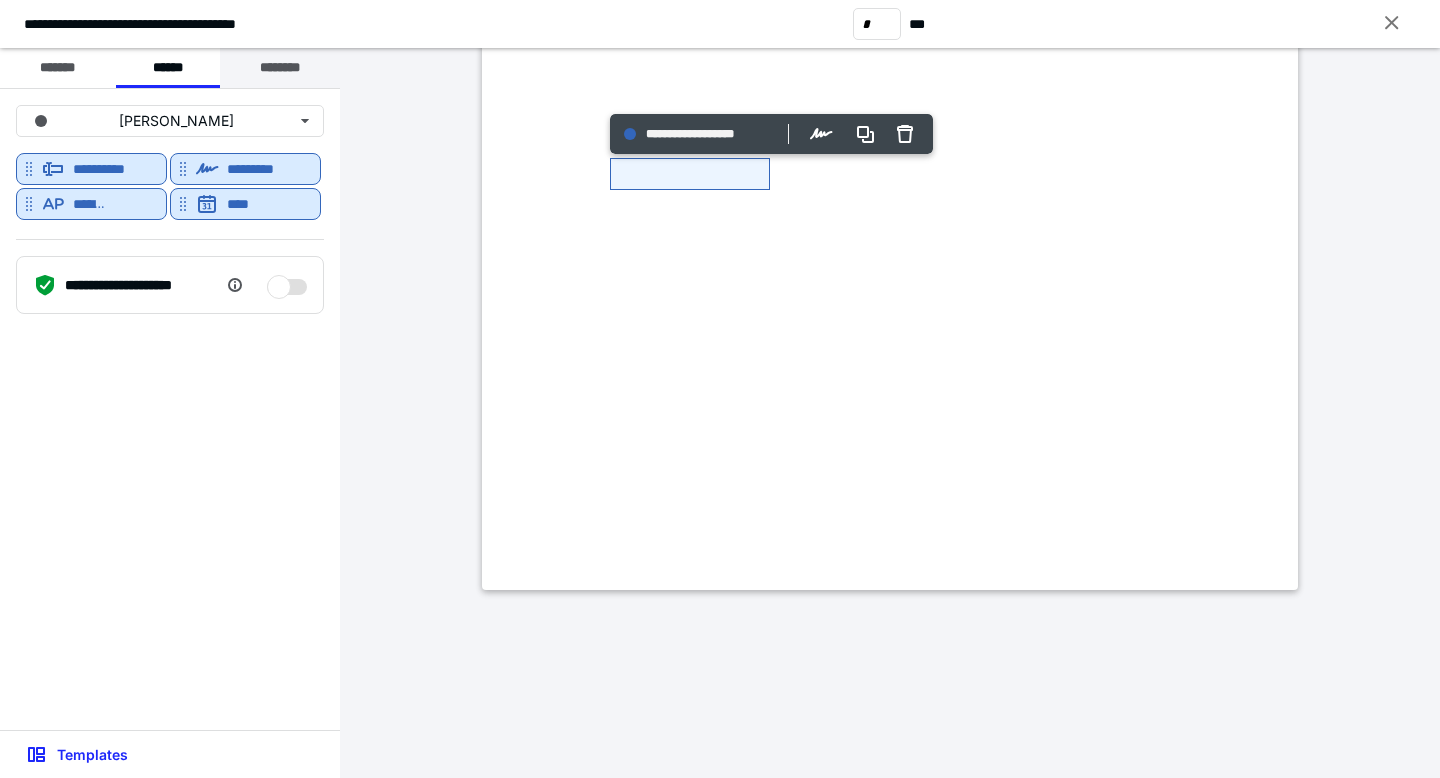 click on "********" at bounding box center (280, 68) 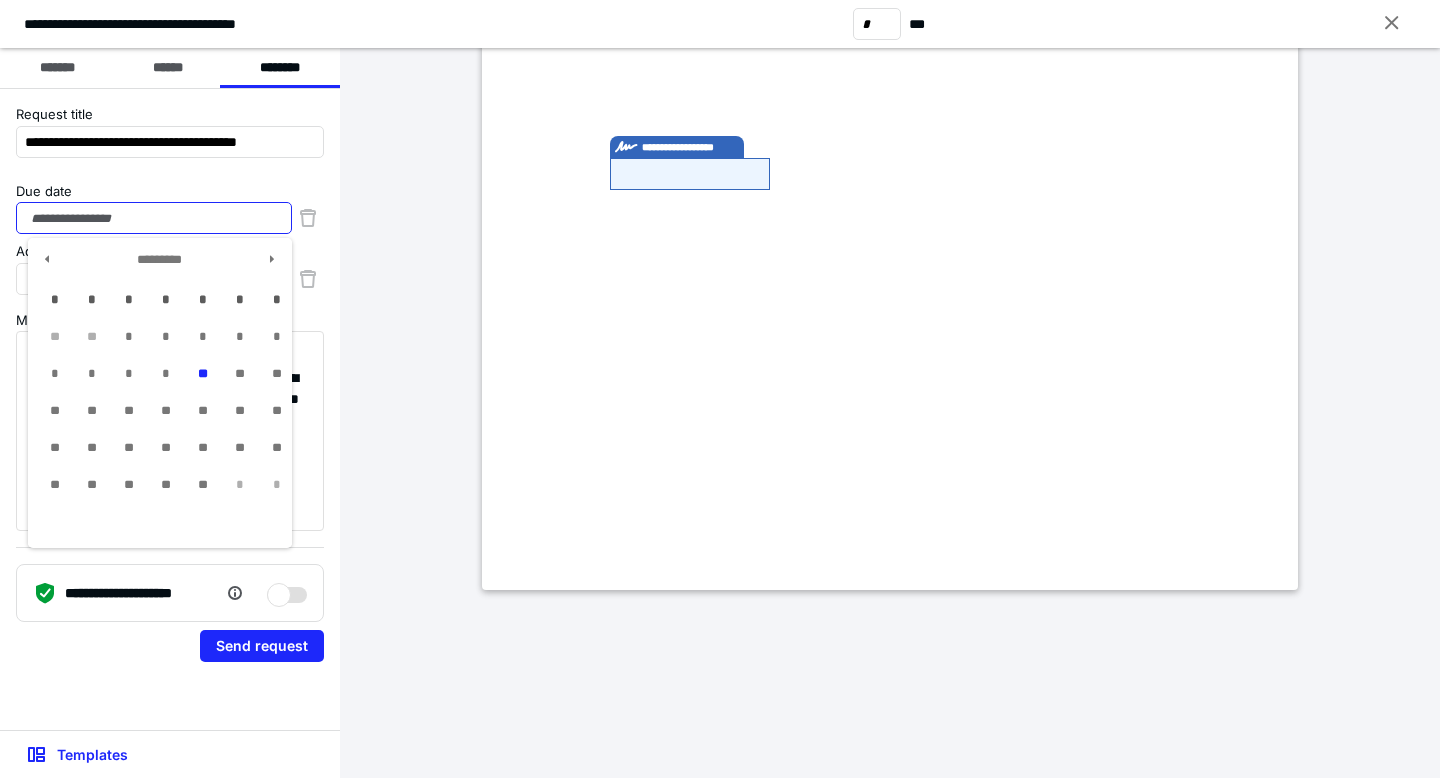 click on "Due date" at bounding box center (154, 218) 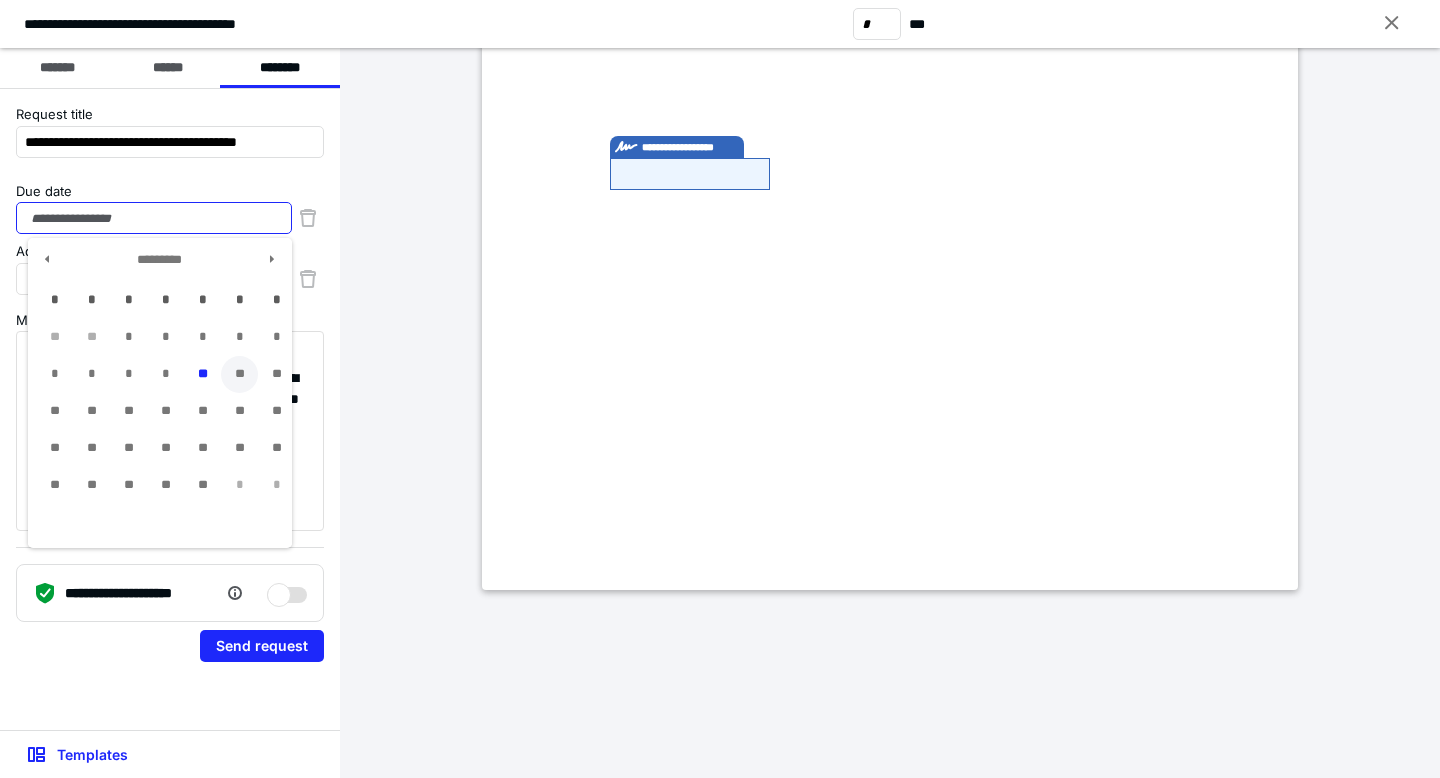 click on "**" at bounding box center (239, 374) 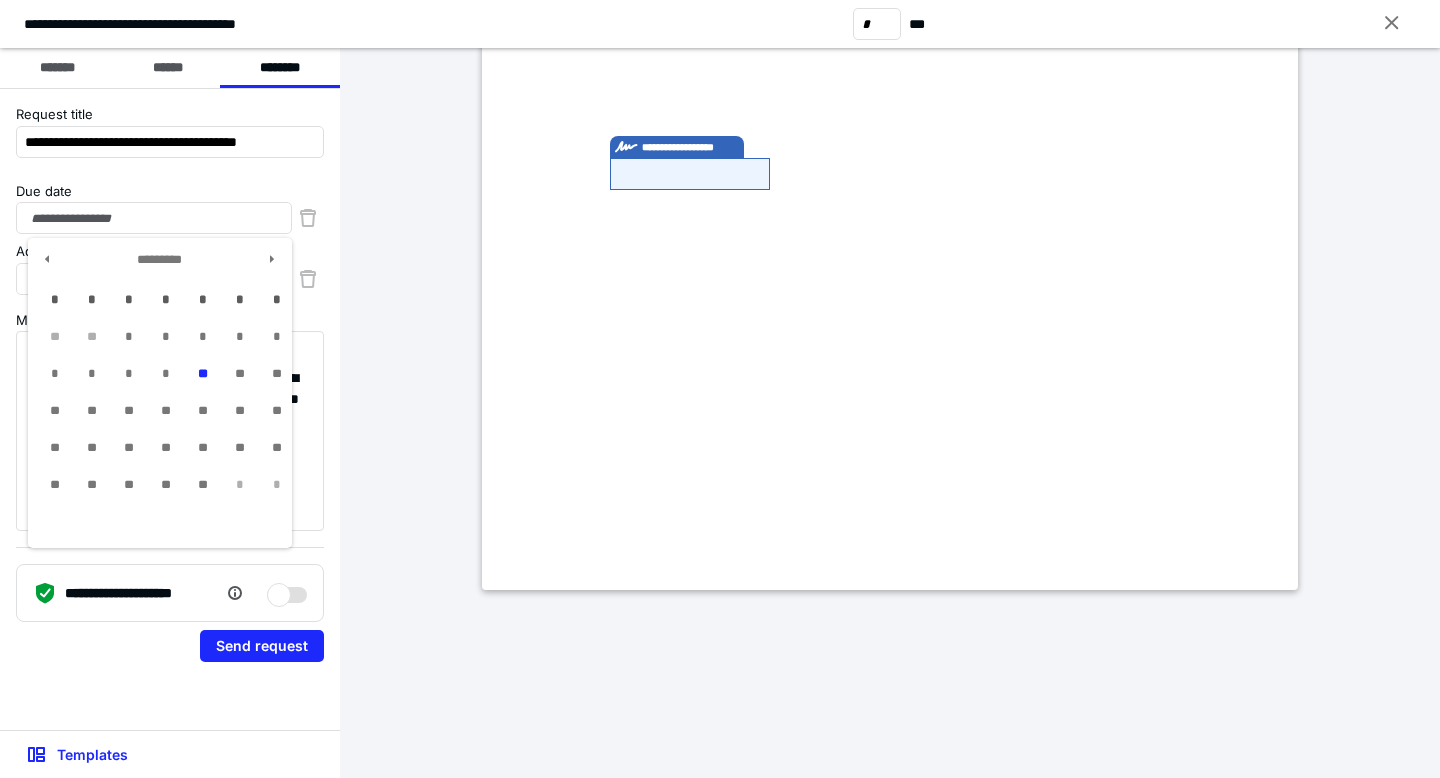 type on "**********" 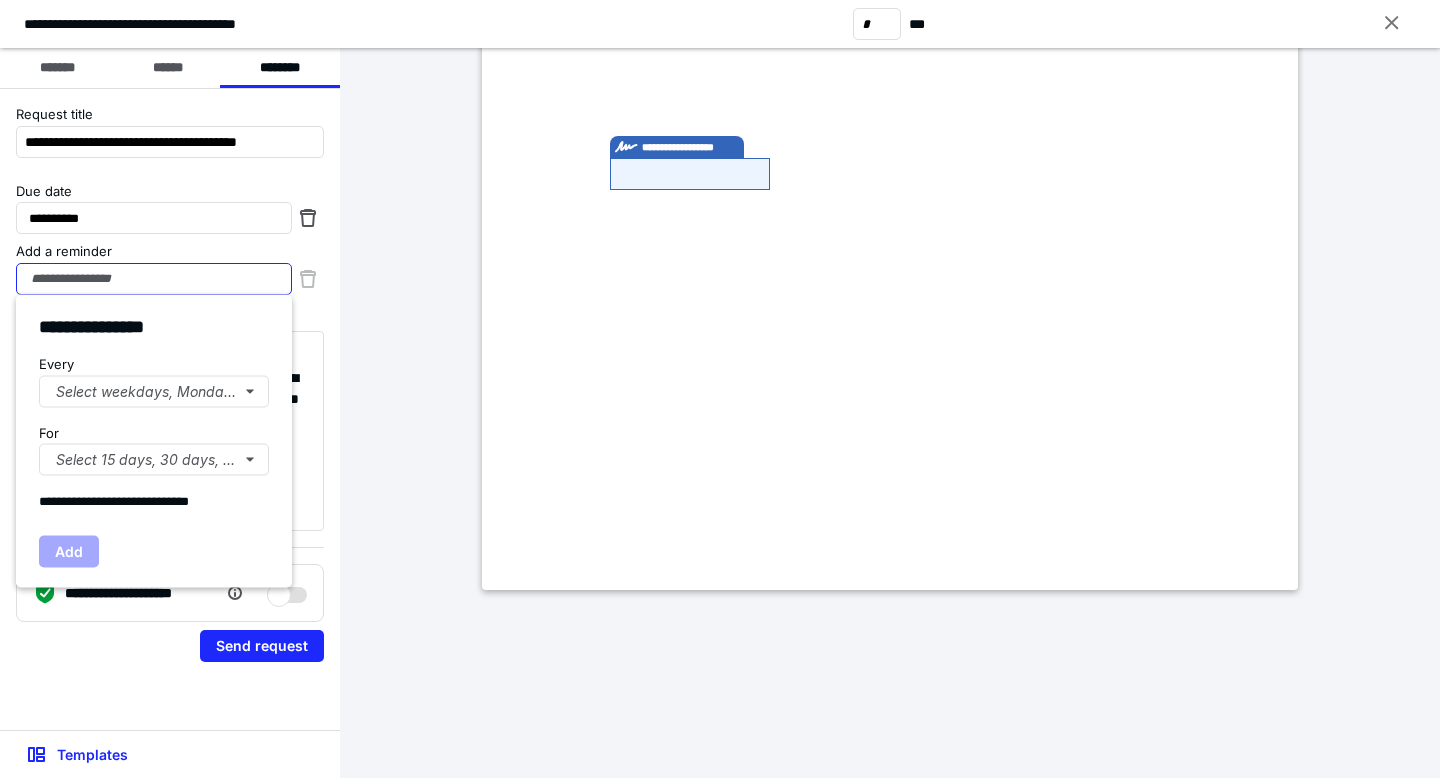 click on "Add a reminder" at bounding box center [154, 279] 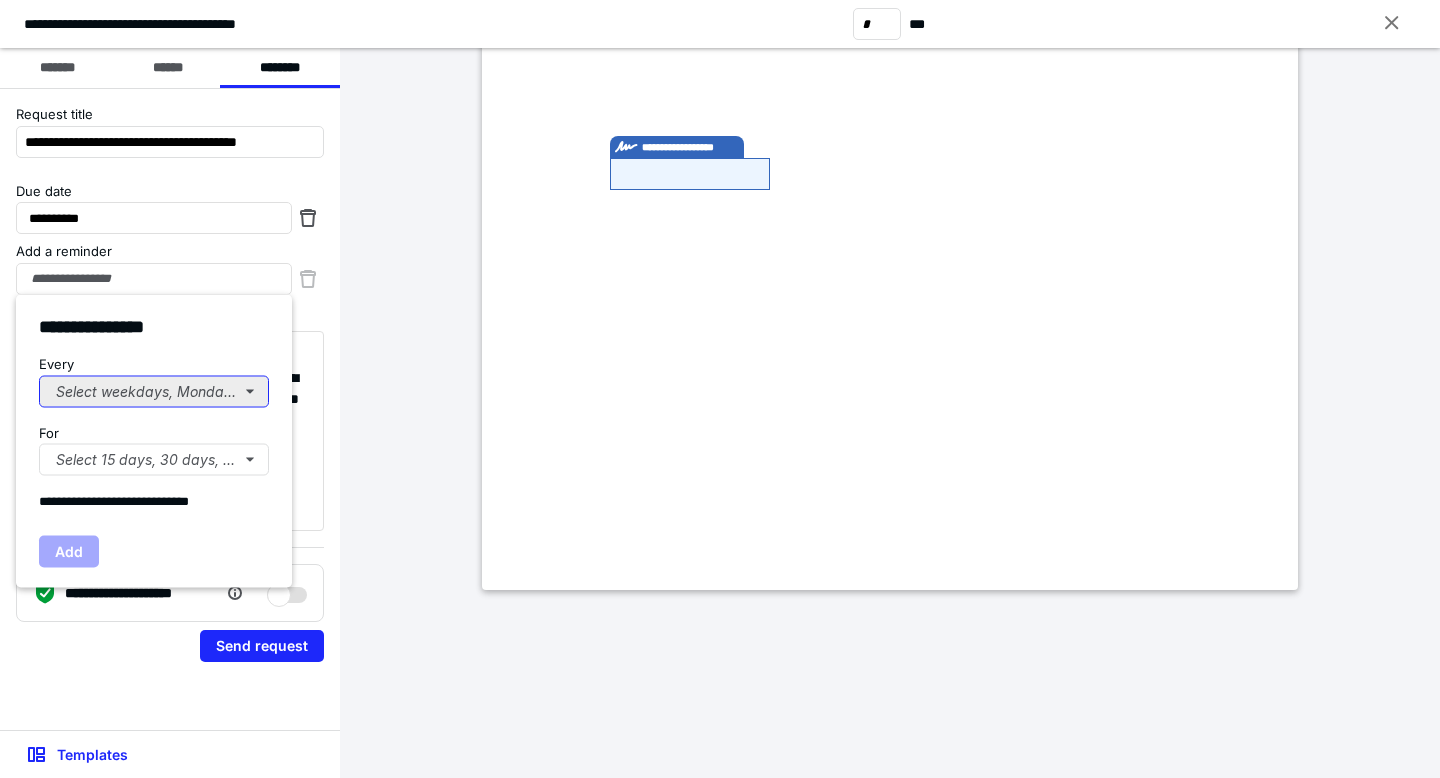 click on "Select weekdays, Mondays, or Tues..." at bounding box center (154, 391) 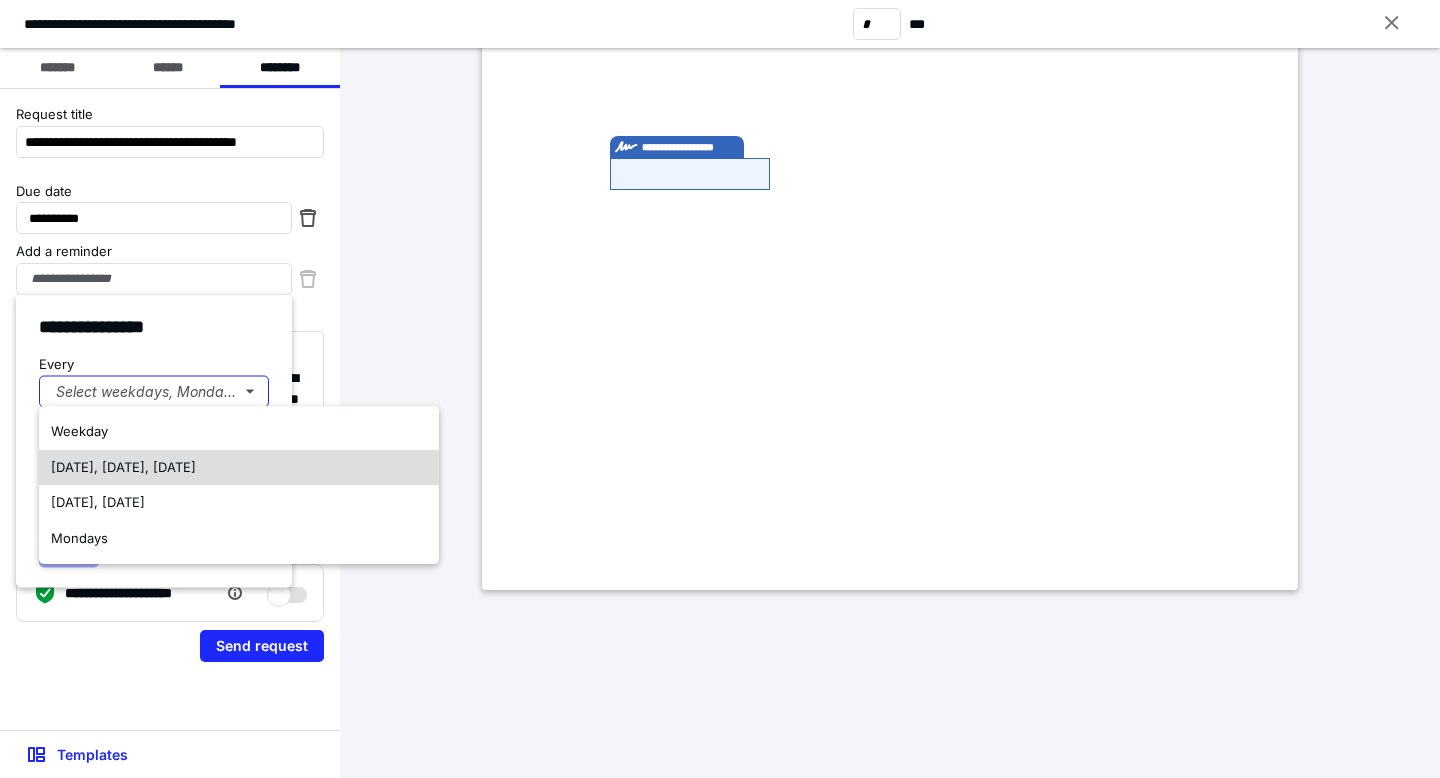 click on "[DATE], [DATE], [DATE]" at bounding box center (123, 467) 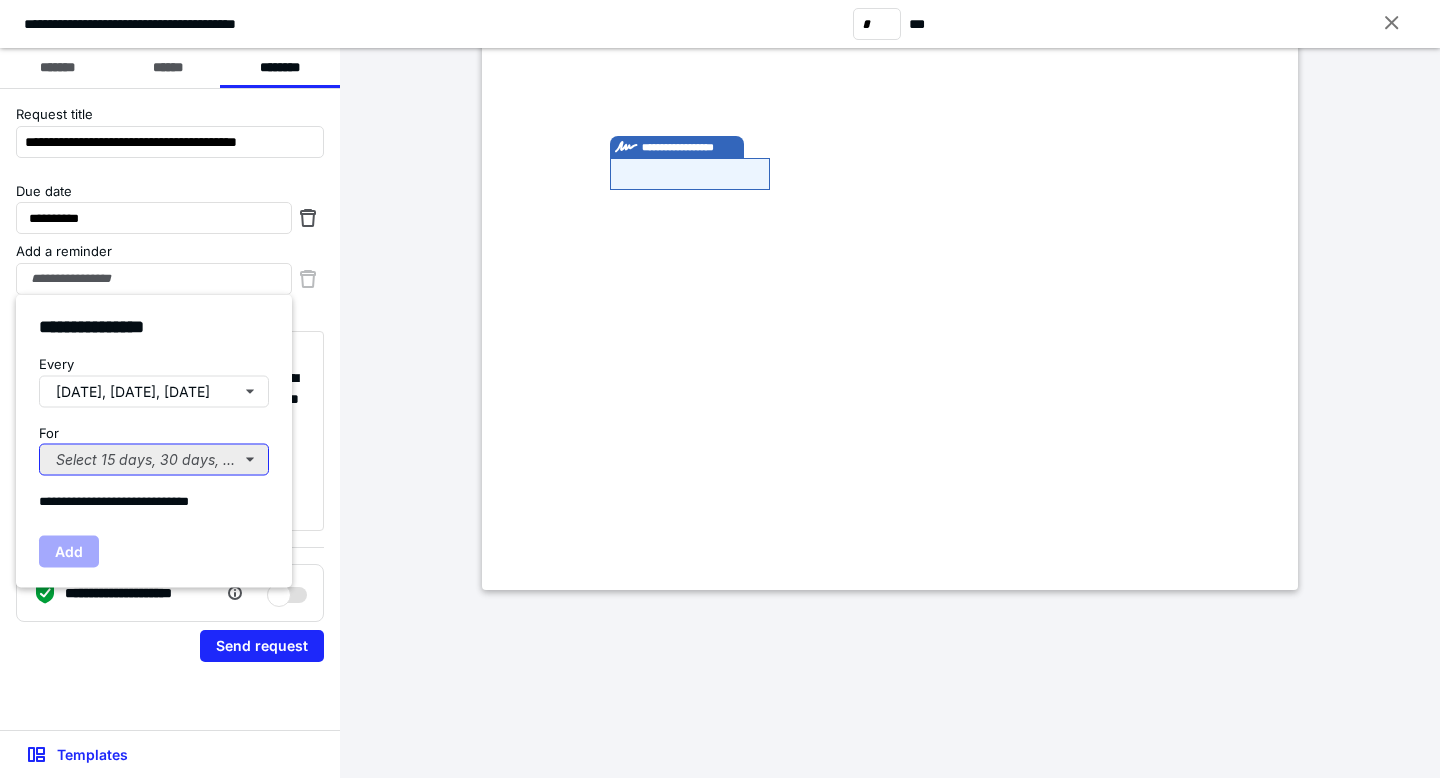 click on "Select 15 days, 30 days, or 45 days..." at bounding box center (154, 460) 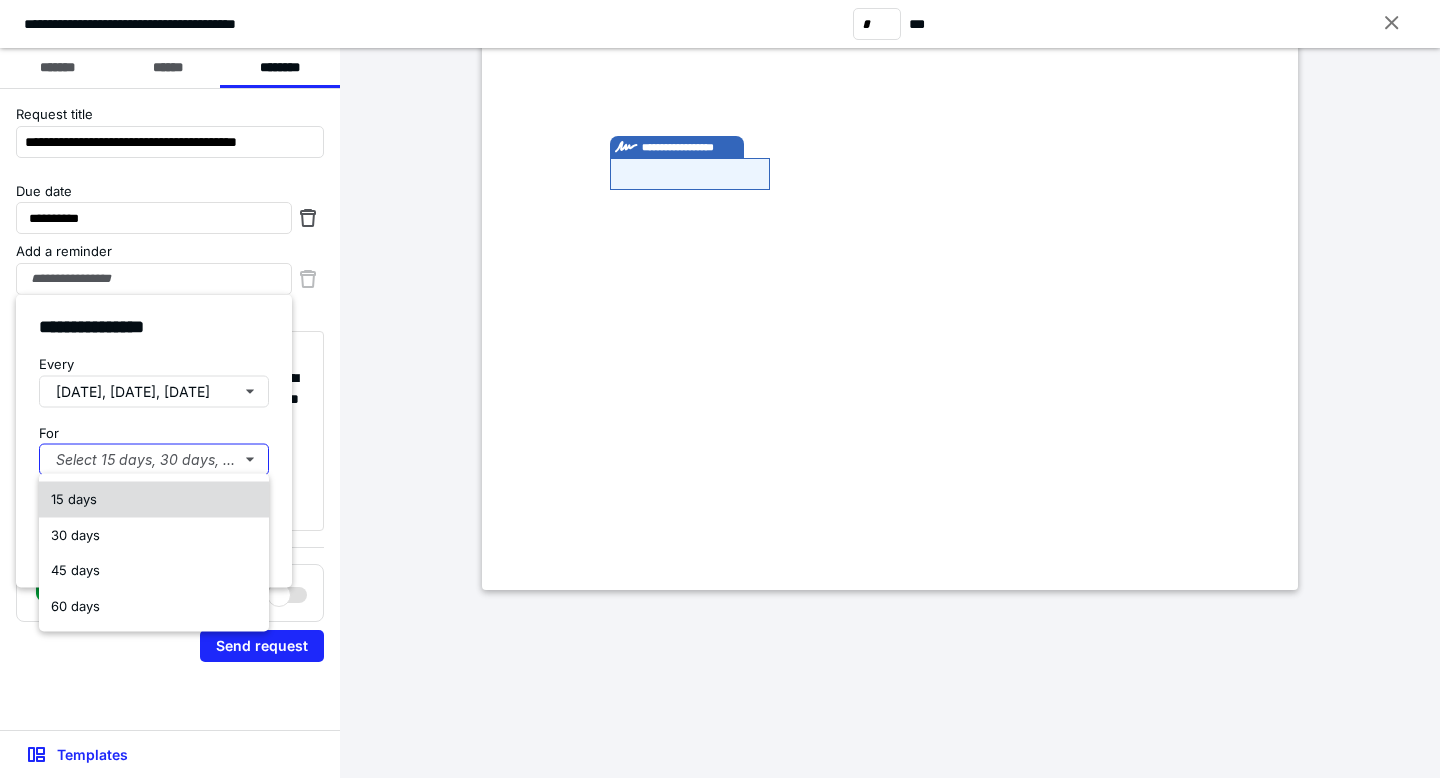 click on "15 days" at bounding box center (154, 500) 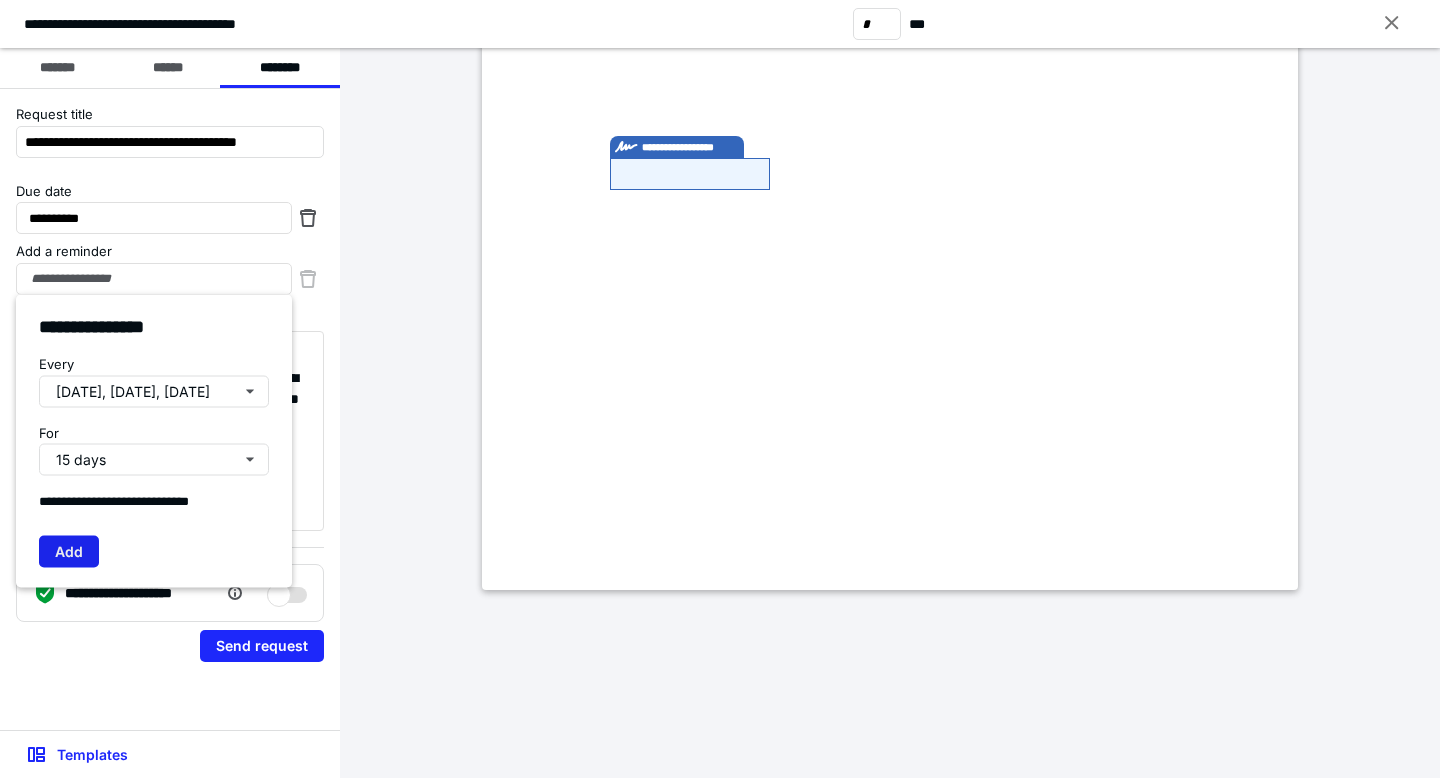 click on "Add" at bounding box center (69, 551) 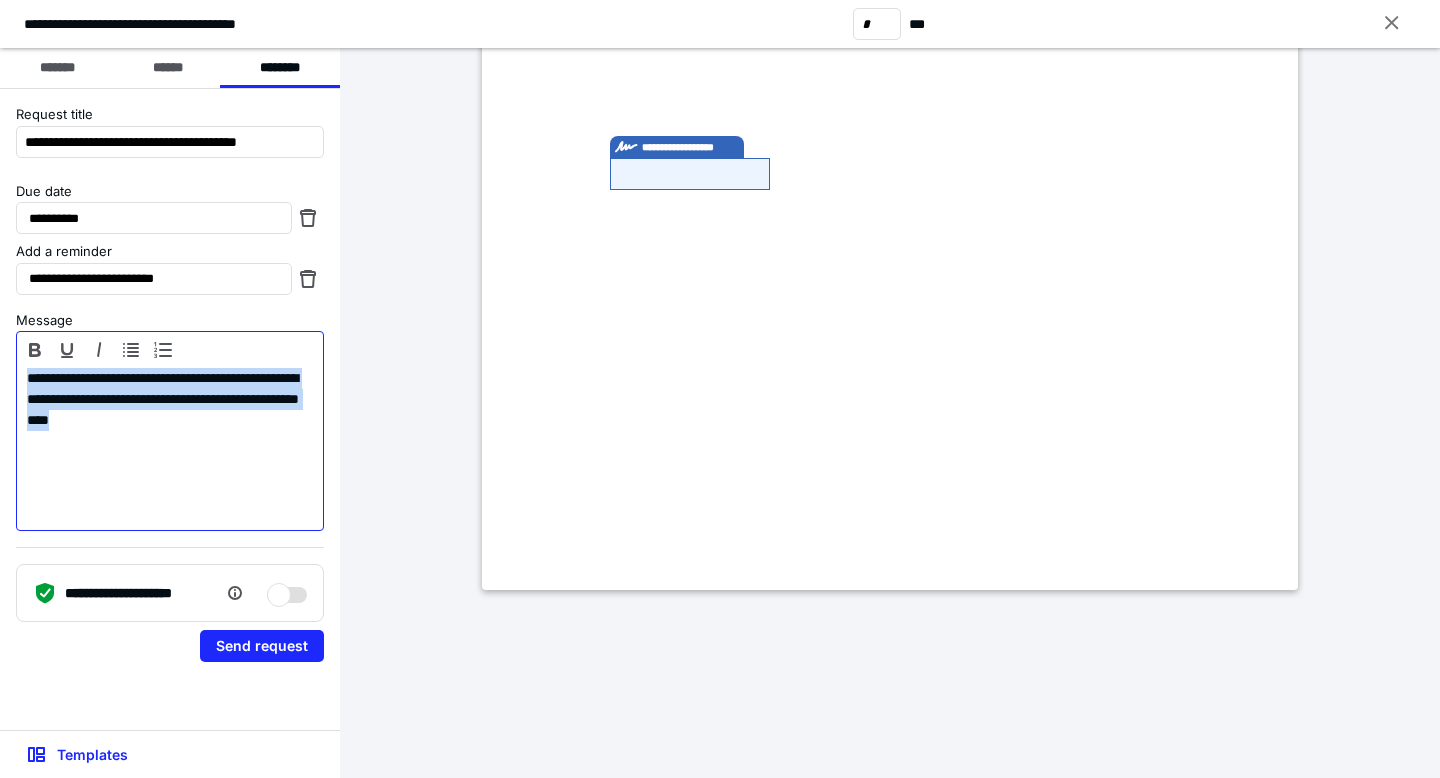 drag, startPoint x: 239, startPoint y: 435, endPoint x: 0, endPoint y: 361, distance: 250.19392 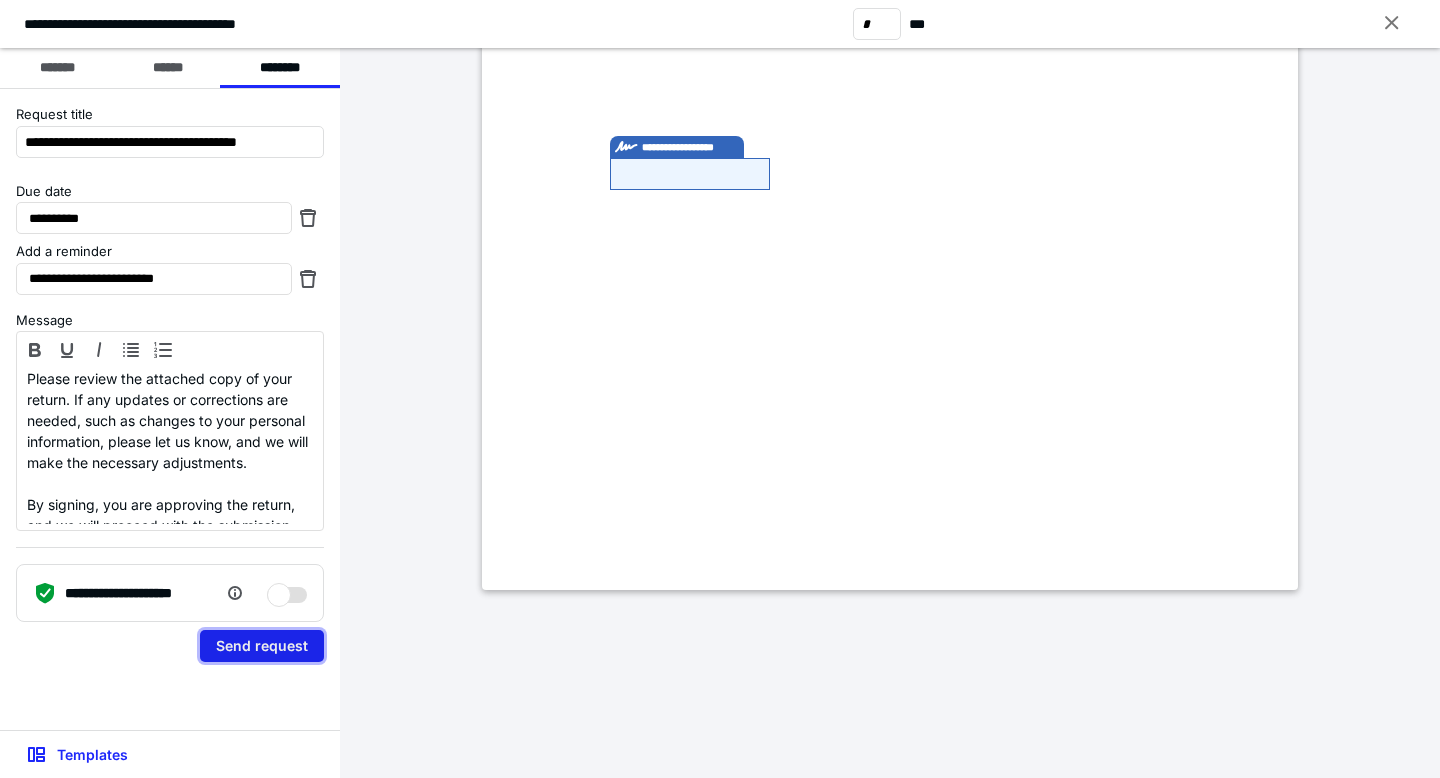 click on "Send request" at bounding box center [262, 646] 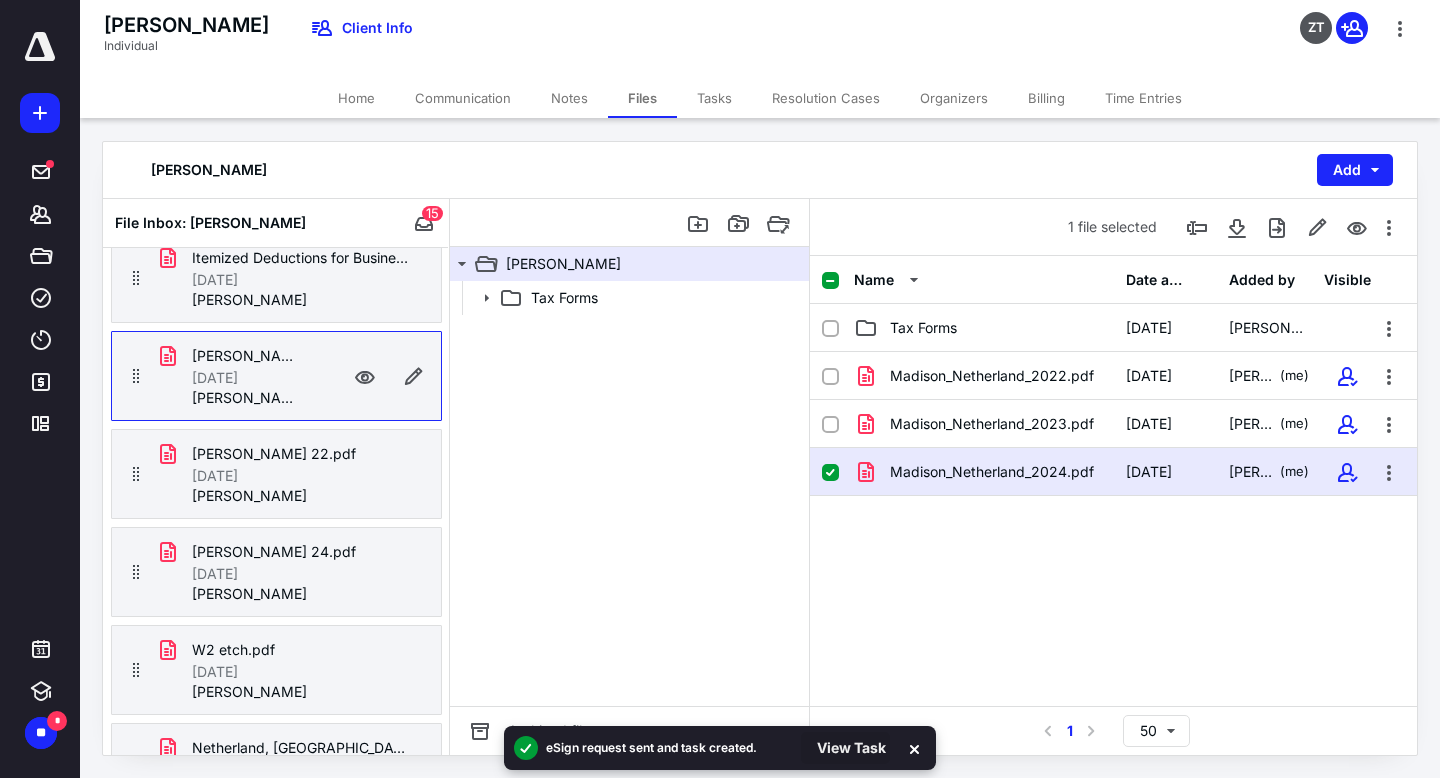 click on "View Task" at bounding box center [845, 748] 